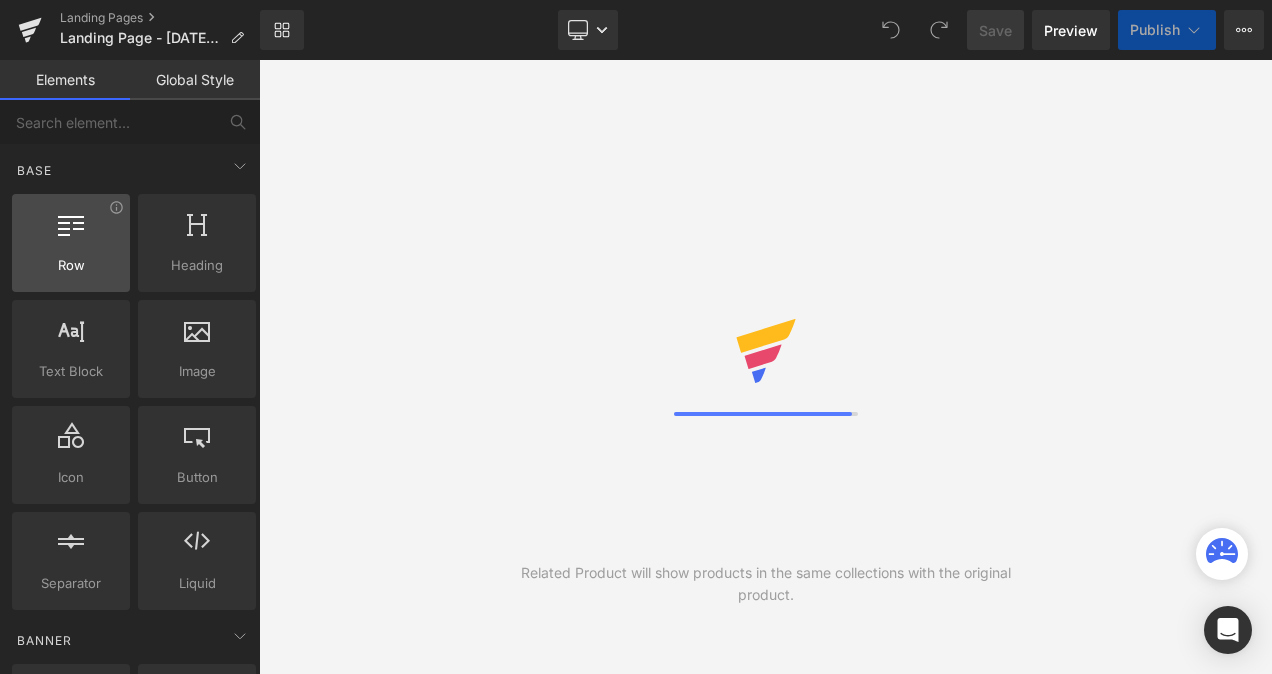 scroll, scrollTop: 0, scrollLeft: 0, axis: both 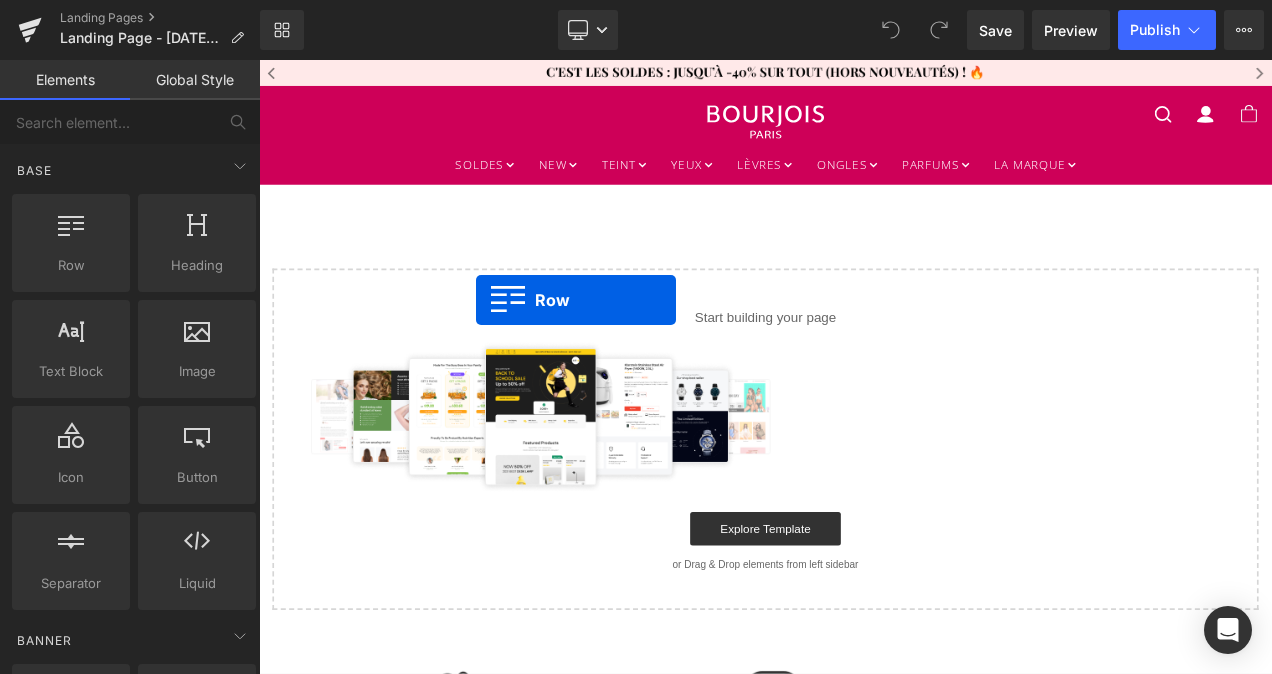 drag, startPoint x: 329, startPoint y: 312, endPoint x: 516, endPoint y: 349, distance: 190.62529 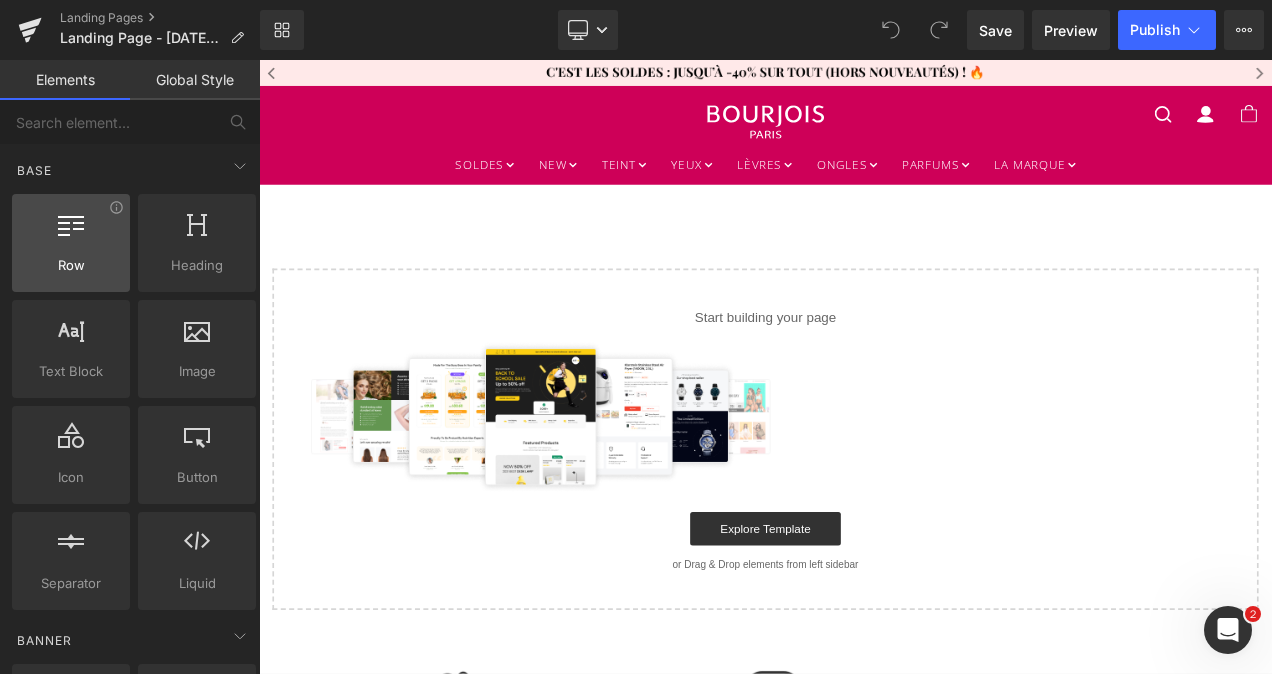 scroll, scrollTop: 0, scrollLeft: 0, axis: both 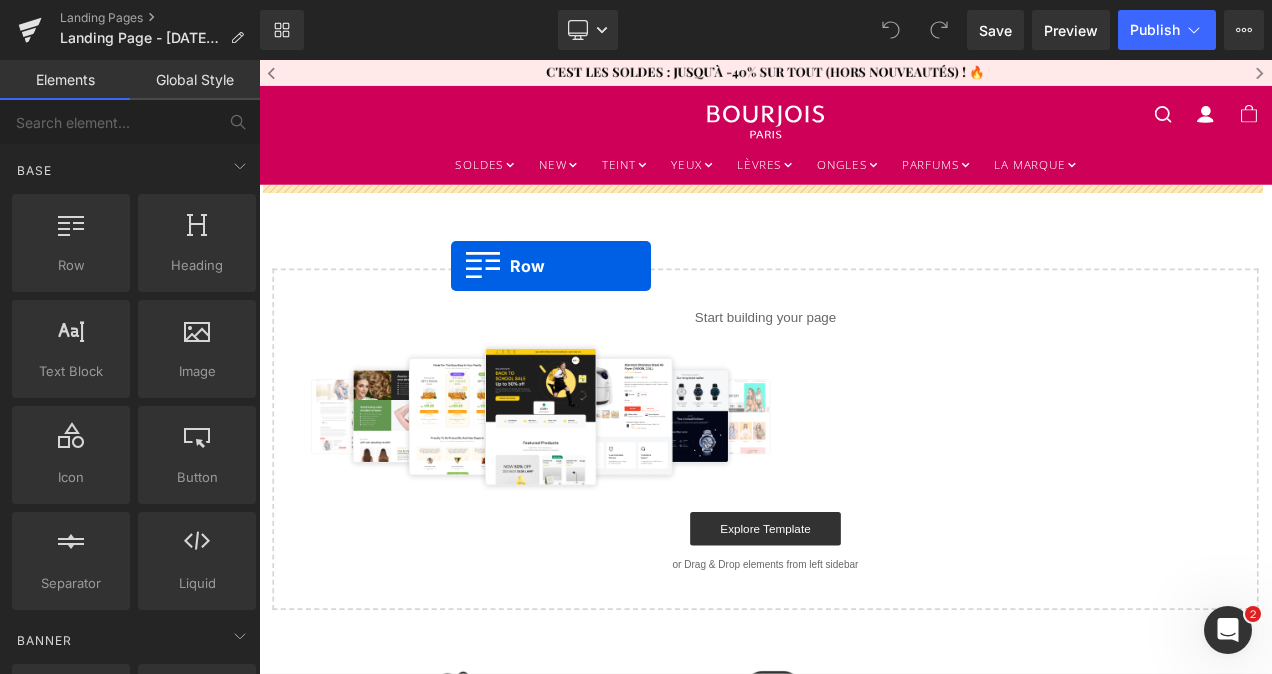 drag, startPoint x: 353, startPoint y: 311, endPoint x: 488, endPoint y: 306, distance: 135.09256 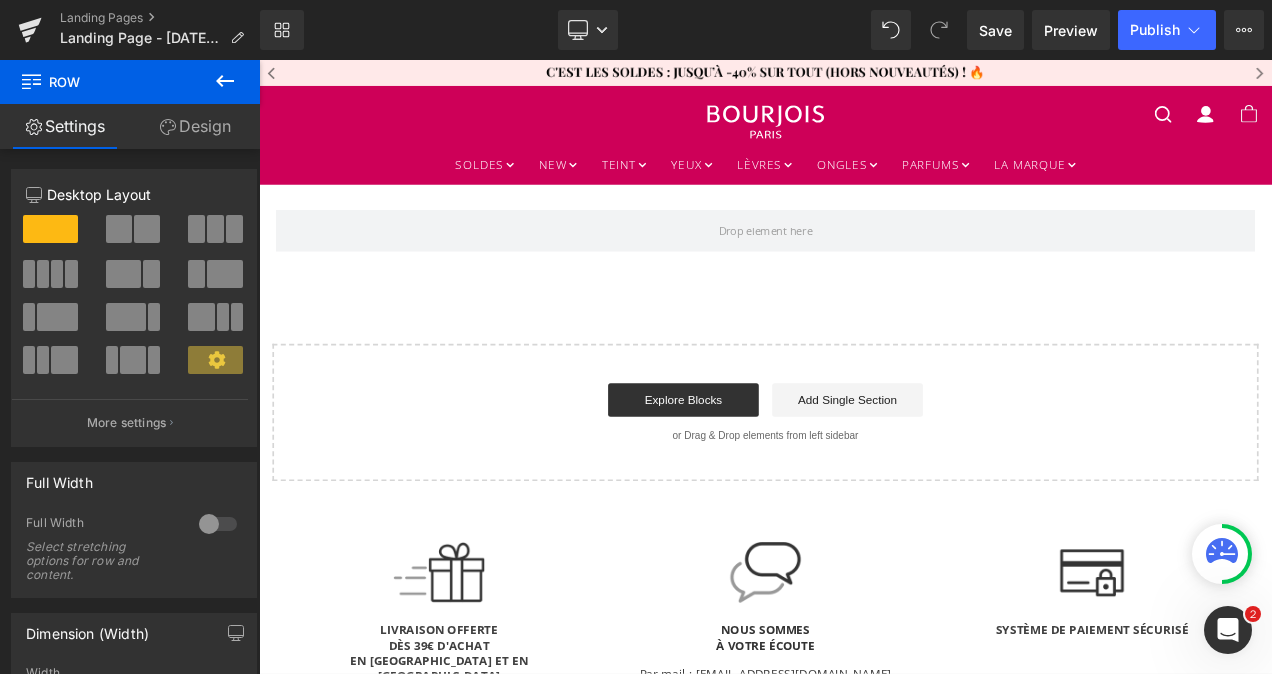 click at bounding box center (225, 82) 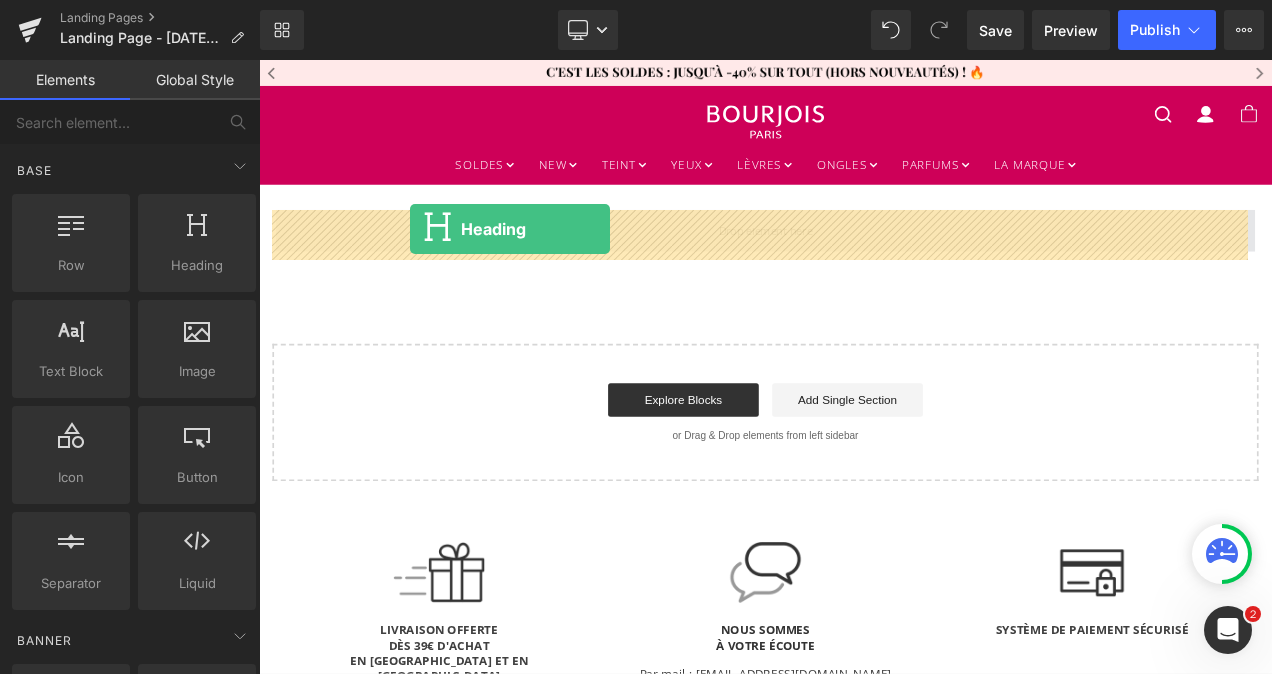 drag, startPoint x: 473, startPoint y: 320, endPoint x: 439, endPoint y: 262, distance: 67.23094 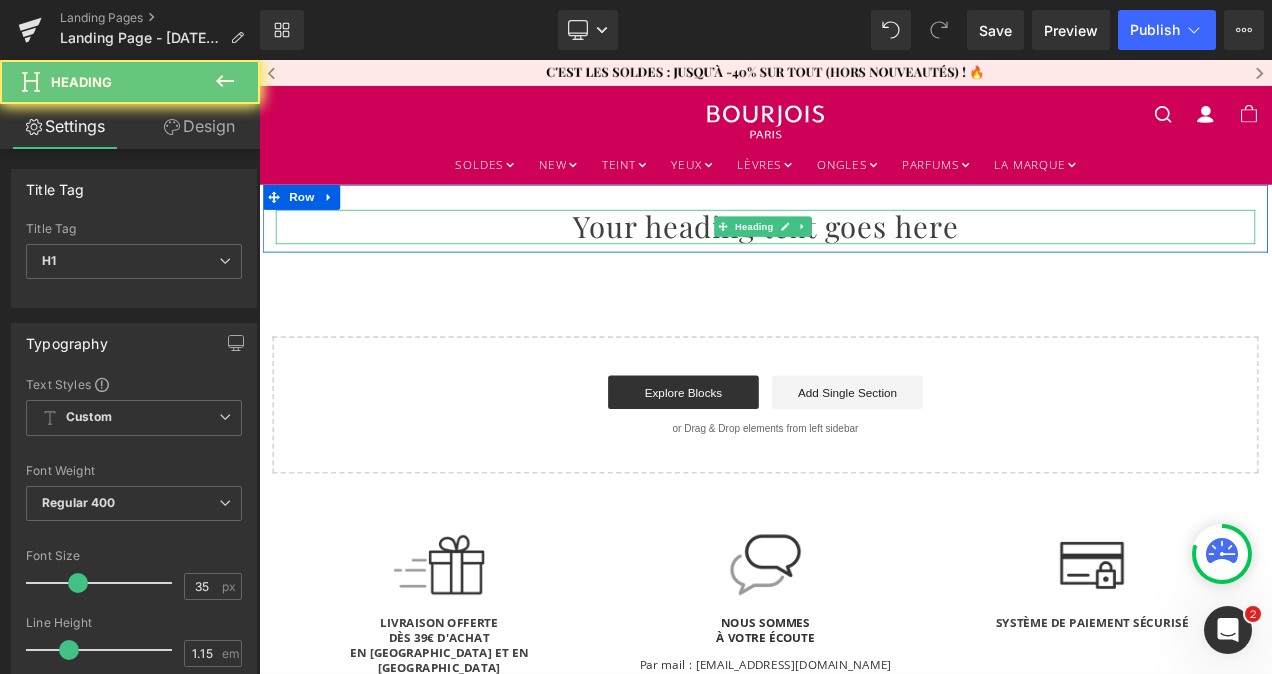 click on "Your heading text goes here" at bounding box center [864, 259] 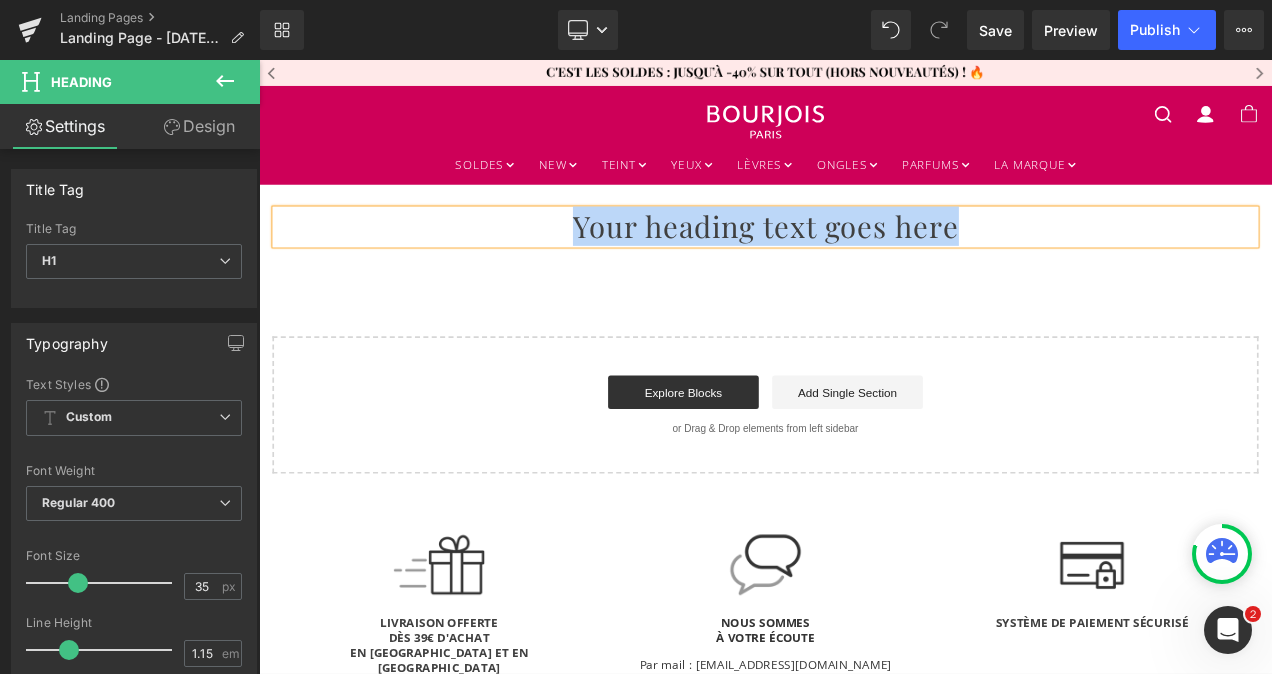 paste 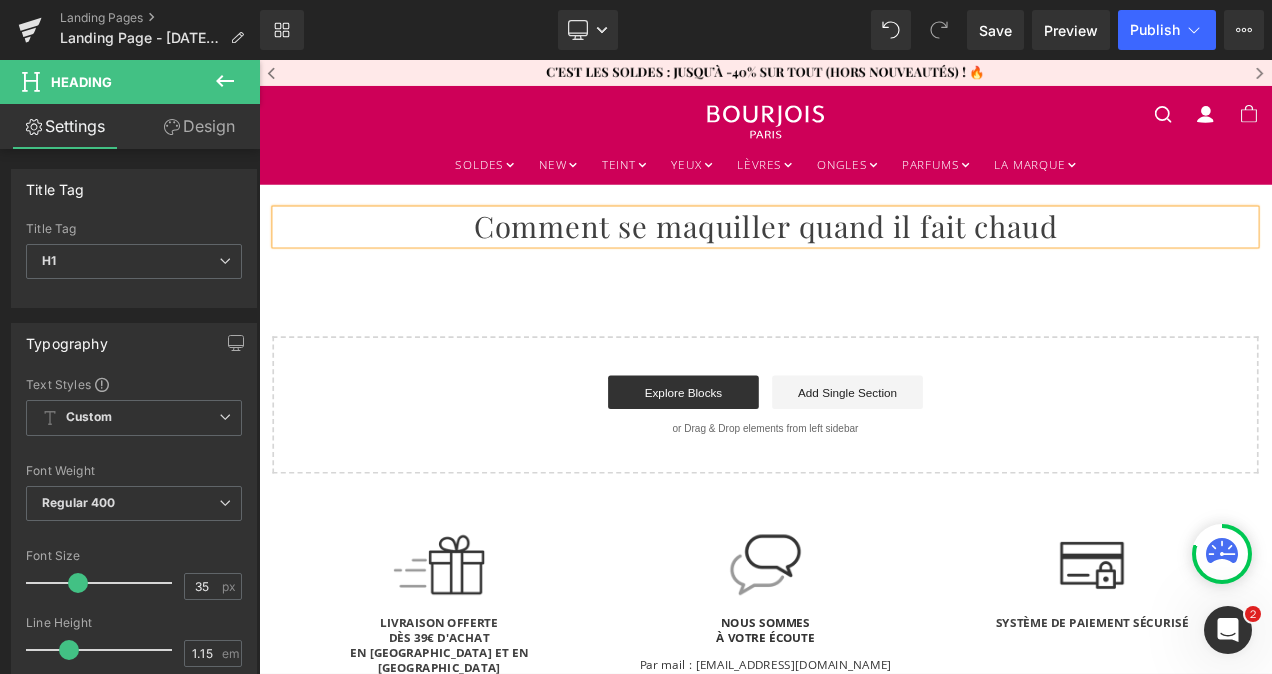 click on "Comment se maquiller quand il fait chaud
Heading
Row
Select your layout" at bounding box center [864, 381] 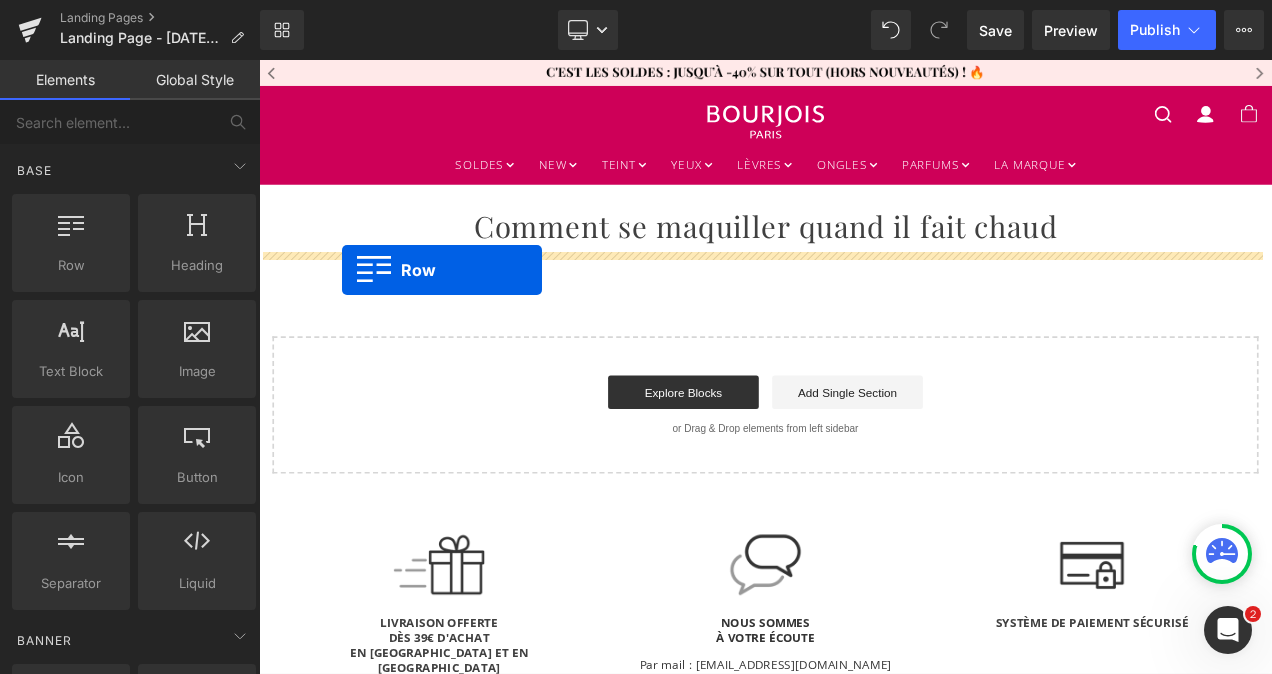 drag, startPoint x: 324, startPoint y: 310, endPoint x: 360, endPoint y: 311, distance: 36.013885 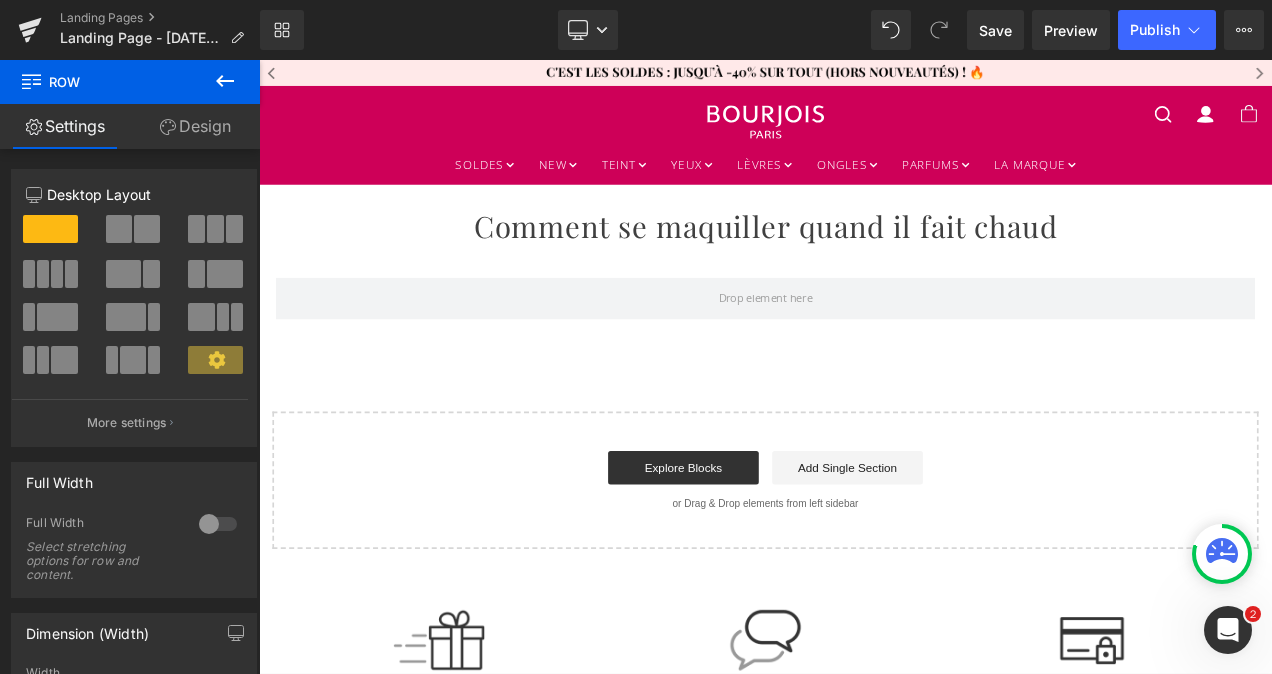 click 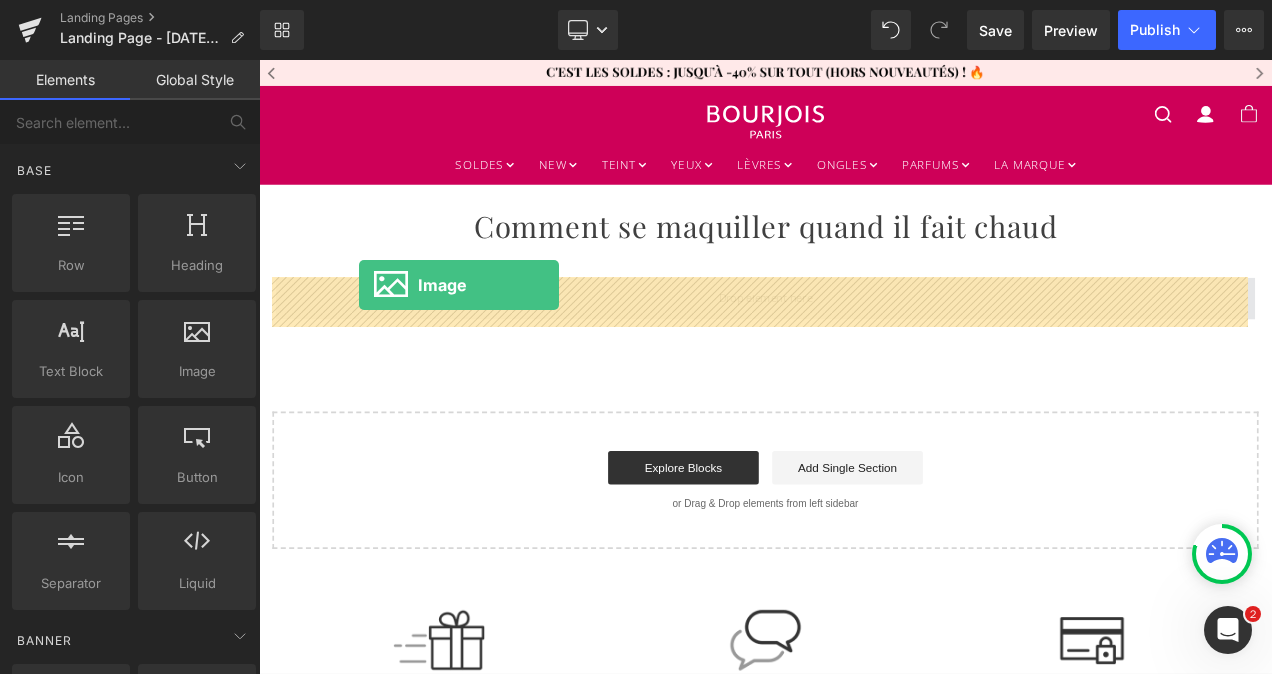 drag, startPoint x: 460, startPoint y: 430, endPoint x: 379, endPoint y: 329, distance: 129.46814 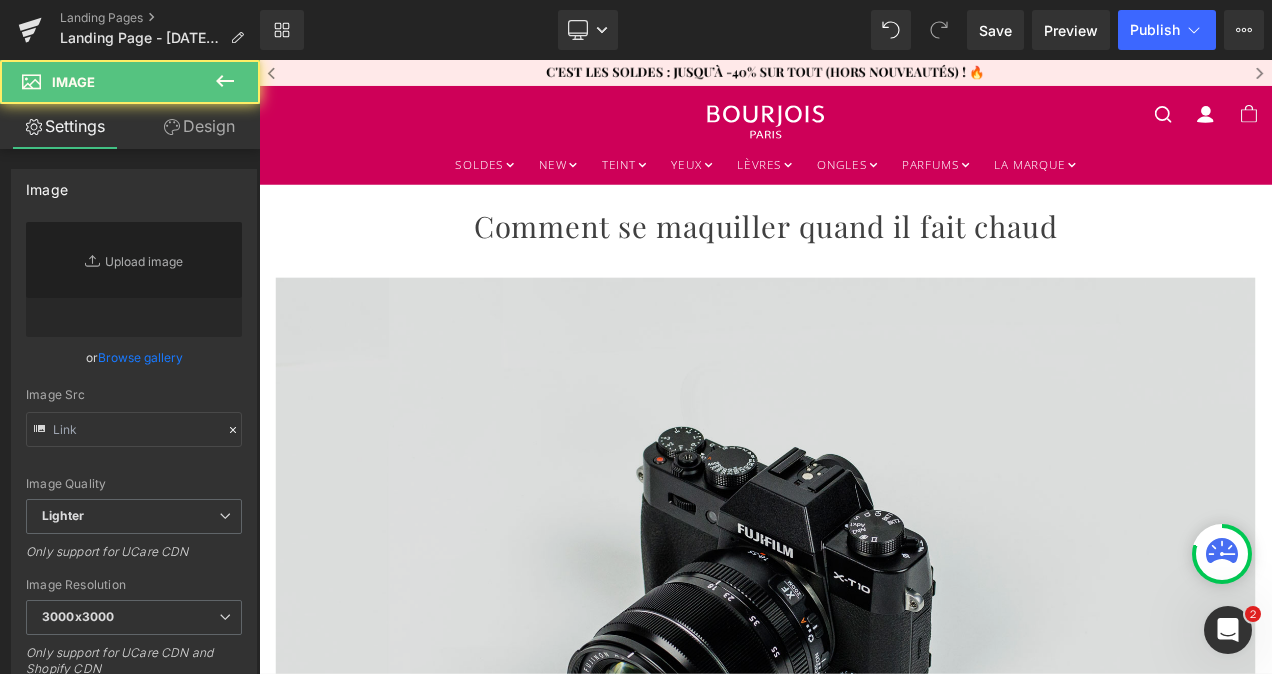type on "//[DOMAIN_NAME][URL]" 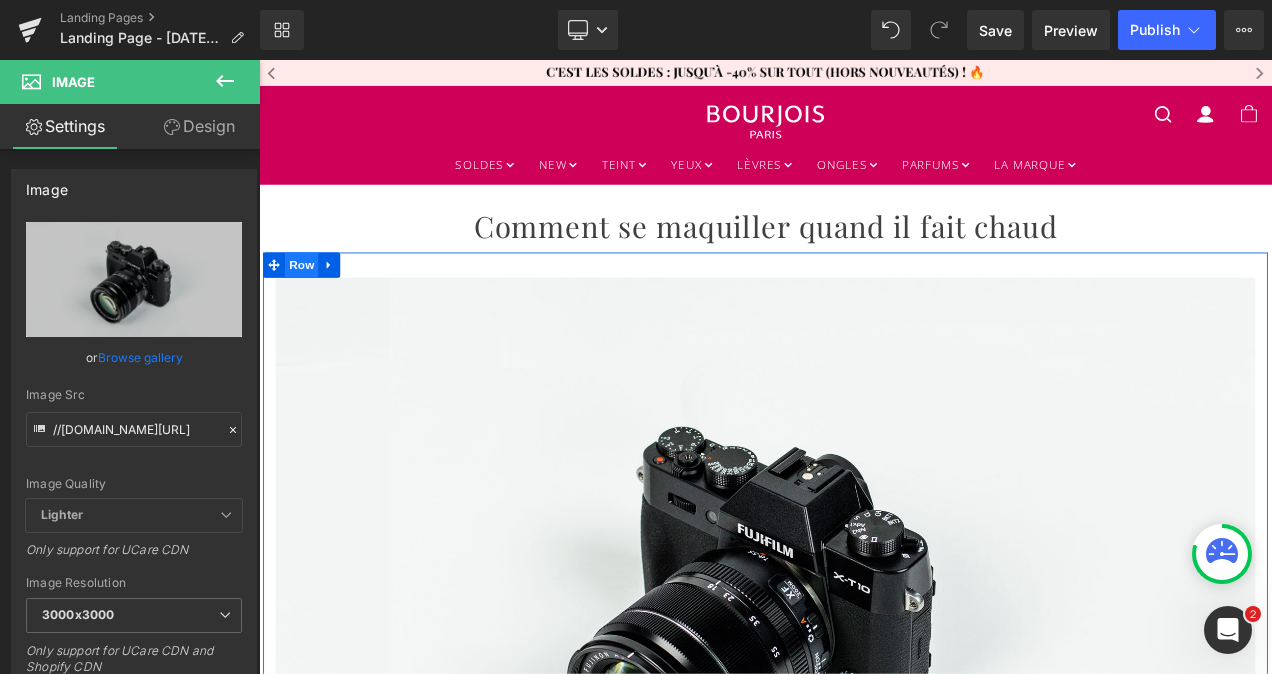 click on "Row" at bounding box center [310, 305] 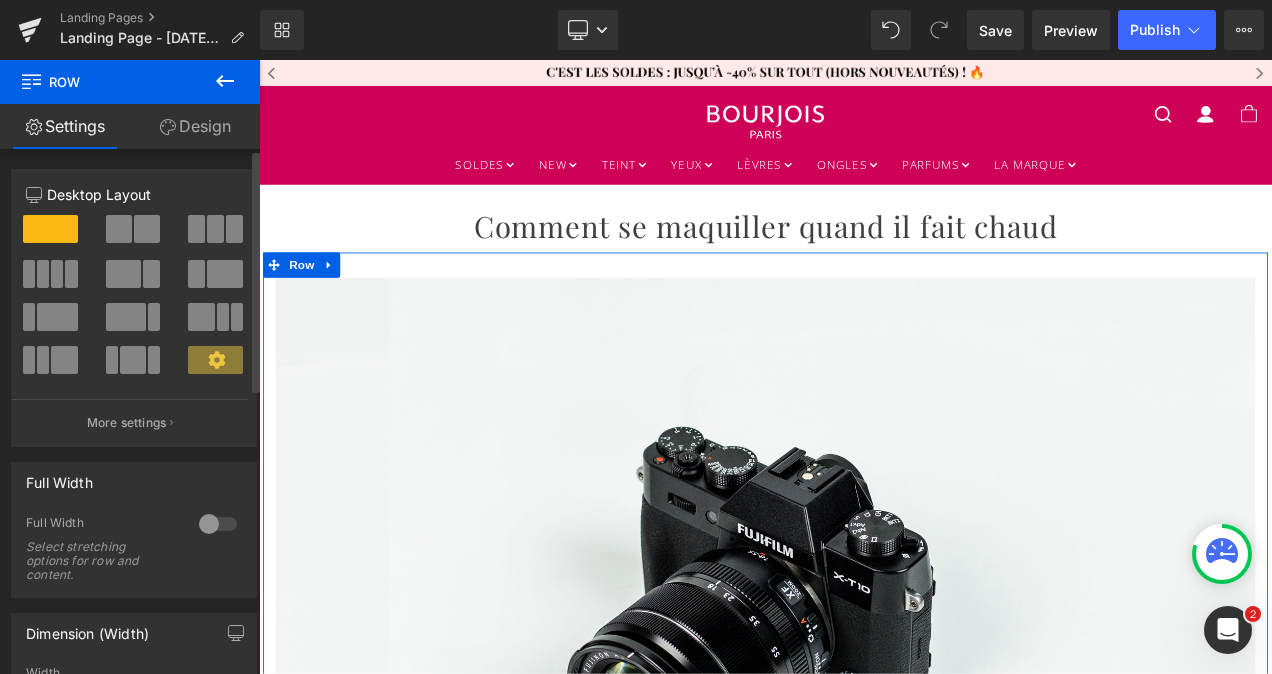 click at bounding box center (133, 360) 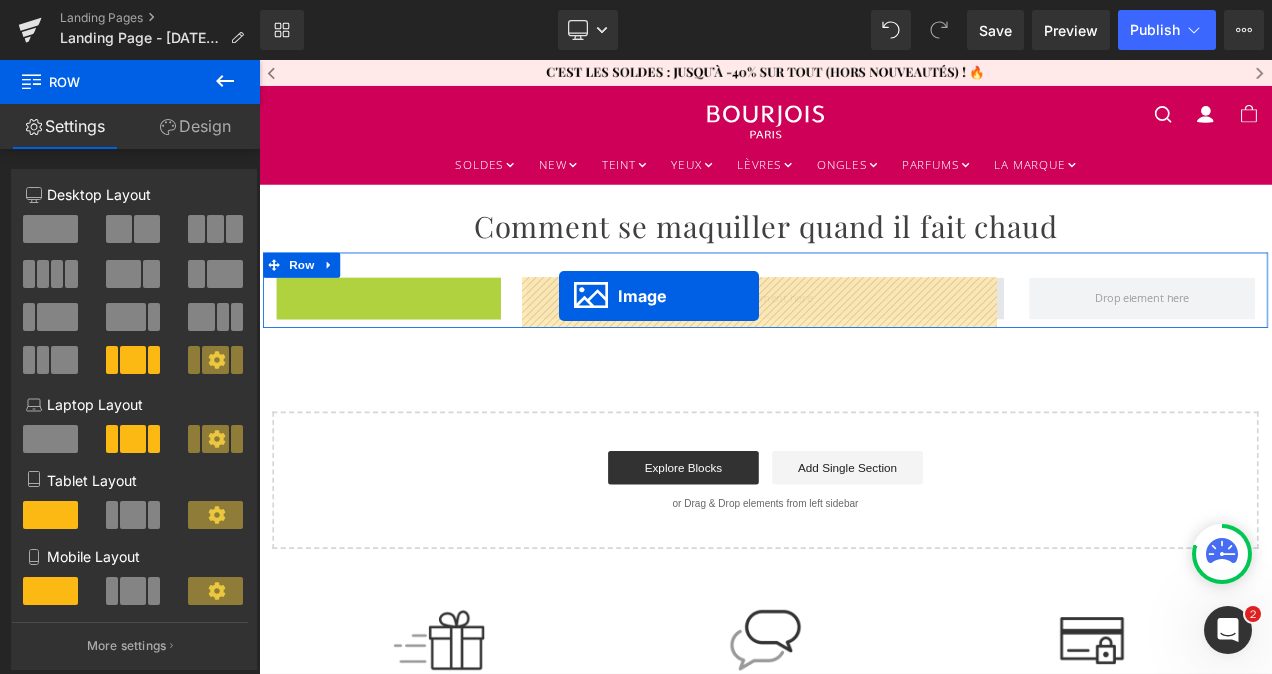 drag, startPoint x: 396, startPoint y: 405, endPoint x: 617, endPoint y: 342, distance: 229.80426 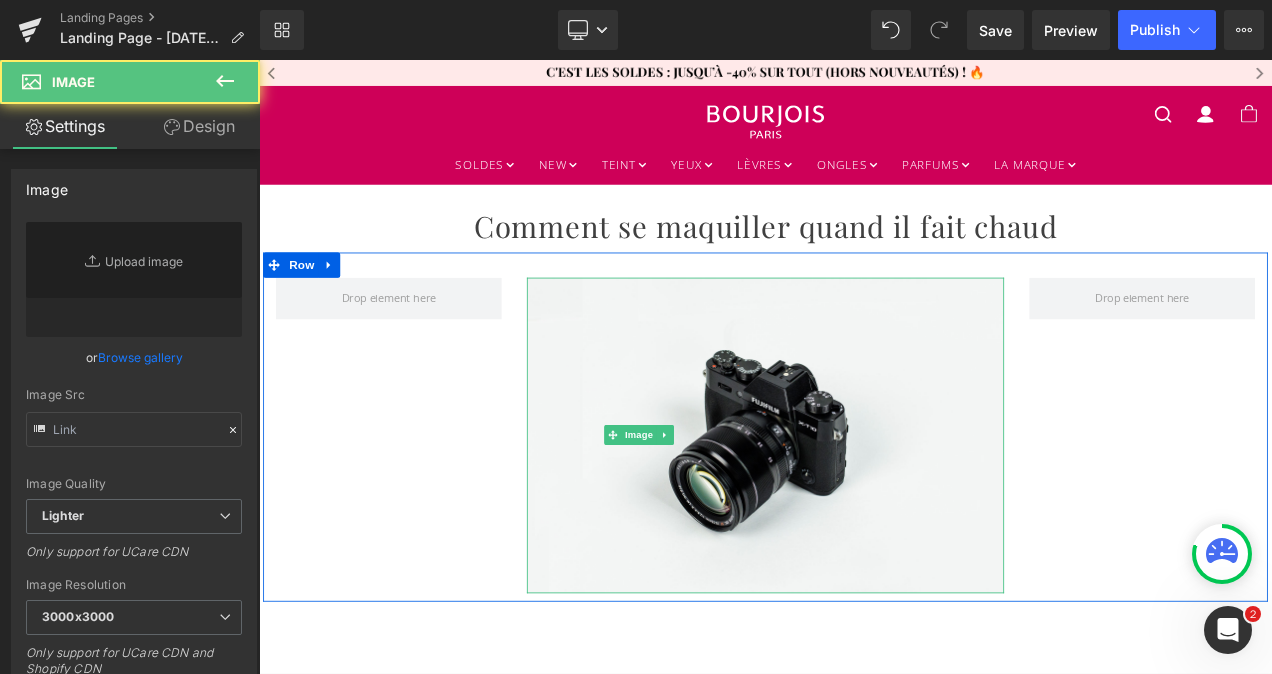 type on "//[DOMAIN_NAME][URL]" 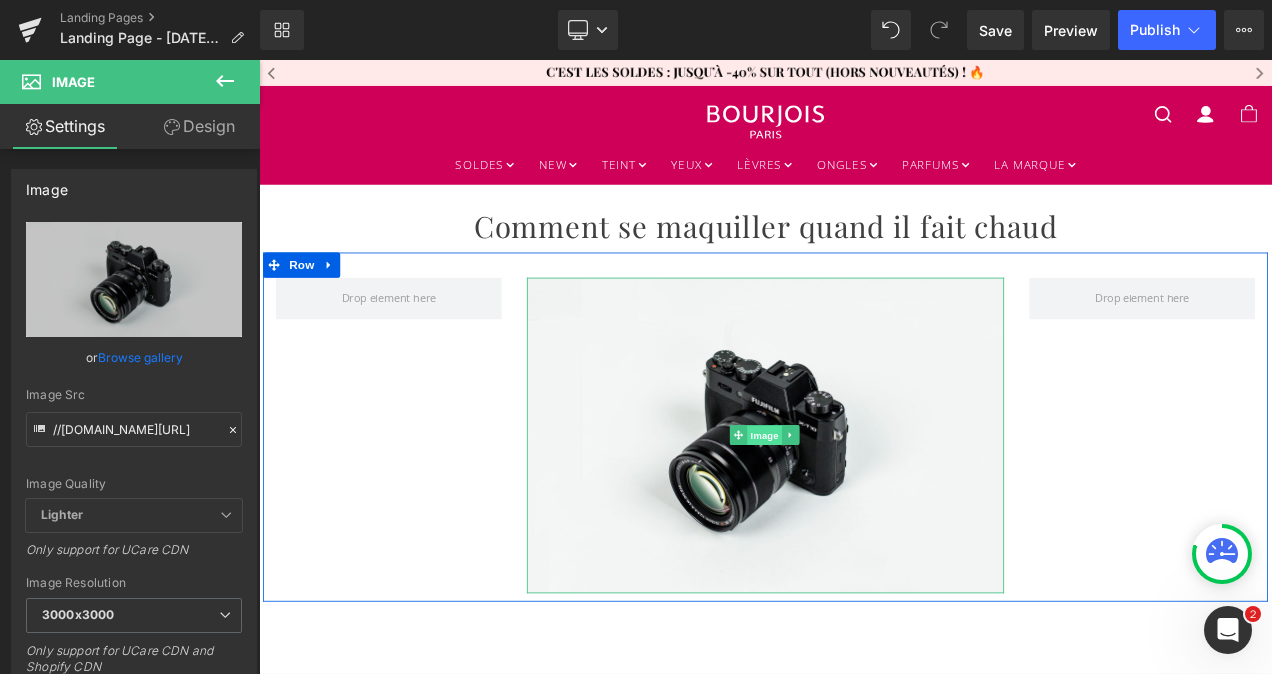 click on "Image" at bounding box center (863, 509) 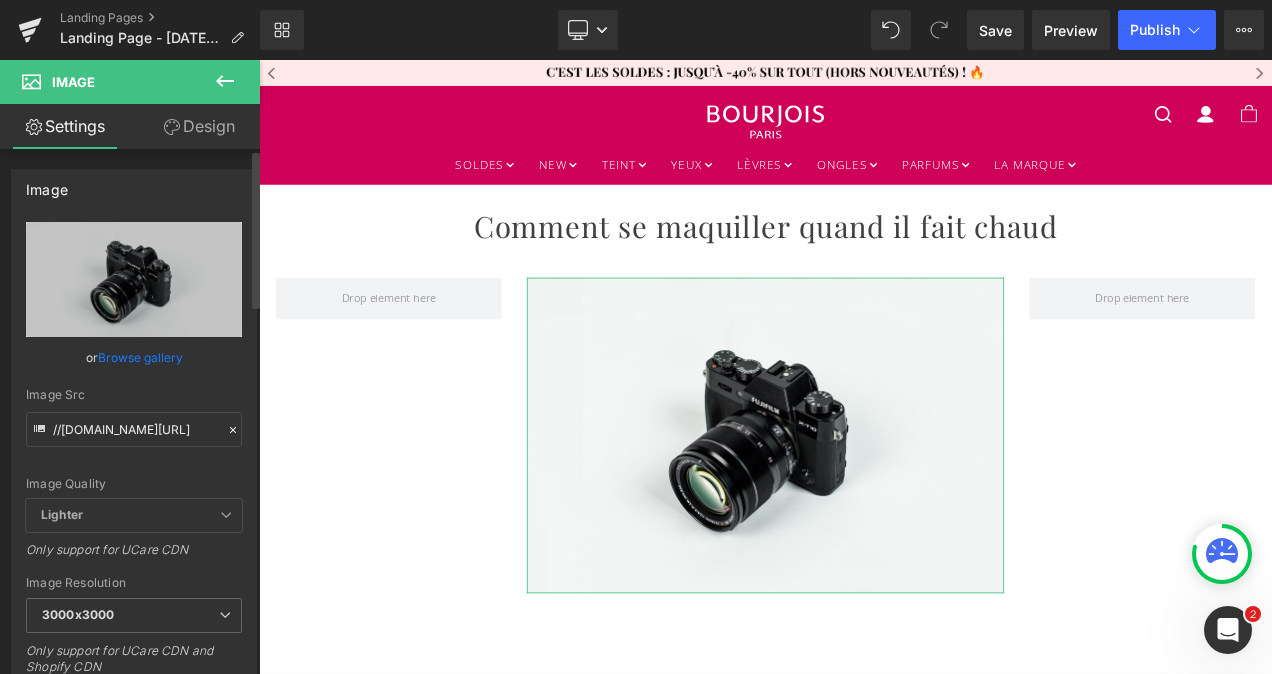 click on "Browse gallery" at bounding box center [140, 357] 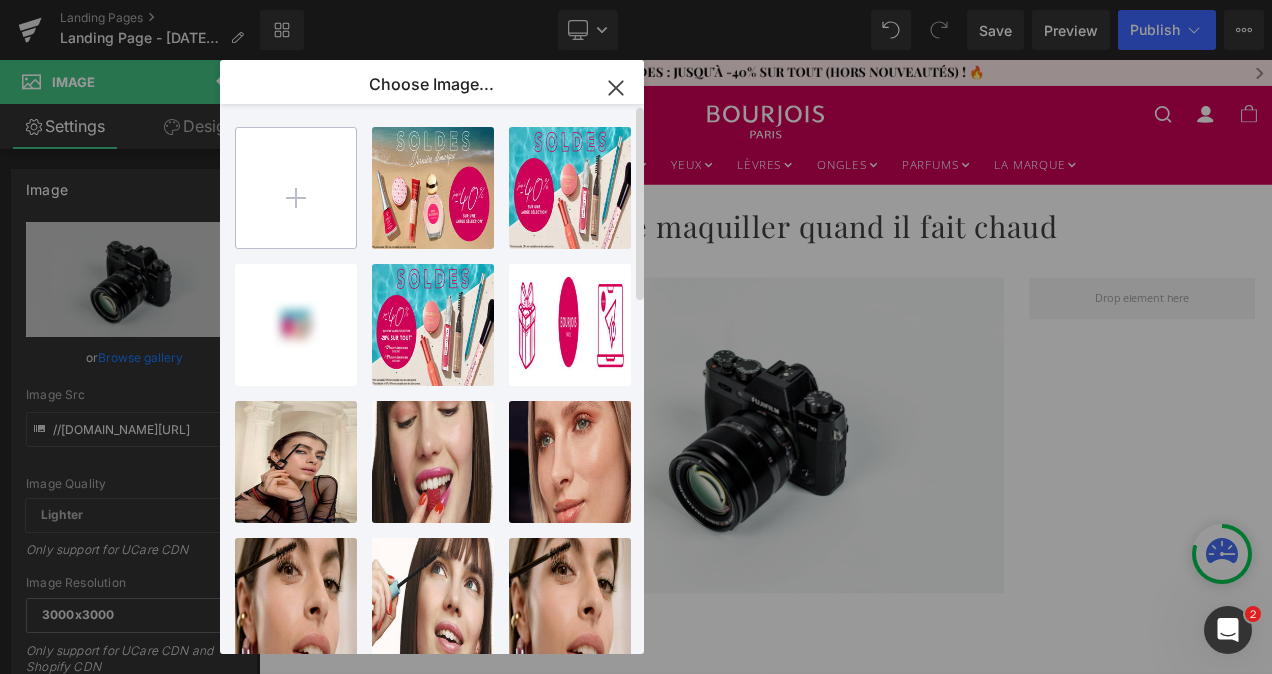 click at bounding box center [296, 188] 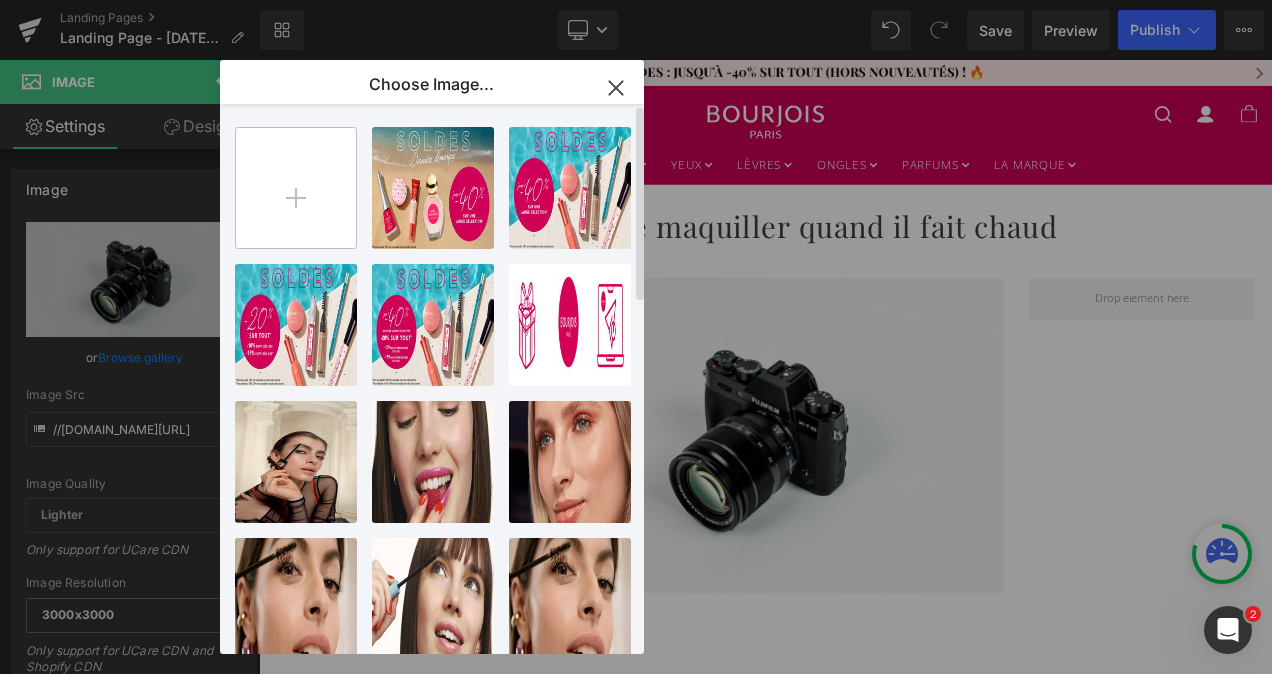 type on "C:\fakepath\IMAGE-1.jpeg" 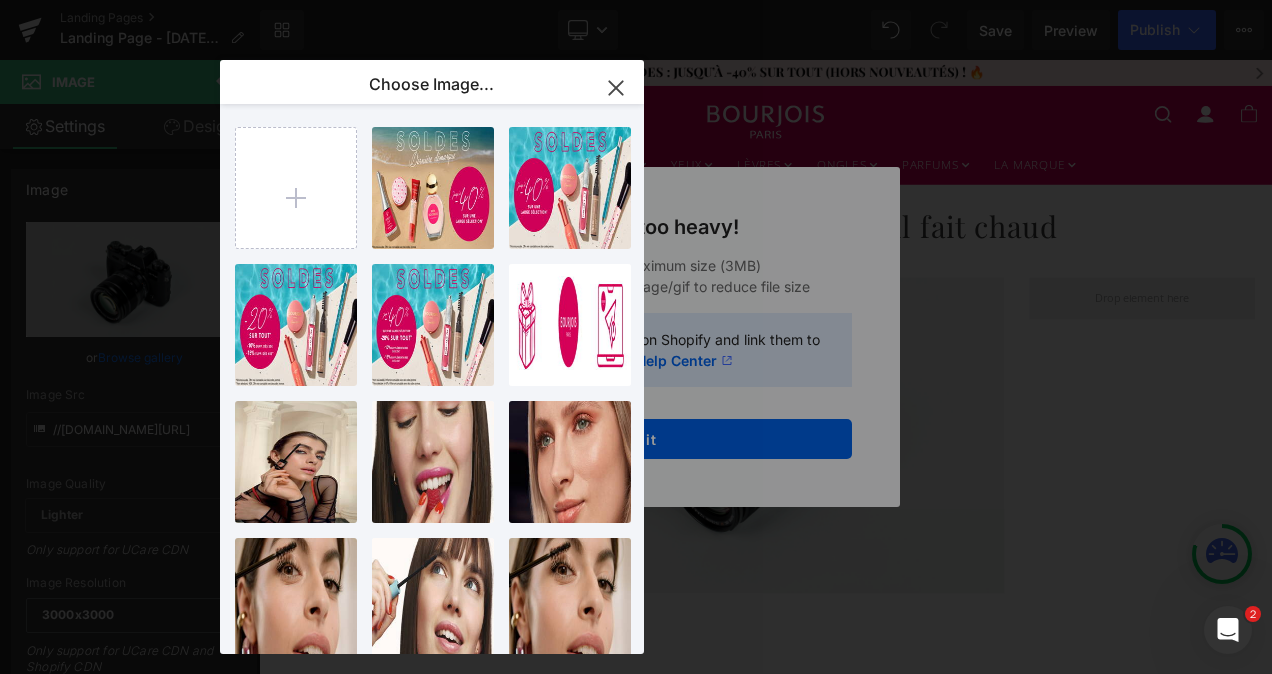 click 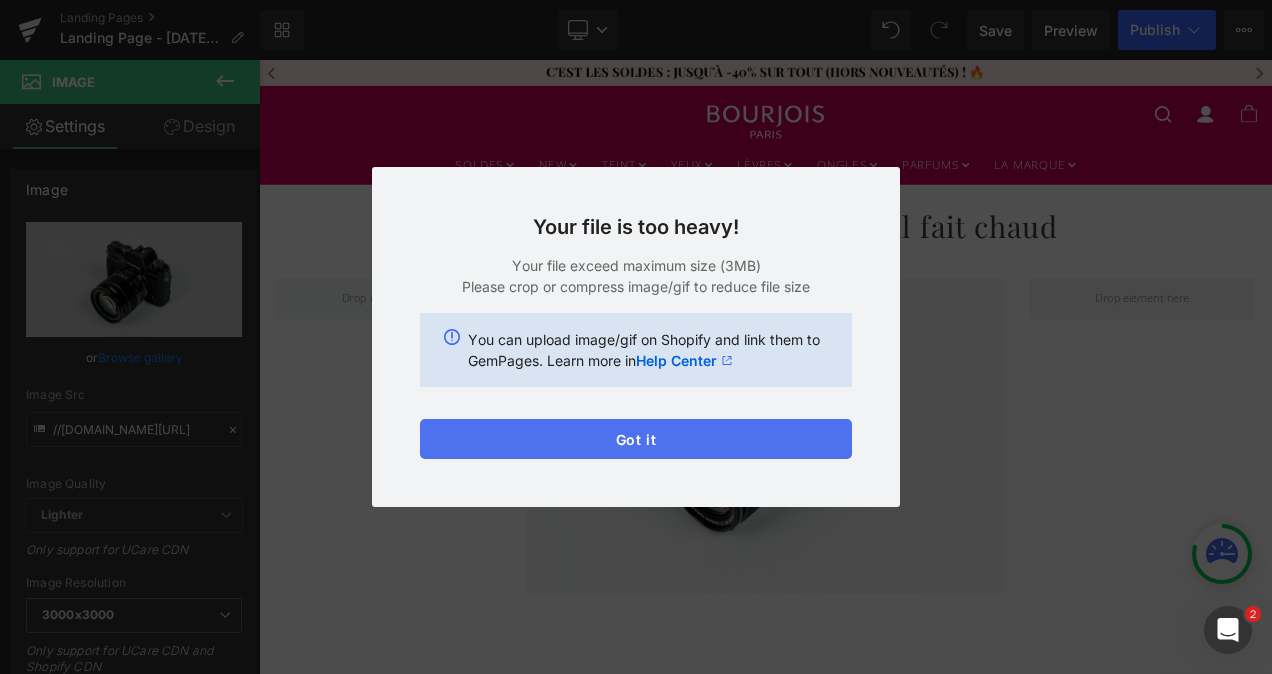 click on "Got it" at bounding box center (636, 439) 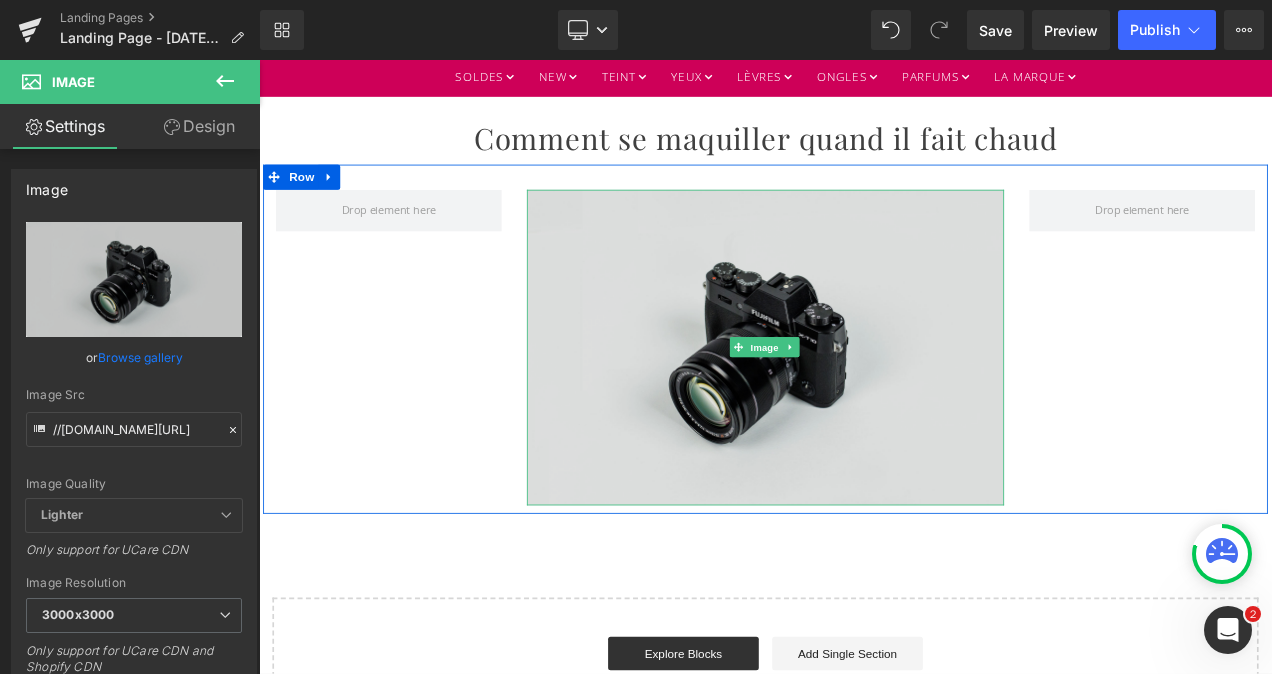 scroll, scrollTop: 143, scrollLeft: 0, axis: vertical 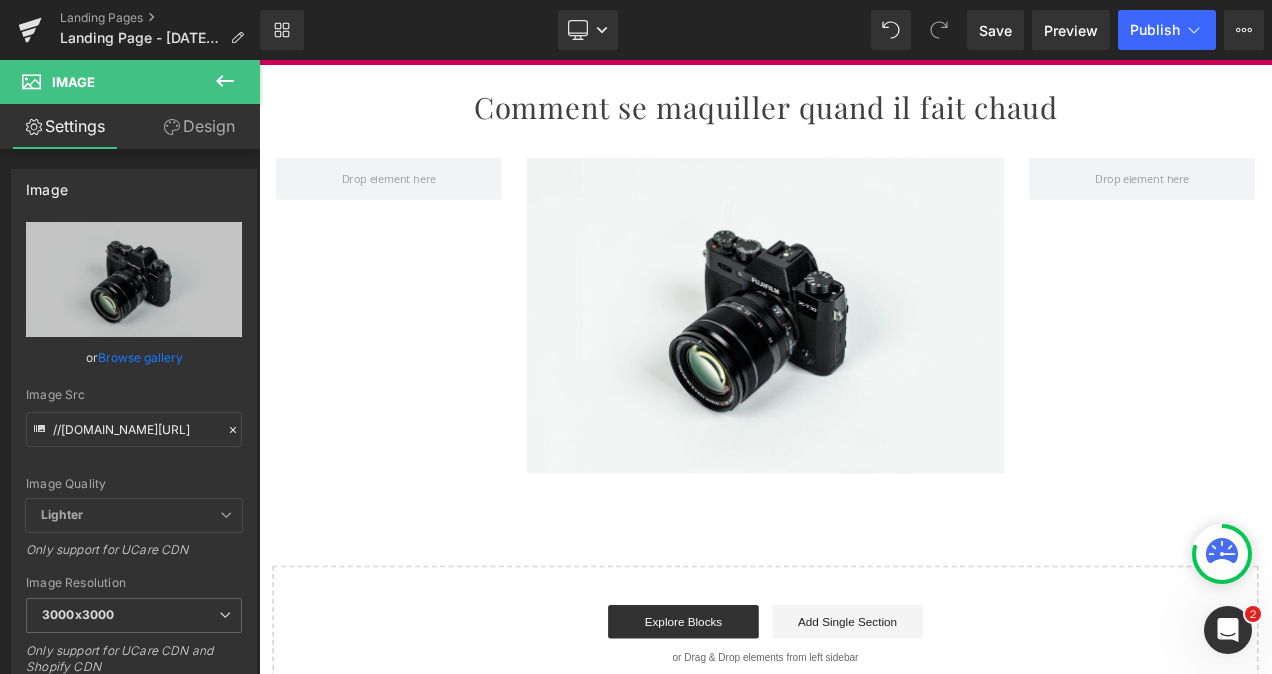 click 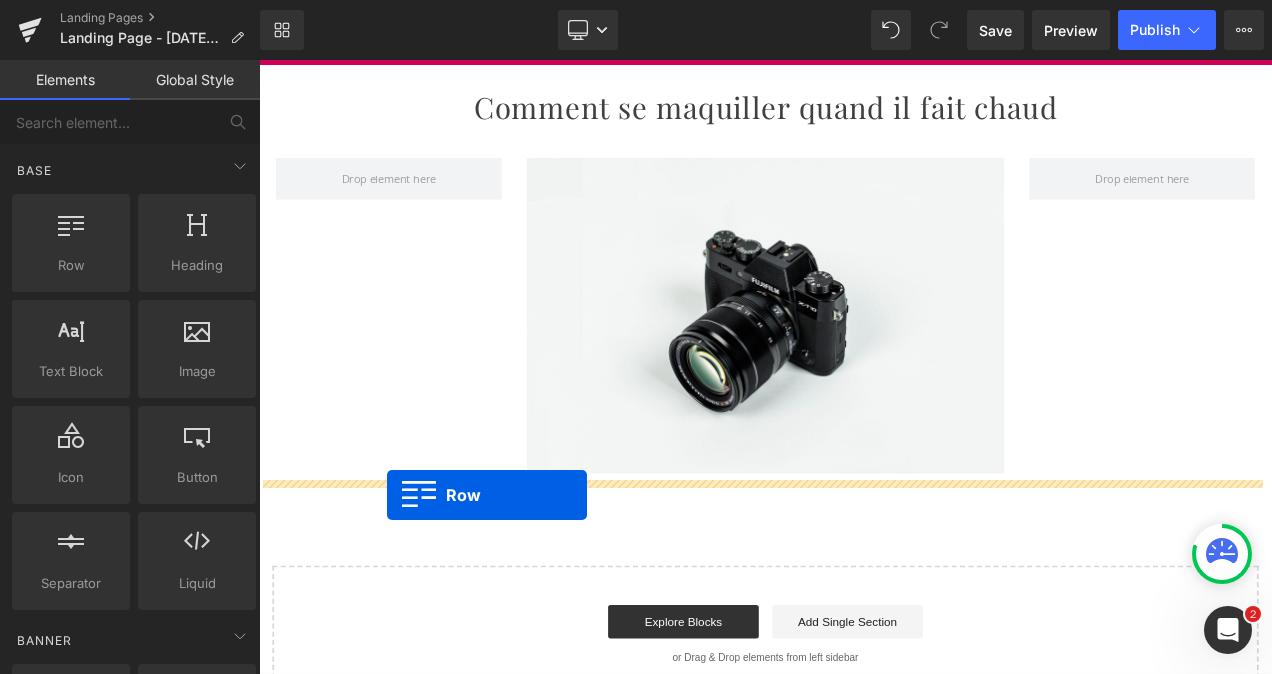 drag, startPoint x: 343, startPoint y: 309, endPoint x: 412, endPoint y: 579, distance: 278.67725 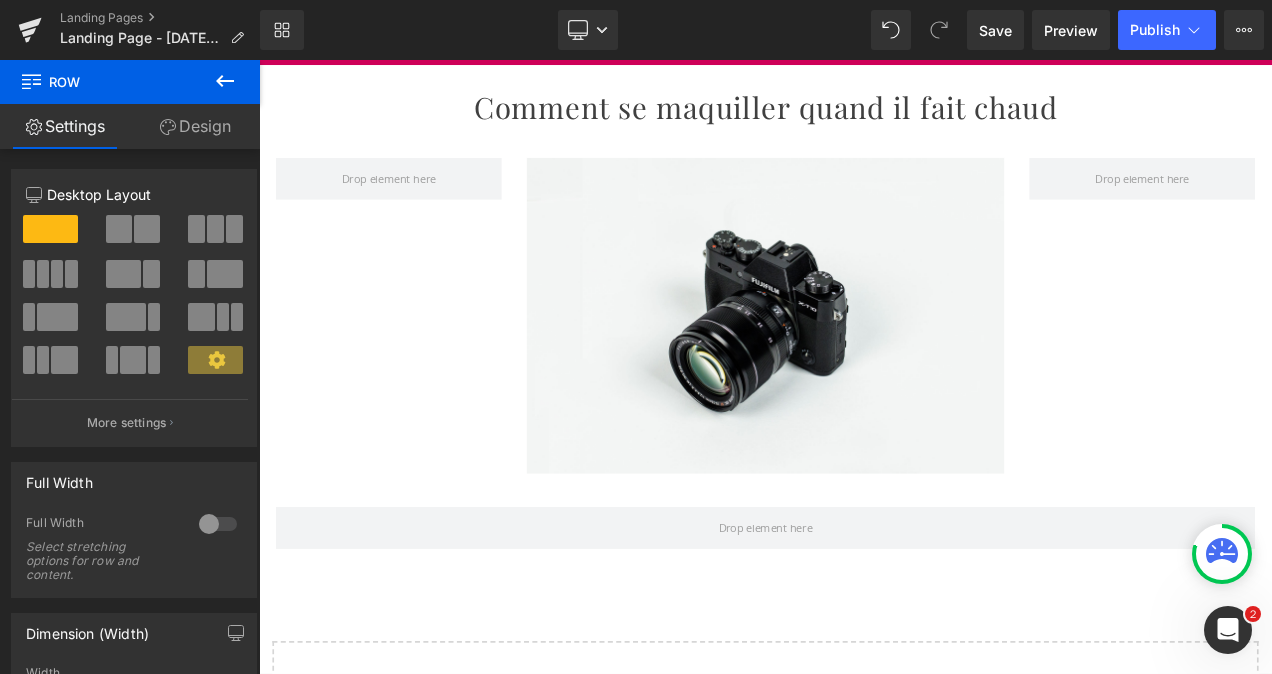 click 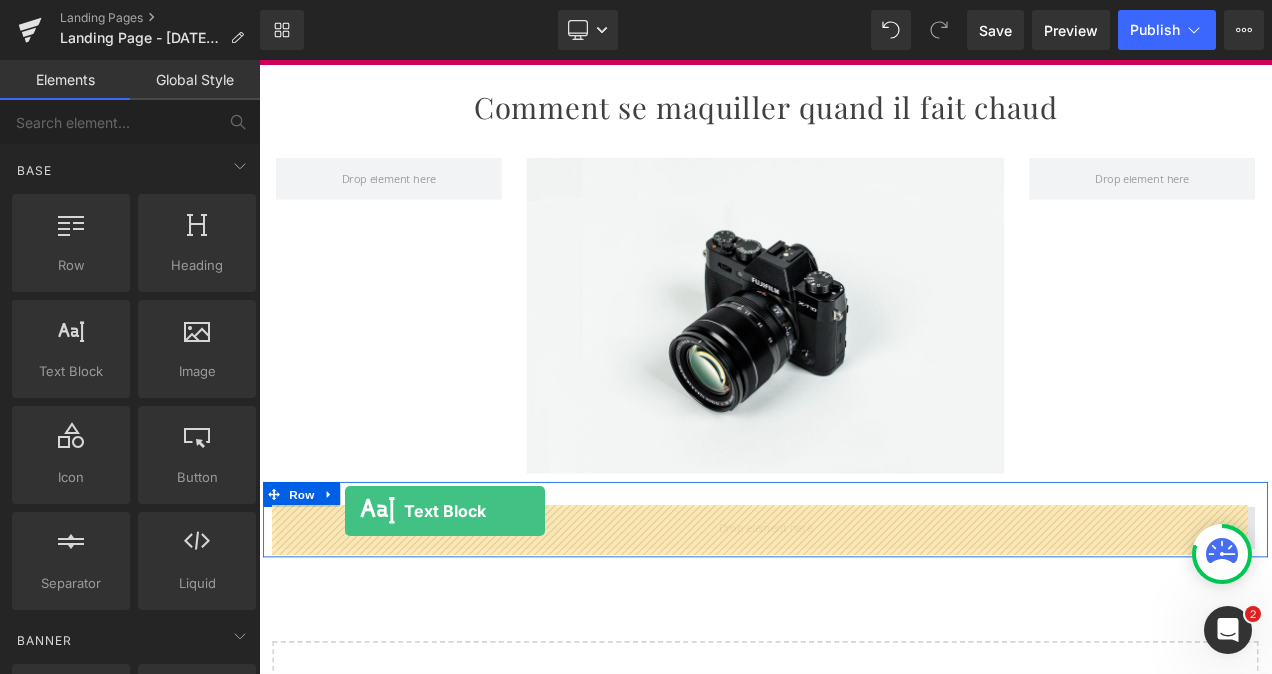 drag, startPoint x: 329, startPoint y: 412, endPoint x: 362, endPoint y: 602, distance: 192.8445 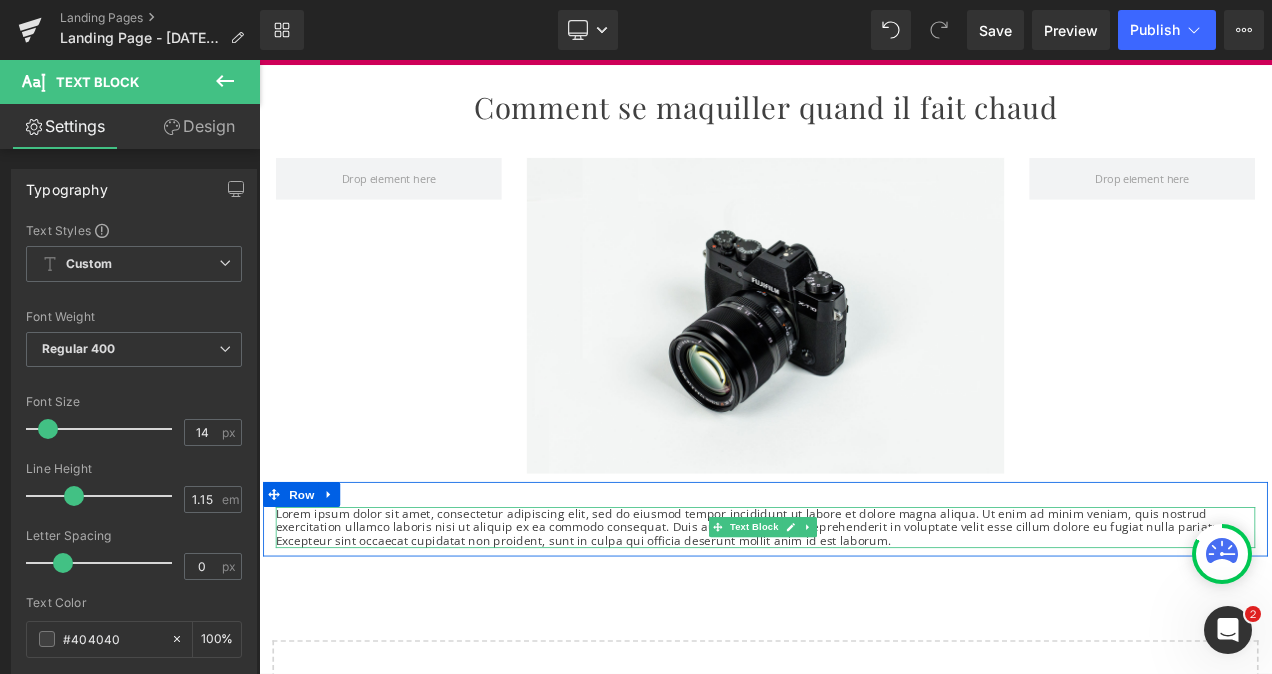 click on "Lorem ipsum dolor sit amet, consectetur adipiscing elit, sed do eiusmod tempor incididunt ut labore et dolore magna aliqua. Ut enim ad minim veniam, quis nostrud exercitation ullamco laboris nisi ut aliquip ex ea commodo consequat. Duis aute irure dolor in reprehenderit in voluptate velit esse cillum dolore eu fugiat nulla pariatur. Excepteur sint occaecat cupidatat non proident, sunt in culpa qui officia deserunt mollit anim id est laborum." at bounding box center [864, 618] 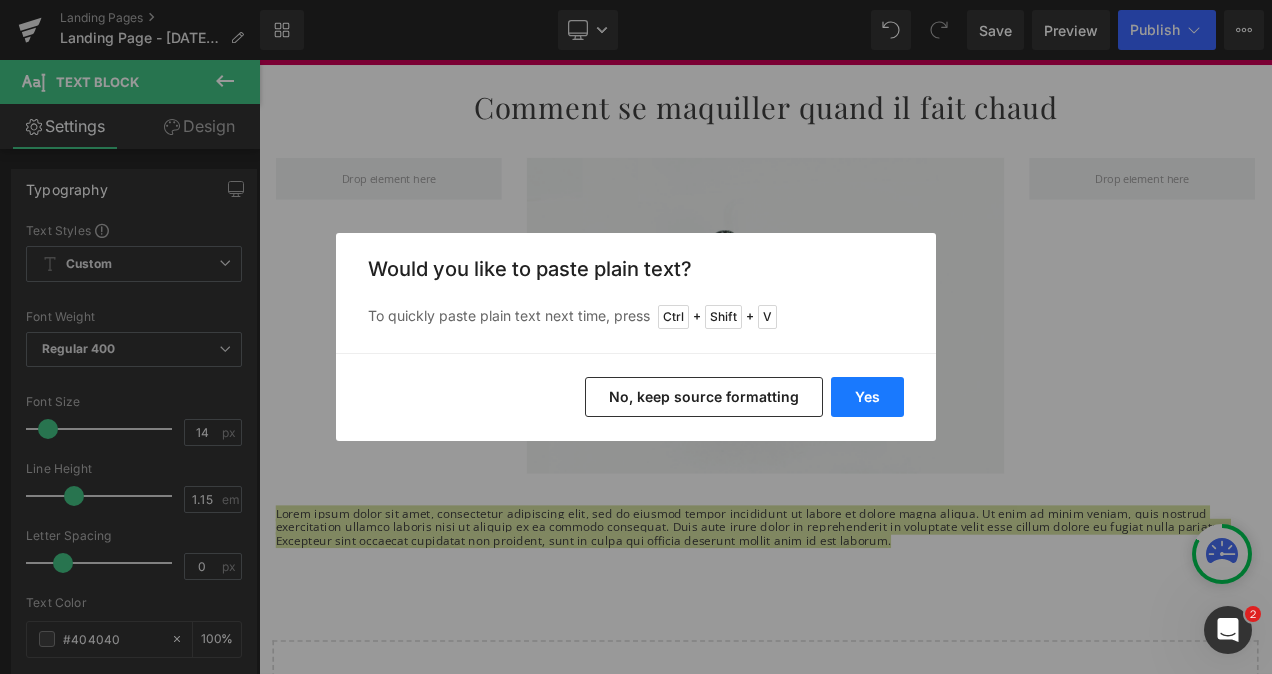 click on "Yes" at bounding box center (867, 397) 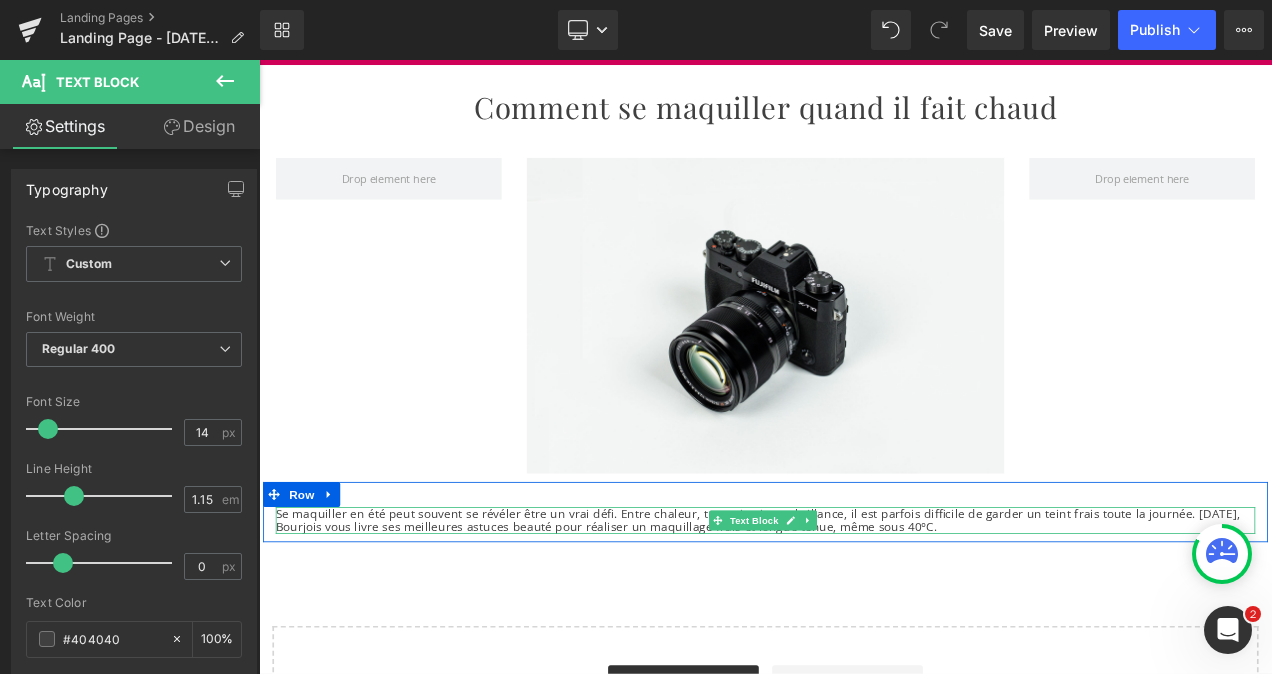 click on "Se maquiller en été peut souvent se révéler être un vrai défi. Entre chaleur, transpiration et brillance, il est parfois difficile de garder un teint frais toute la journée. [DATE], Bourjois vous livre ses meilleures astuces beauté pour réaliser un maquillage frais et longue tenue, même sous 40°C." at bounding box center [864, 610] 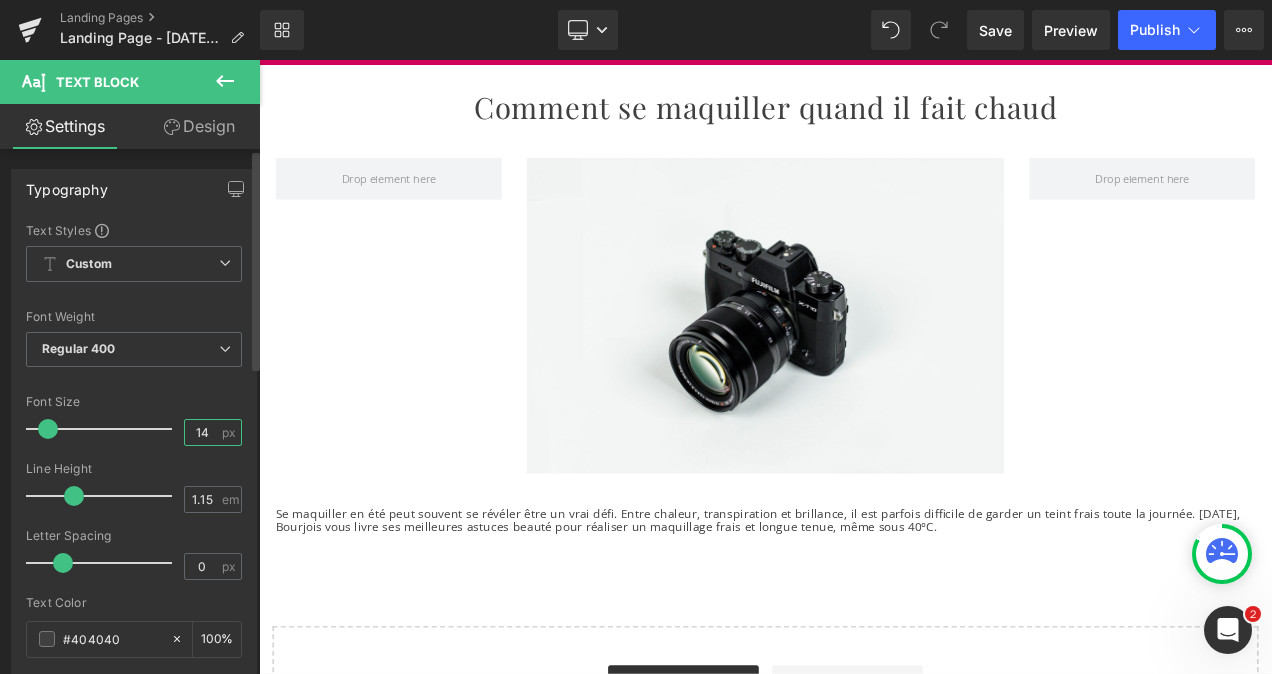 click on "14" at bounding box center (202, 432) 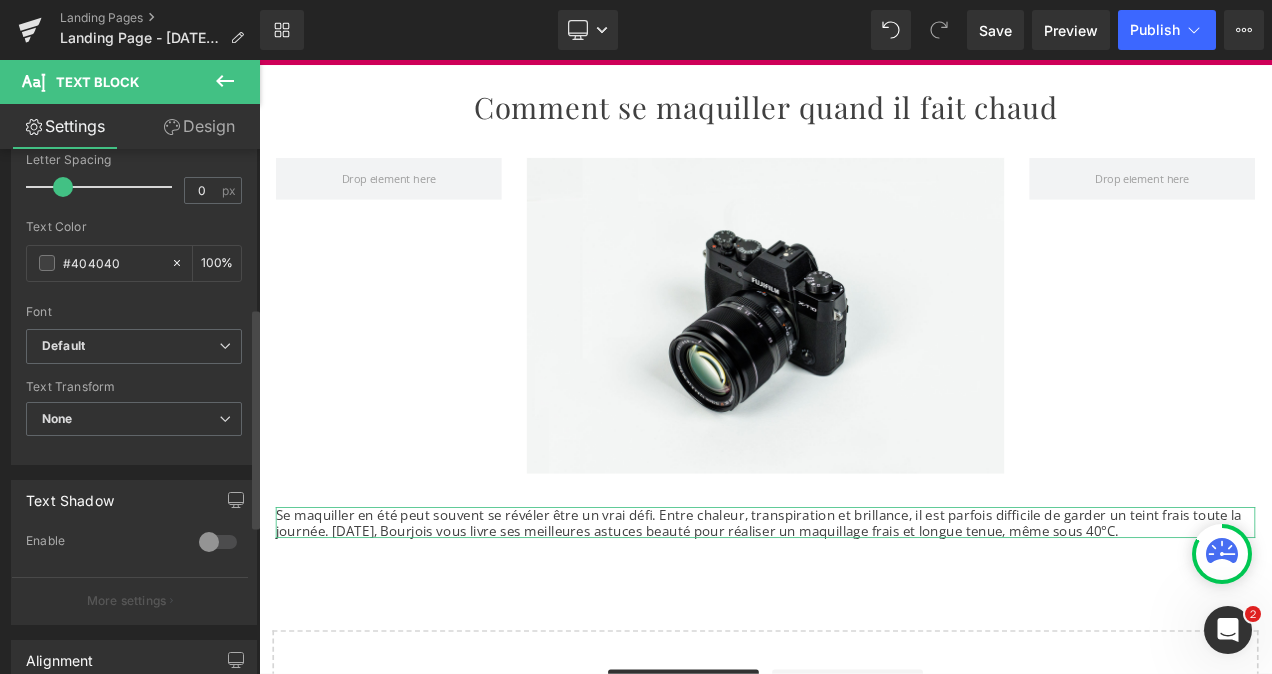 scroll, scrollTop: 377, scrollLeft: 0, axis: vertical 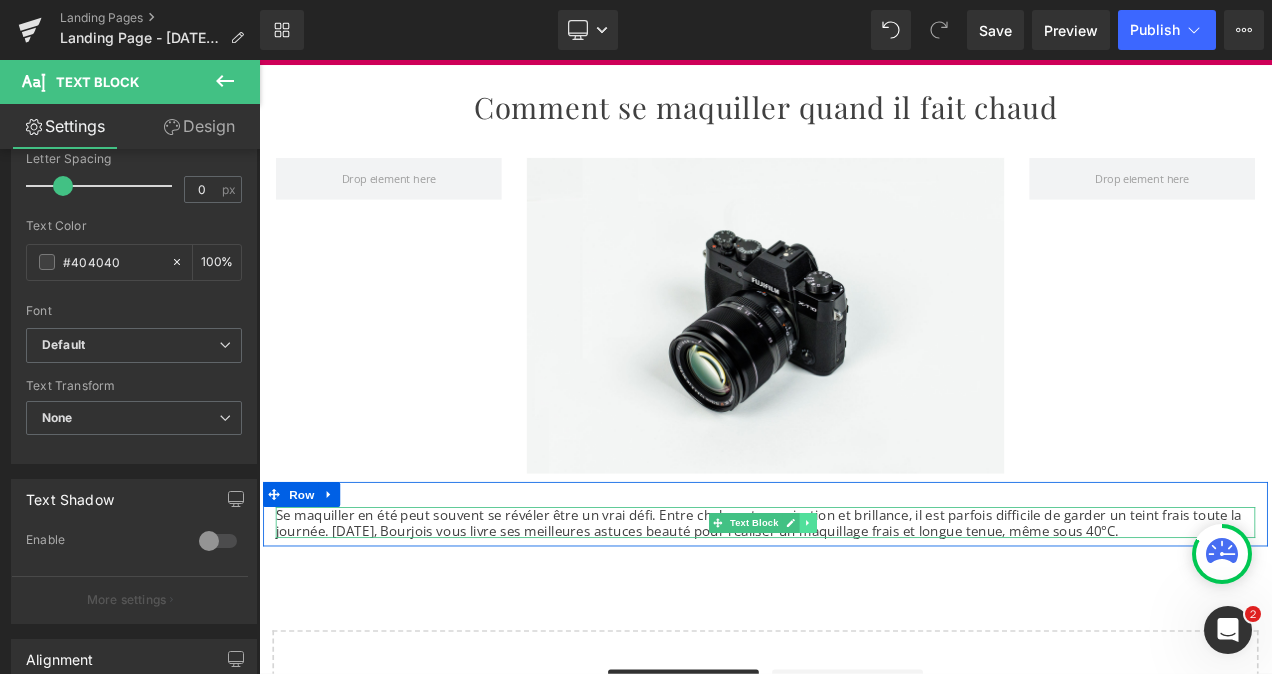 type on "16" 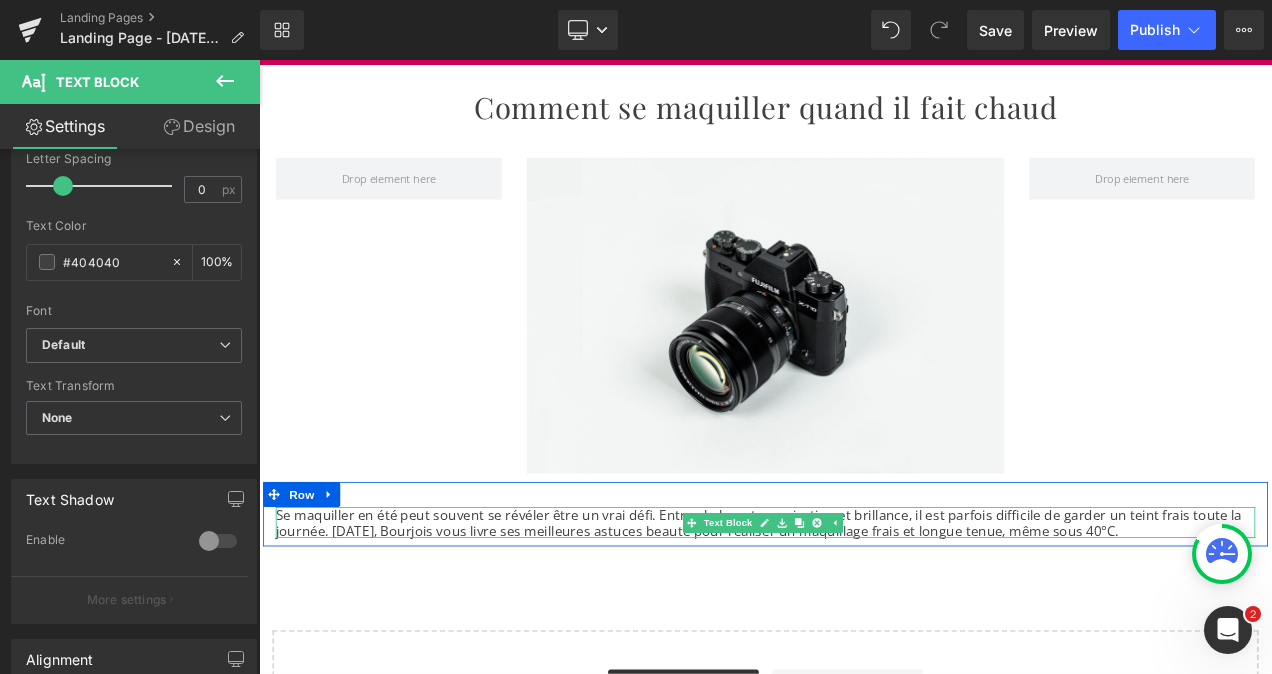 click on "Se maquiller en été peut souvent se révéler être un vrai défi. Entre chaleur, transpiration et brillance, il est parfois difficile de garder un teint frais toute la journée. [DATE], Bourjois vous livre ses meilleures astuces beauté pour réaliser un maquillage frais et longue tenue, même sous 40°C." at bounding box center (864, 612) 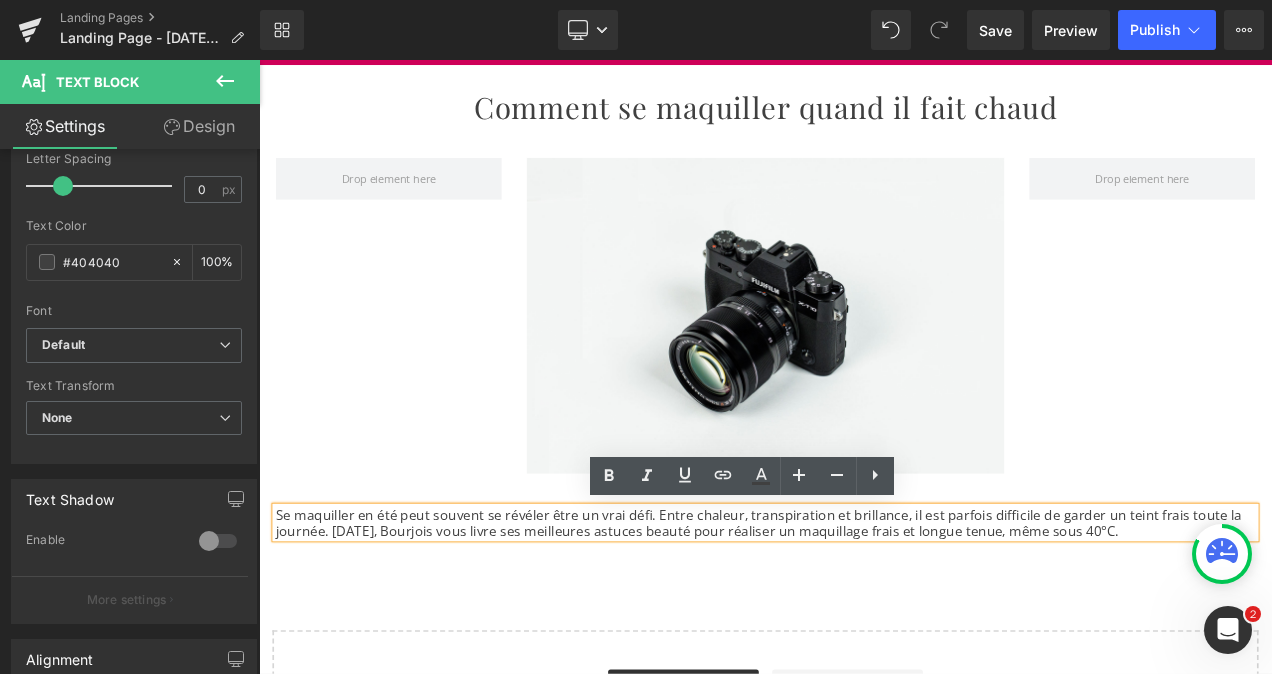 click on "Se maquiller en été peut souvent se révéler être un vrai défi. Entre chaleur, transpiration et brillance, il est parfois difficile de garder un teint frais toute la journée. [DATE], Bourjois vous livre ses meilleures astuces beauté pour réaliser un maquillage frais et longue tenue, même sous 40°C." at bounding box center (864, 612) 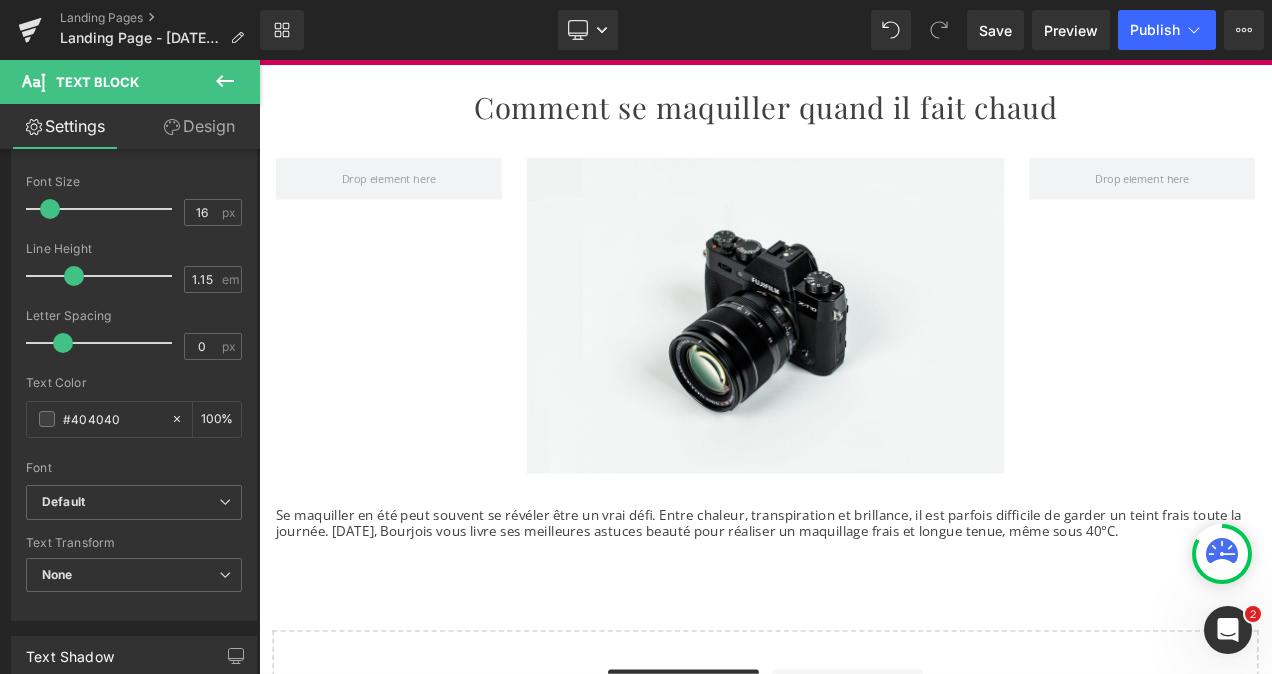 scroll, scrollTop: 213, scrollLeft: 0, axis: vertical 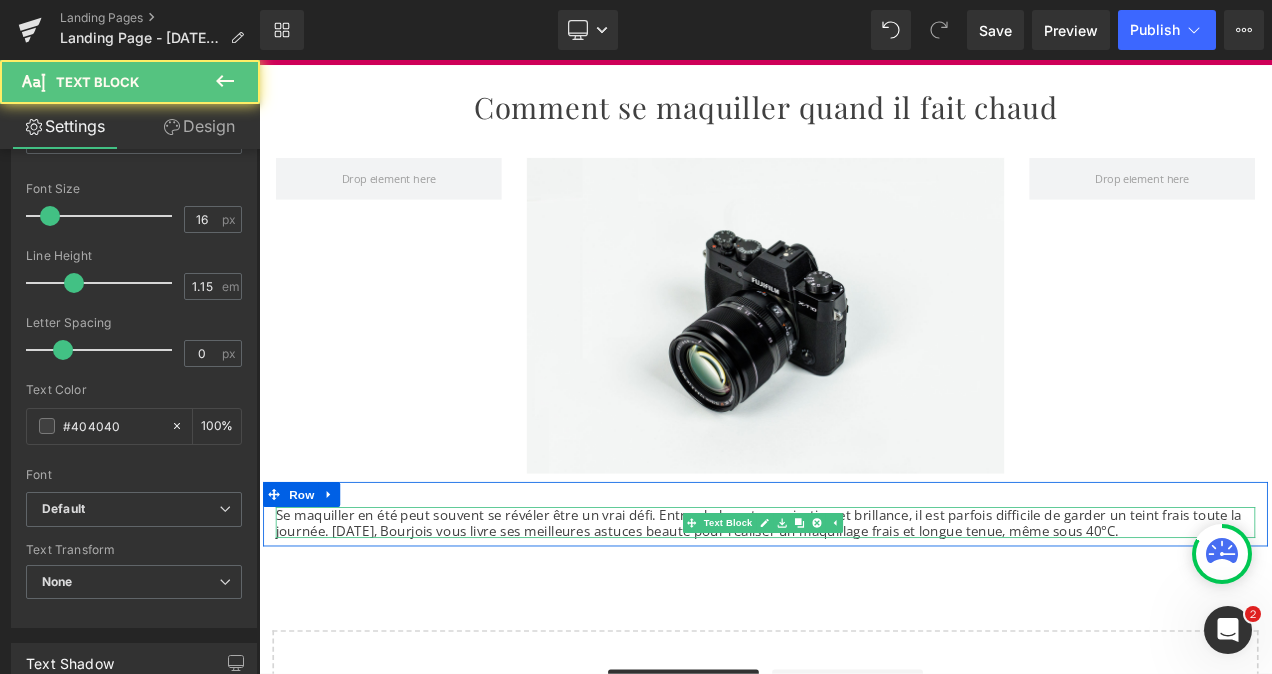click on "Se maquiller en été peut souvent se révéler être un vrai défi. Entre chaleur, transpiration et brillance, il est parfois difficile de garder un teint frais toute la journée. [DATE], Bourjois vous livre ses meilleures astuces beauté pour réaliser un maquillage frais et longue tenue, même sous 40°C." at bounding box center [864, 612] 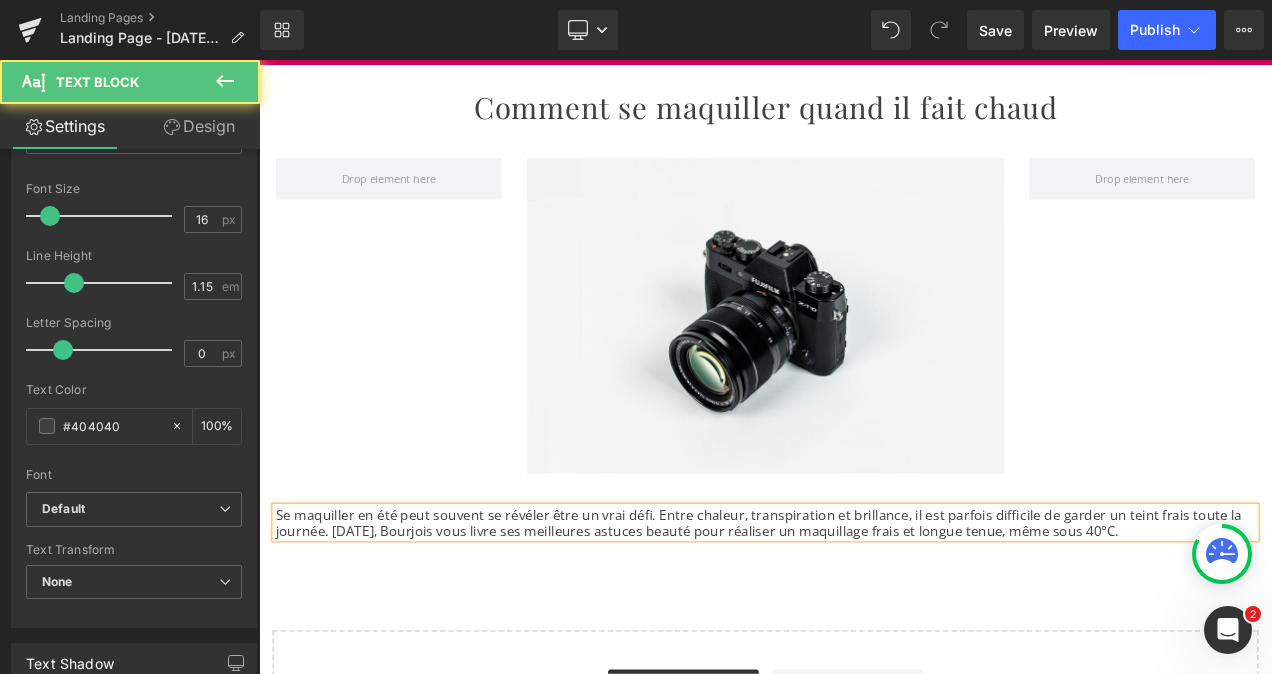 click on "Se maquiller en été peut souvent se révéler être un vrai défi. Entre chaleur, transpiration et brillance, il est parfois difficile de garder un teint frais toute la journée. [DATE], Bourjois vous livre ses meilleures astuces beauté pour réaliser un maquillage frais et longue tenue, même sous 40°C." at bounding box center (864, 612) 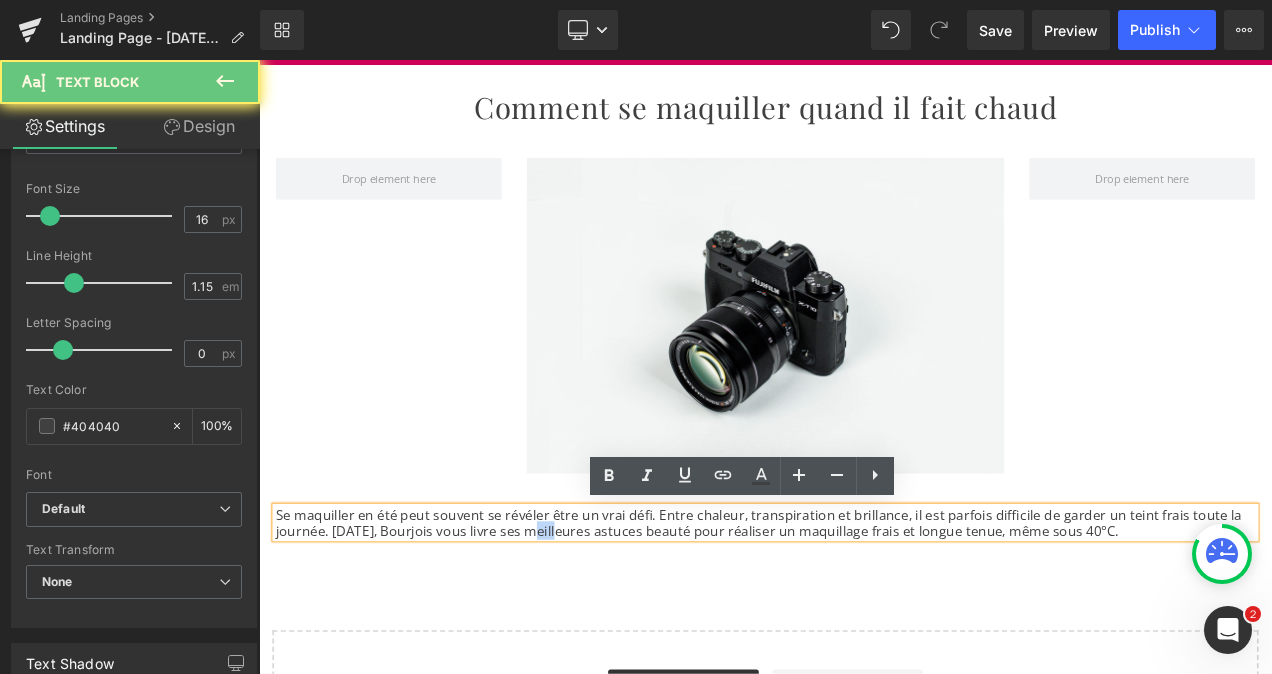 click on "Se maquiller en été peut souvent se révéler être un vrai défi. Entre chaleur, transpiration et brillance, il est parfois difficile de garder un teint frais toute la journée. [DATE], Bourjois vous livre ses meilleures astuces beauté pour réaliser un maquillage frais et longue tenue, même sous 40°C." at bounding box center [864, 612] 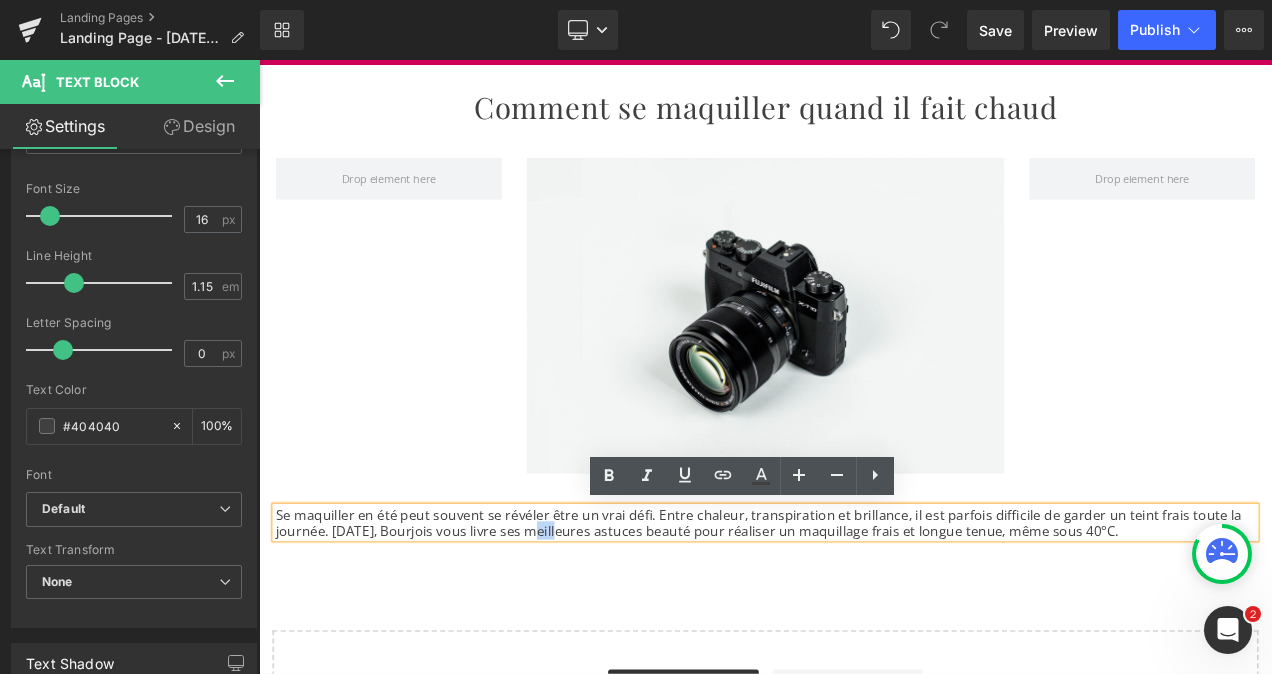 drag, startPoint x: 1324, startPoint y: 625, endPoint x: 276, endPoint y: 591, distance: 1048.5514 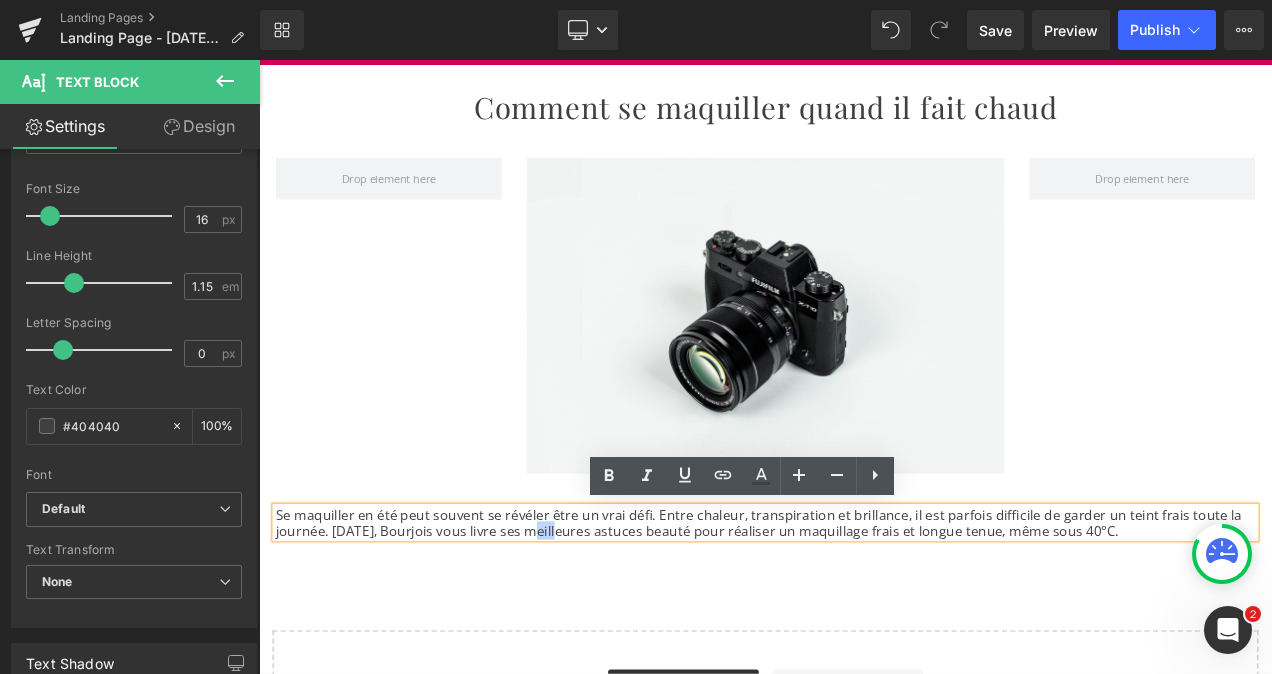 click on "Se maquiller en été peut souvent se révéler être un vrai défi. Entre chaleur, transpiration et brillance, il est parfois difficile de garder un teint frais toute la journée. [DATE], Bourjois vous livre ses meilleures astuces beauté pour réaliser un maquillage frais et longue tenue, même sous 40°C." at bounding box center [864, 612] 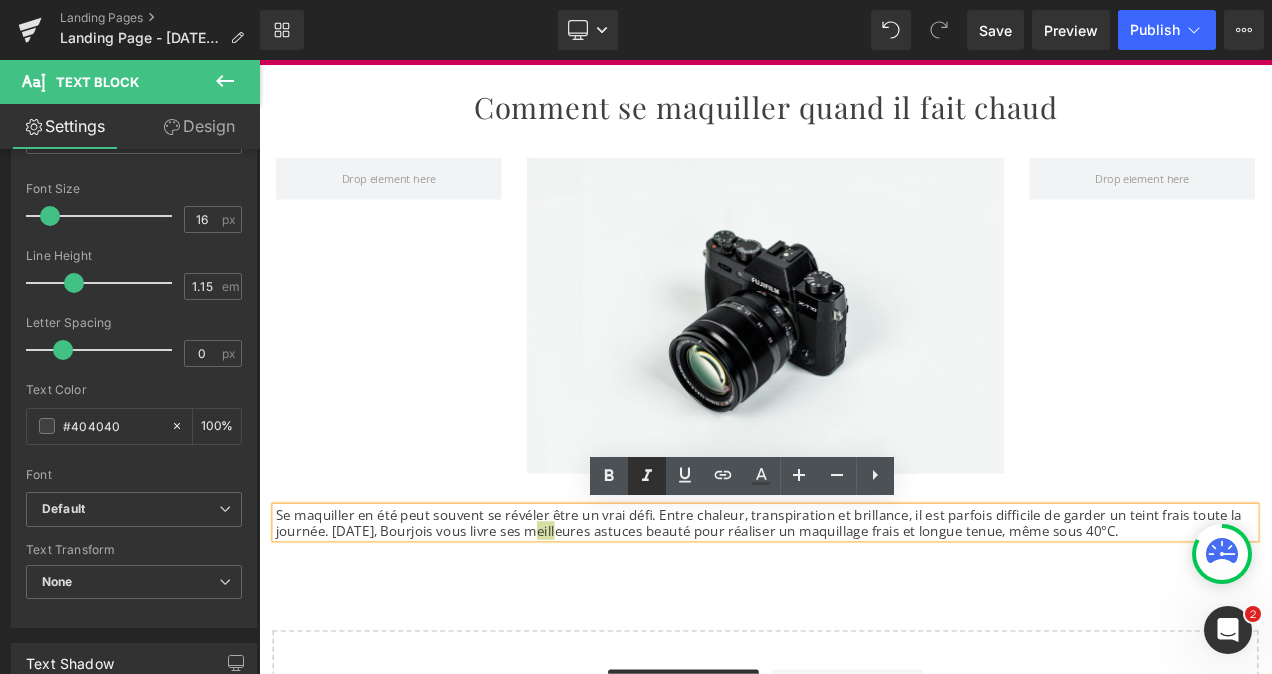 click 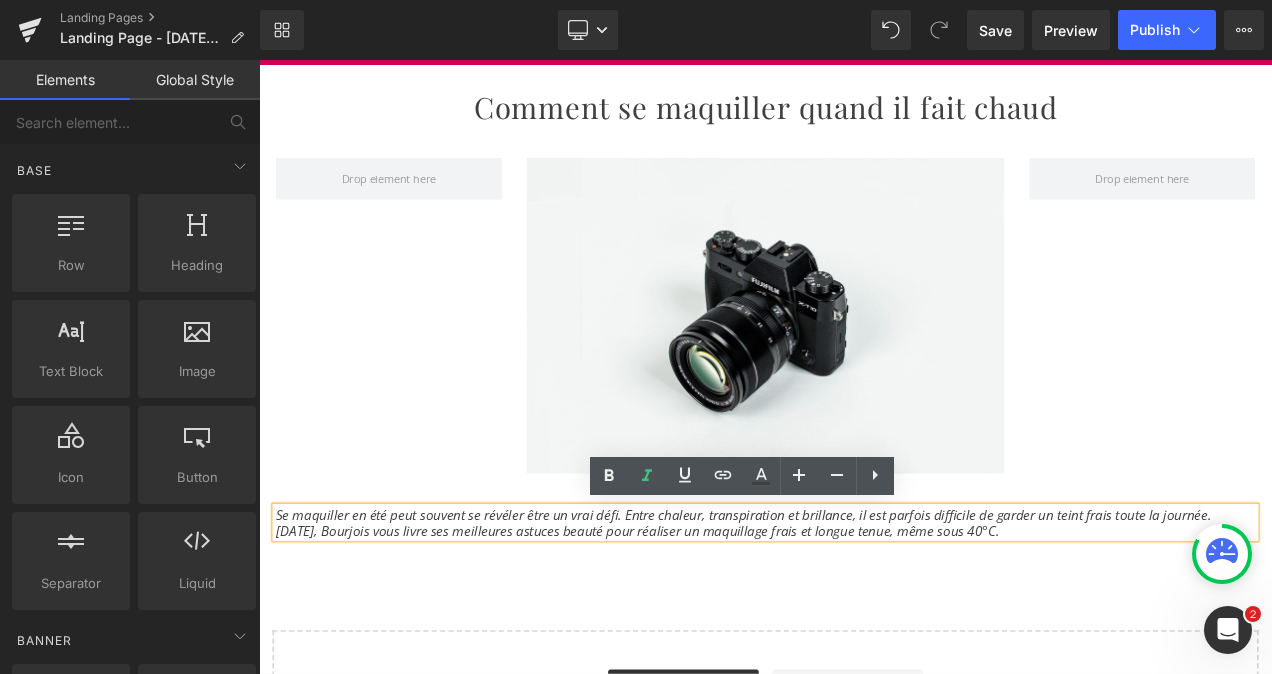 click on "Comment se maquiller quand il fait chaud
Heading
Row
Image
Row
Se maquiller en été peut souvent se révéler être un vrai défi. Entre chaleur, transpiration et brillance, il est parfois difficile de garder un teint frais toute la journée. [DATE], Bourjois vous livre ses meilleures astuces beauté pour réaliser un maquillage frais et longue tenue, même sous 40°C.
Text Block
Row
Select your layout" at bounding box center (864, 485) 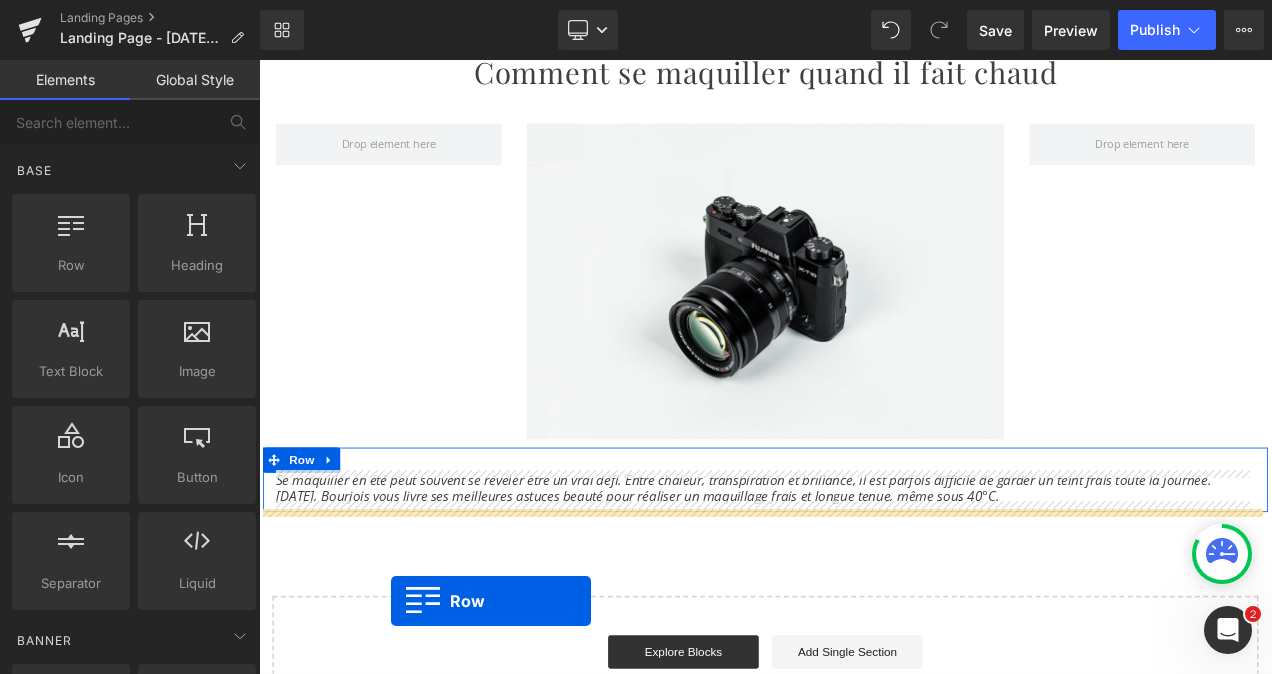 scroll, scrollTop: 206, scrollLeft: 0, axis: vertical 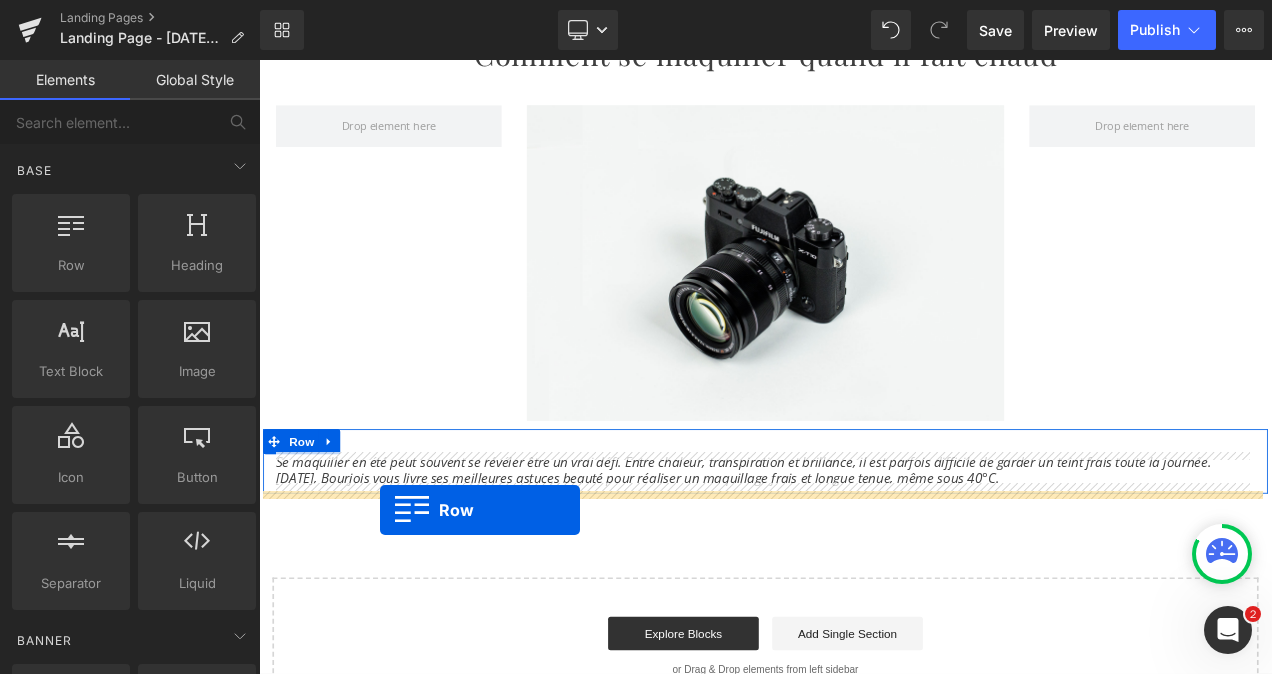 drag, startPoint x: 343, startPoint y: 306, endPoint x: 403, endPoint y: 598, distance: 298.10065 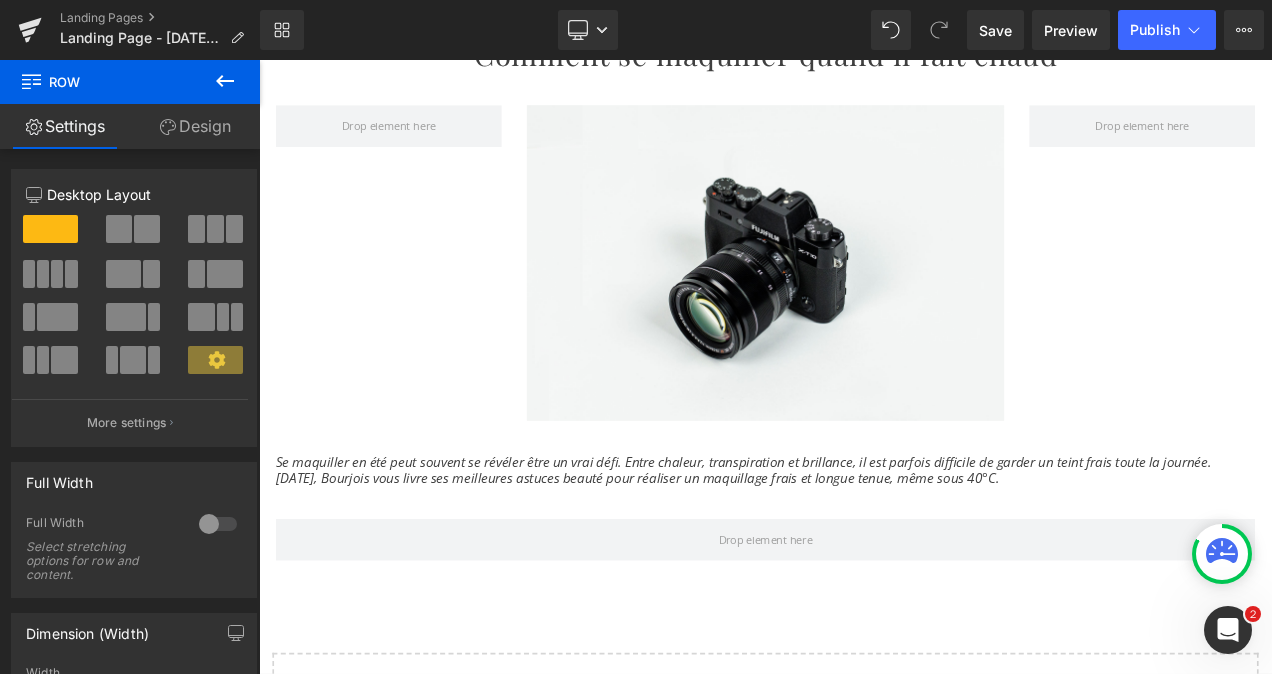 click 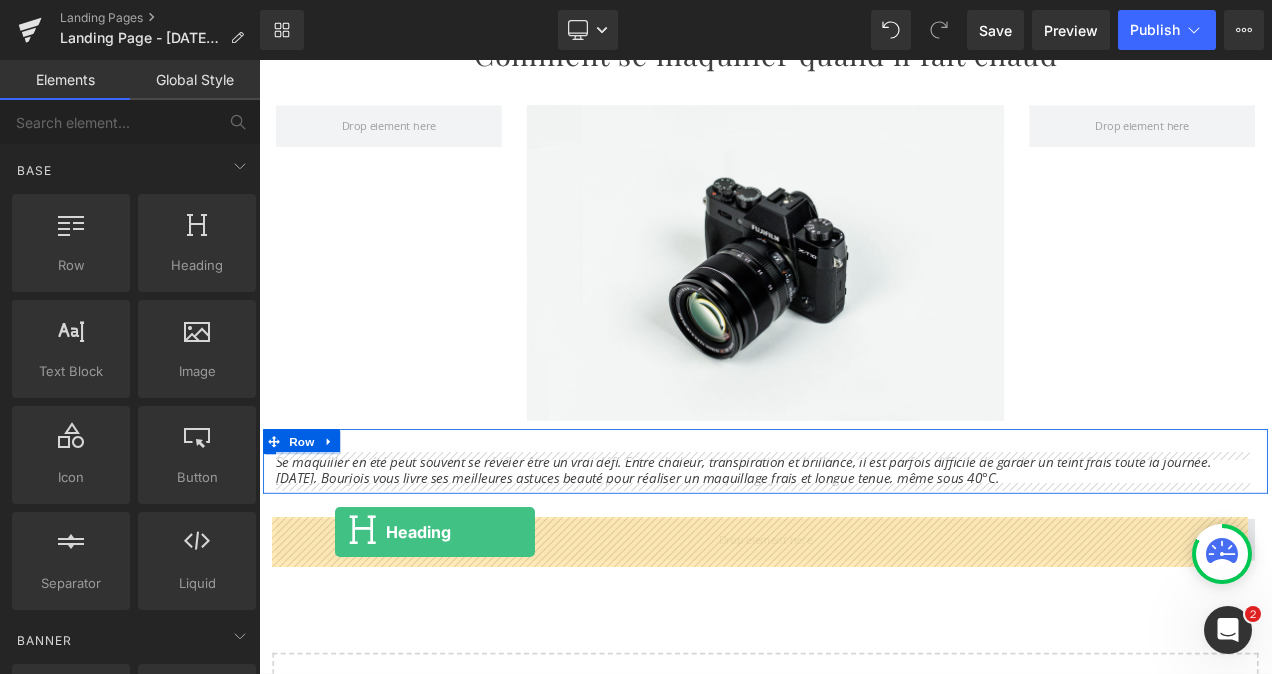 drag, startPoint x: 435, startPoint y: 315, endPoint x: 350, endPoint y: 624, distance: 320.47778 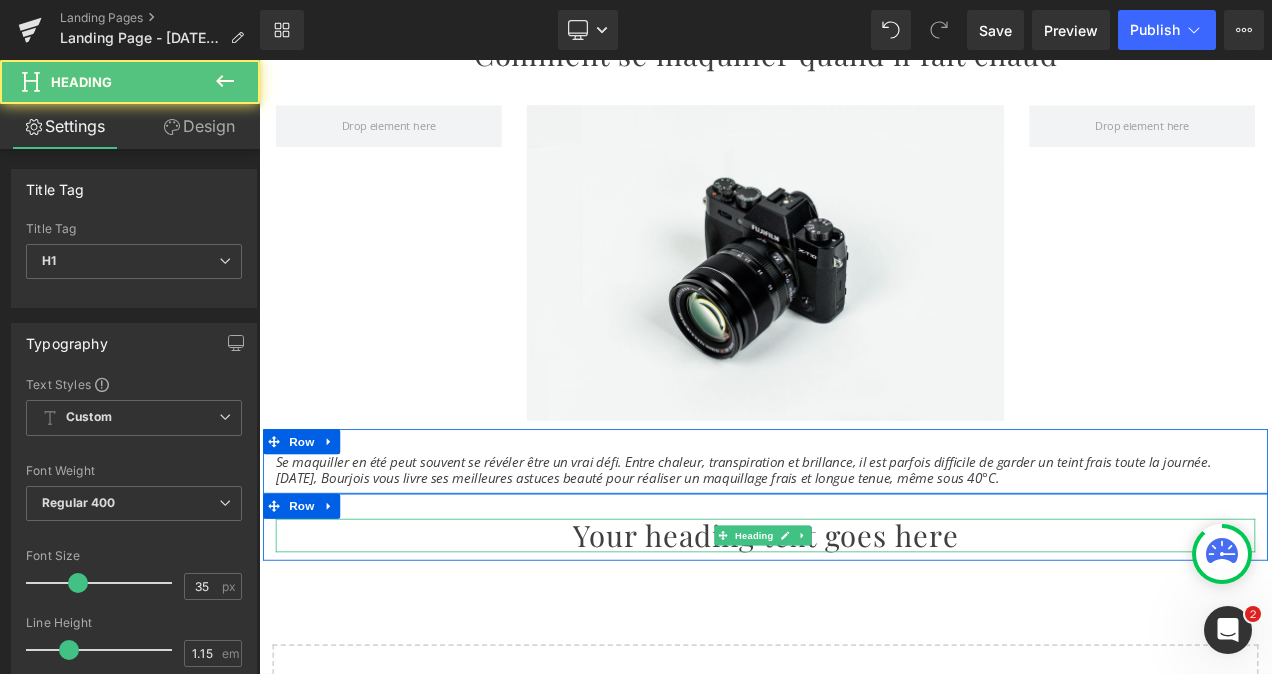 click on "Your heading text goes here" at bounding box center [864, 628] 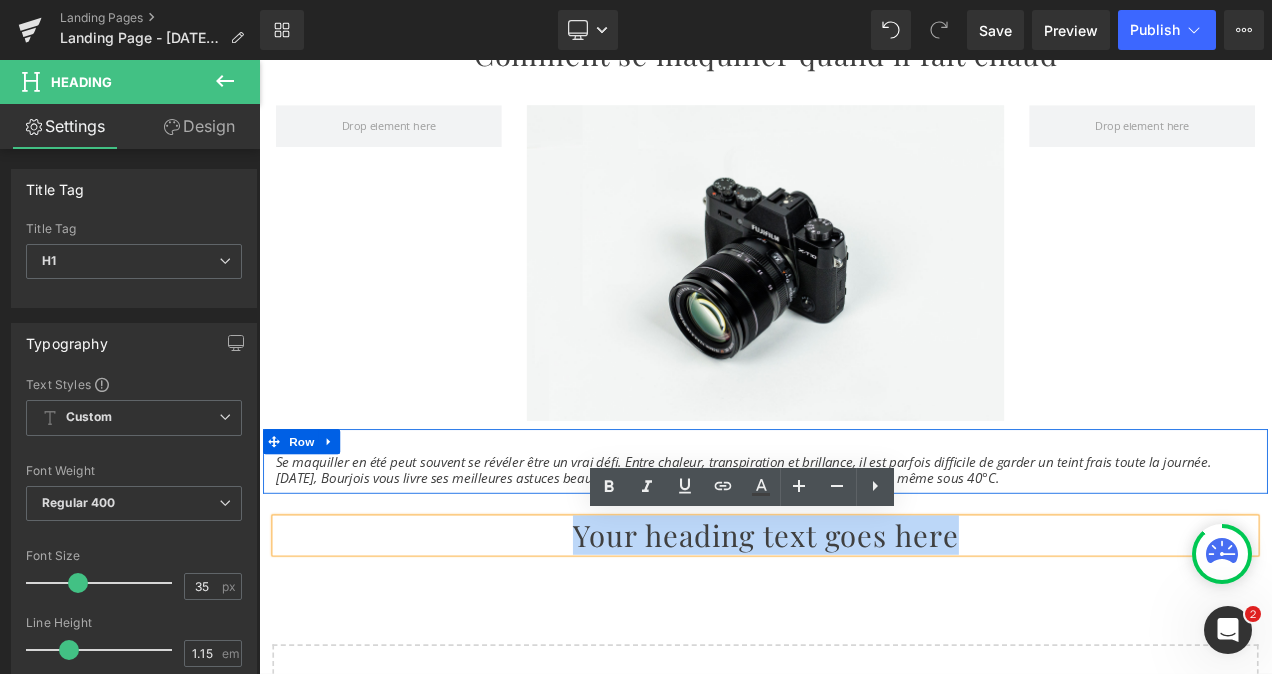 paste 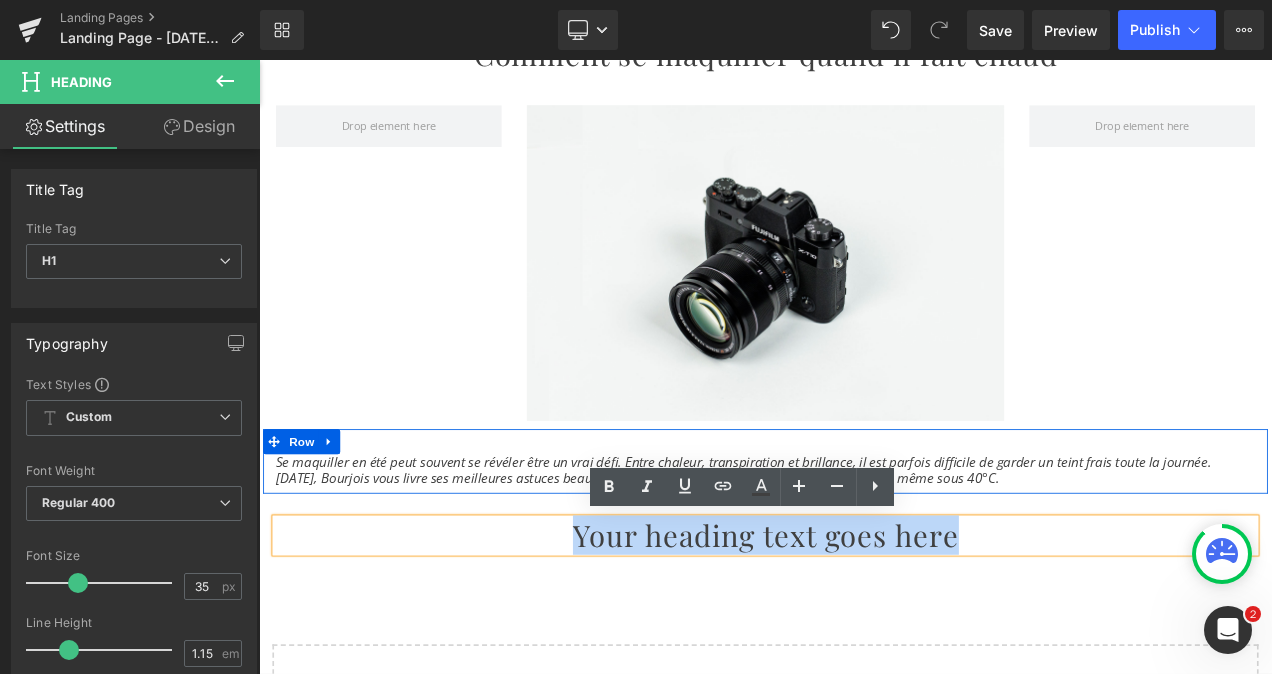 type 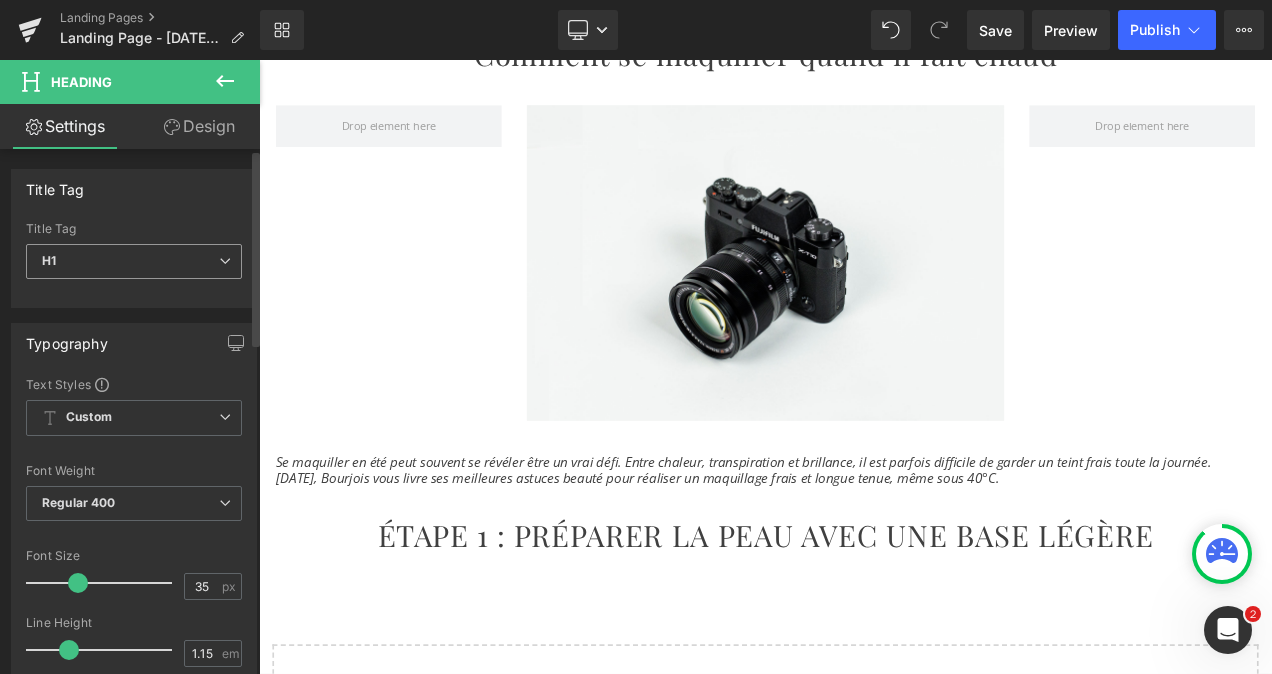 click at bounding box center [225, 261] 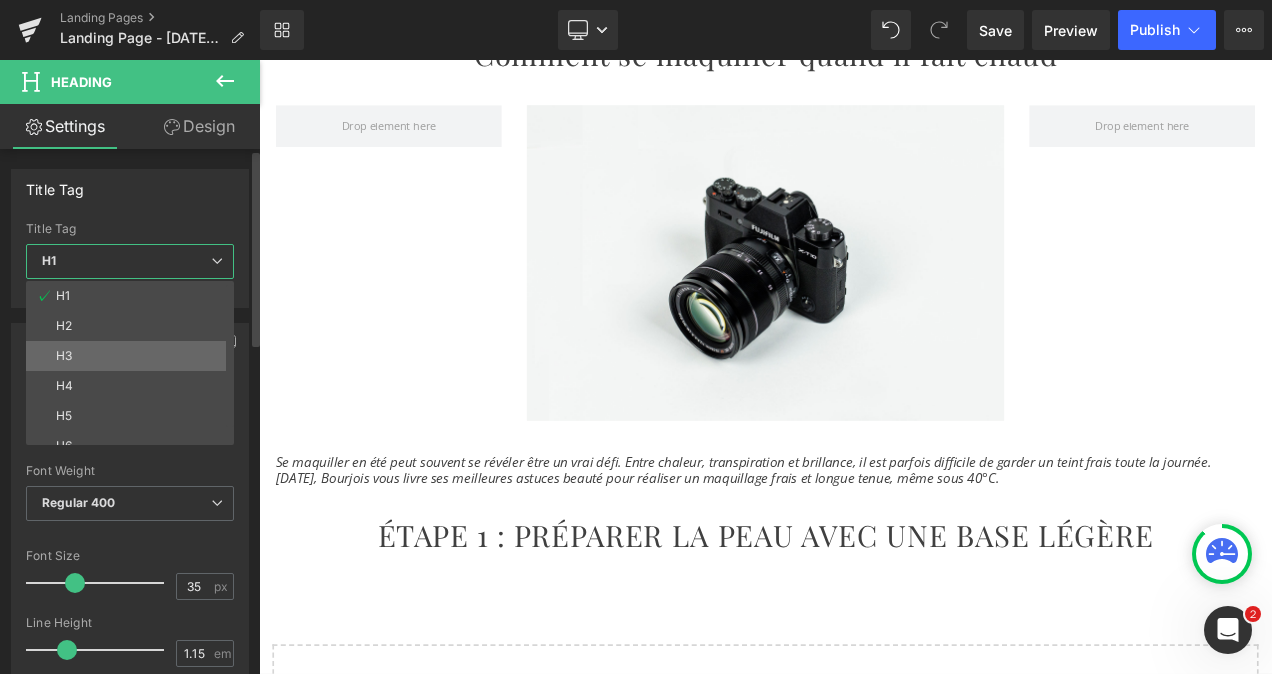 click on "H3" at bounding box center (134, 356) 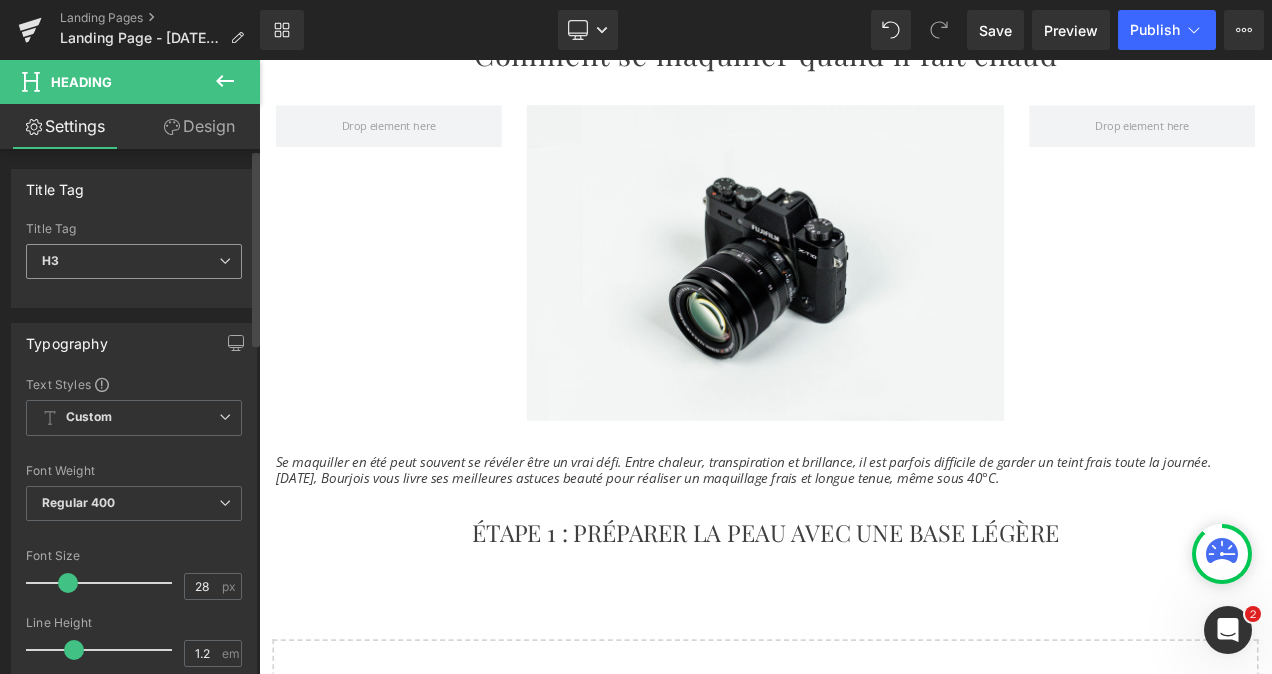 click on "Typography Text Styles Custom
Custom
Setup Global Style
Custom
Setup Global Style
Thin 100 Semi Thin 200 Light 300 Regular 400 Medium 500 Semi Bold 600 Super Bold 800 Boldest 900 Bold 700 Lighter Bolder Font Weight
Regular 400
Thin 100 Semi Thin 200 Light 300 Regular 400 Medium 500 Semi Bold 600 Super Bold 800 Boldest 900 Bold 700 Lighter Bolder 28px Font Size 28 px 1.2em Line Height 1.2 em 0px Letter Spacing 0 px #404040 Text Color #404040 100 % inherit
Font
Default
Open Sans
Work Sans
Playfair Display
Arapey" at bounding box center (134, 659) 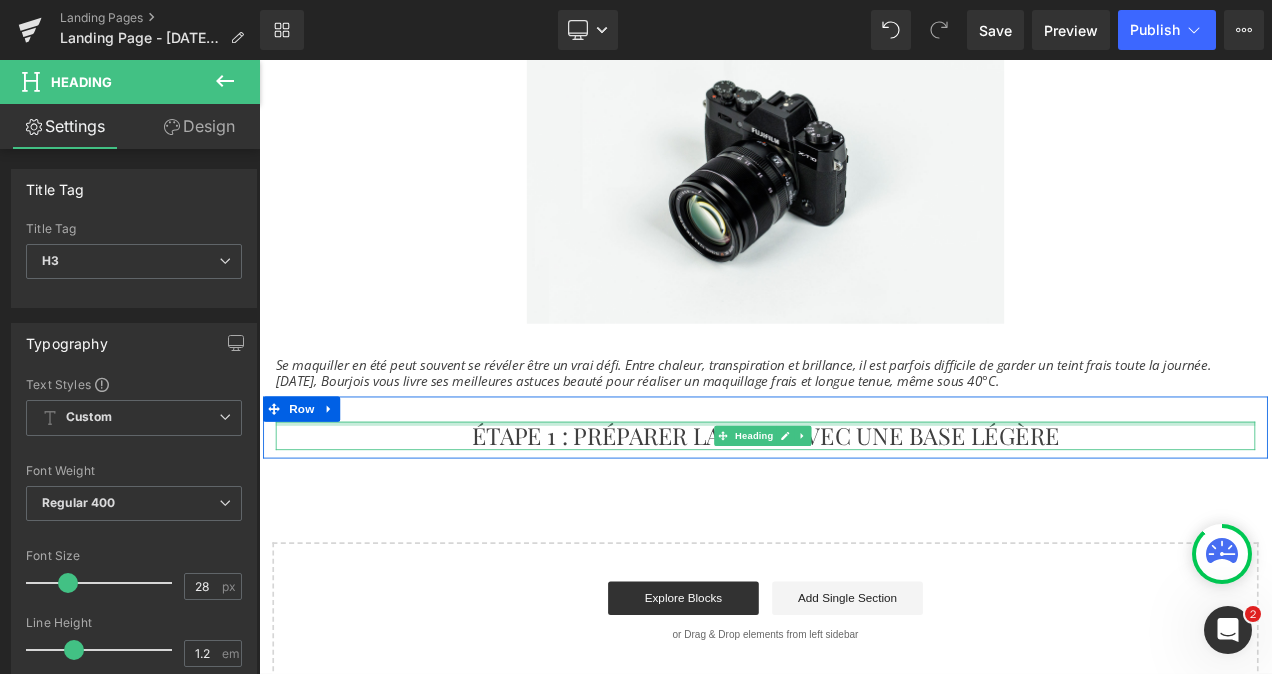 scroll, scrollTop: 374, scrollLeft: 0, axis: vertical 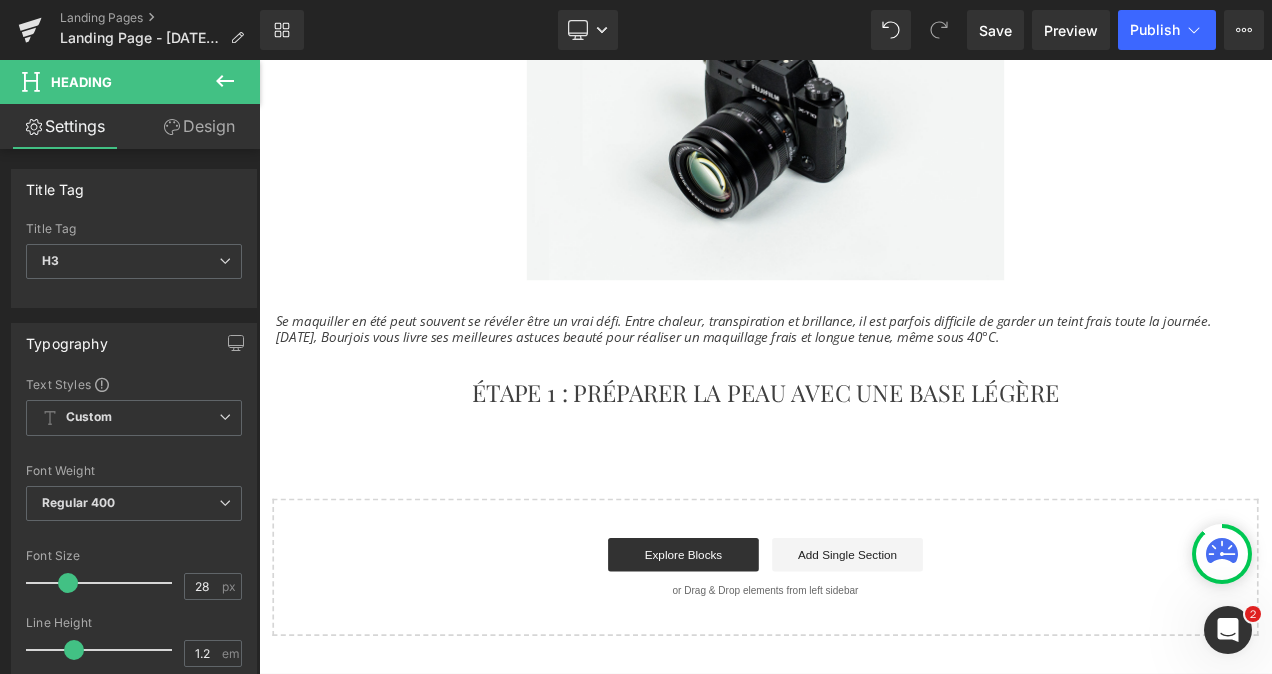 click 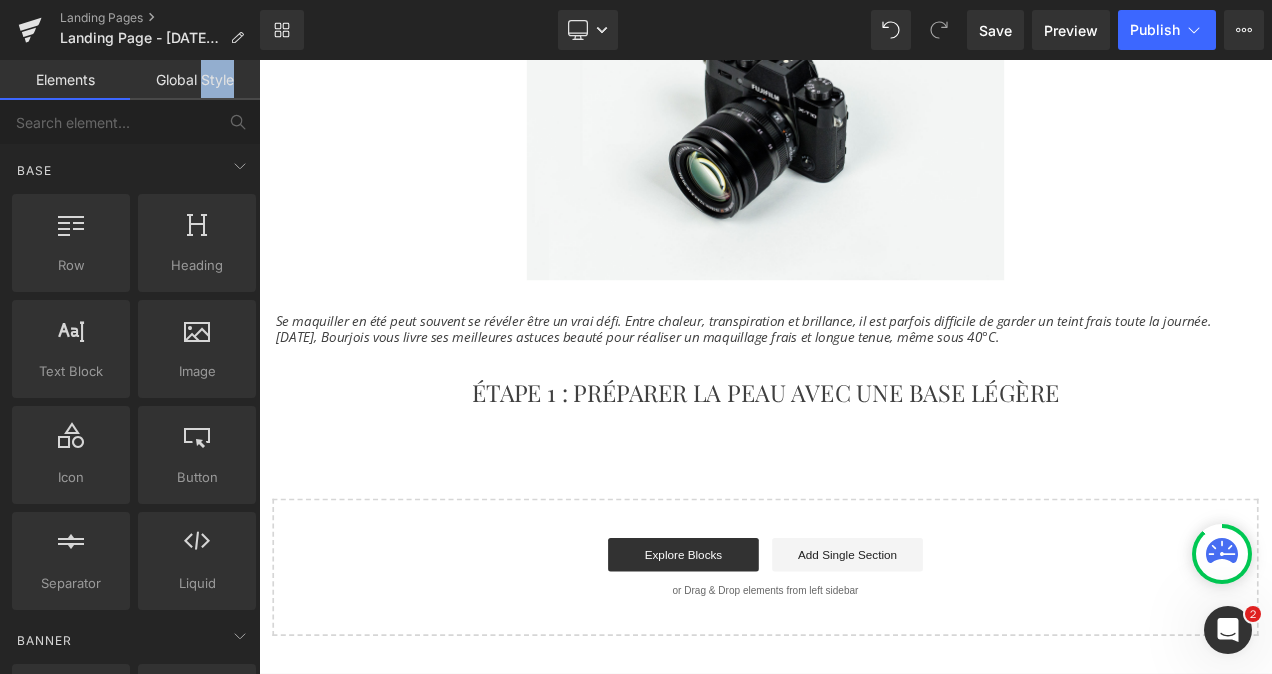 click on "Global Style" at bounding box center [195, 80] 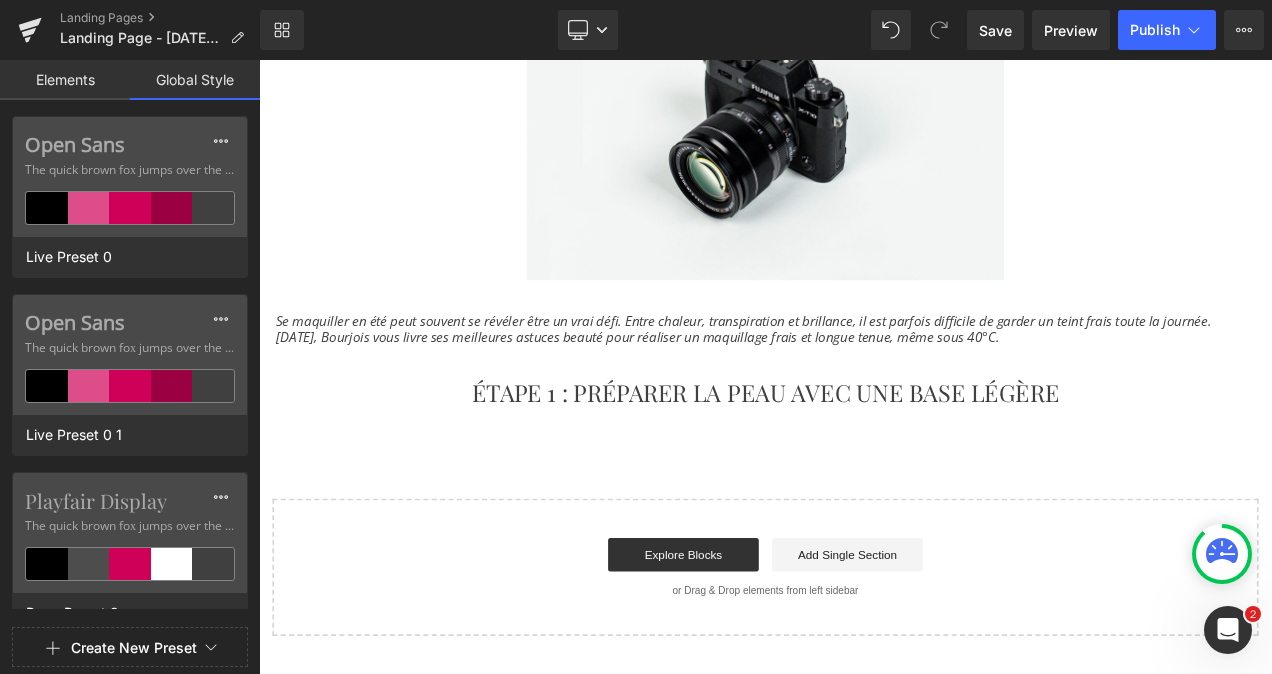 click on "Elements" at bounding box center (65, 80) 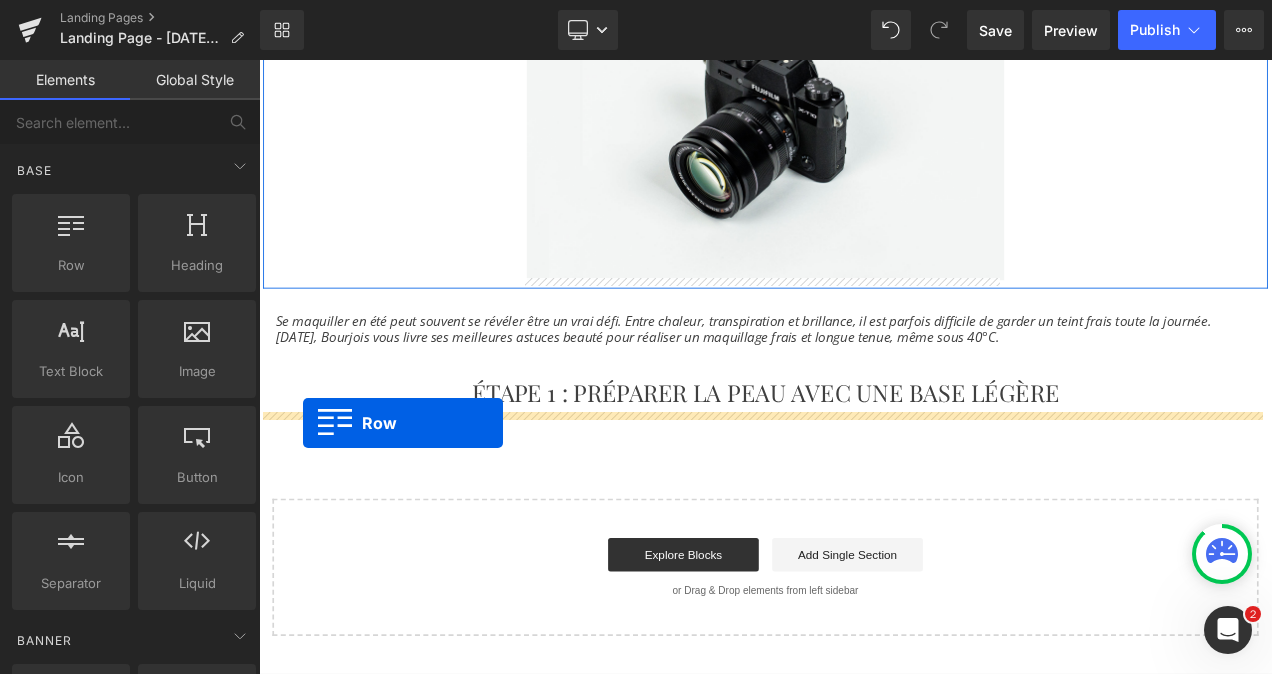 drag, startPoint x: 325, startPoint y: 323, endPoint x: 311, endPoint y: 493, distance: 170.5755 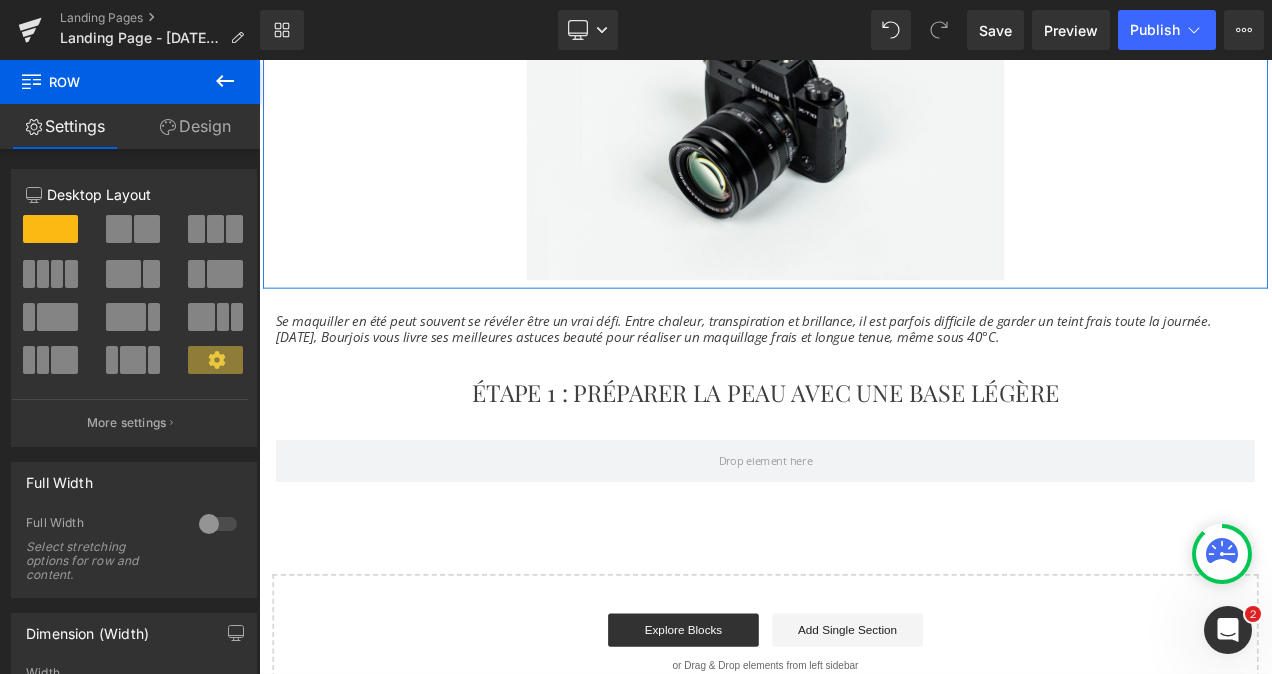 click 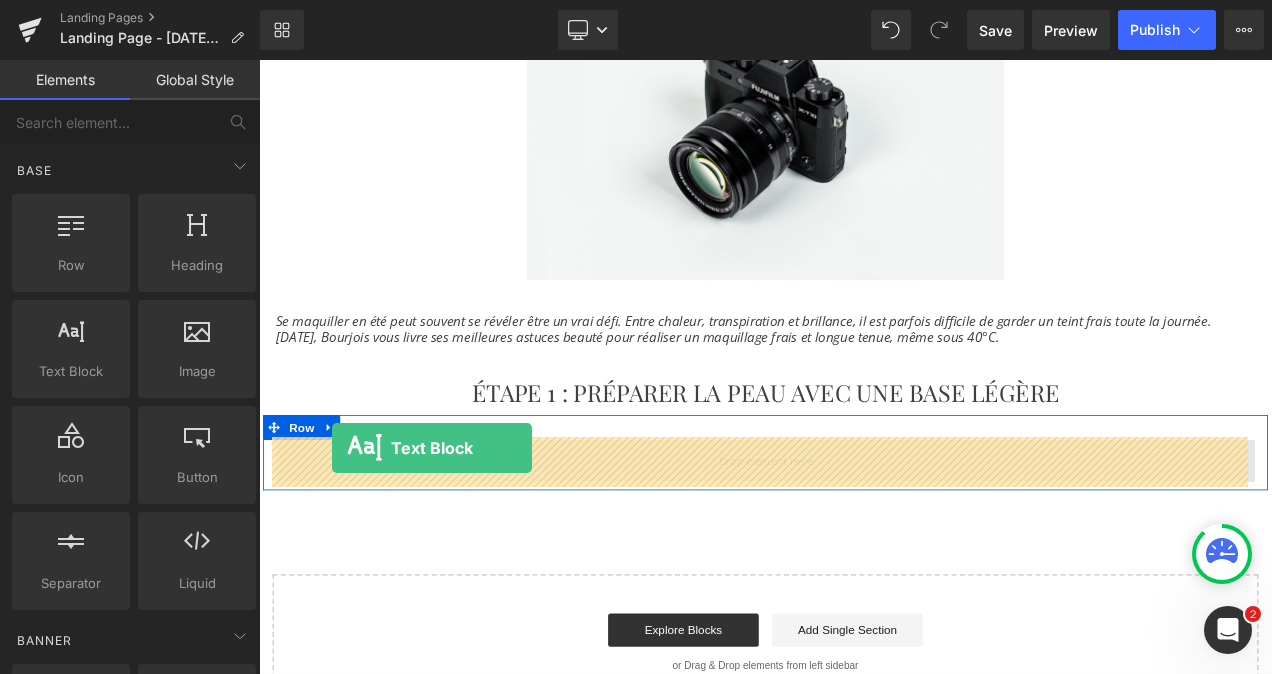 drag, startPoint x: 331, startPoint y: 426, endPoint x: 346, endPoint y: 524, distance: 99.14131 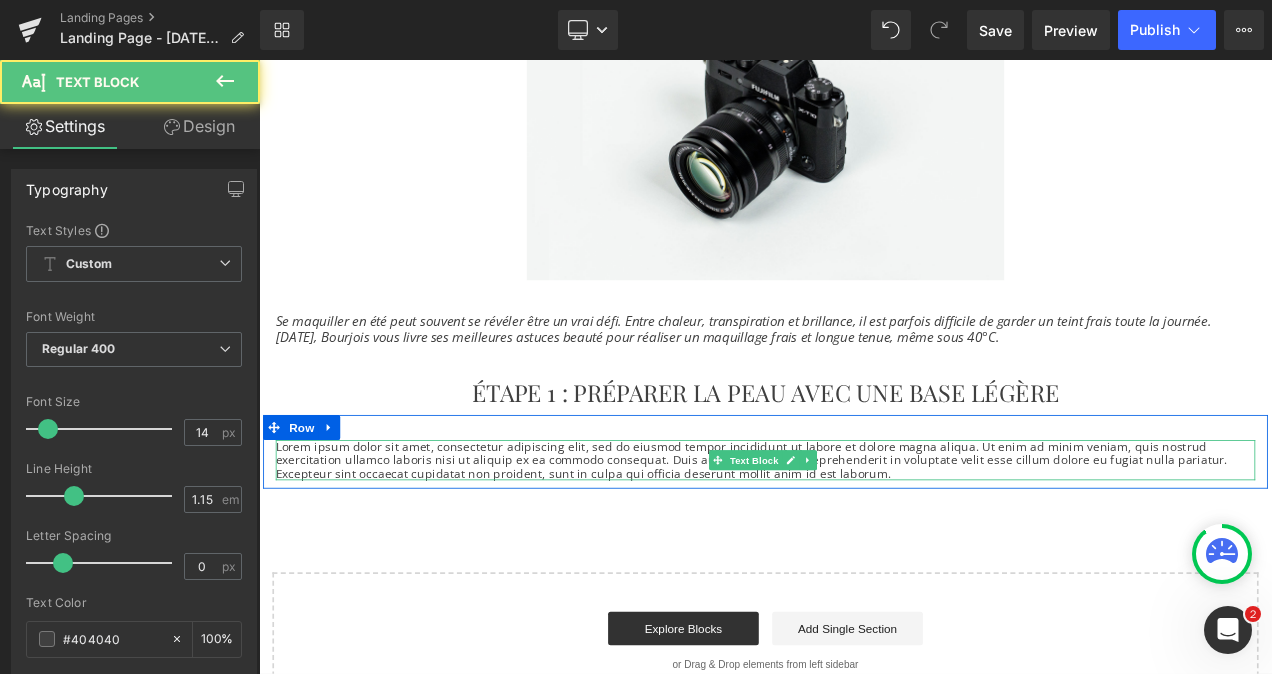 click on "Lorem ipsum dolor sit amet, consectetur adipiscing elit, sed do eiusmod tempor incididunt ut labore et dolore magna aliqua. Ut enim ad minim veniam, quis nostrud exercitation ullamco laboris nisi ut aliquip ex ea commodo consequat. Duis aute irure dolor in reprehenderit in voluptate velit esse cillum dolore eu fugiat nulla pariatur. Excepteur sint occaecat cupidatat non proident, sunt in culpa qui officia deserunt mollit anim id est laborum." at bounding box center (864, 538) 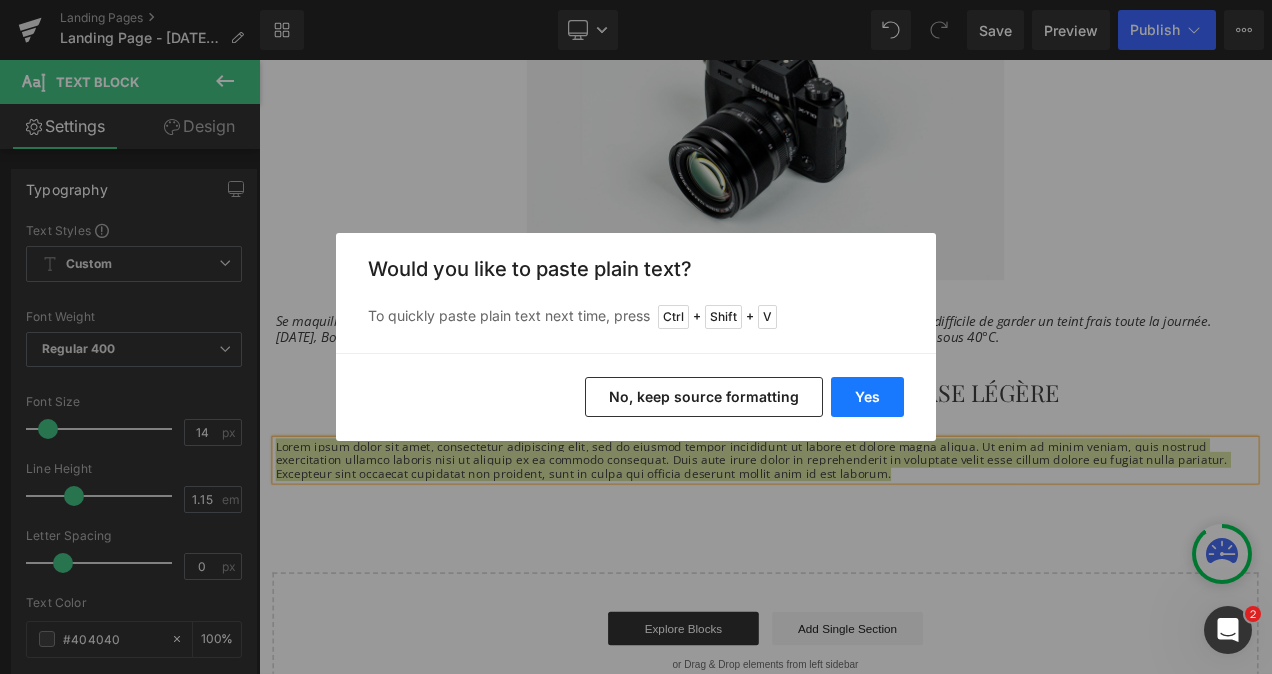 click on "Yes" at bounding box center (867, 397) 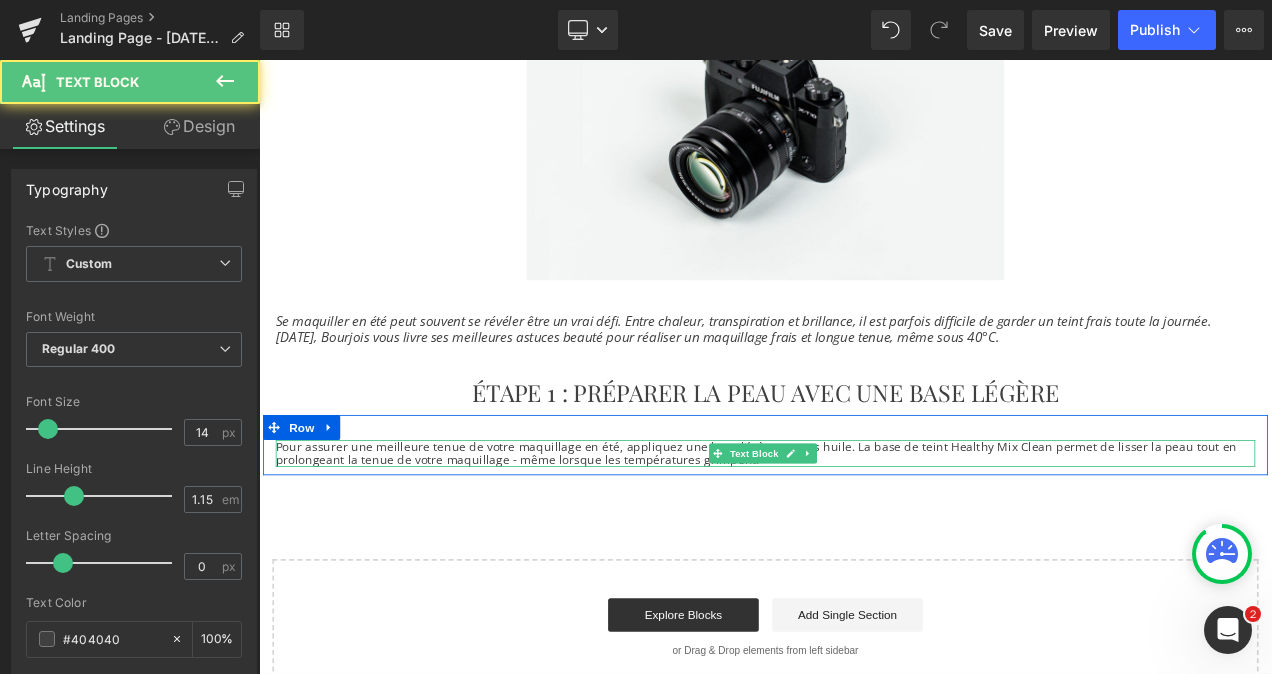 click on "Pour assurer une meilleure tenue de votre maquillage en été, appliquez une base légère et sans huile. La base de teint Healthy Mix Clean permet de lisser la peau tout en prolongeant la tenue de votre maquillage - même lorsque les températures grimpent." at bounding box center (864, 530) 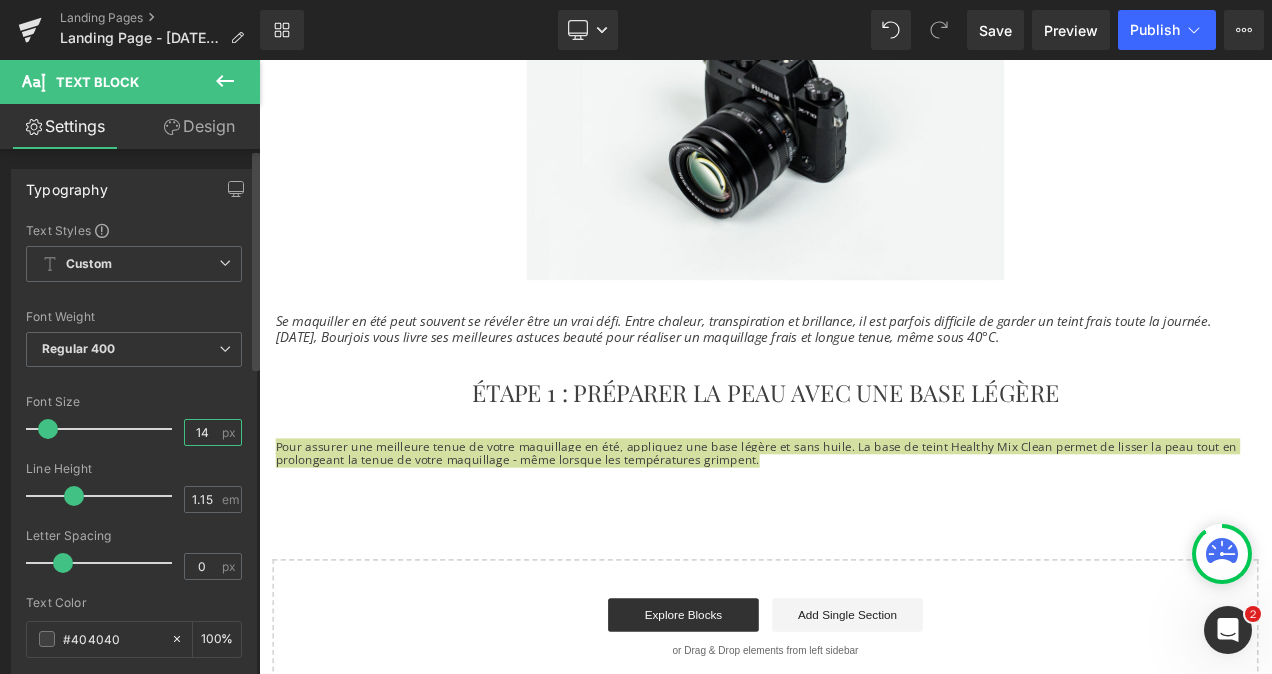 click on "14" at bounding box center (202, 432) 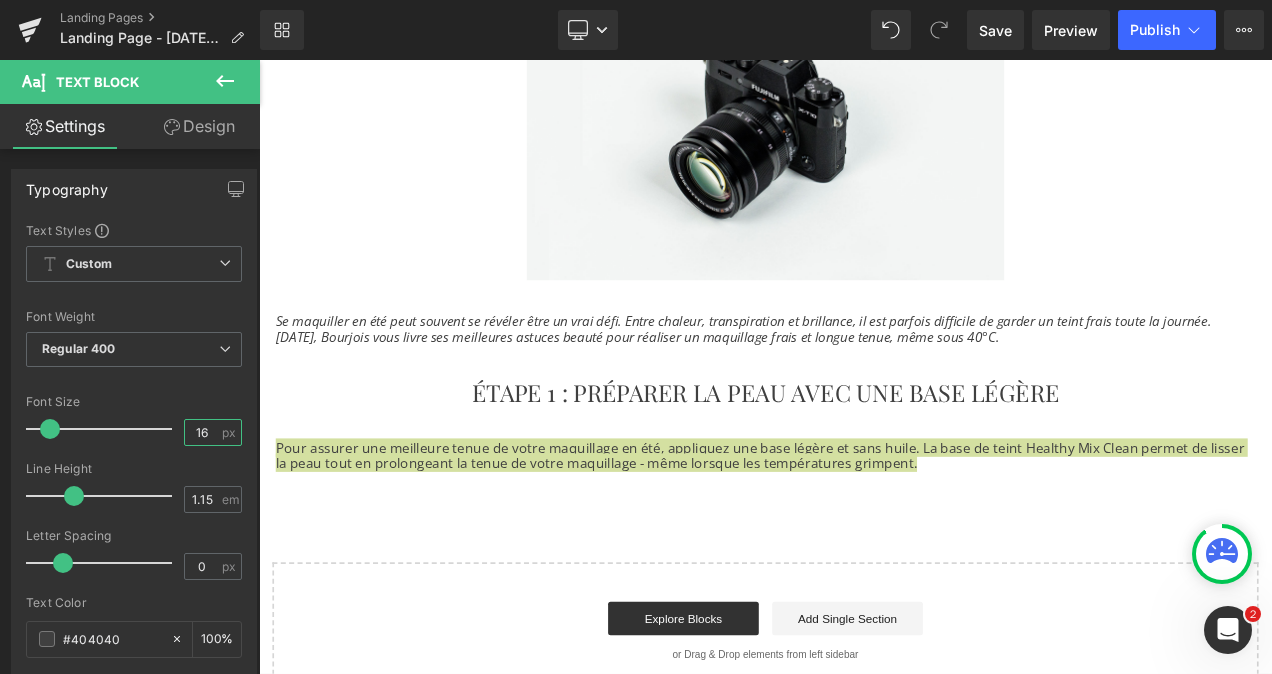 type on "16" 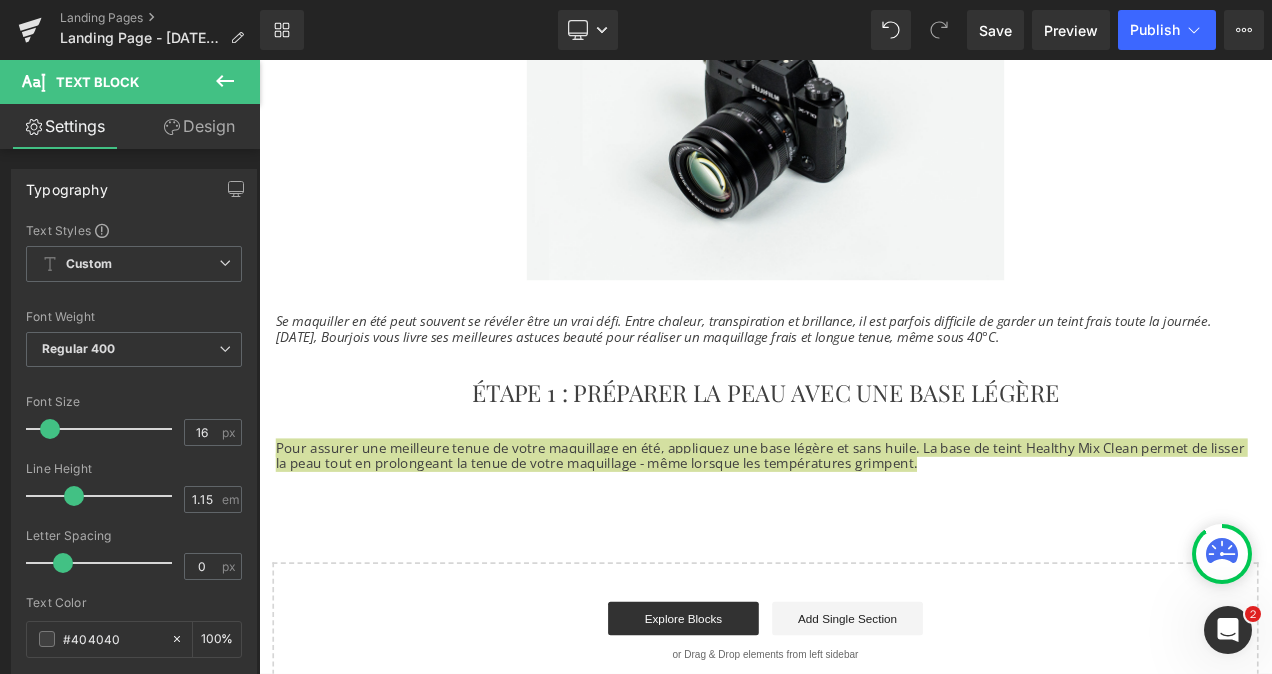 click 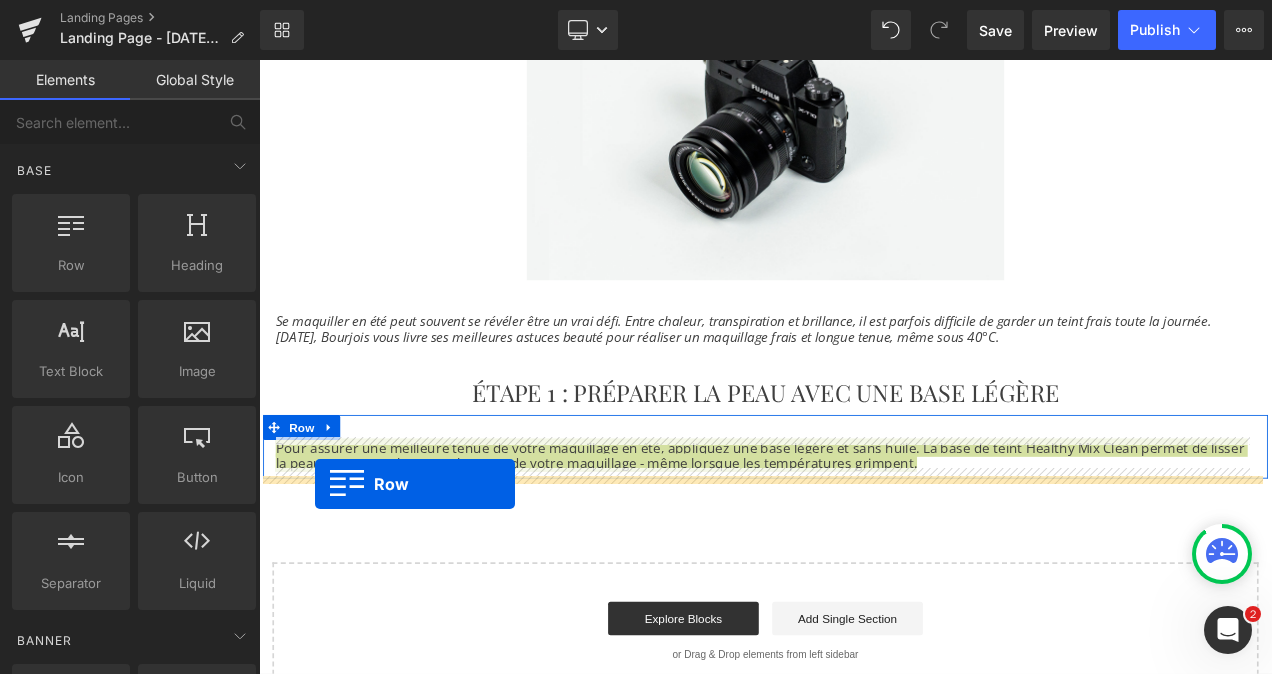 drag, startPoint x: 344, startPoint y: 296, endPoint x: 326, endPoint y: 567, distance: 271.59714 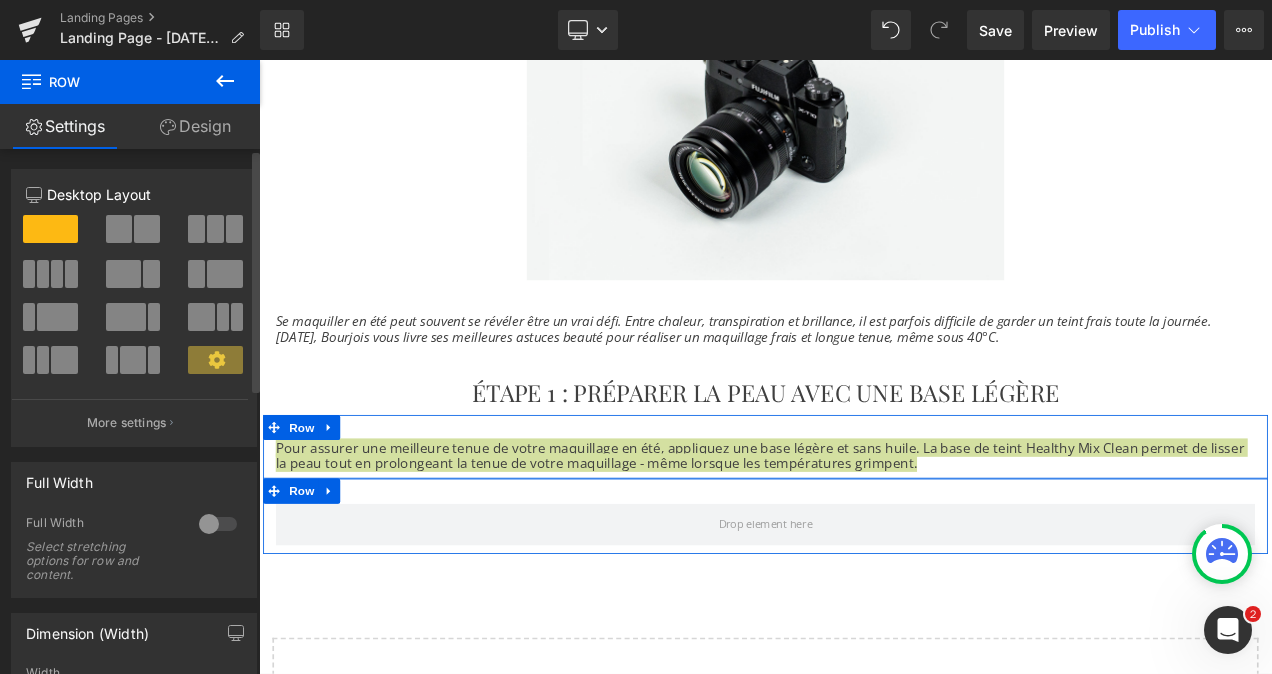 click at bounding box center (215, 229) 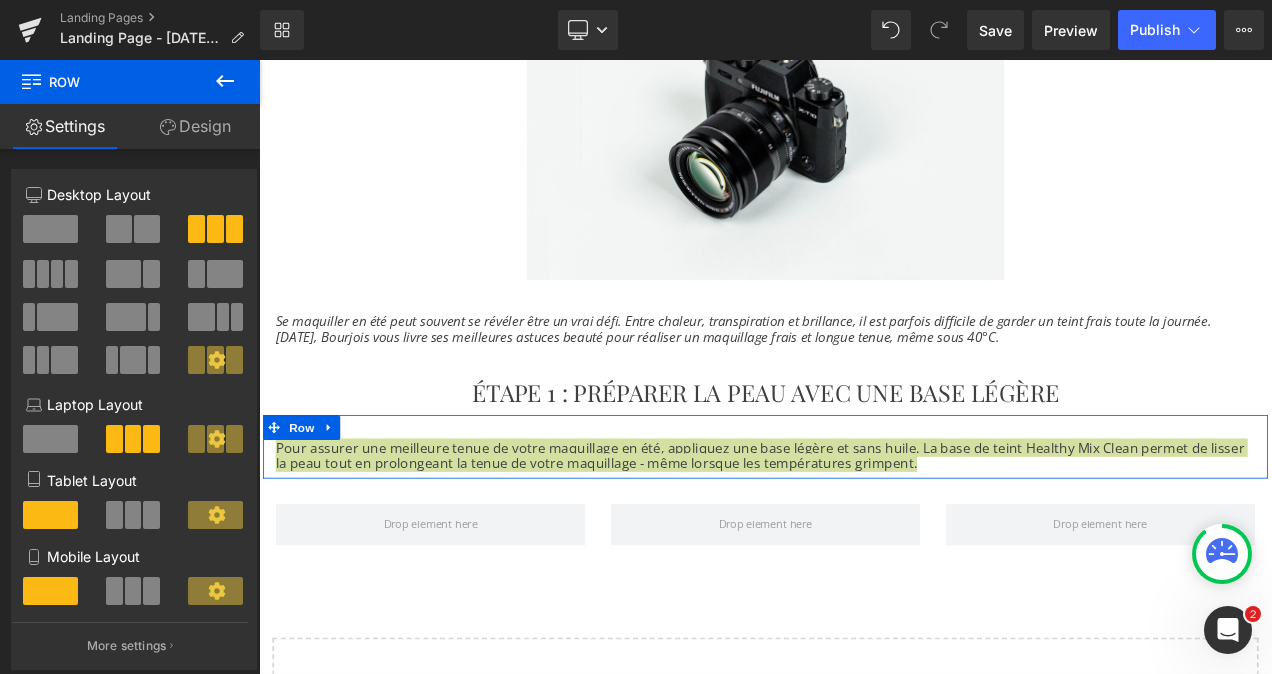 click 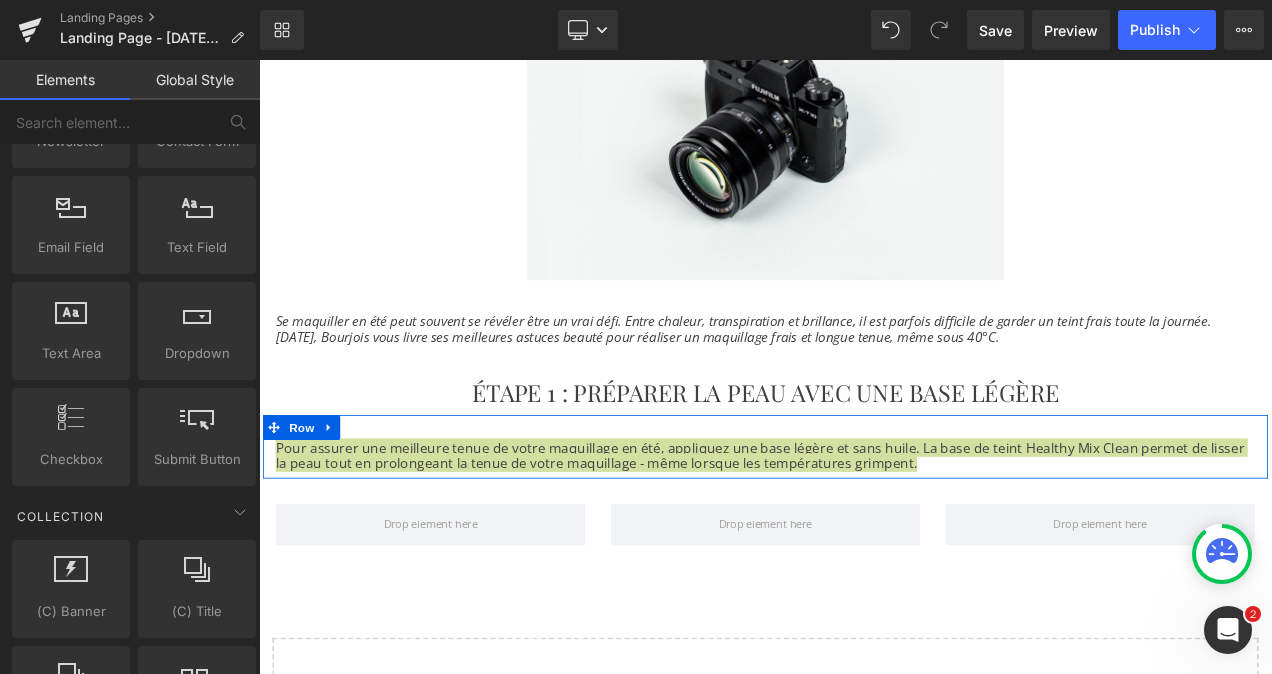 scroll, scrollTop: 3748, scrollLeft: 0, axis: vertical 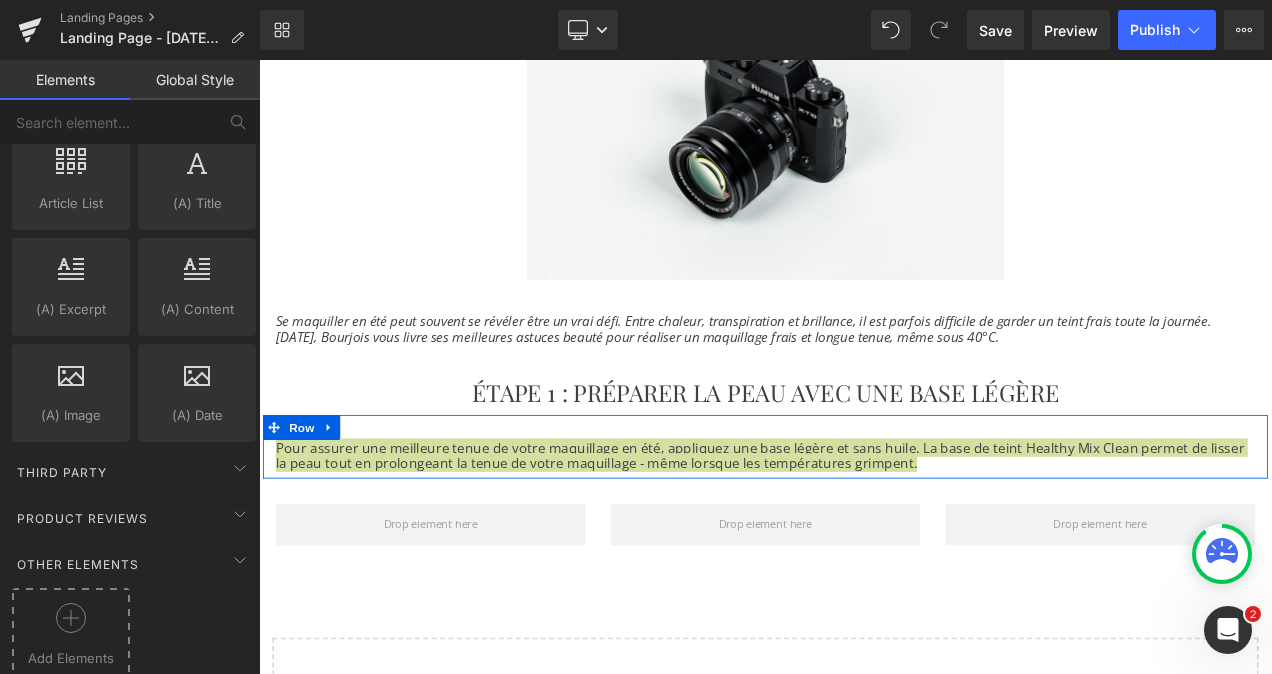 click at bounding box center [71, 625] 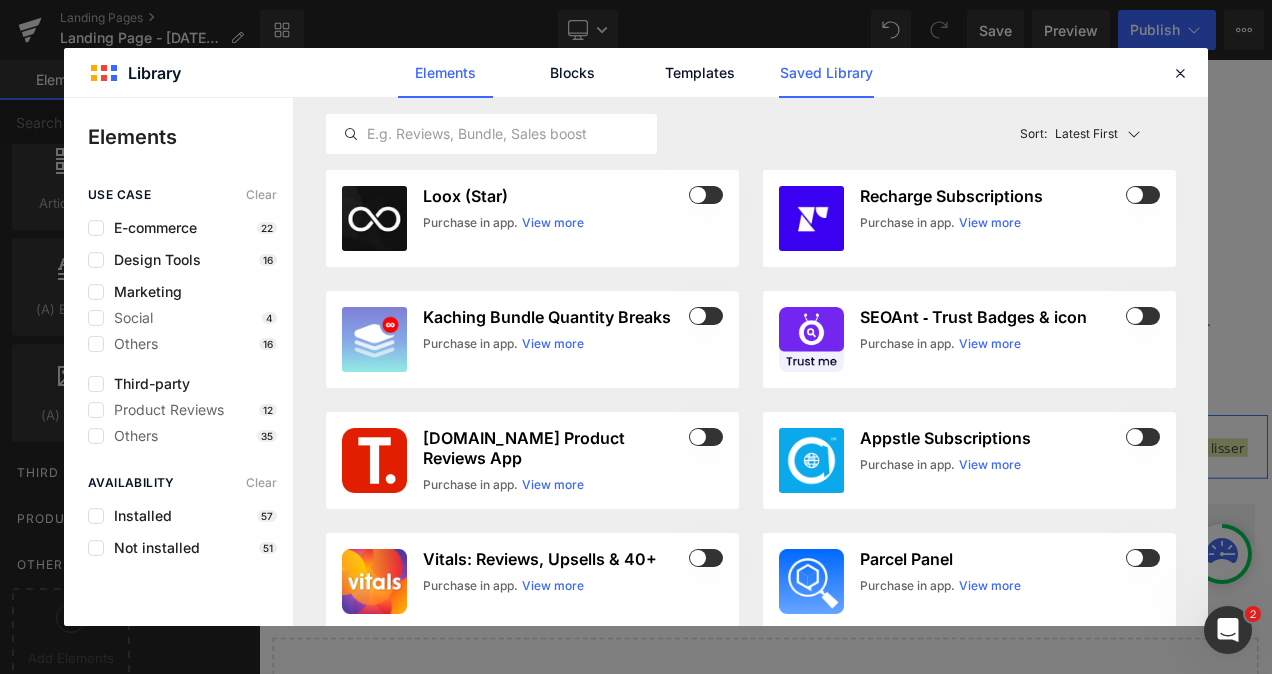 click on "Saved Library" 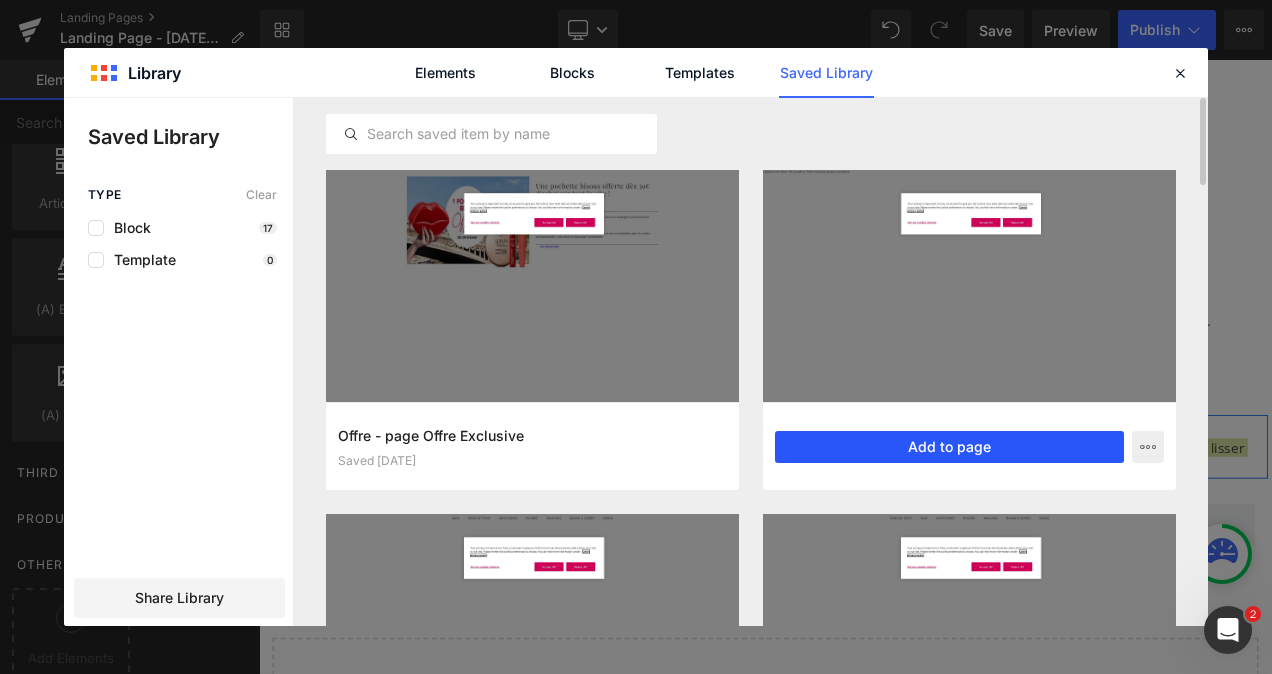click on "Add to page" at bounding box center (949, 447) 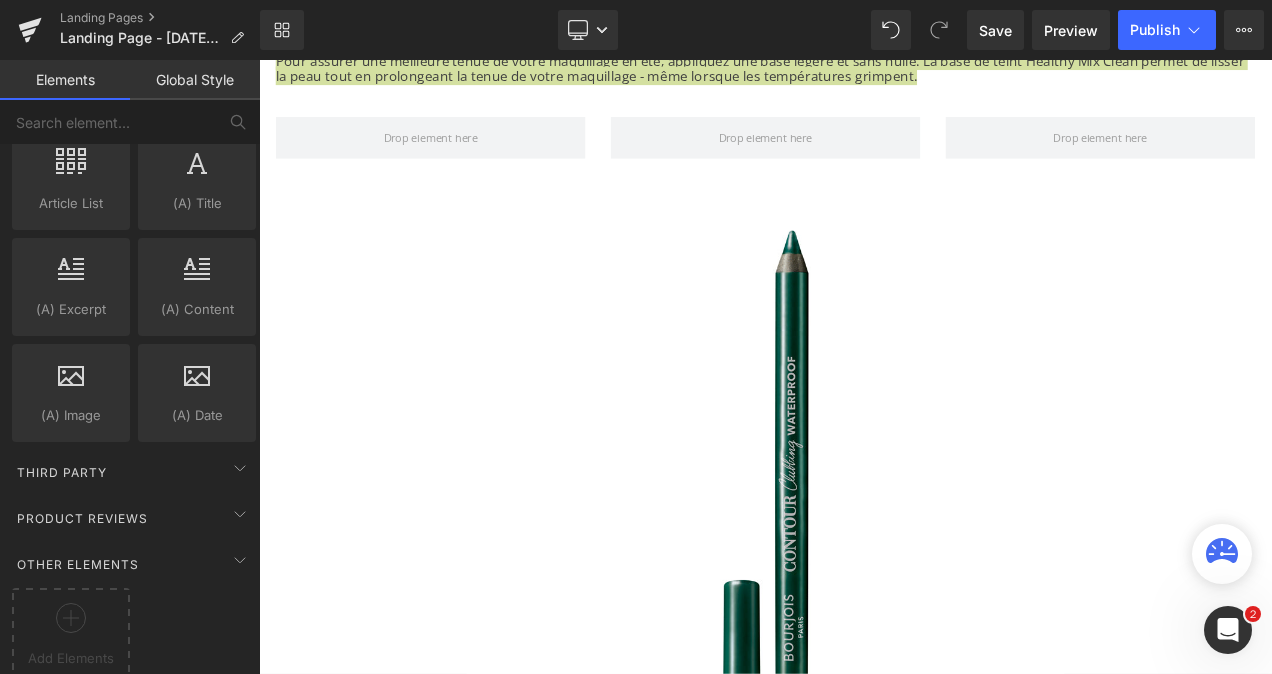 scroll, scrollTop: 712, scrollLeft: 0, axis: vertical 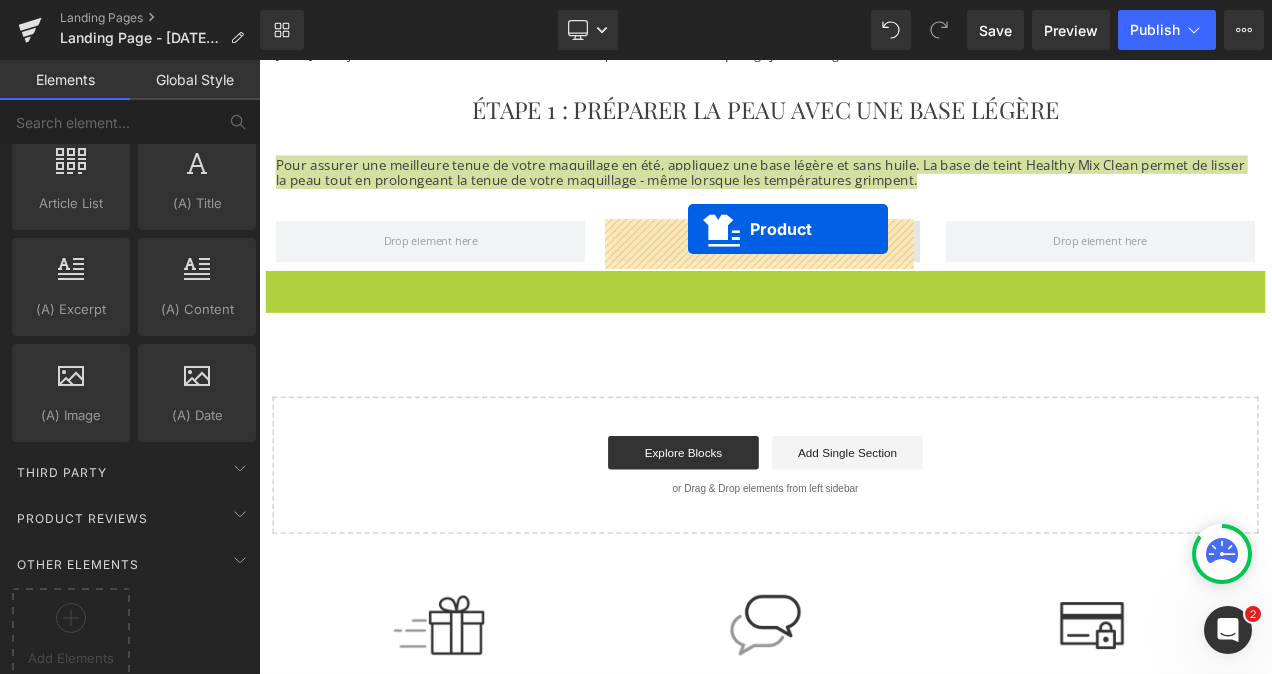drag, startPoint x: 808, startPoint y: 323, endPoint x: 772, endPoint y: 265, distance: 68.26419 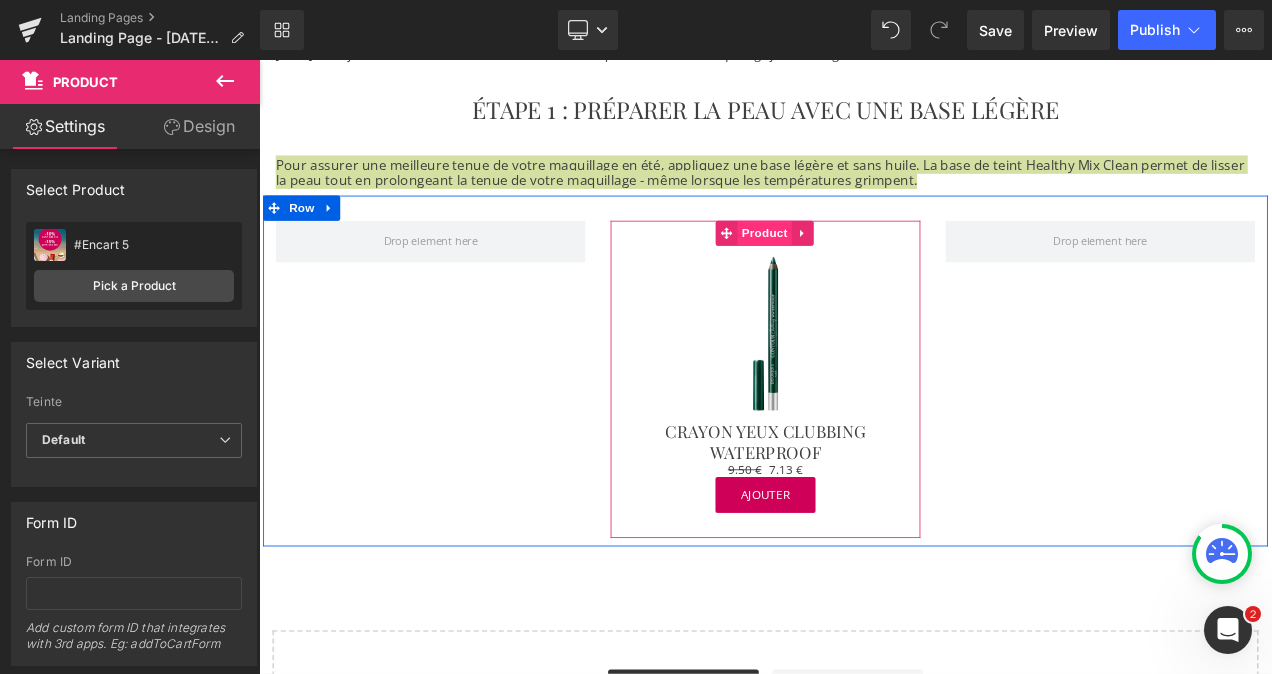 click on "Product" at bounding box center (863, 267) 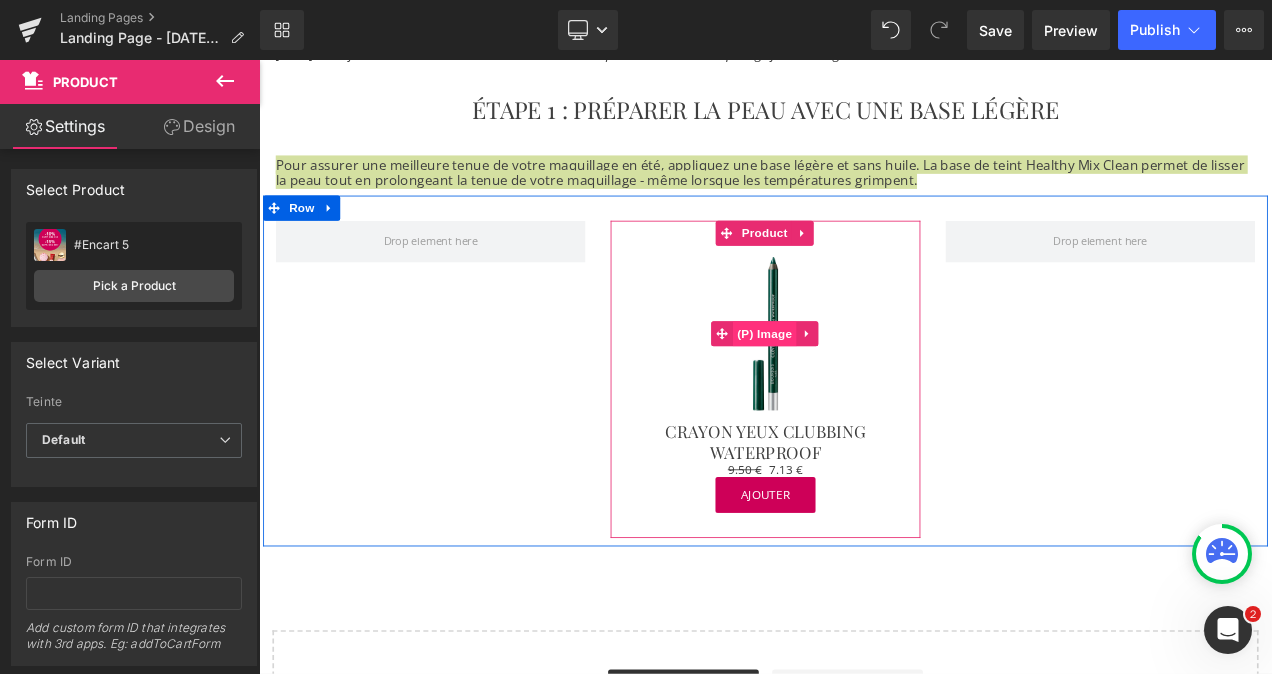 click on "(P) Image" at bounding box center [863, 387] 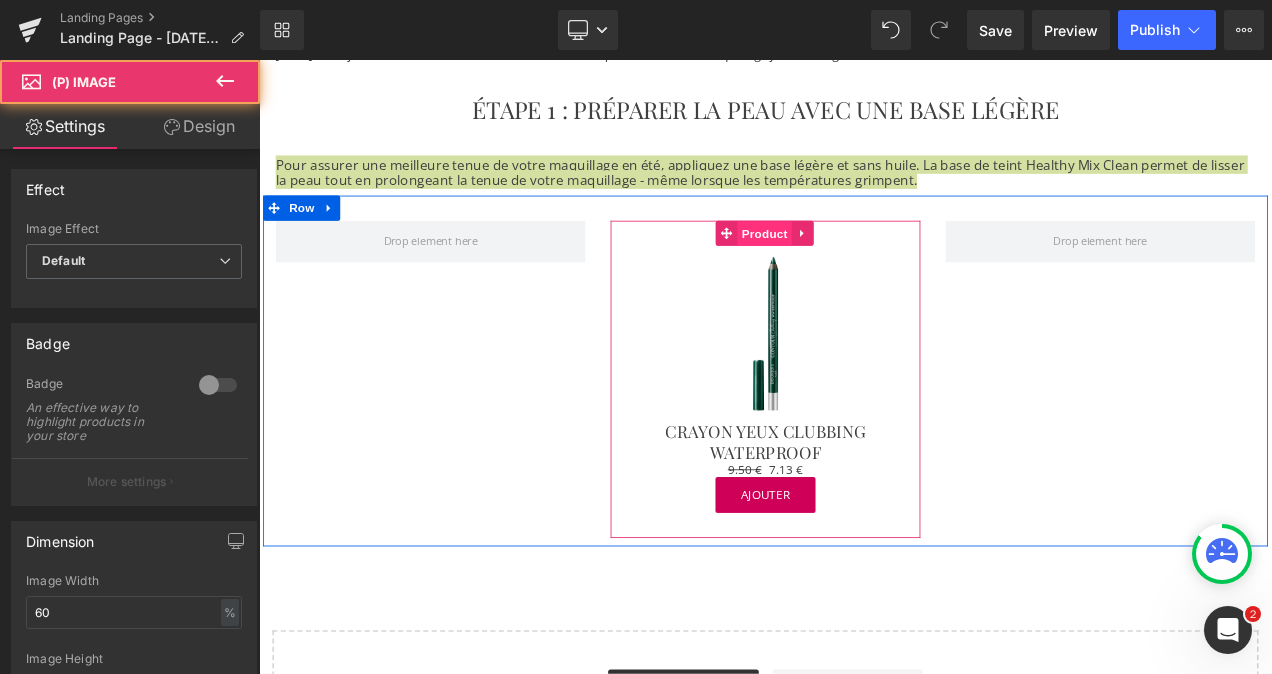 click on "Product" at bounding box center [863, 268] 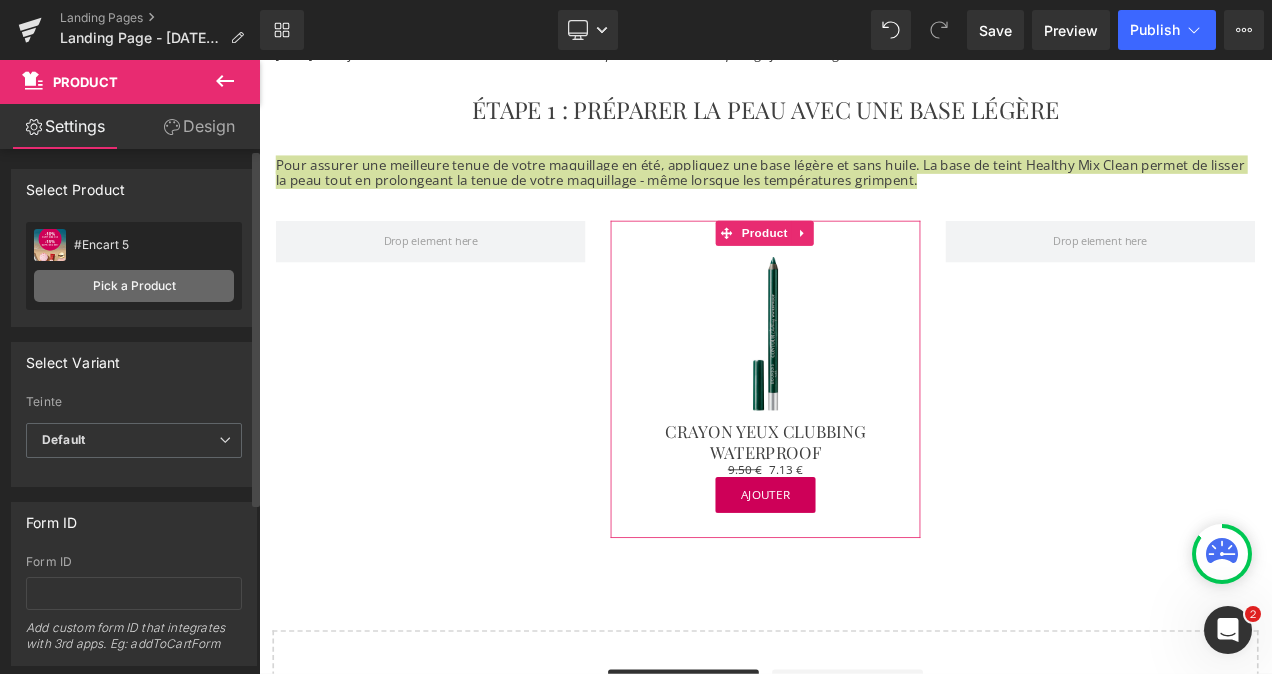 click on "Pick a Product" at bounding box center [134, 286] 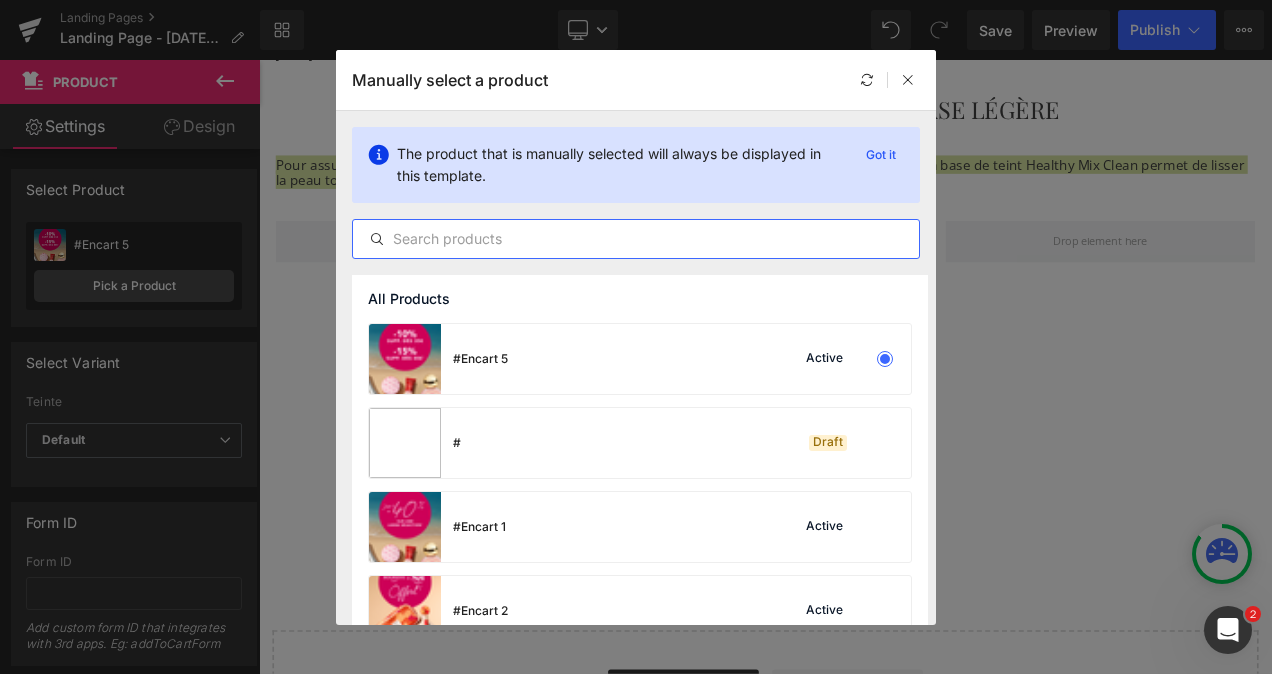 click at bounding box center [636, 239] 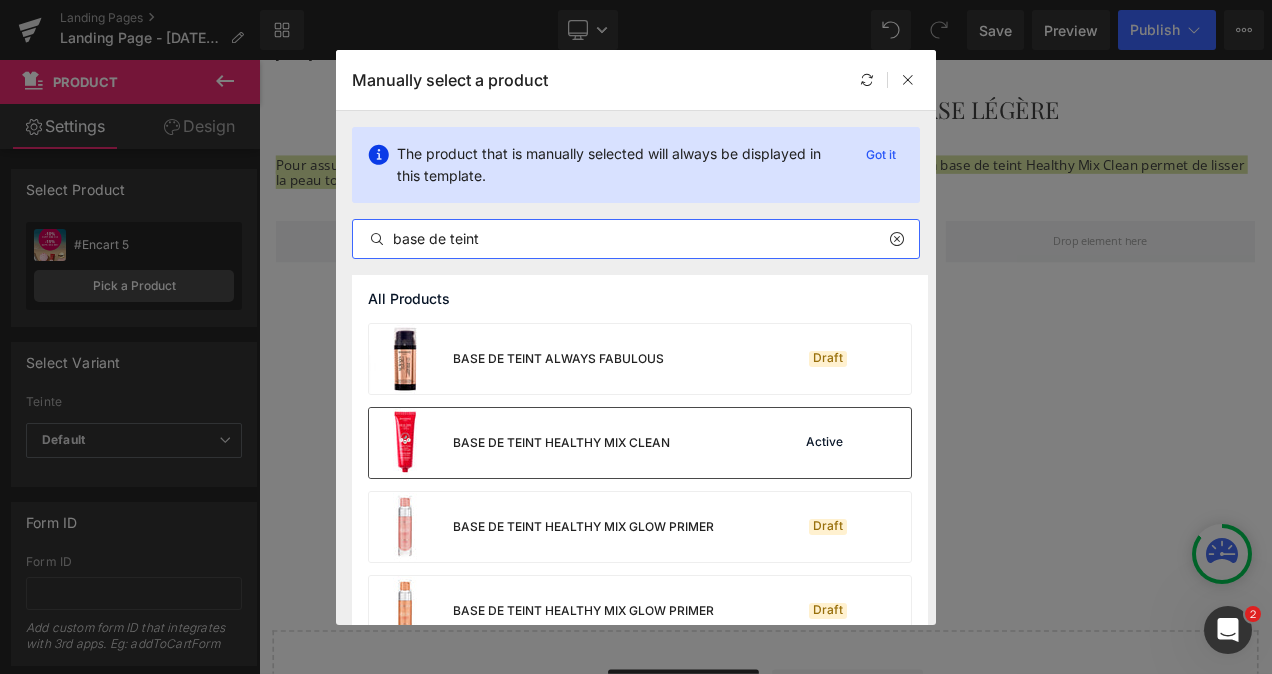 type on "base de teint" 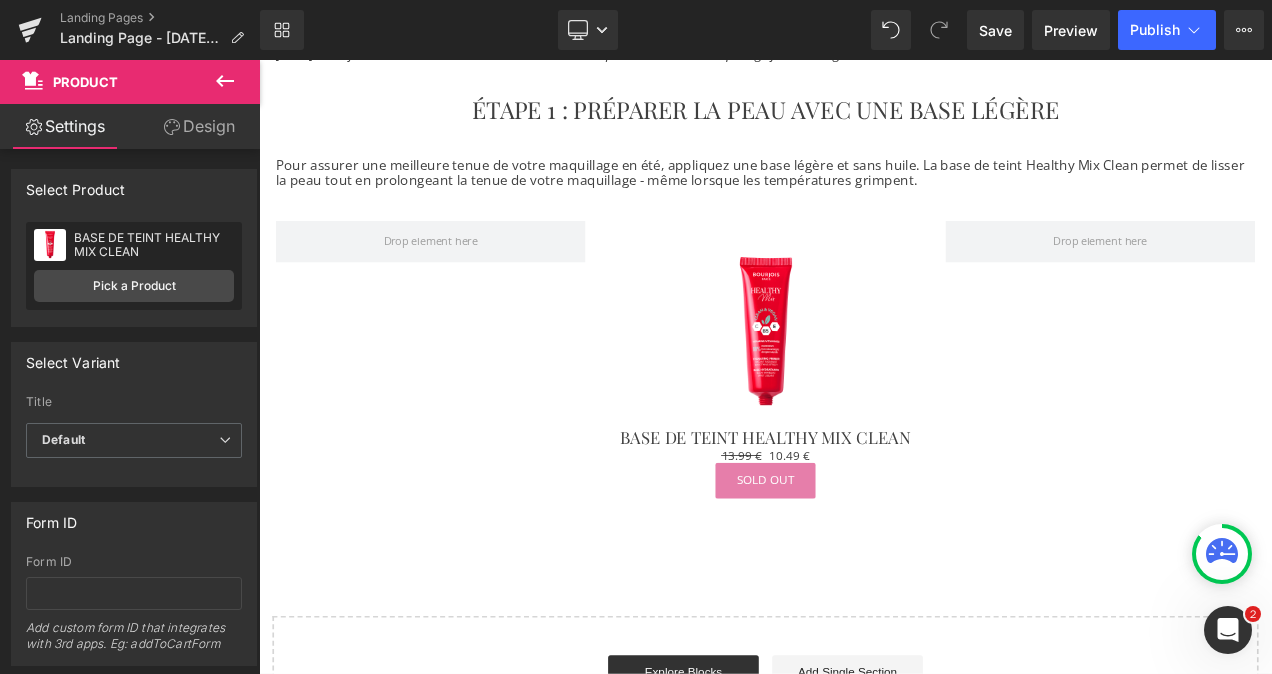 click on "Comment se maquiller quand il fait chaud
Heading
Row
Image
Row
Se maquiller en été peut souvent se révéler être un vrai défi. Entre chaleur, transpiration et brillance, il est parfois difficile de garder un teint frais toute la journée. [DATE], Bourjois vous livre ses meilleures astuces beauté pour réaliser un maquillage frais et longue tenue, même sous 40°C.
Text Block
Row
ÉTAPE 1 : PRÉPARER LA PEAU AVEC UNE BASE LÉGÈRE
Heading
Row
Pour assurer une meilleure tenue de votre maquillage en été, appliquez une base légère et sans huile. La base de teint Healthy Mix Clean permet de lisser la peau tout en prolongeant la tenue de votre maquillage - même lorsque les températures grimpent.
Text Block
Row" at bounding box center [864, 192] 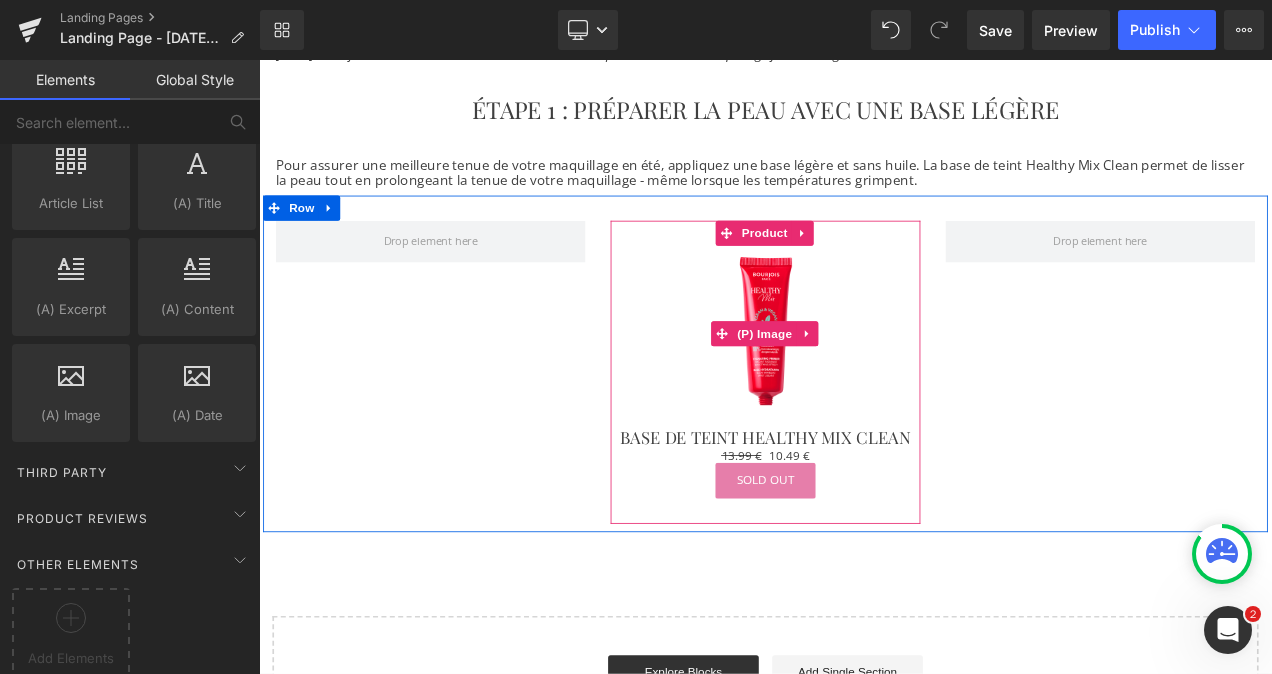 scroll, scrollTop: 544, scrollLeft: 0, axis: vertical 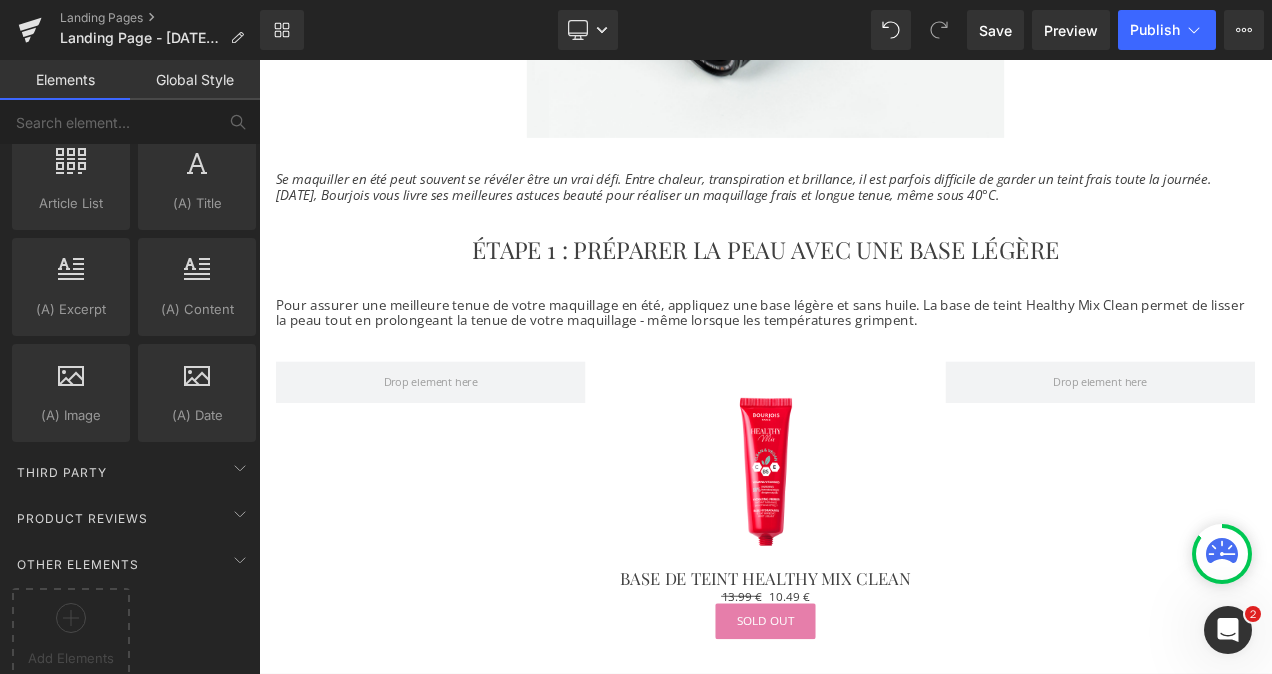 click on "ÉTAPE 1 : PRÉPARER LA PEAU AVEC UNE BASE LÉGÈRE
Heading
Row" at bounding box center (864, 277) 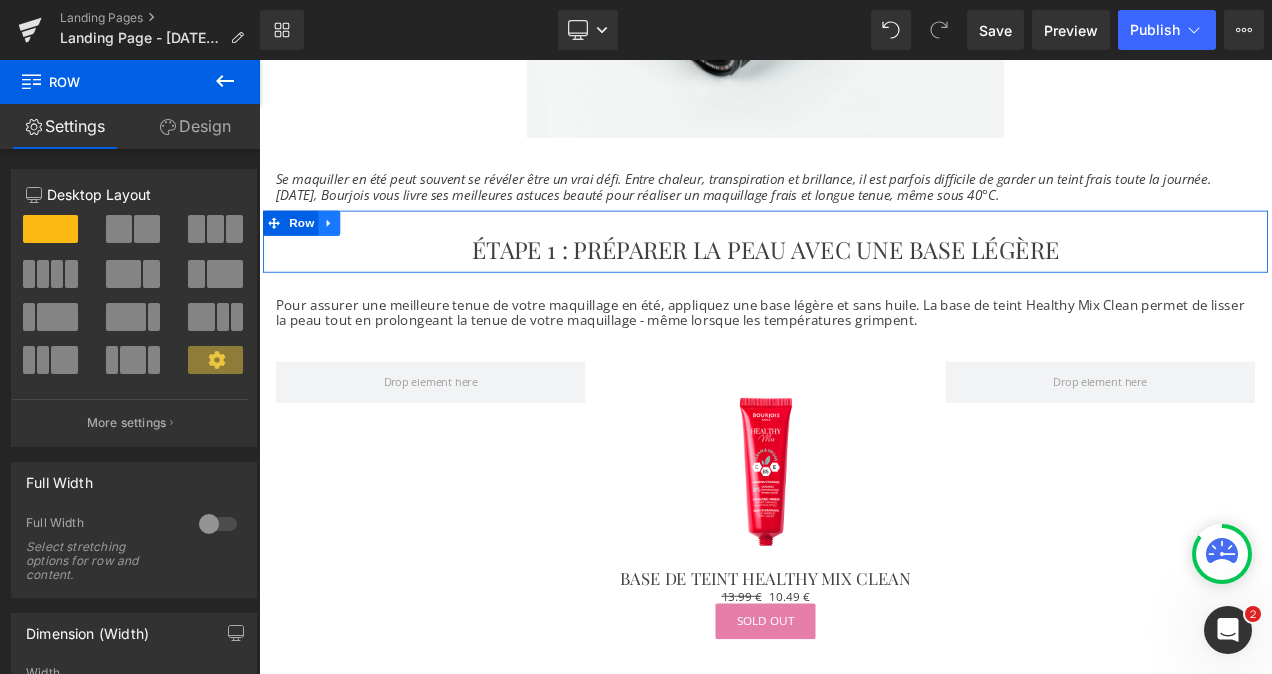 click 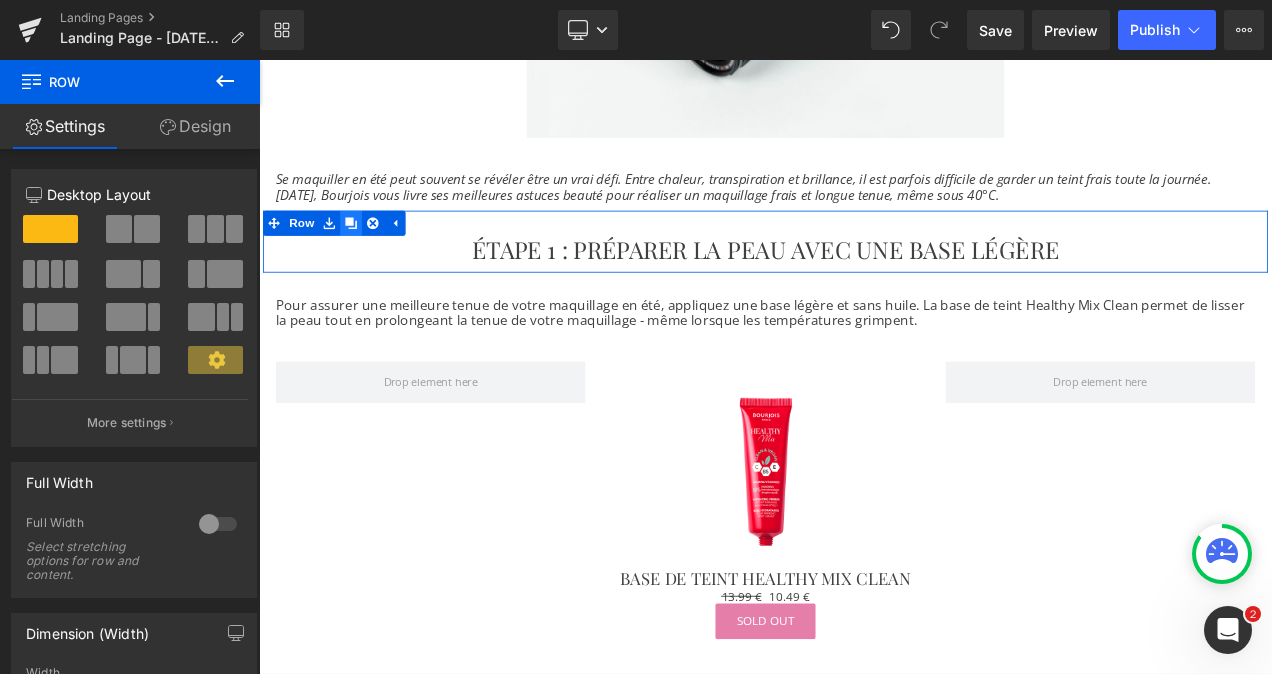 click 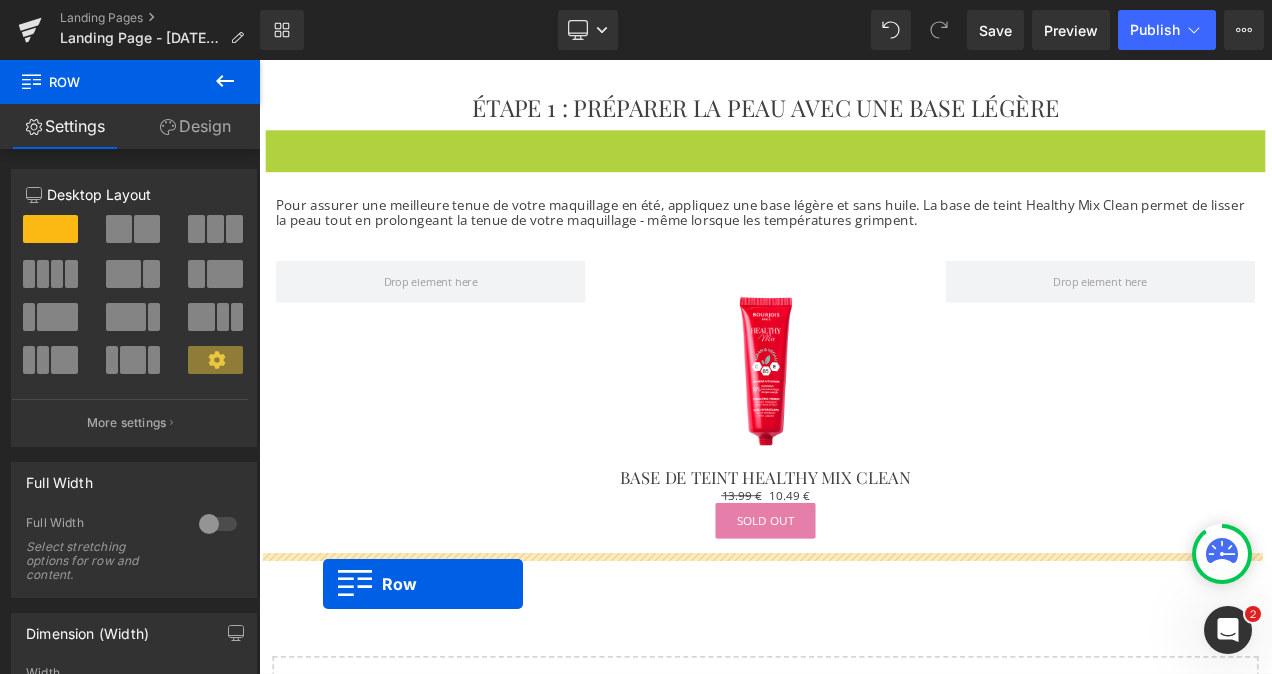scroll, scrollTop: 735, scrollLeft: 0, axis: vertical 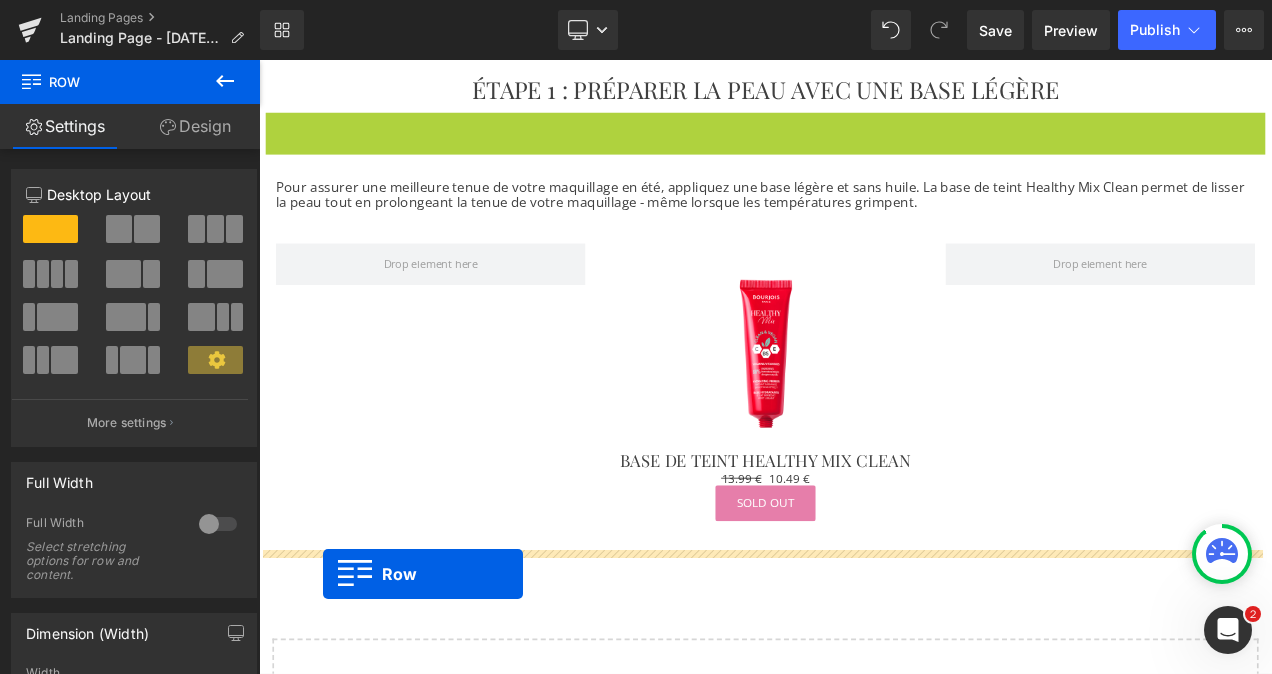 drag, startPoint x: 268, startPoint y: 321, endPoint x: 336, endPoint y: 677, distance: 362.4362 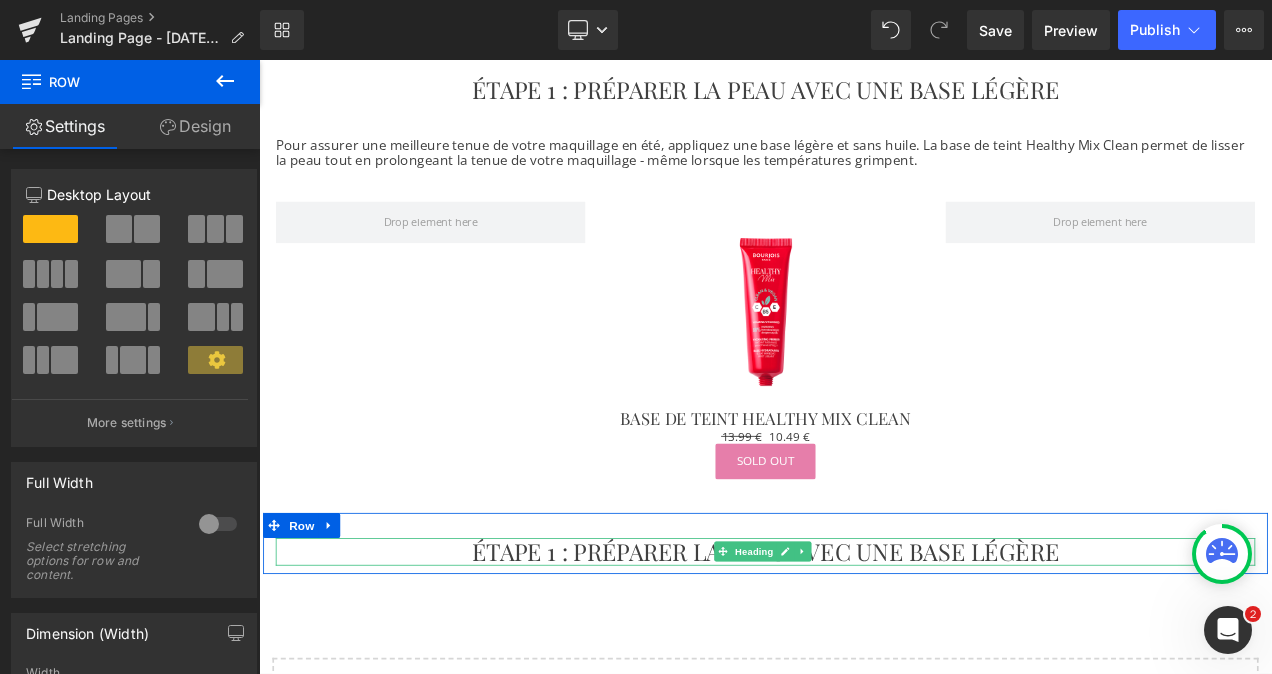 click on "ÉTAPE 1 : PRÉPARER LA PEAU AVEC UNE BASE LÉGÈRE" at bounding box center (864, 648) 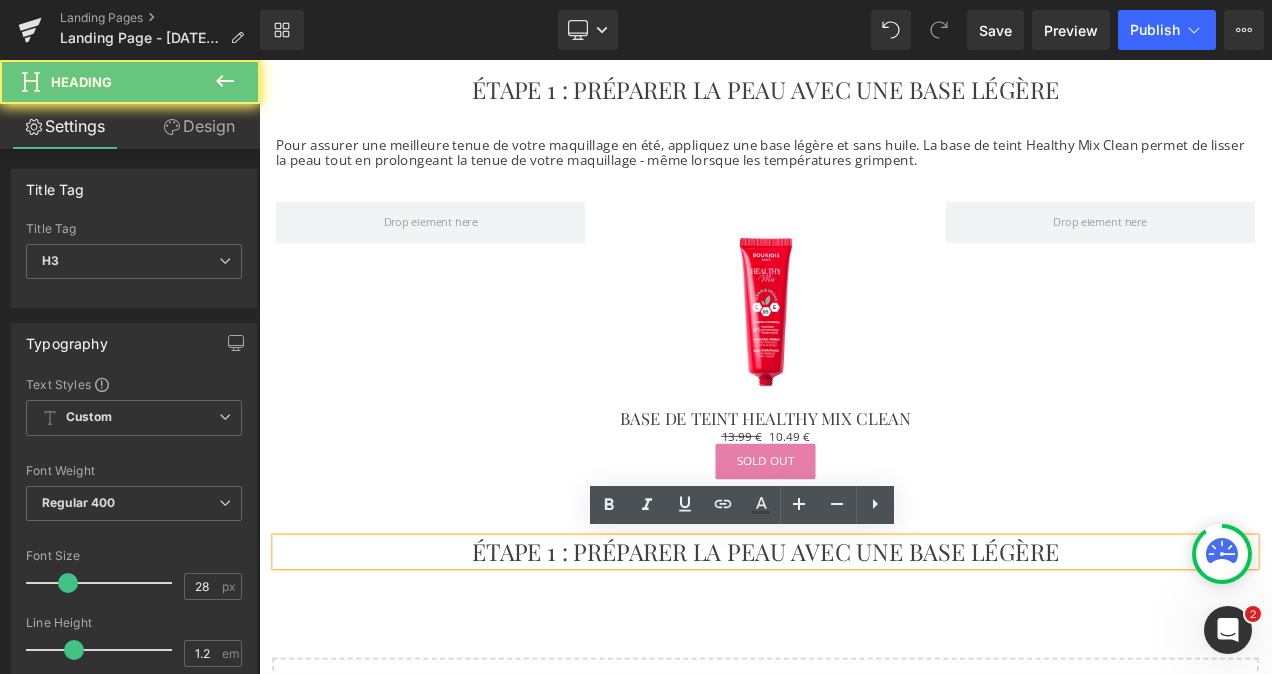 click on "ÉTAPE 1 : PRÉPARER LA PEAU AVEC UNE BASE LÉGÈRE" at bounding box center (864, 648) 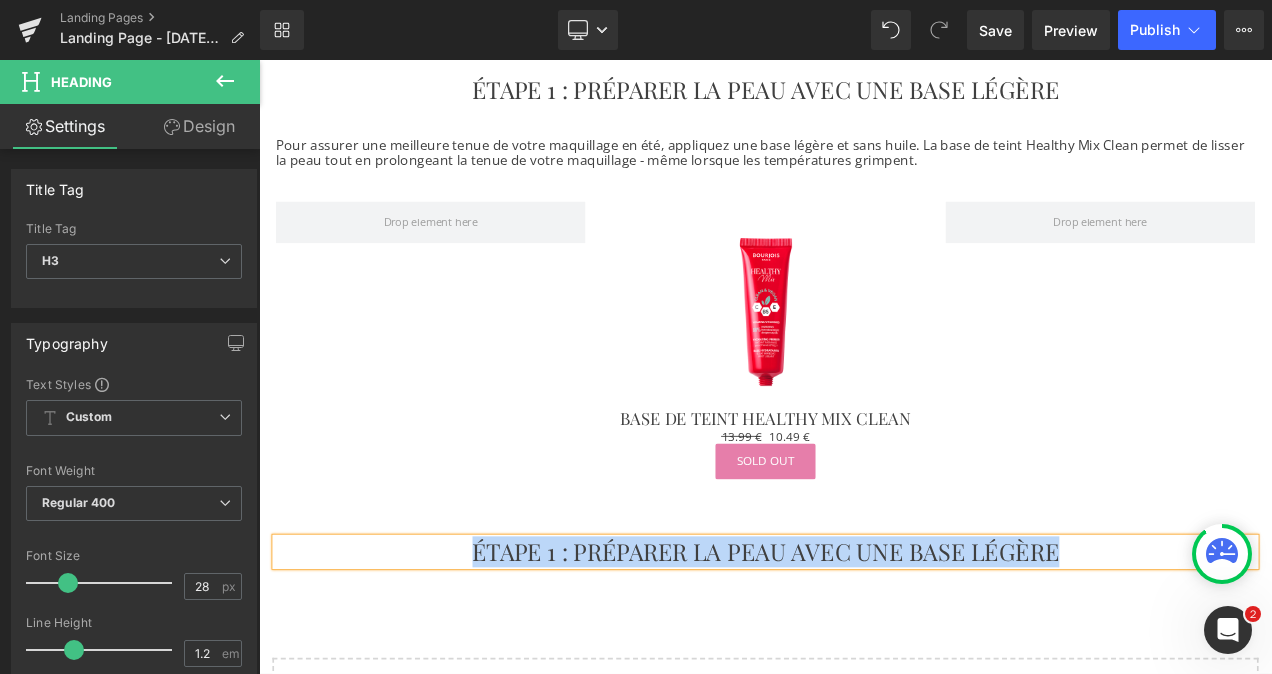 paste 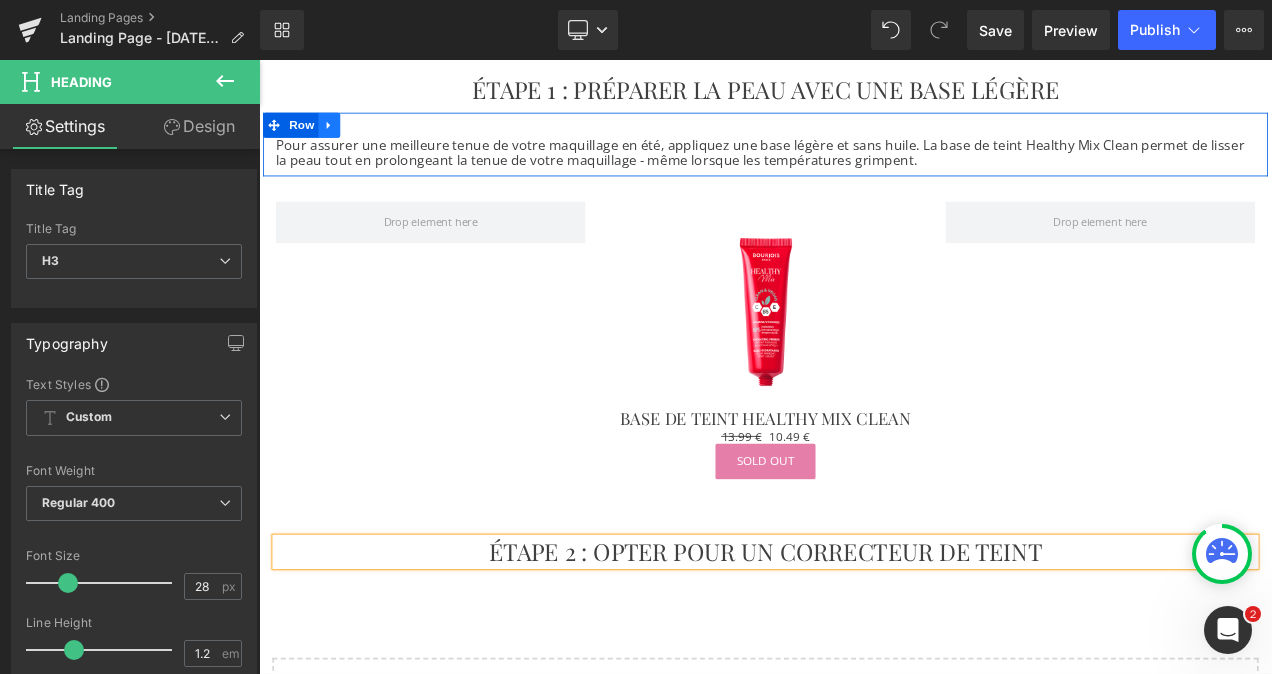 click at bounding box center (343, 138) 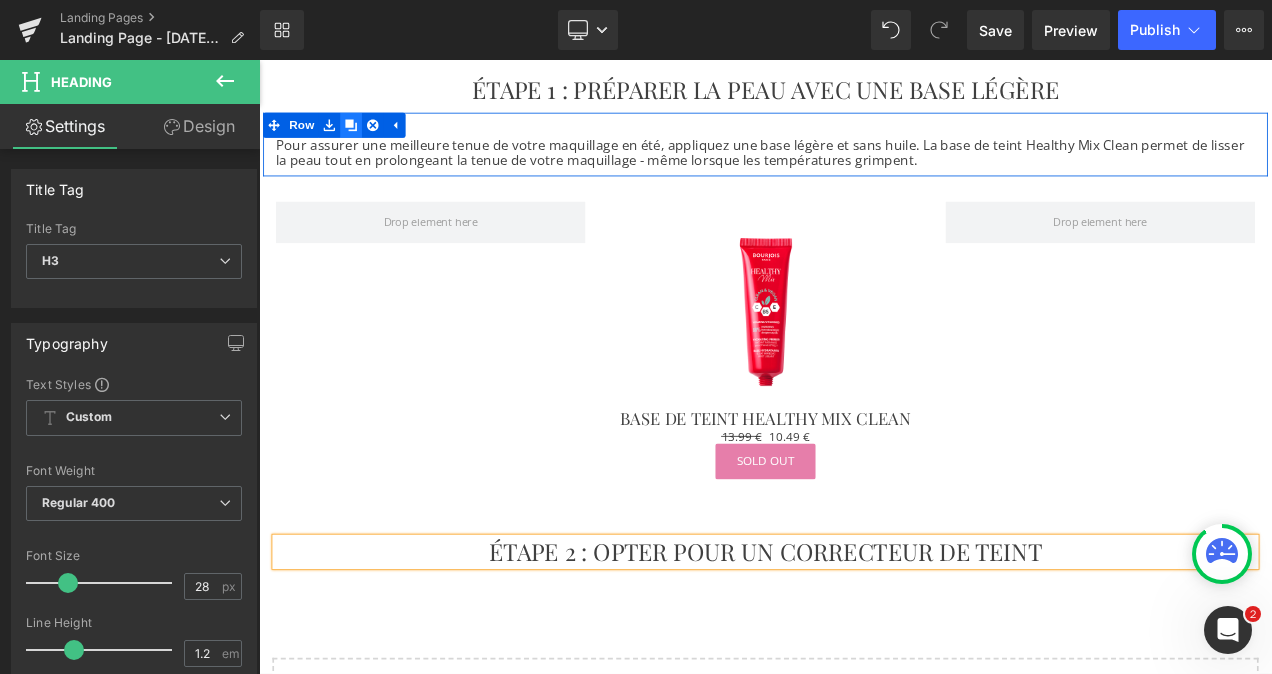 click 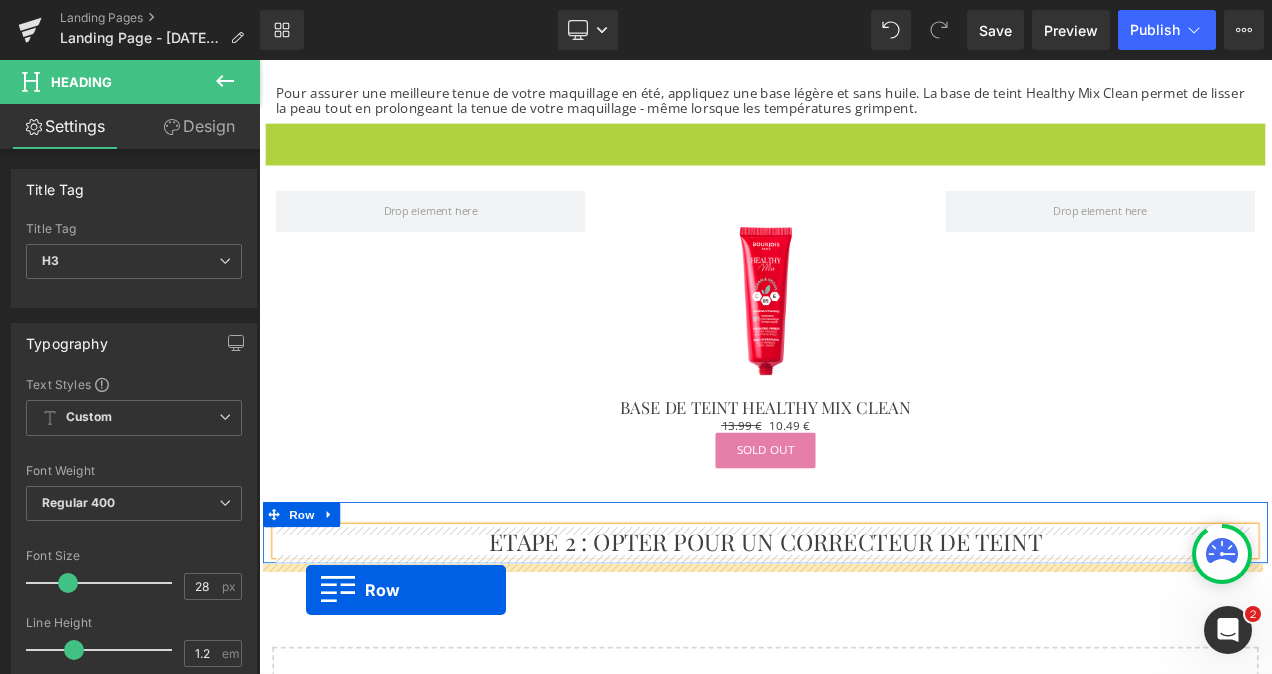 scroll, scrollTop: 802, scrollLeft: 0, axis: vertical 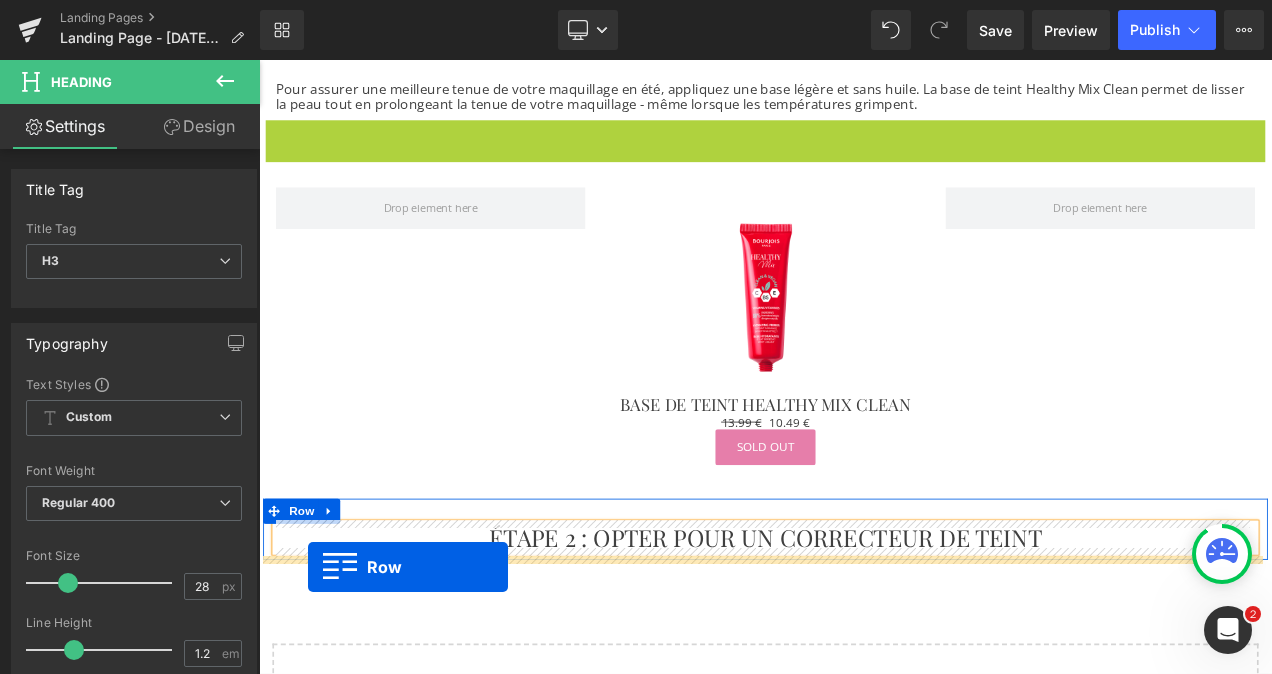 drag, startPoint x: 270, startPoint y: 210, endPoint x: 318, endPoint y: 667, distance: 459.5139 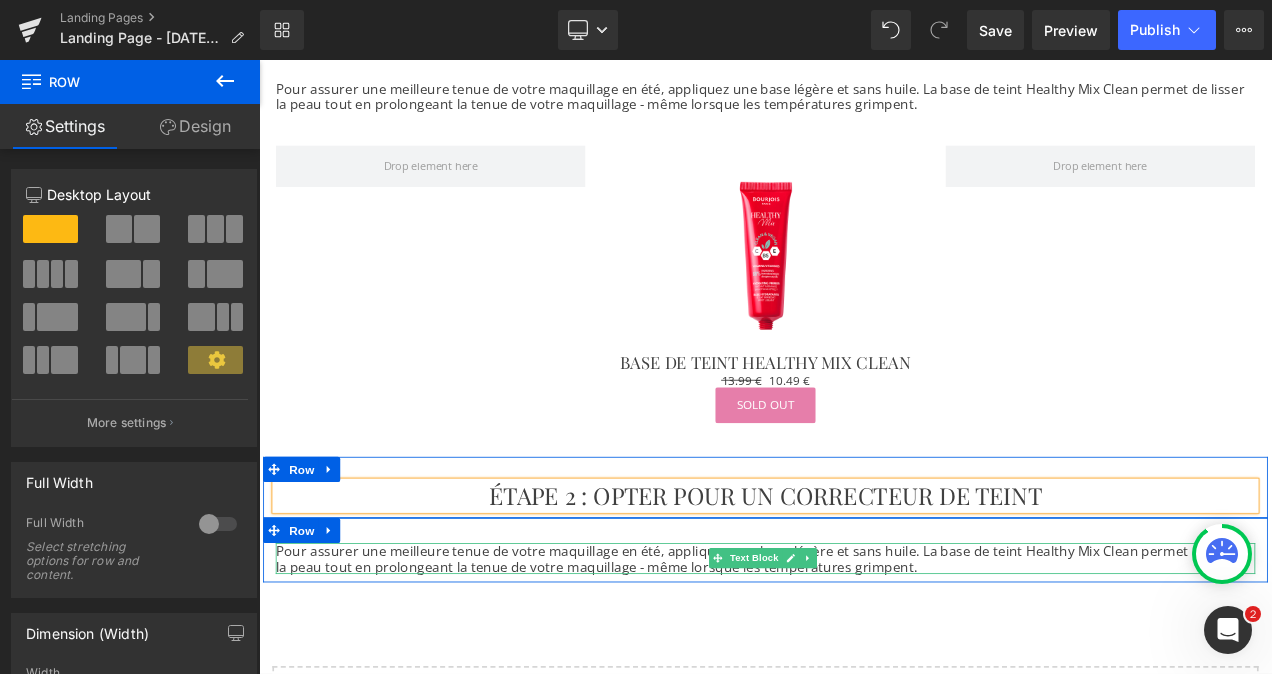 click on "Pour assurer une meilleure tenue de votre maquillage en été, appliquez une base légère et sans huile. La base de teint Healthy Mix Clean permet de lisser la peau tout en prolongeant la tenue de votre maquillage - même lorsque les températures grimpent." at bounding box center (864, 655) 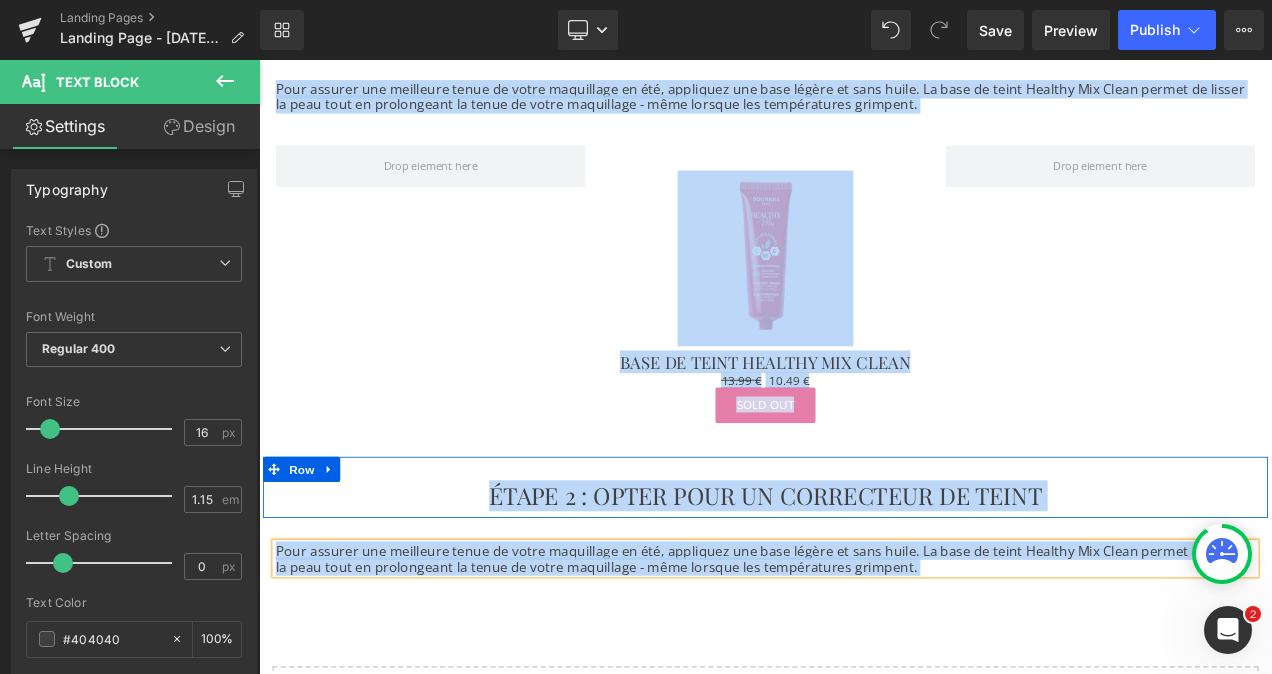 click on "Pour assurer une meilleure tenue de votre maquillage en été, appliquez une base légère et sans huile. La base de teint Healthy Mix Clean permet de lisser la peau tout en prolongeant la tenue de votre maquillage - même lorsque les températures grimpent." at bounding box center [864, 655] 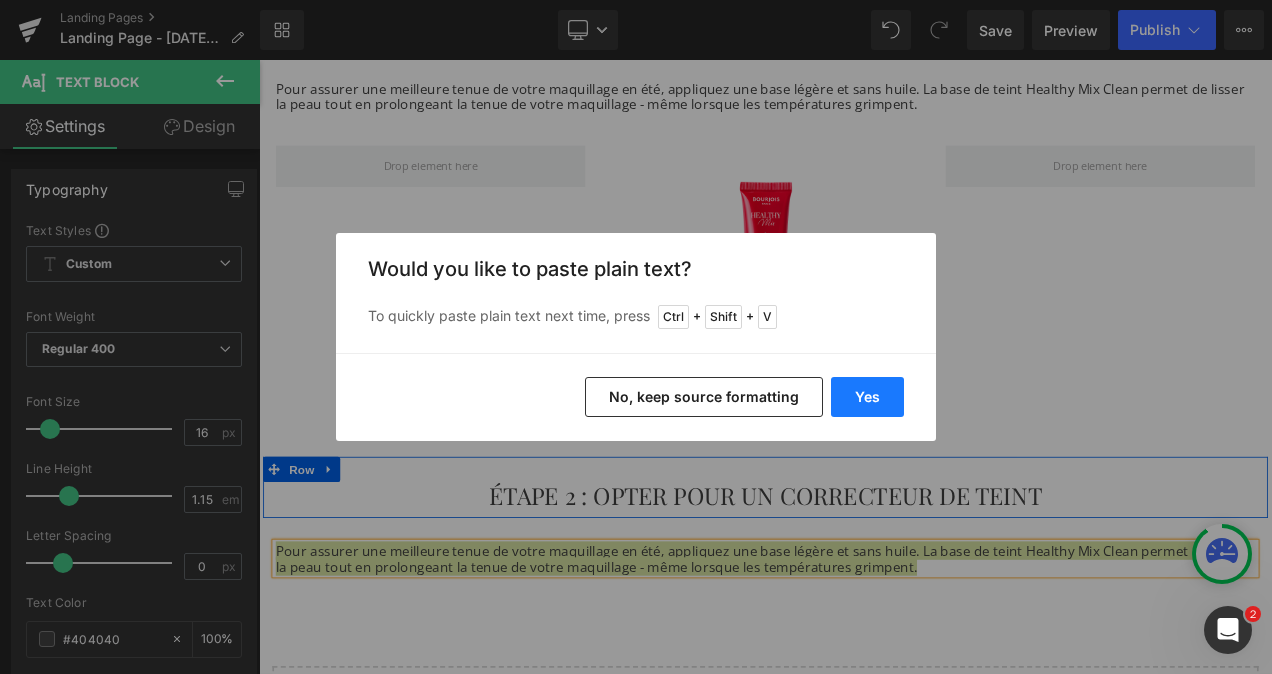 click on "Yes" at bounding box center [867, 397] 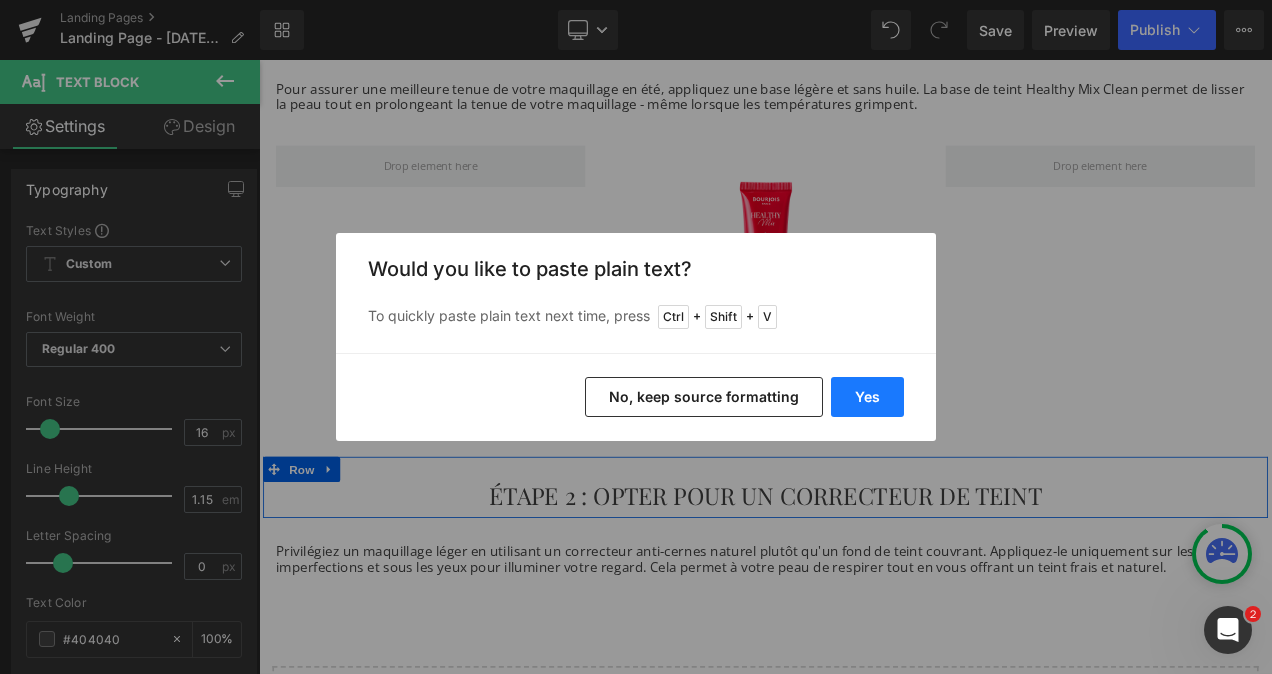 type 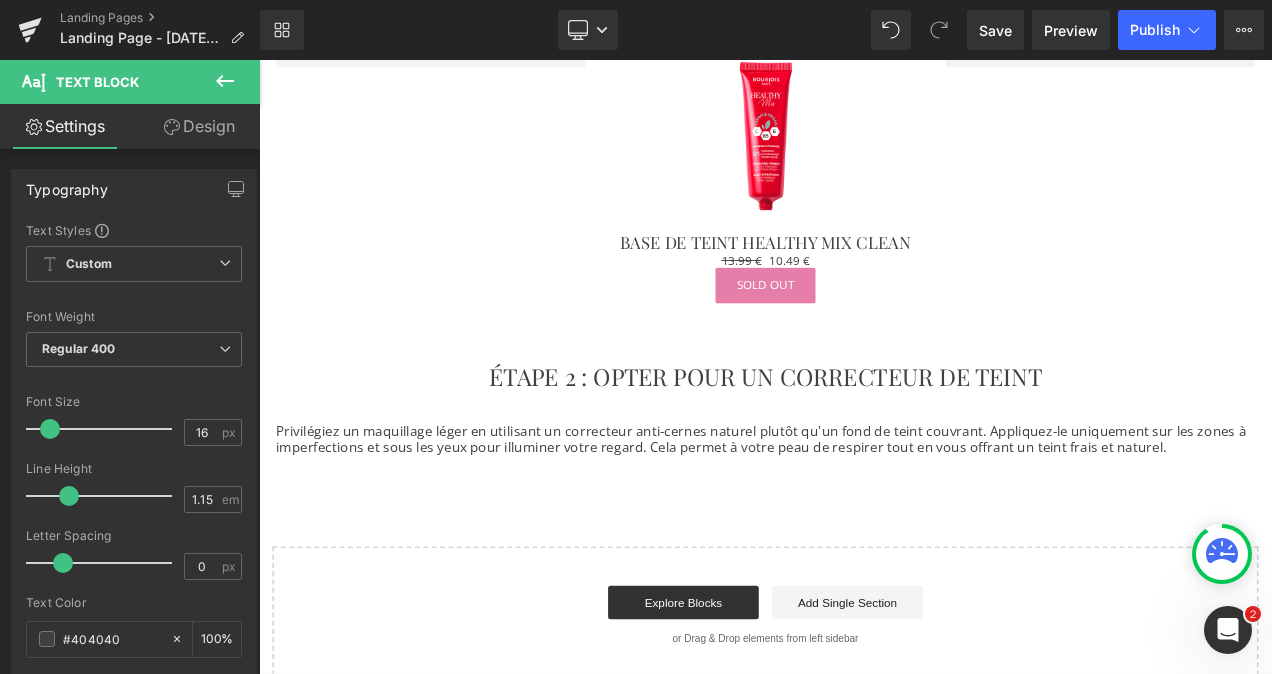 scroll, scrollTop: 949, scrollLeft: 0, axis: vertical 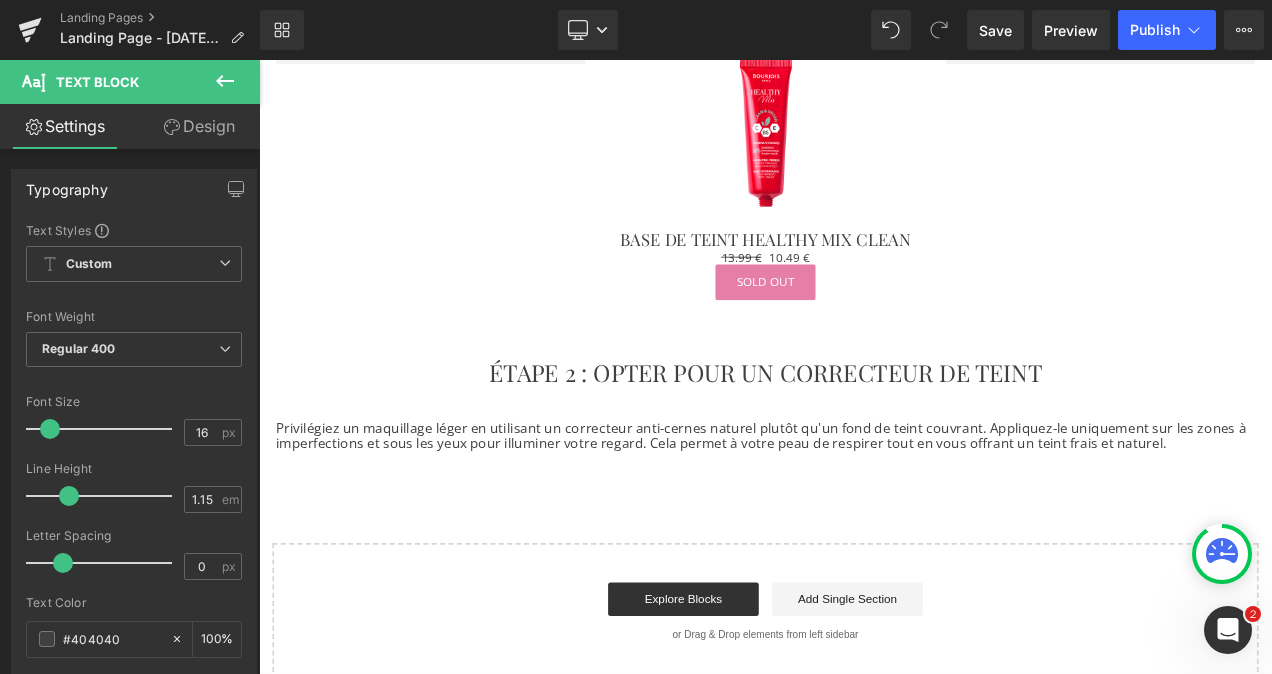 click 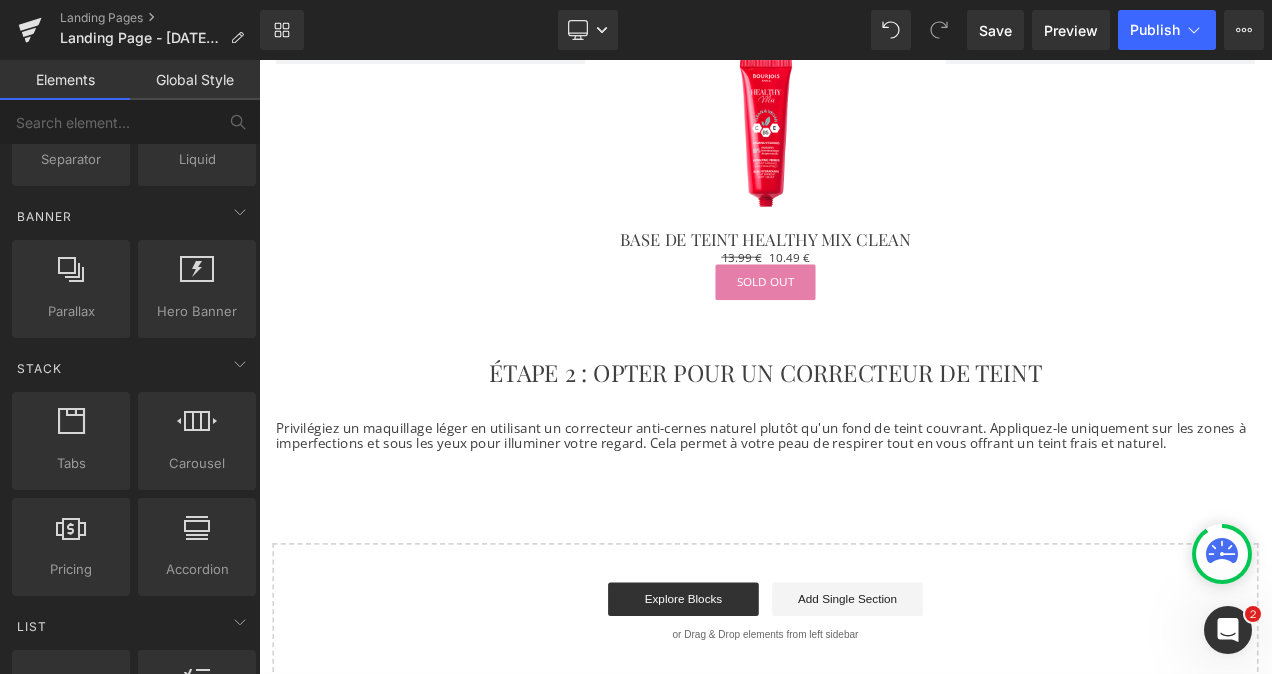 scroll, scrollTop: 0, scrollLeft: 0, axis: both 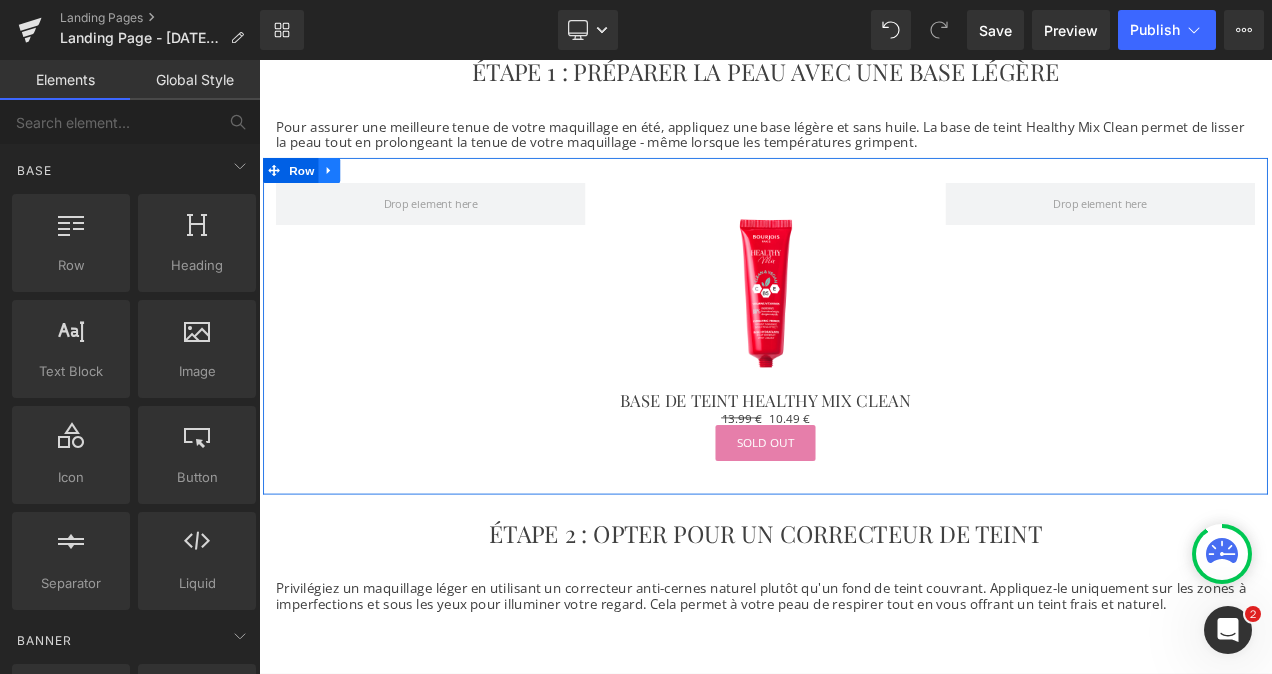 click 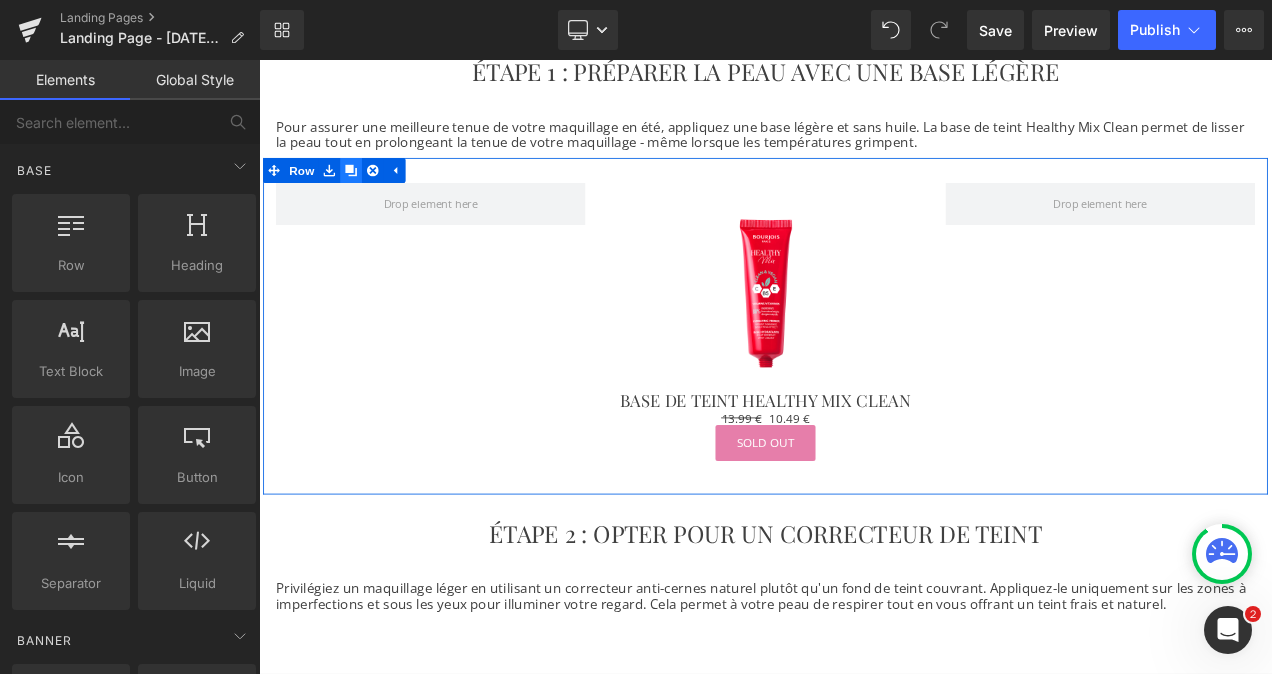 click 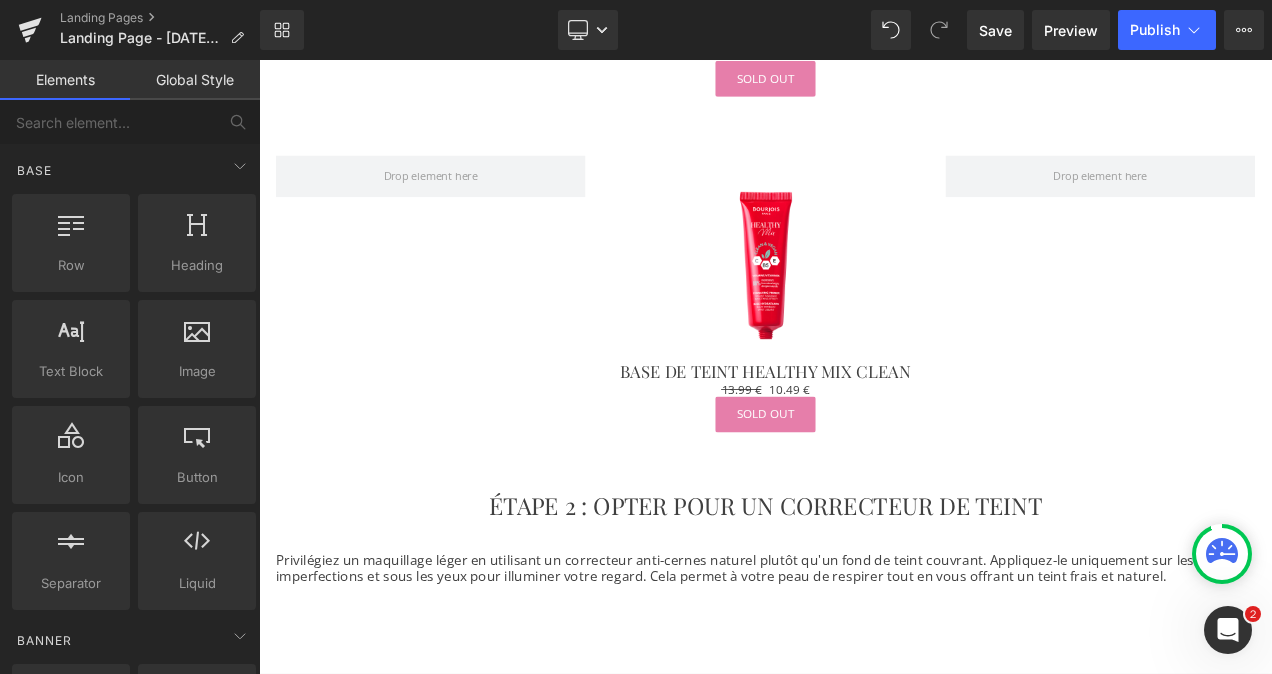 scroll, scrollTop: 1249, scrollLeft: 0, axis: vertical 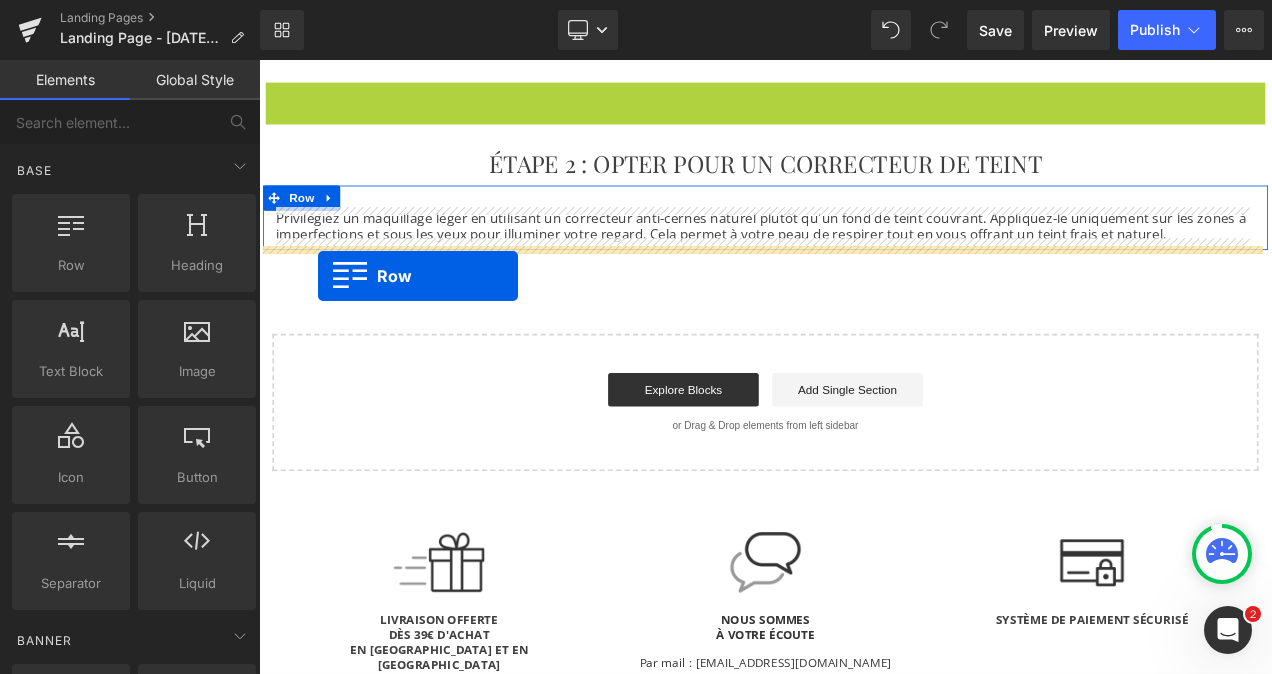 drag, startPoint x: 272, startPoint y: 93, endPoint x: 329, endPoint y: 318, distance: 232.10773 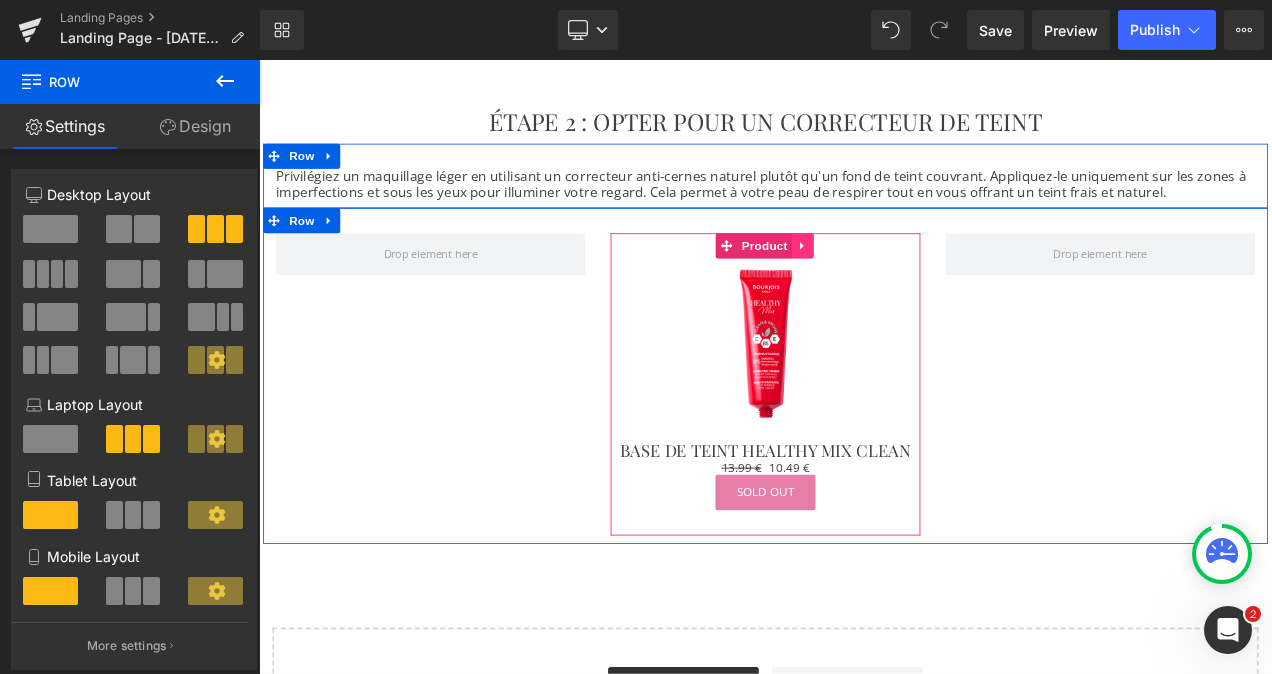 click at bounding box center (909, 282) 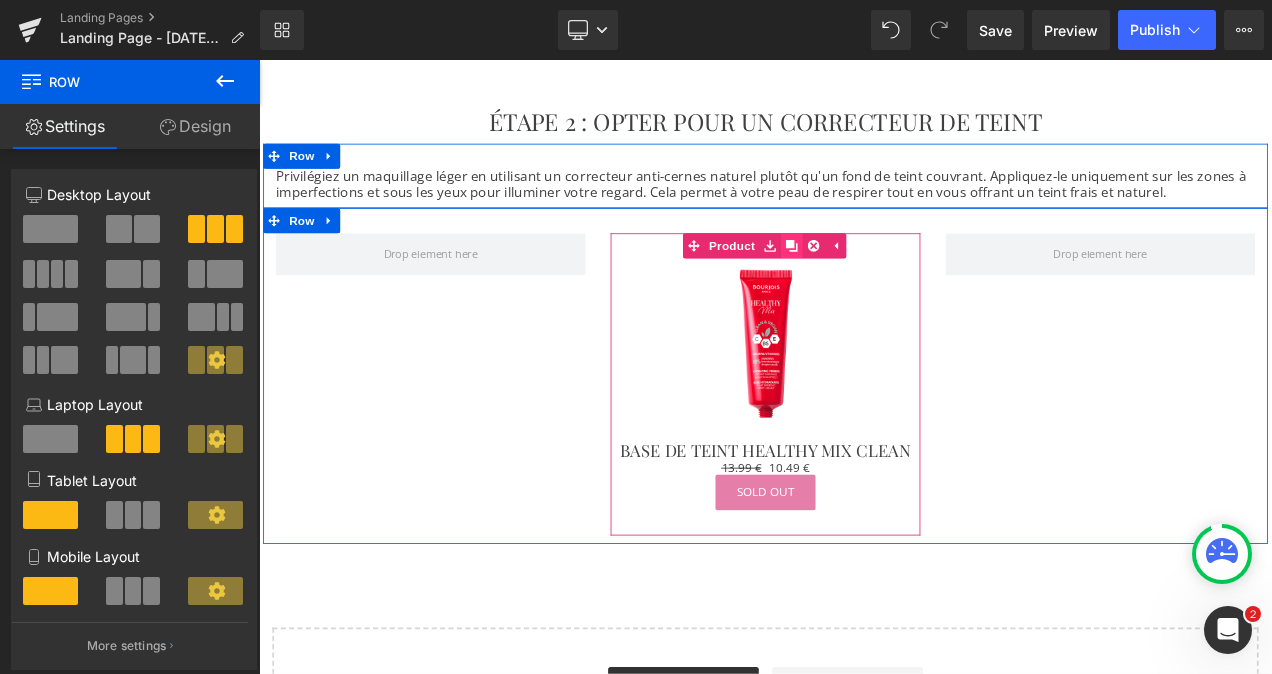 click 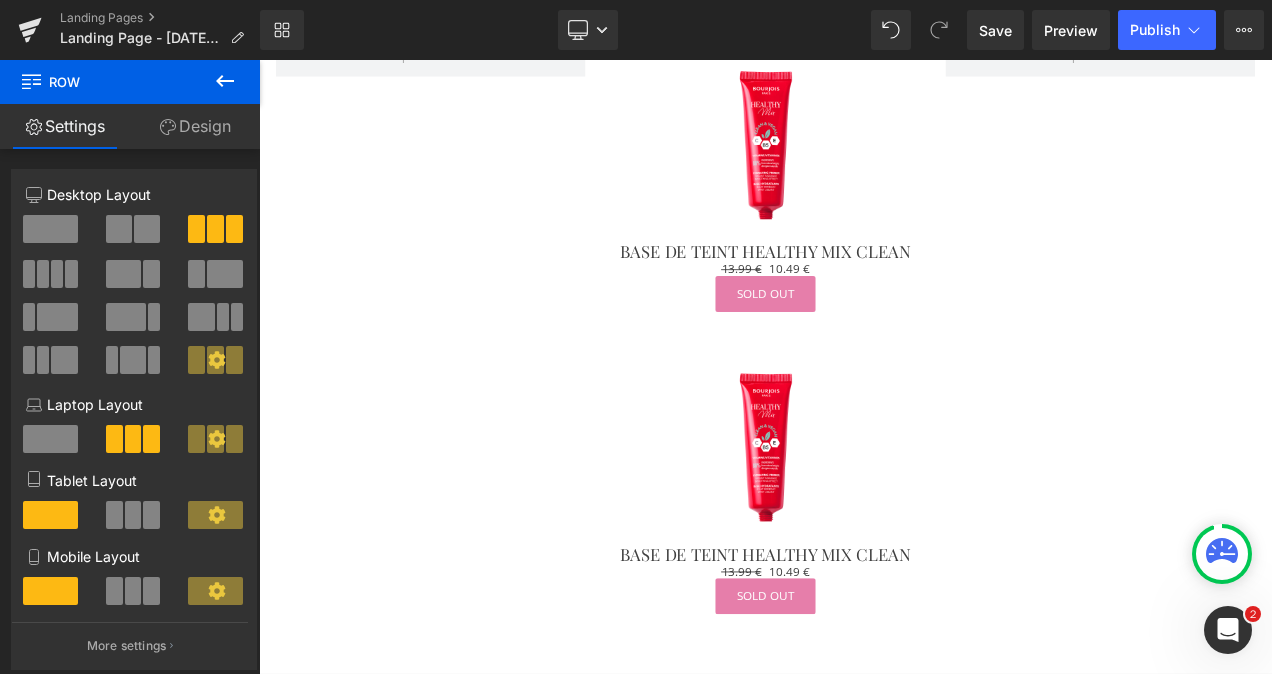 scroll, scrollTop: 1470, scrollLeft: 0, axis: vertical 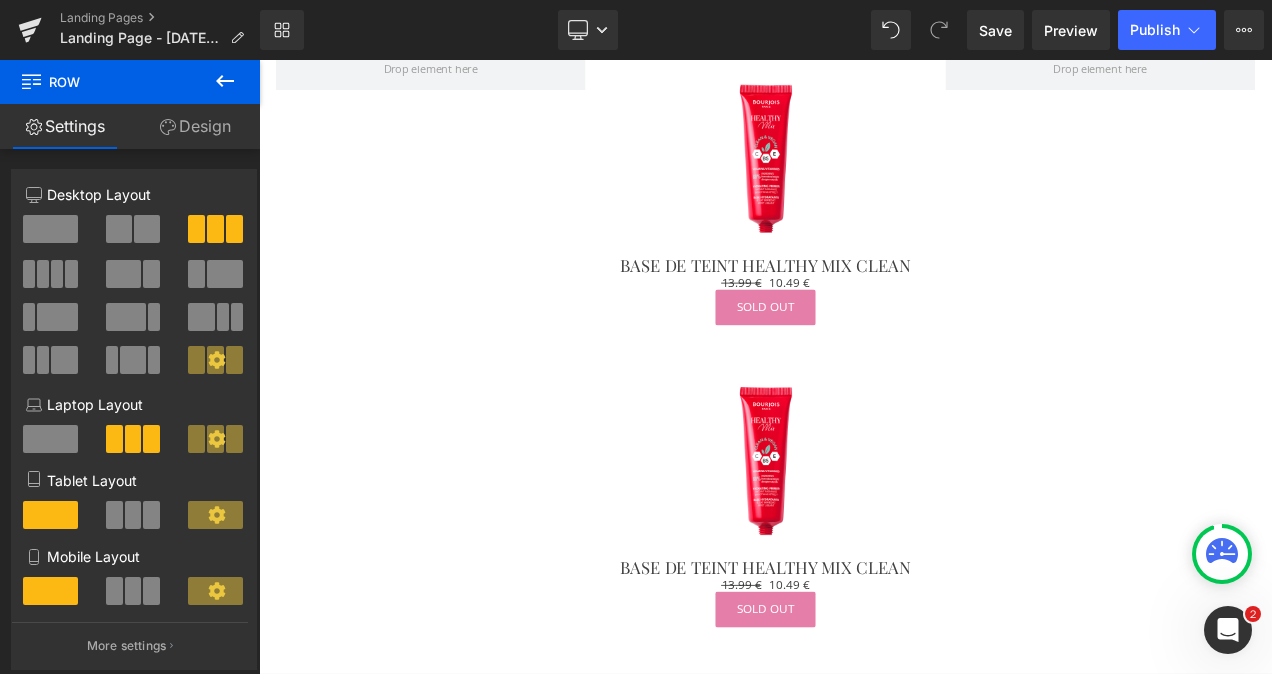 click at bounding box center (864, 542) 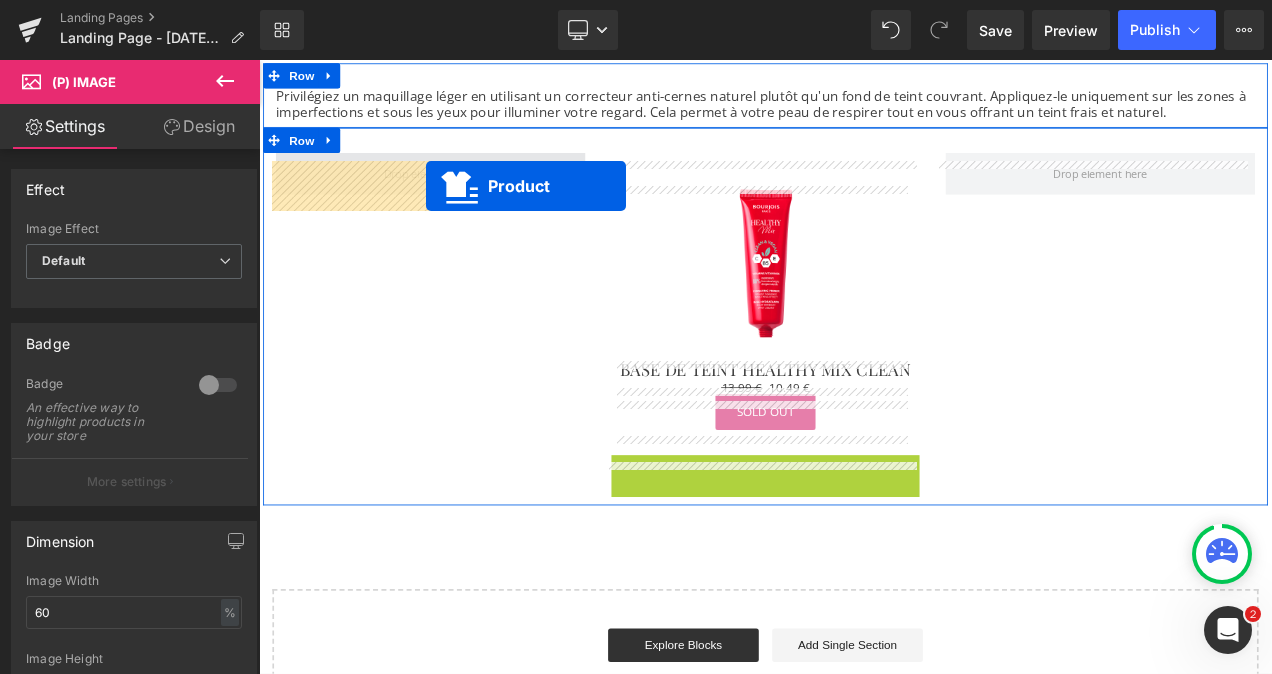 scroll, scrollTop: 1331, scrollLeft: 0, axis: vertical 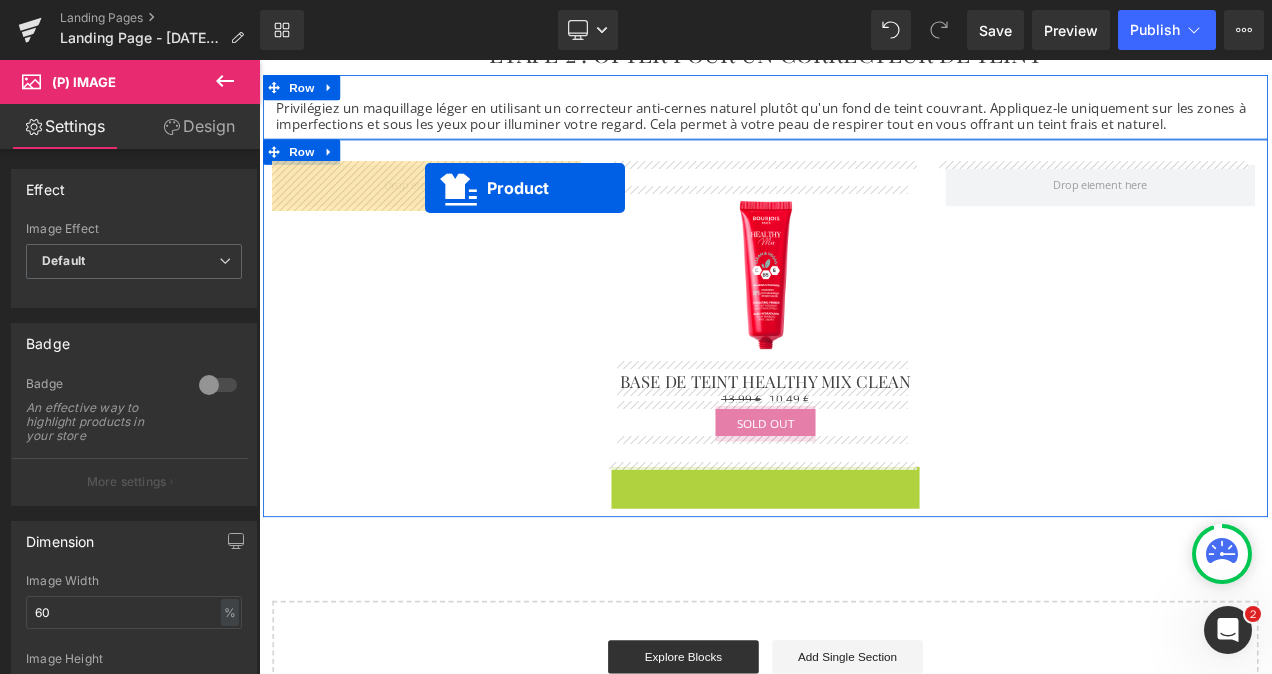 drag, startPoint x: 809, startPoint y: 417, endPoint x: 457, endPoint y: 212, distance: 407.34384 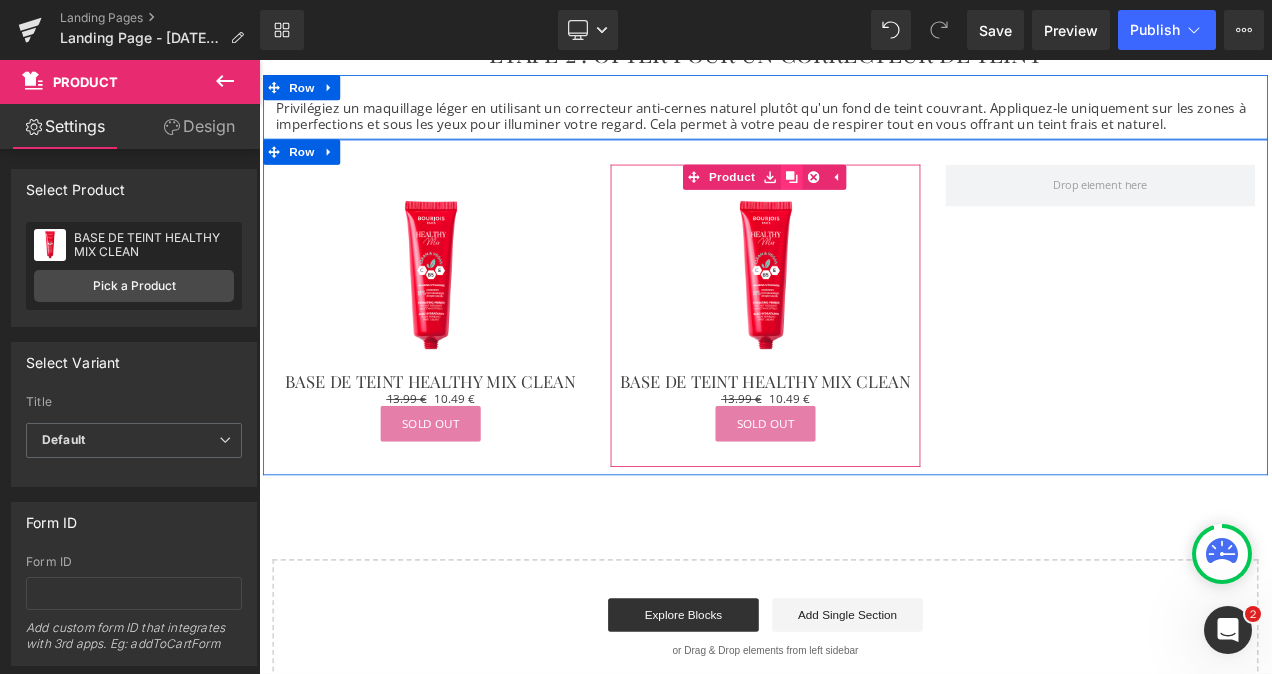 click 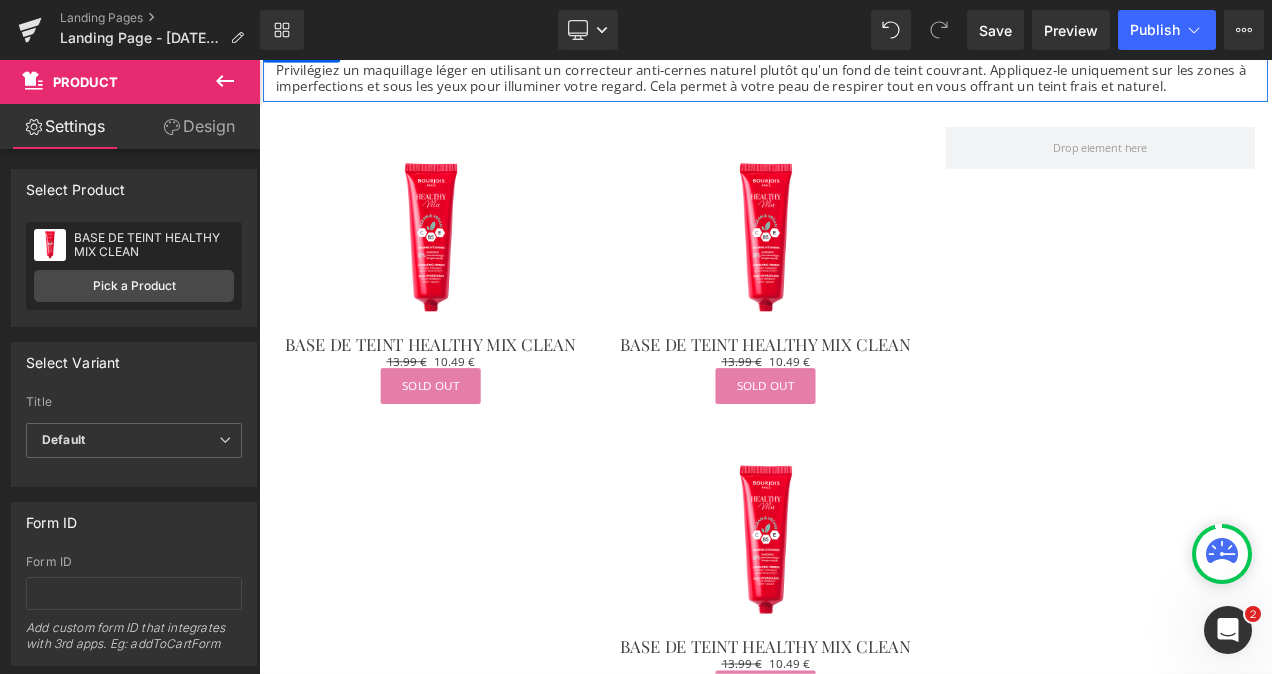 scroll, scrollTop: 1346, scrollLeft: 0, axis: vertical 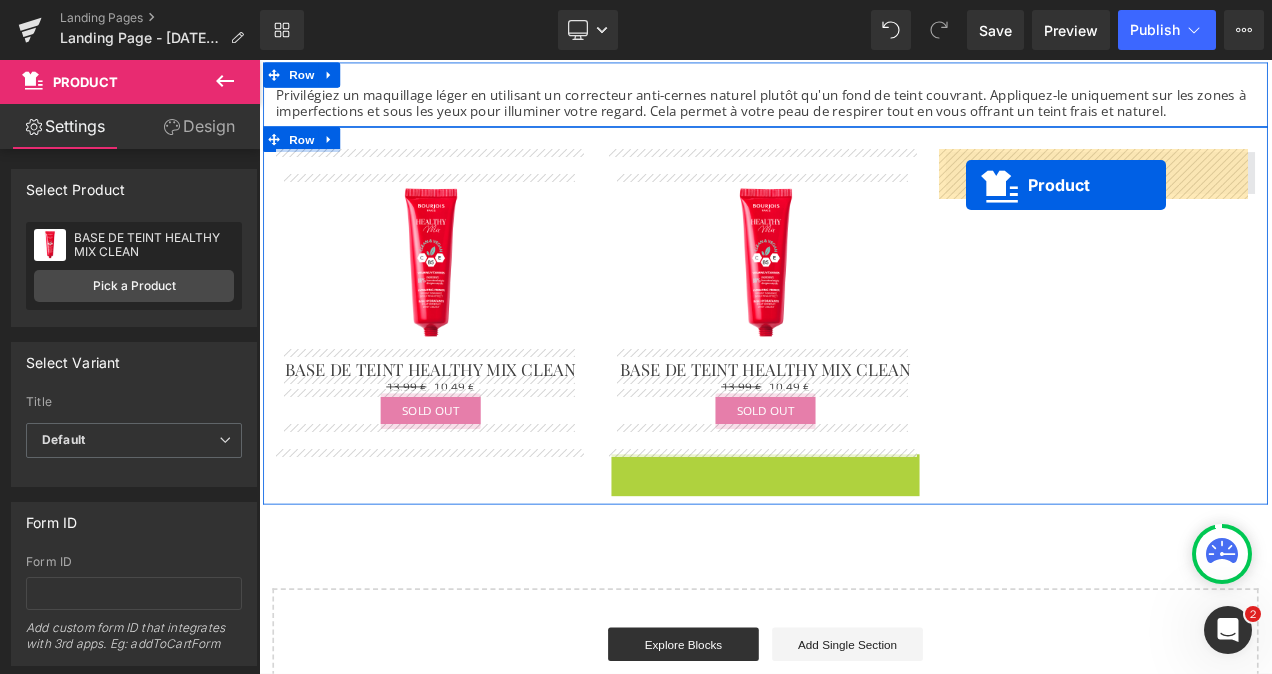 drag, startPoint x: 812, startPoint y: 537, endPoint x: 1105, endPoint y: 208, distance: 440.55646 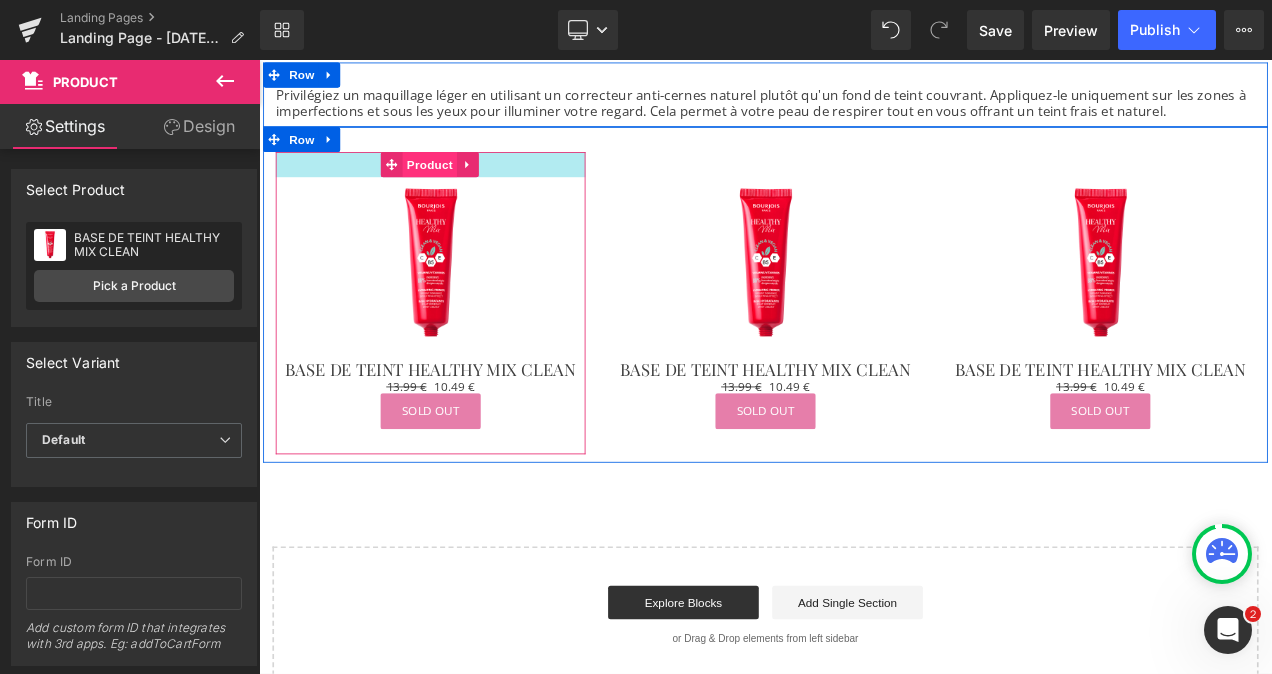 click on "Product" at bounding box center (463, 185) 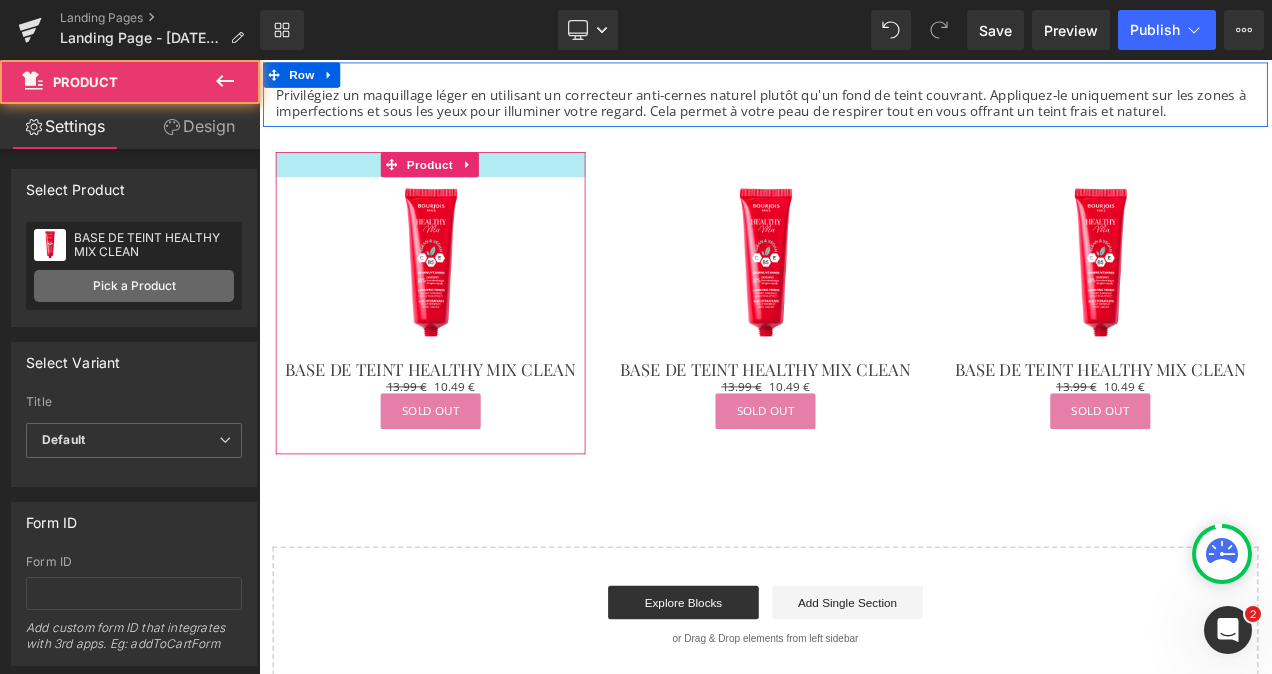 click on "Pick a Product" at bounding box center (134, 286) 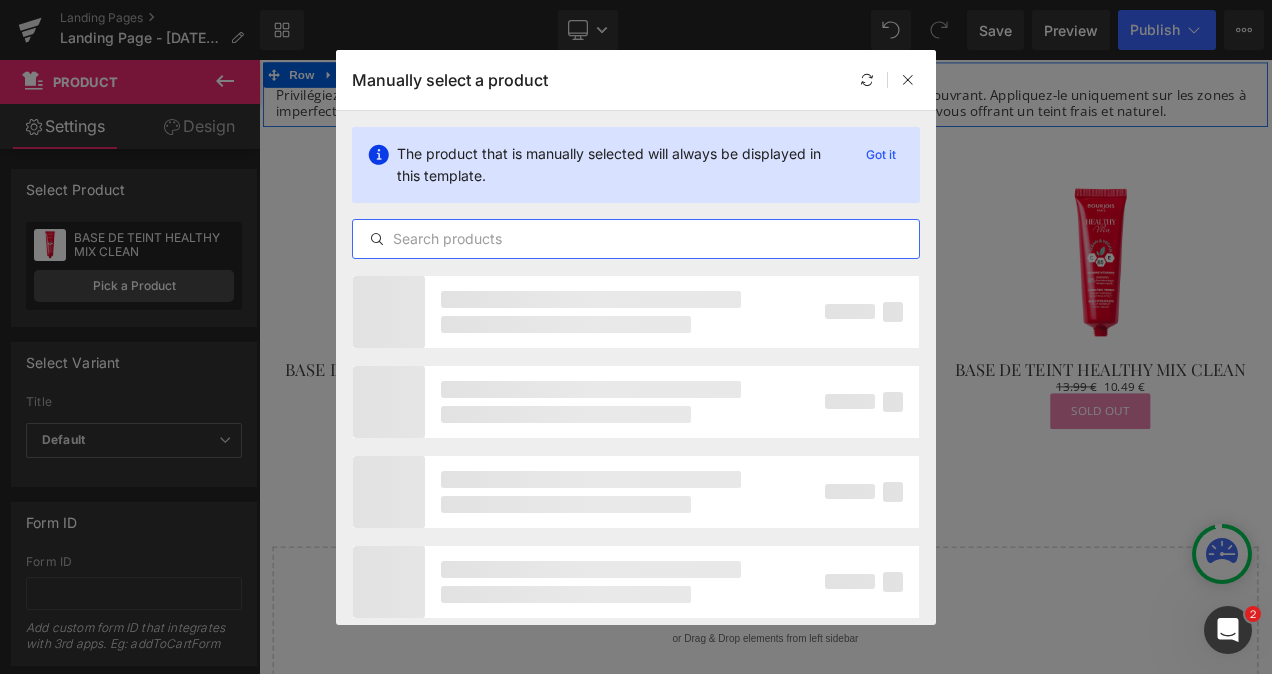 click at bounding box center [636, 239] 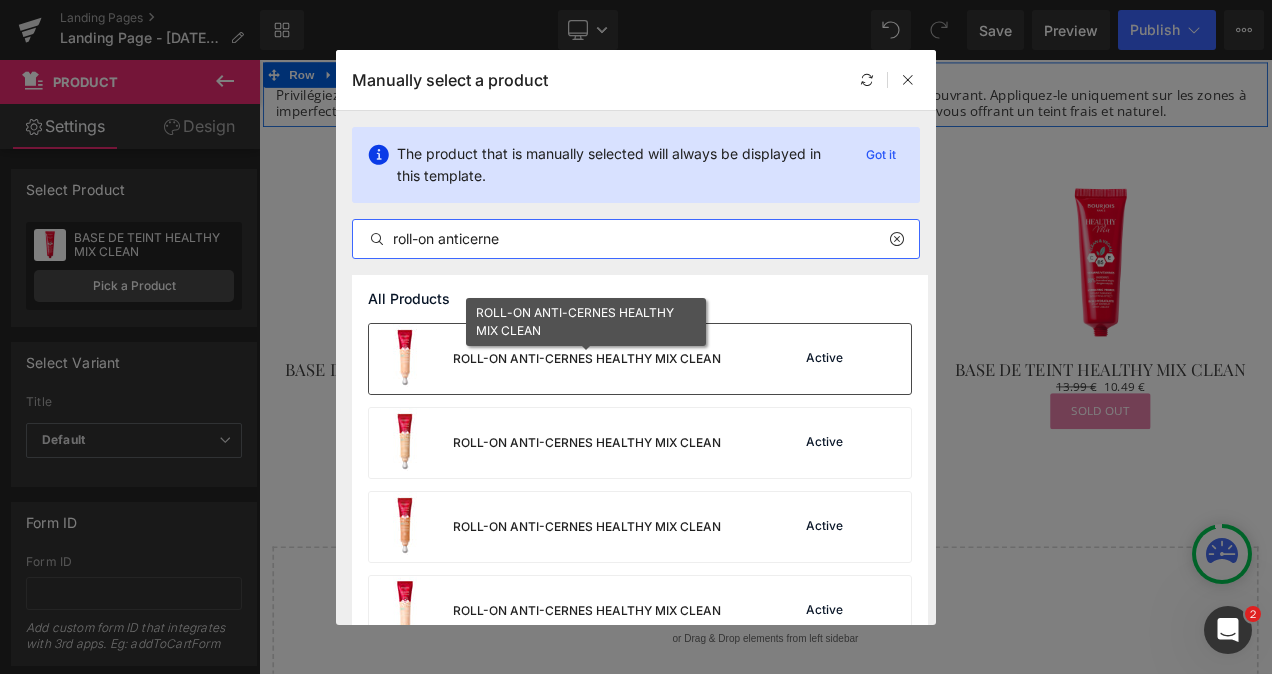 type on "roll-on anticerne" 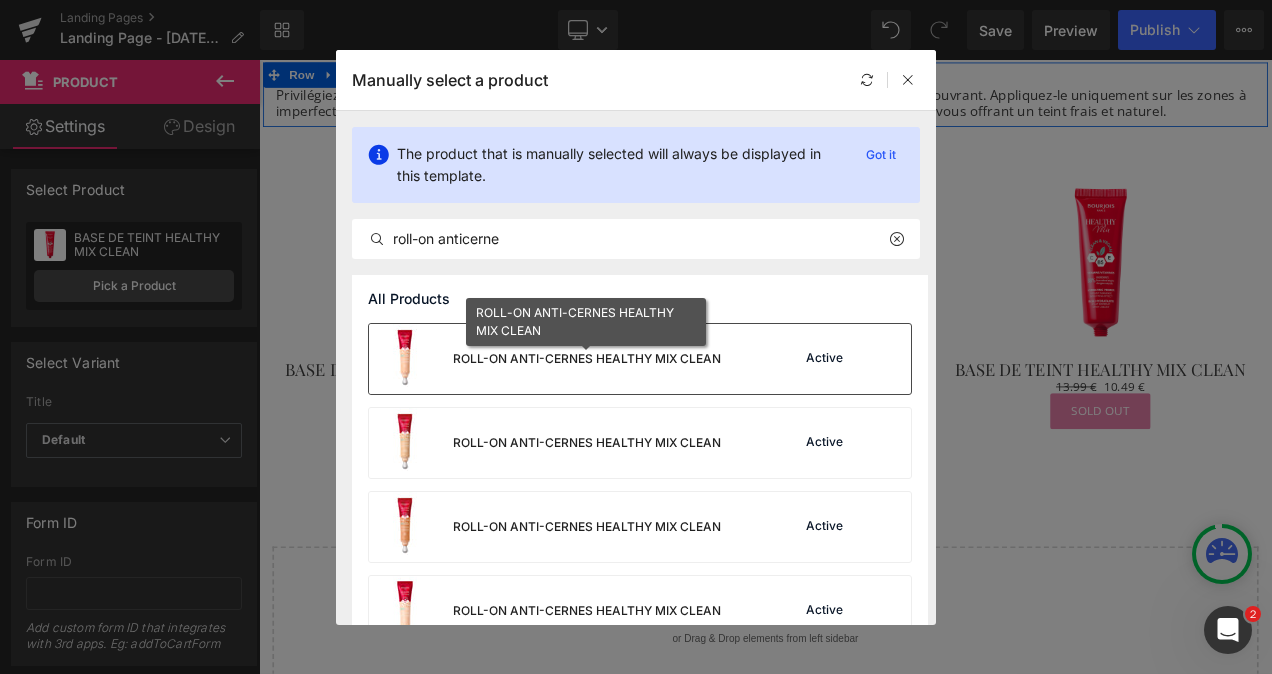 click on "ROLL-ON ANTI-CERNES HEALTHY MIX CLEAN" at bounding box center (587, 359) 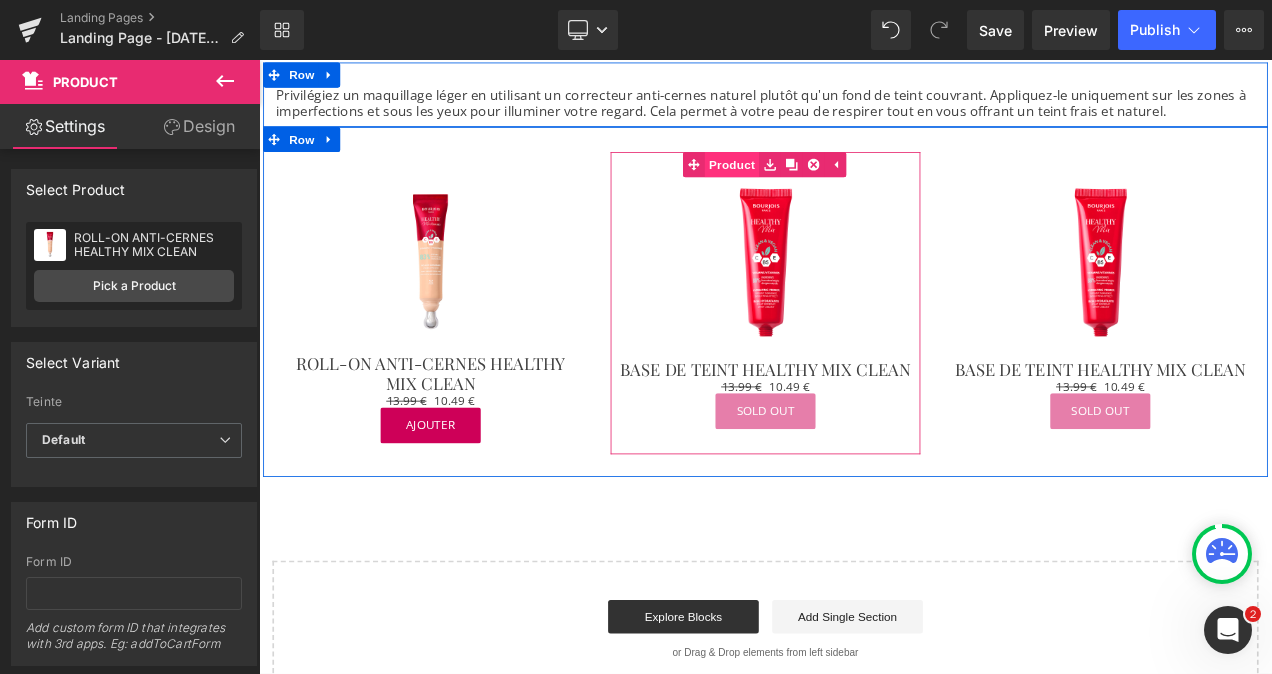 click on "Product" at bounding box center (811, 185) 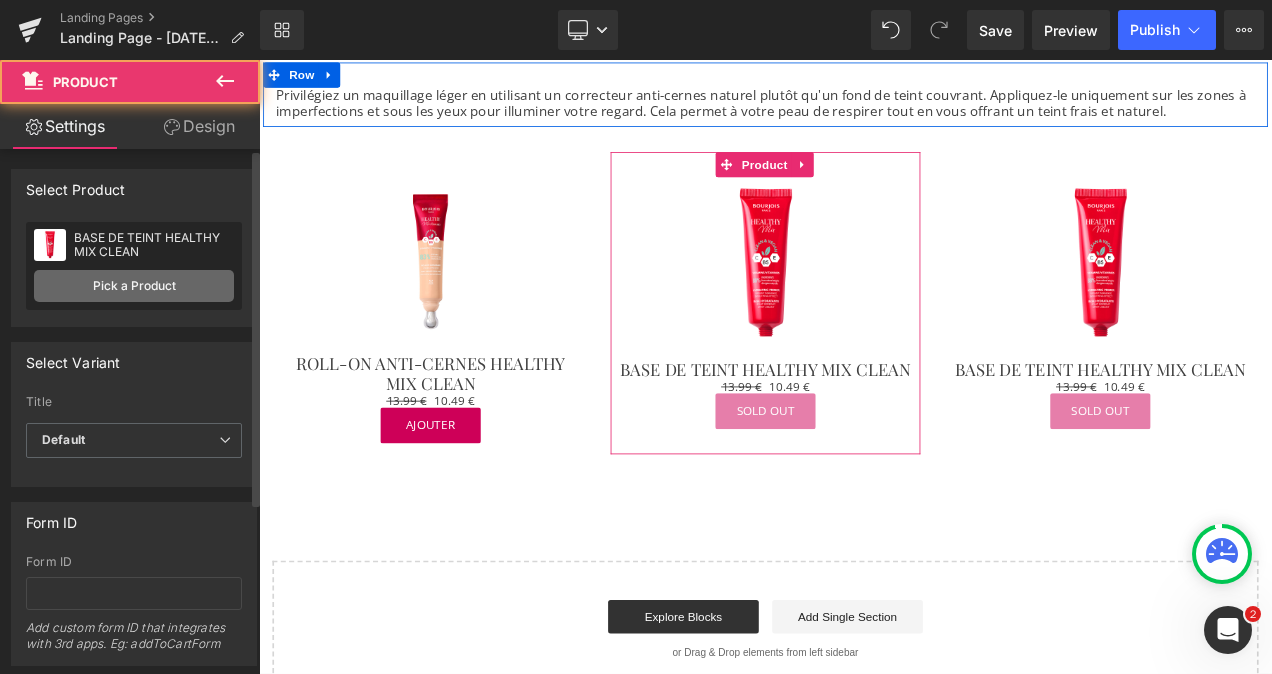 click on "Pick a Product" at bounding box center (134, 286) 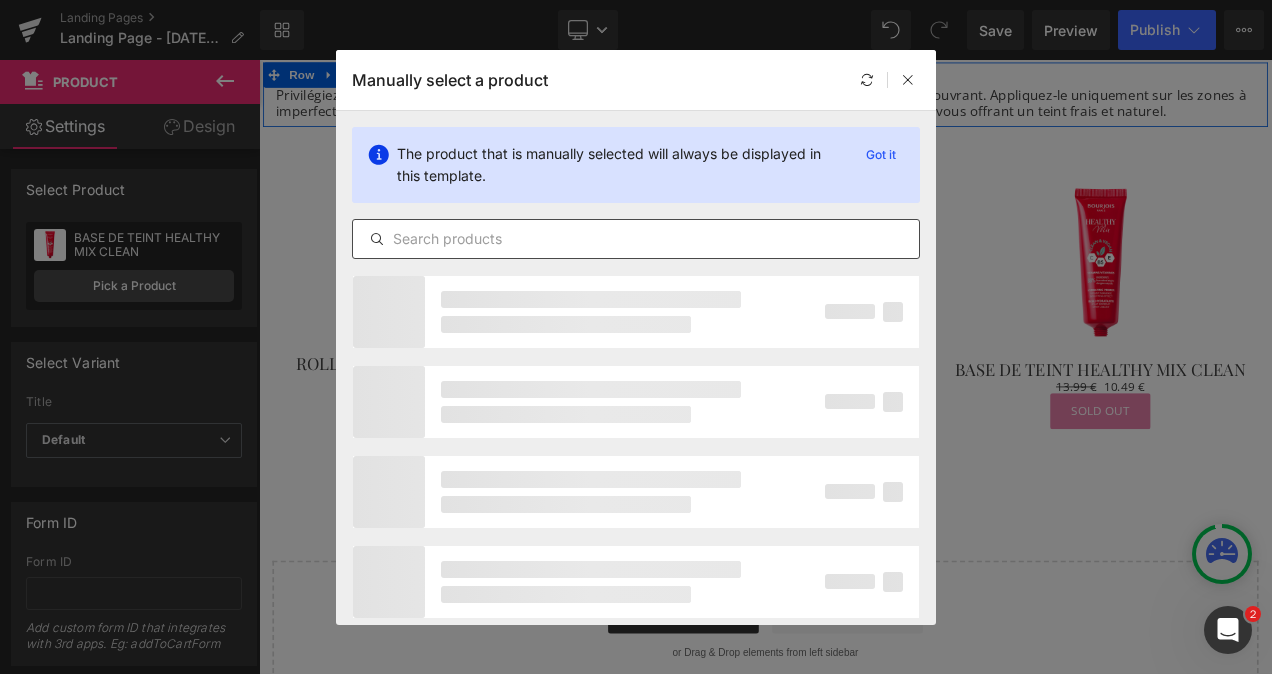 click at bounding box center [636, 239] 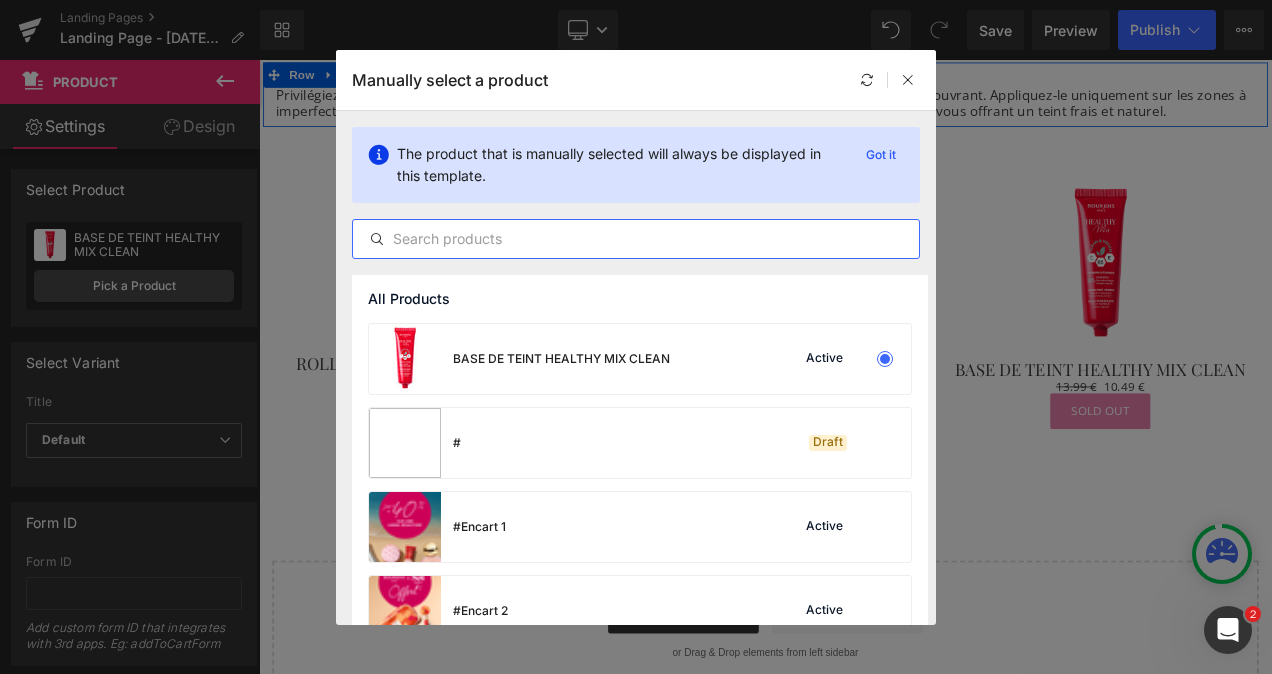 paste on "roll-on anticerne" 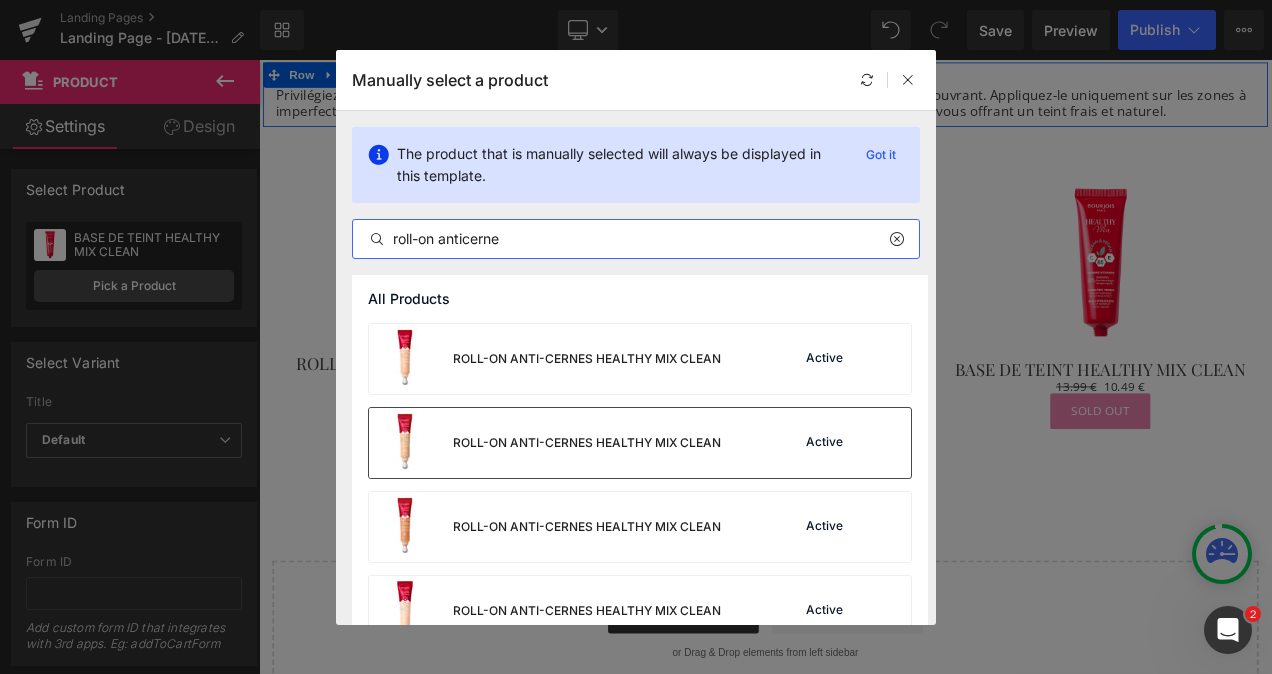 type on "roll-on anticerne" 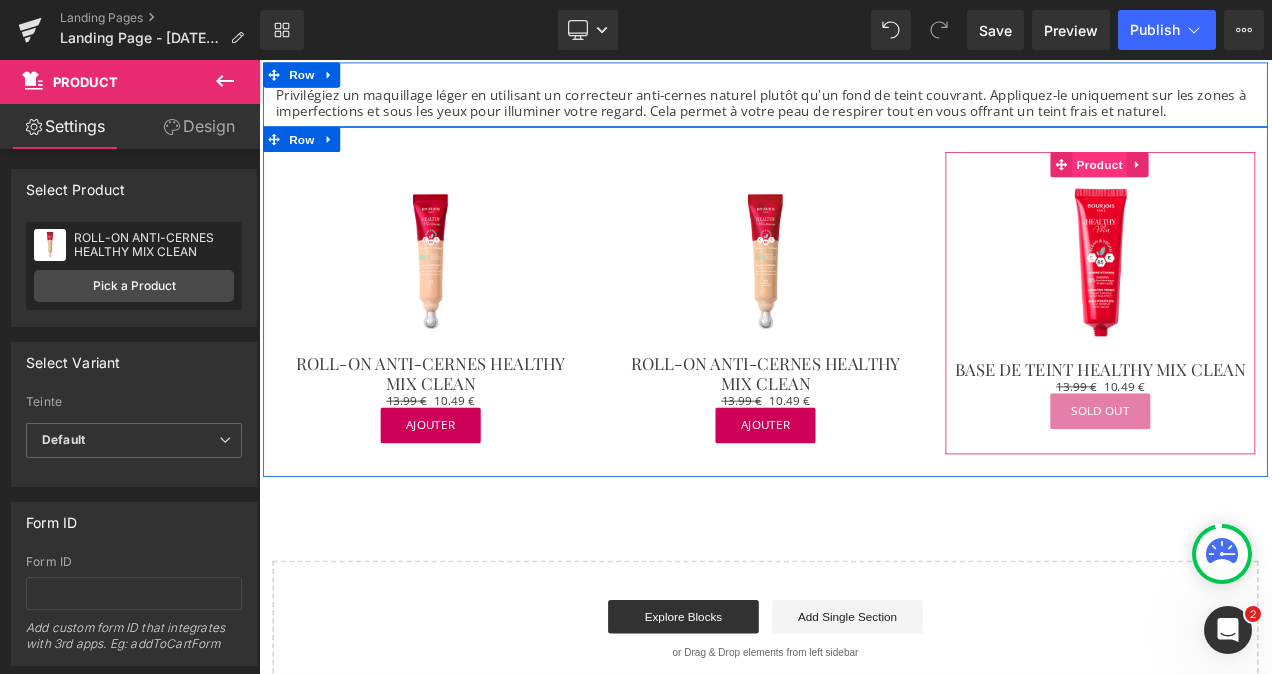 click on "Product" at bounding box center [1263, 185] 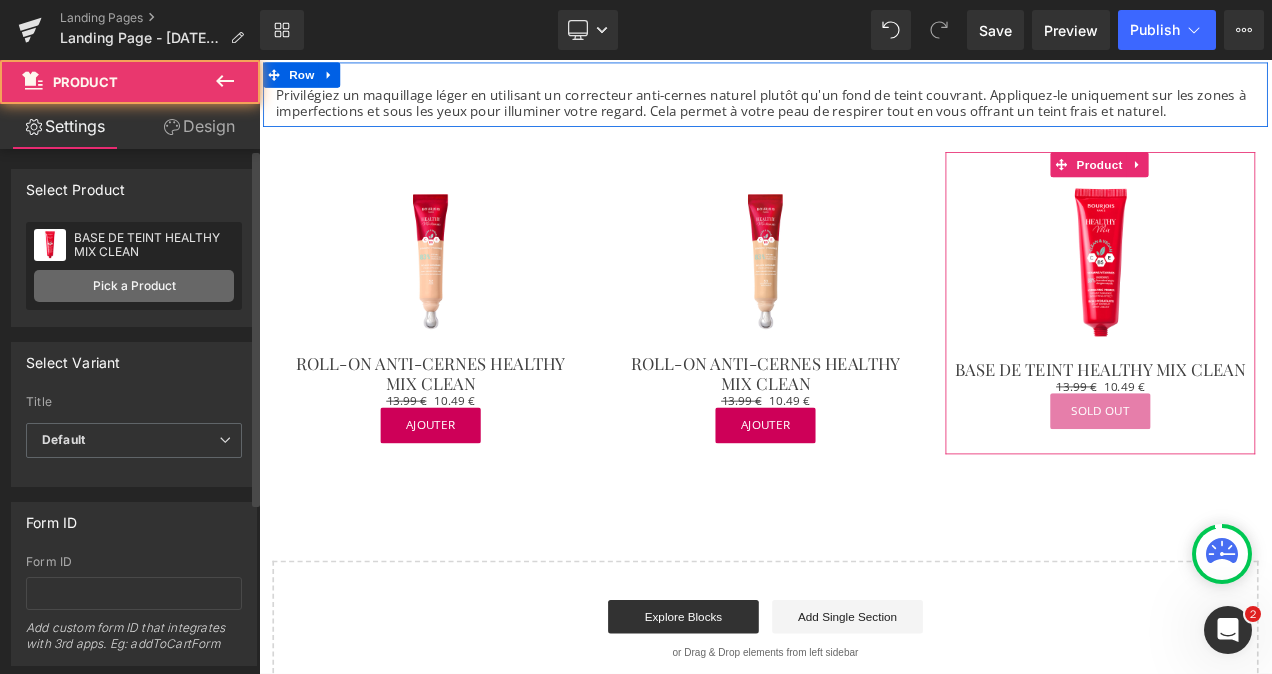 click on "Pick a Product" at bounding box center (134, 286) 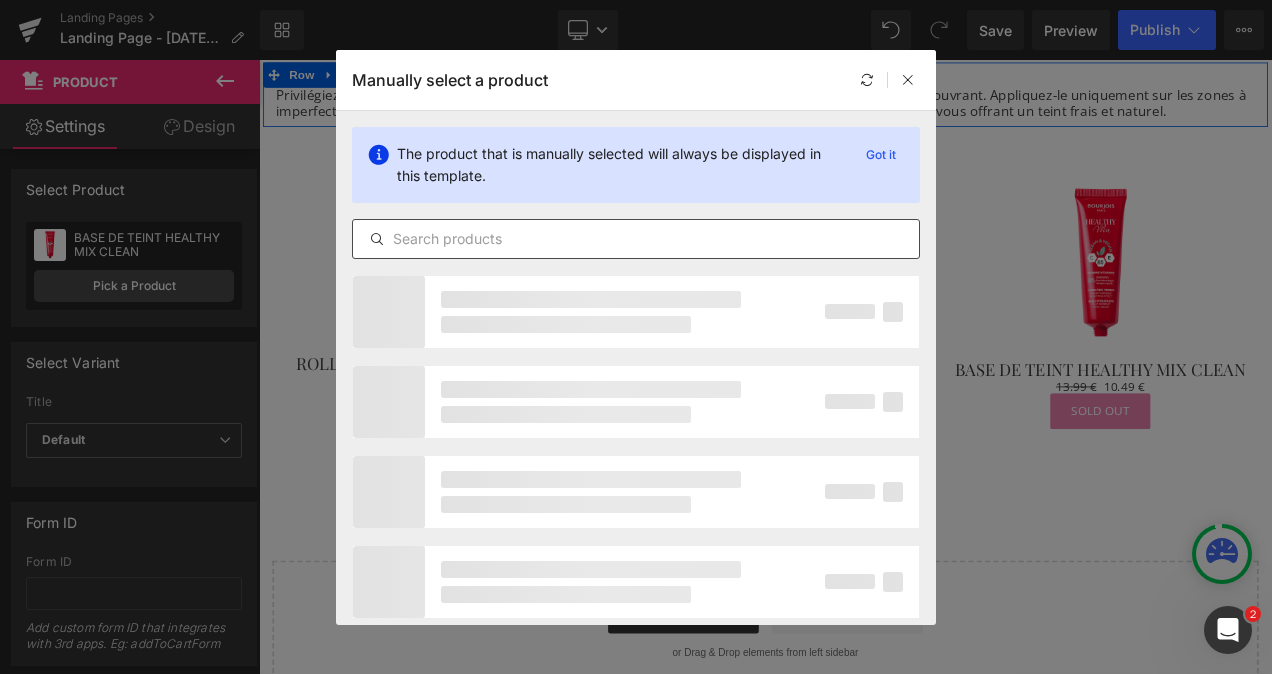 click at bounding box center [636, 239] 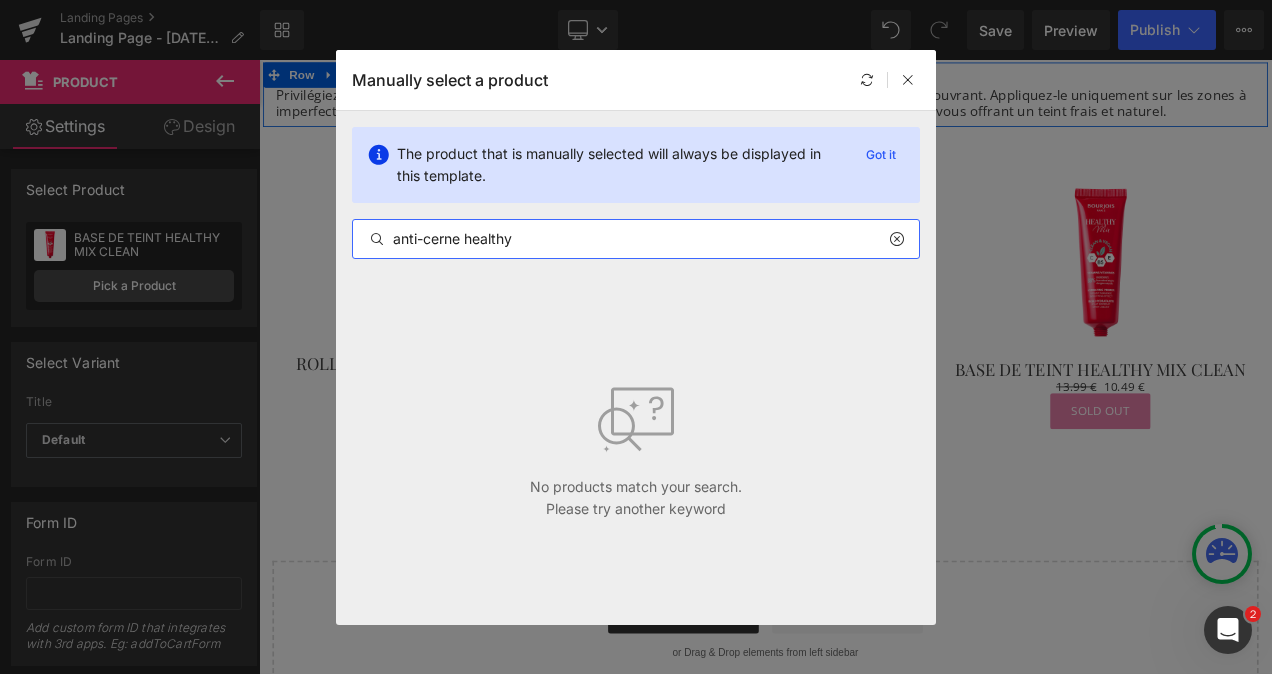 click on "anti-cerne healthy" at bounding box center [636, 239] 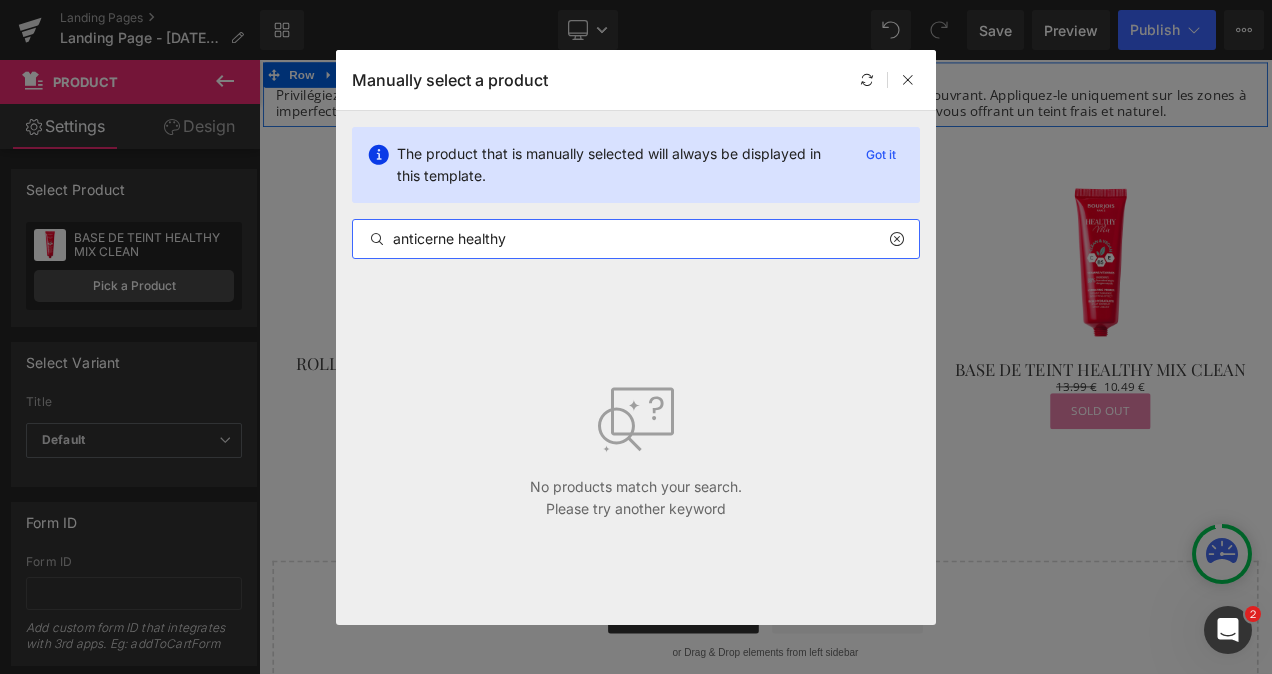 drag, startPoint x: 515, startPoint y: 240, endPoint x: 505, endPoint y: 239, distance: 10.049875 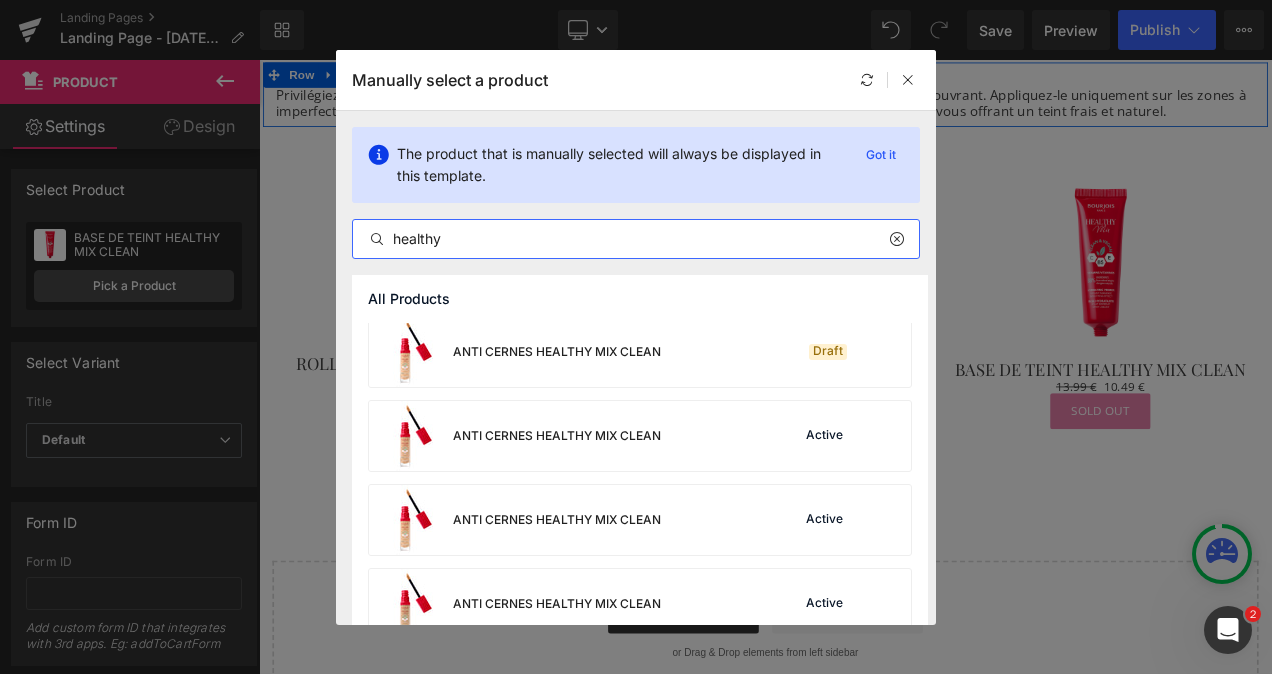 scroll, scrollTop: 1813, scrollLeft: 0, axis: vertical 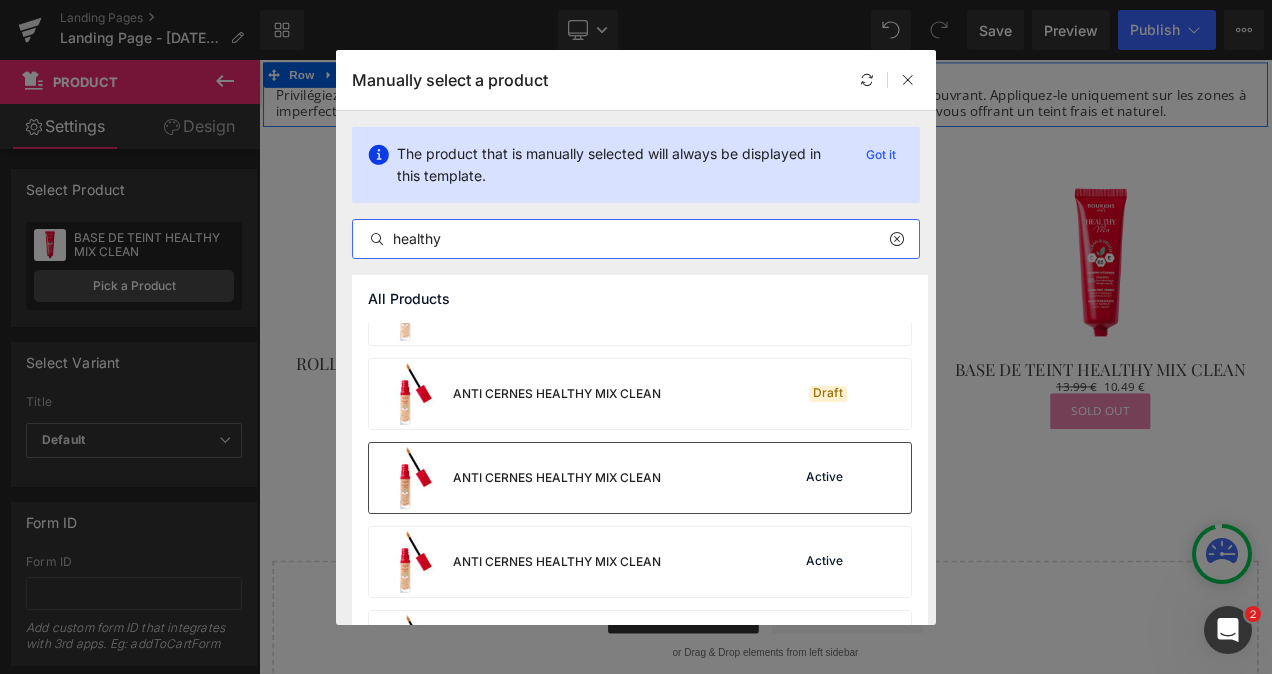type on "healthy" 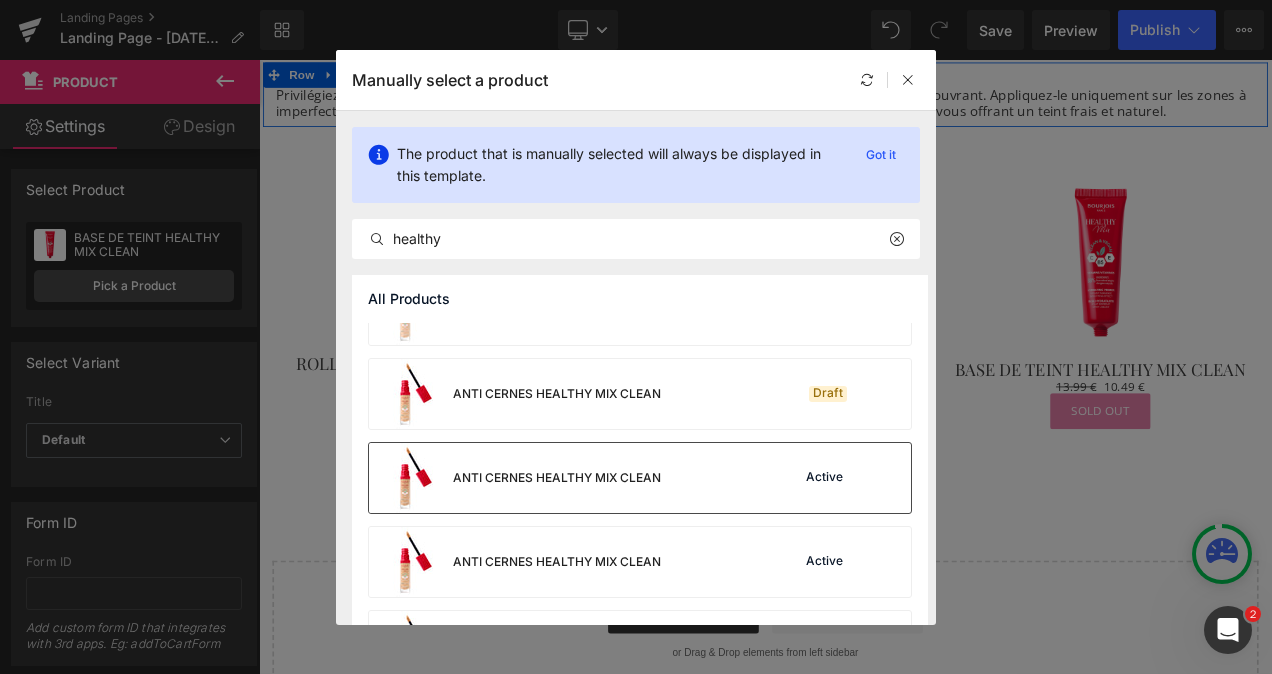 click on "ANTI CERNES HEALTHY MIX CLEAN Active" at bounding box center [640, 478] 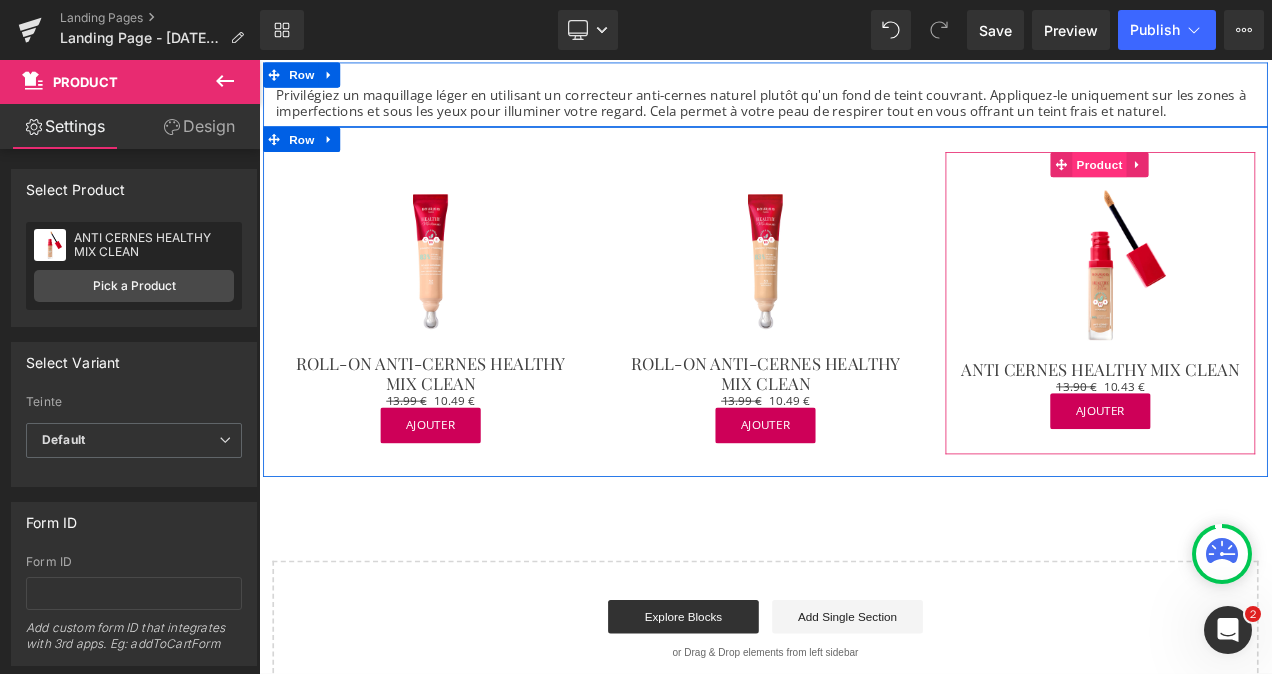 click on "Product" at bounding box center (1263, 185) 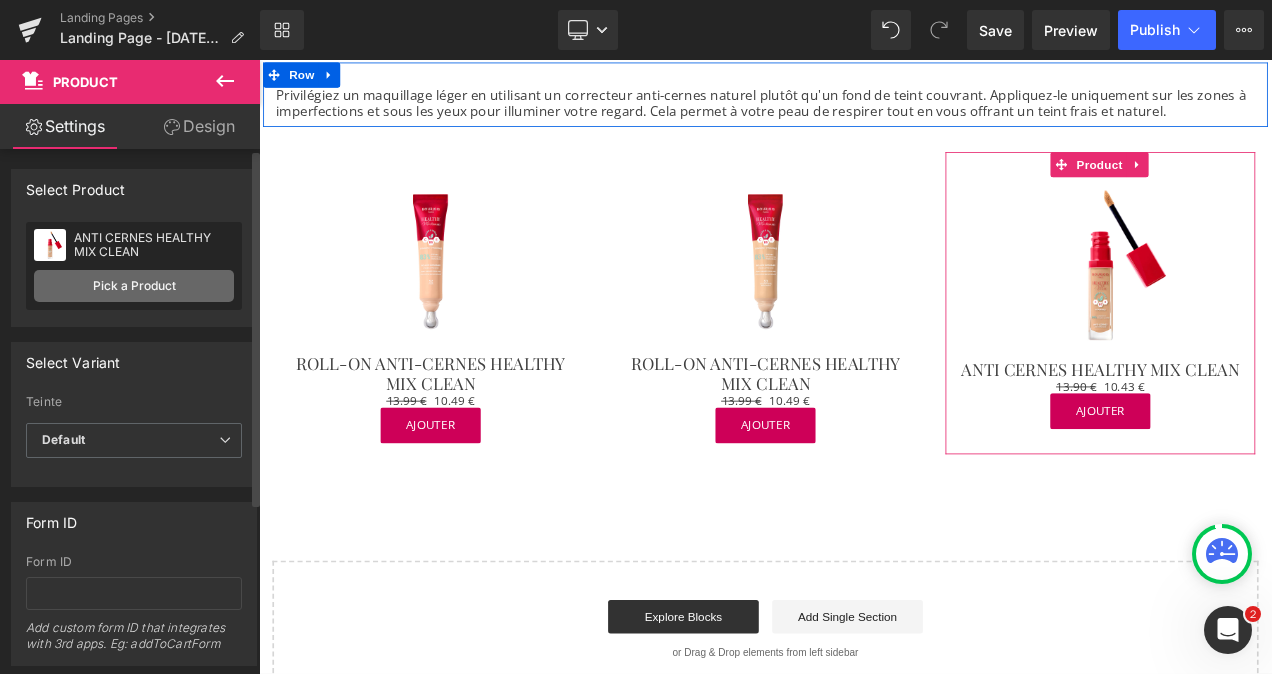 click on "Pick a Product" at bounding box center (134, 286) 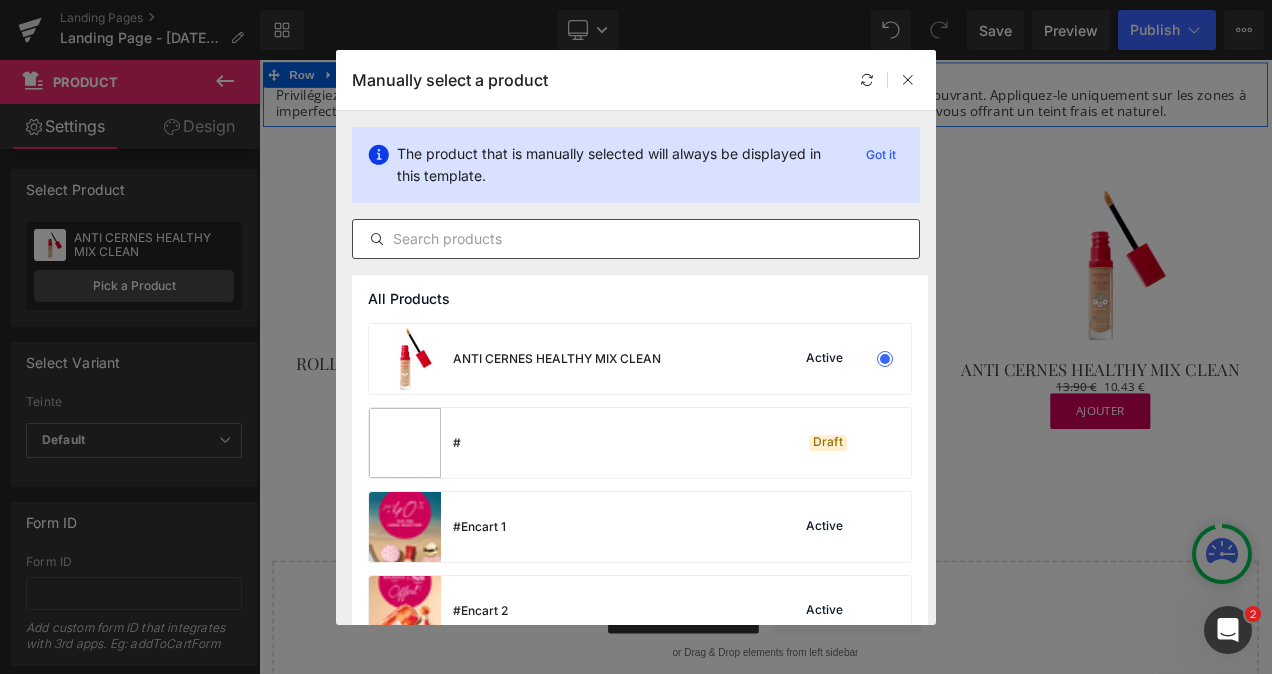 click at bounding box center (636, 239) 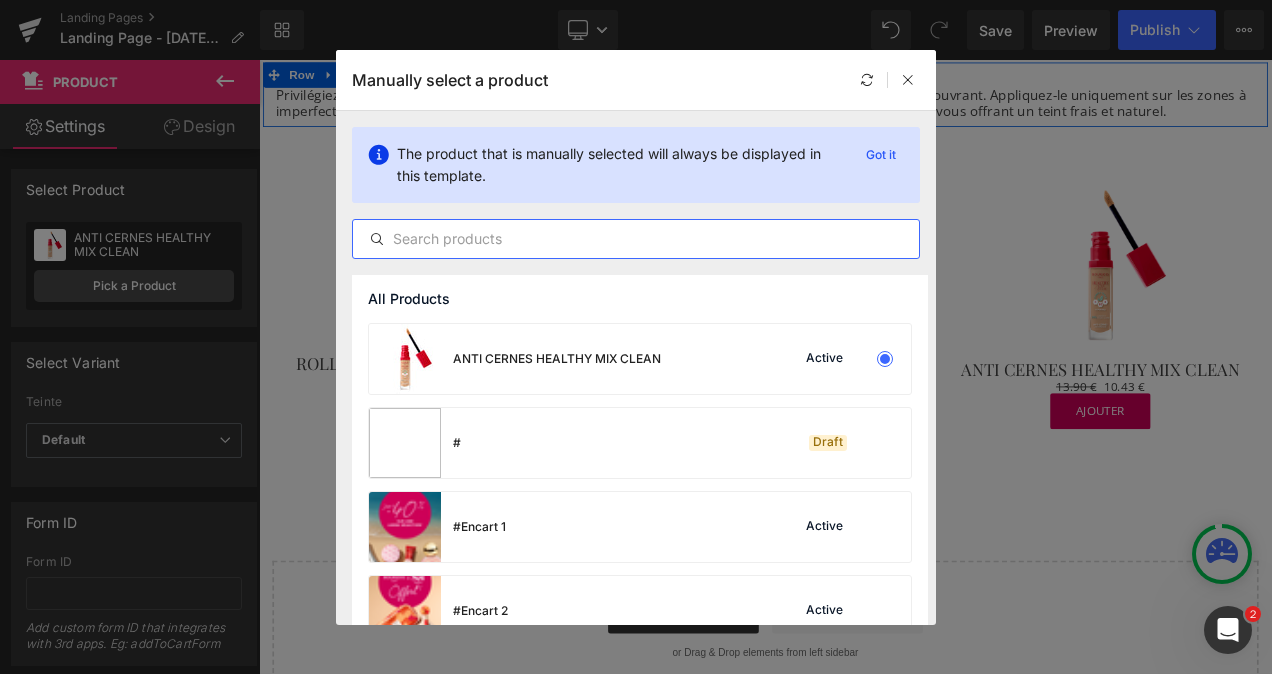 type on "h" 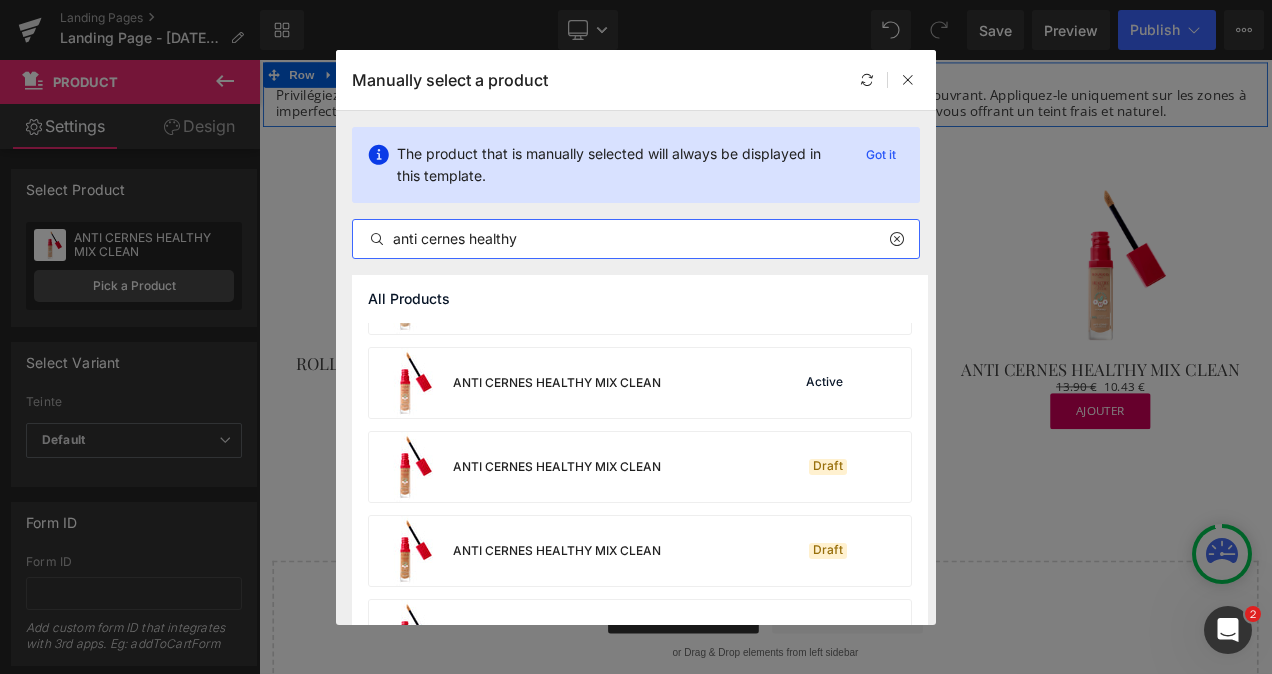 scroll, scrollTop: 1467, scrollLeft: 0, axis: vertical 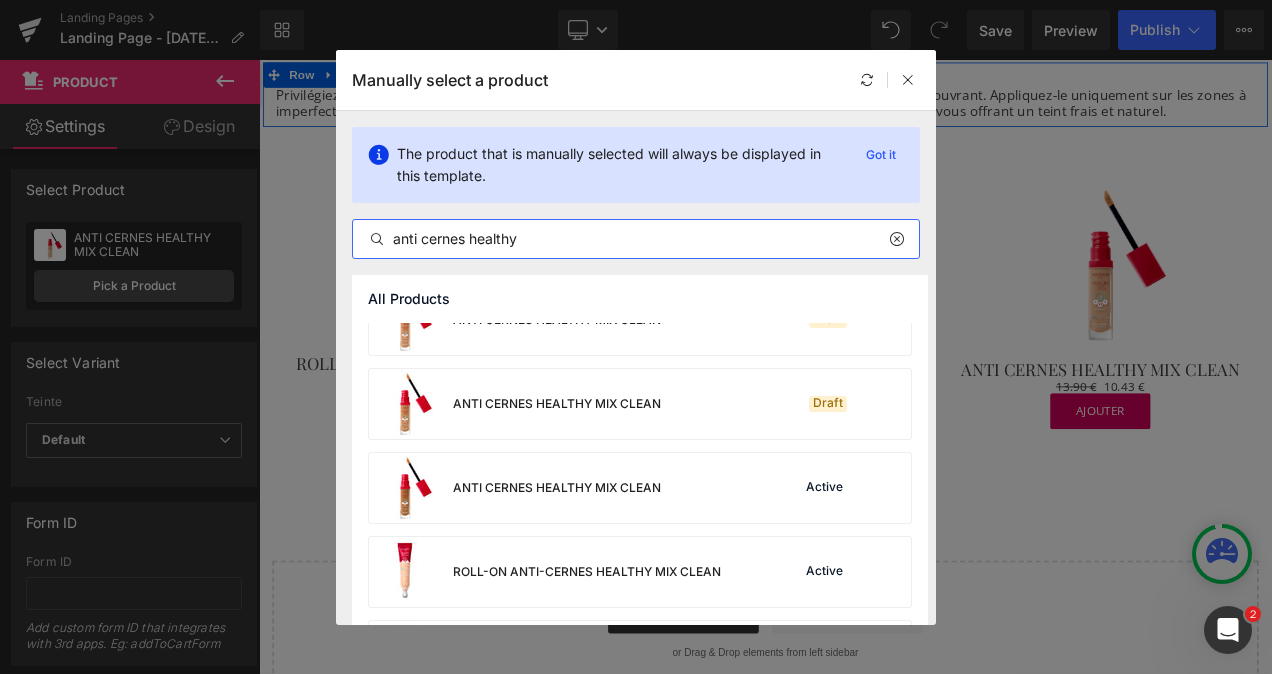type on "anti cernes healthy" 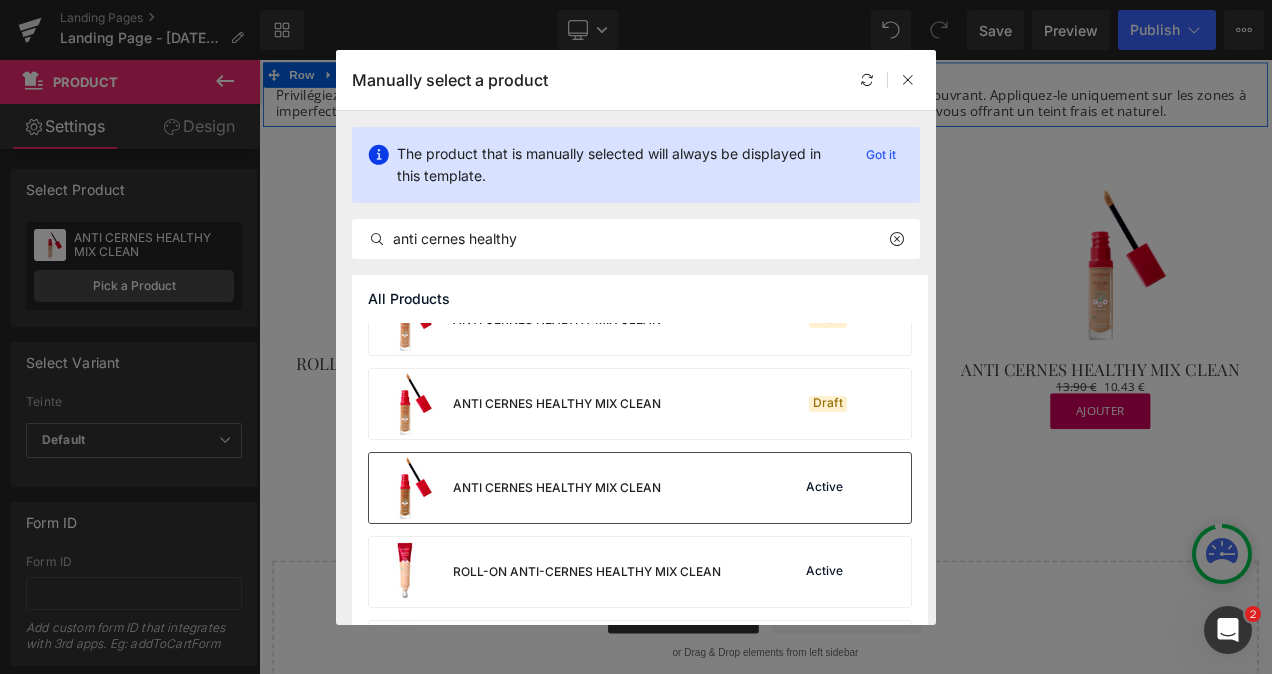 click on "ANTI CERNES HEALTHY MIX CLEAN" at bounding box center [515, 488] 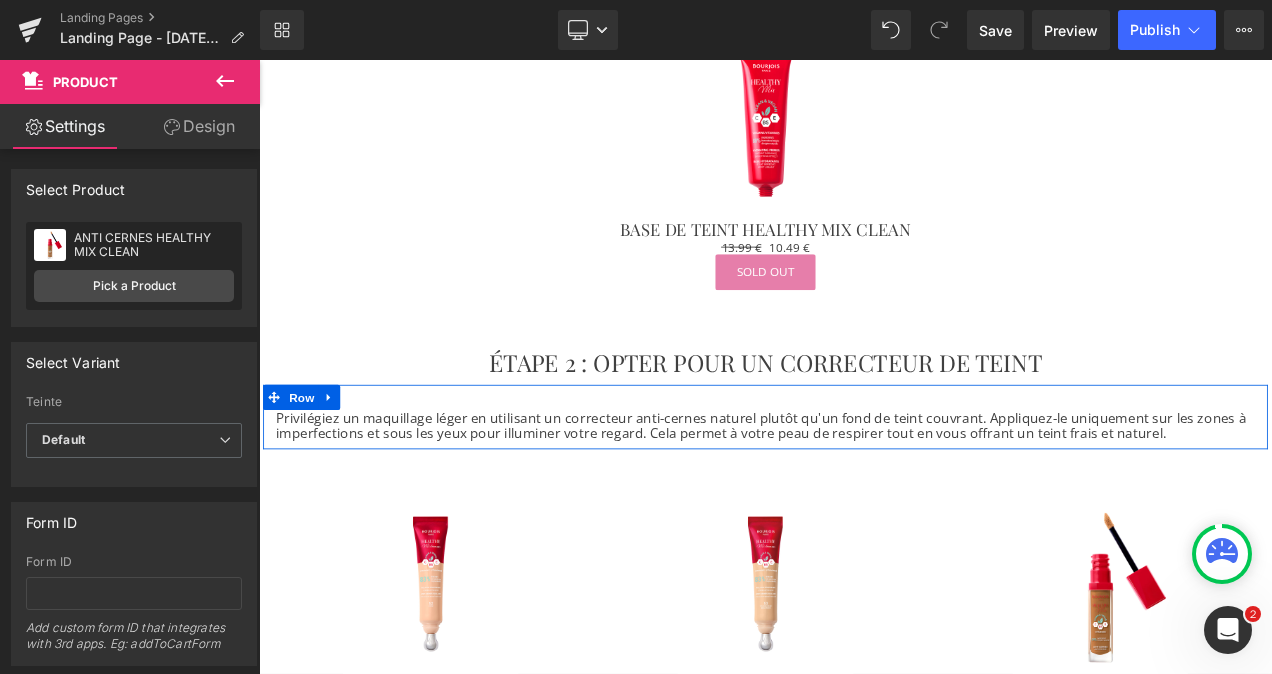 scroll, scrollTop: 960, scrollLeft: 0, axis: vertical 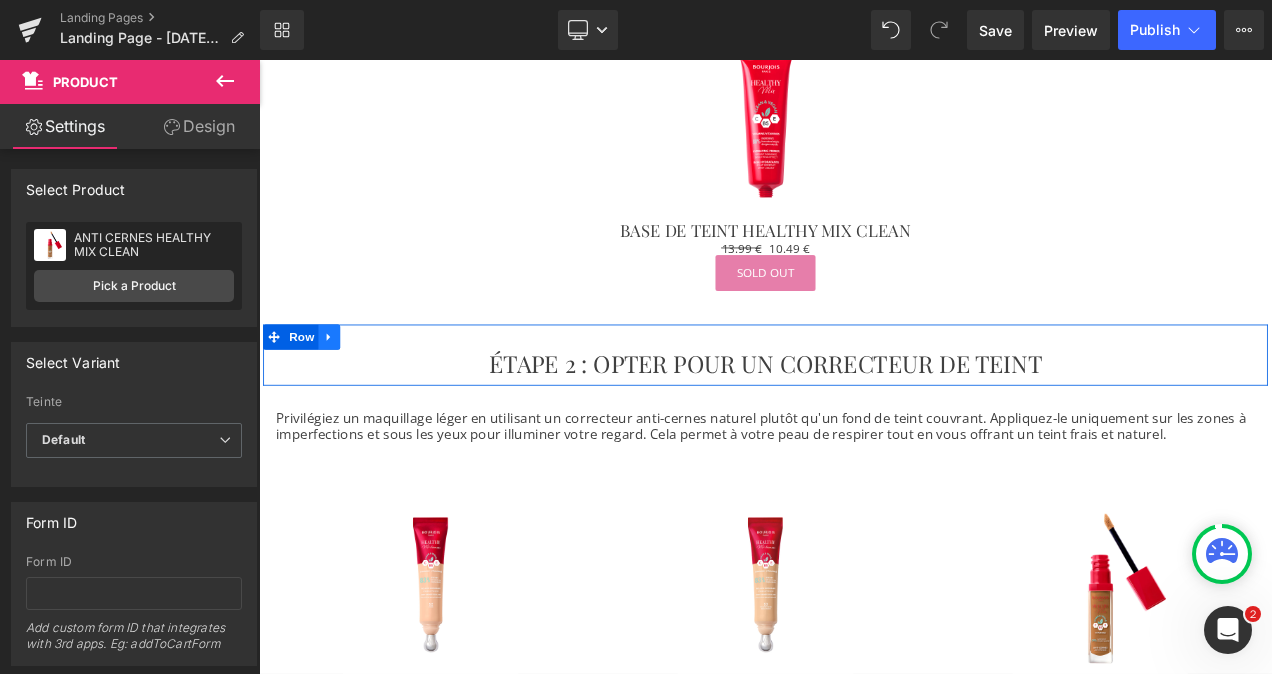 click at bounding box center [343, 391] 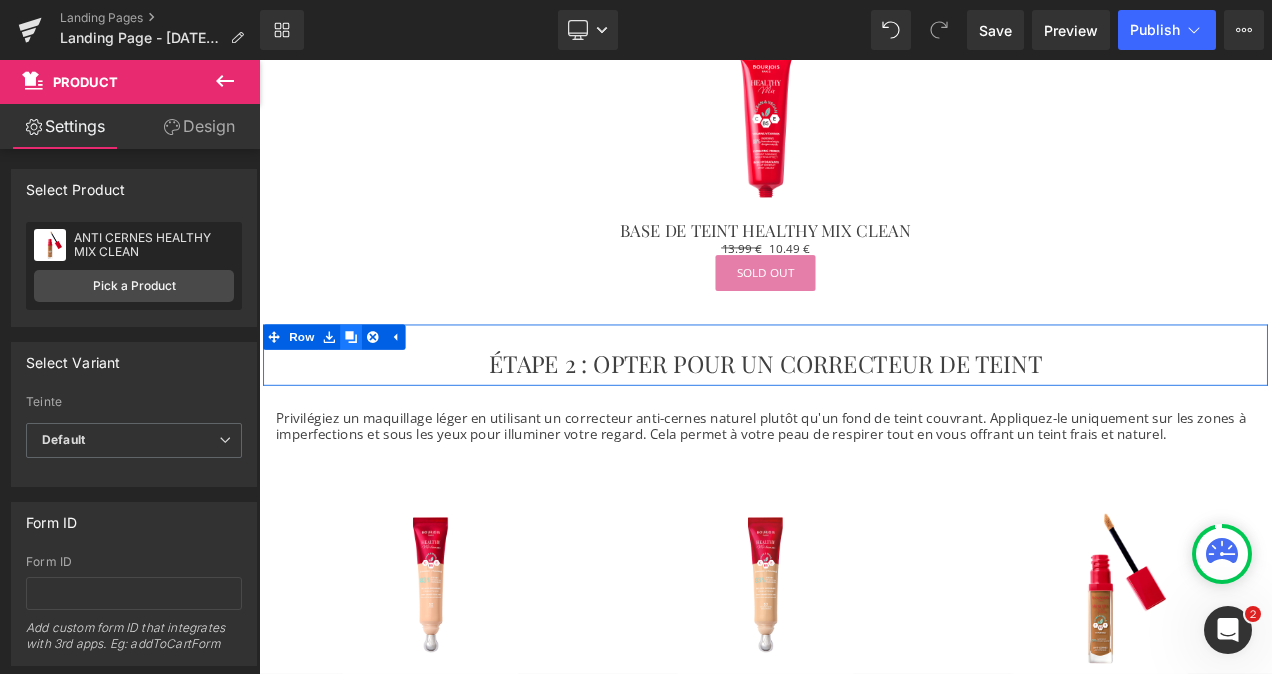 click 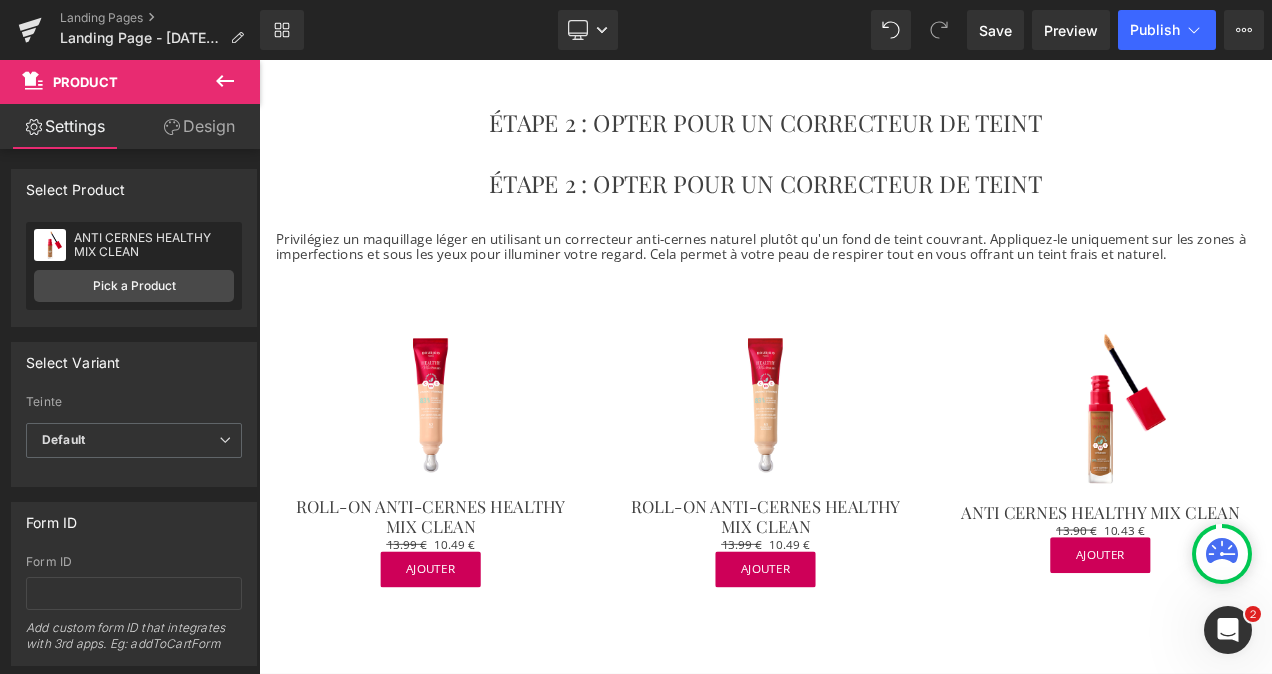 scroll, scrollTop: 1265, scrollLeft: 0, axis: vertical 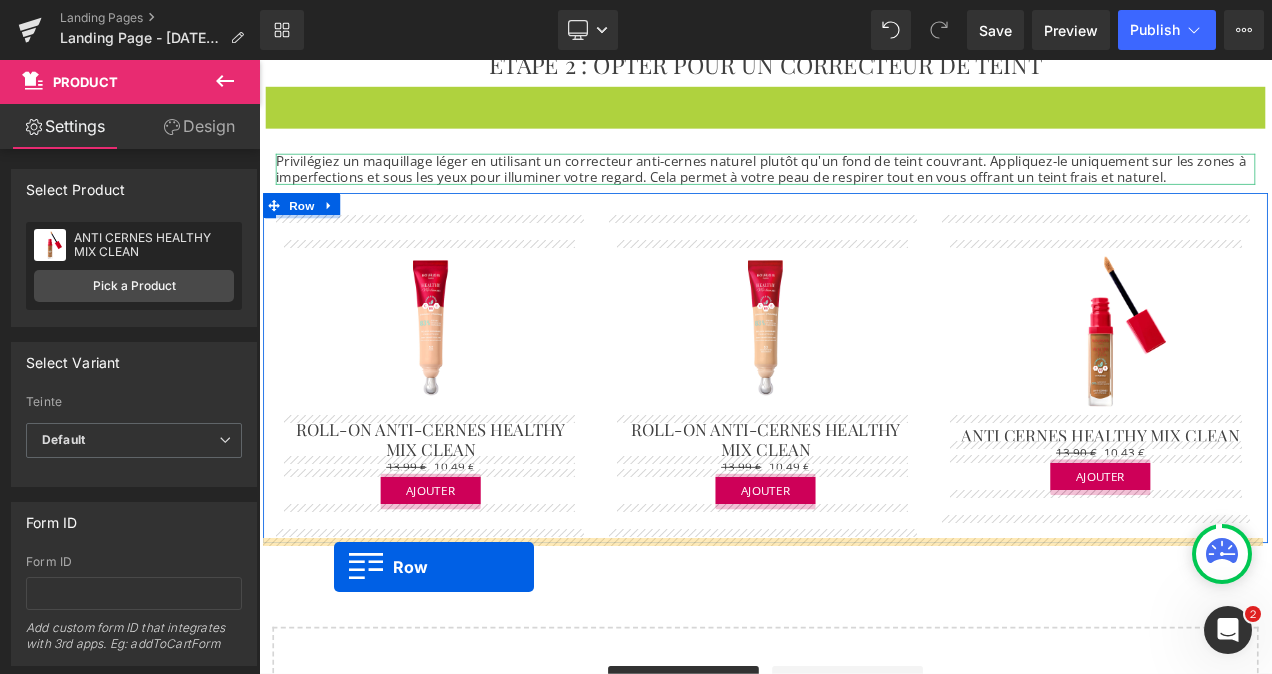 drag, startPoint x: 268, startPoint y: 155, endPoint x: 350, endPoint y: 665, distance: 516.5501 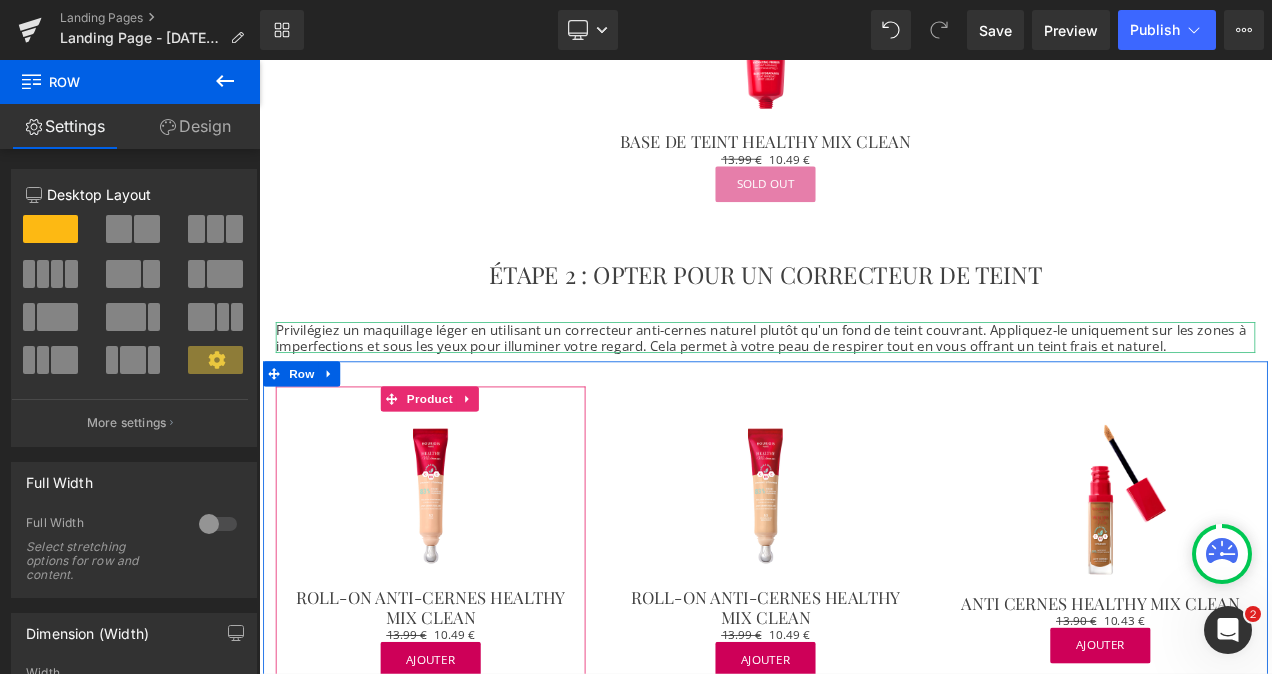 scroll, scrollTop: 1065, scrollLeft: 0, axis: vertical 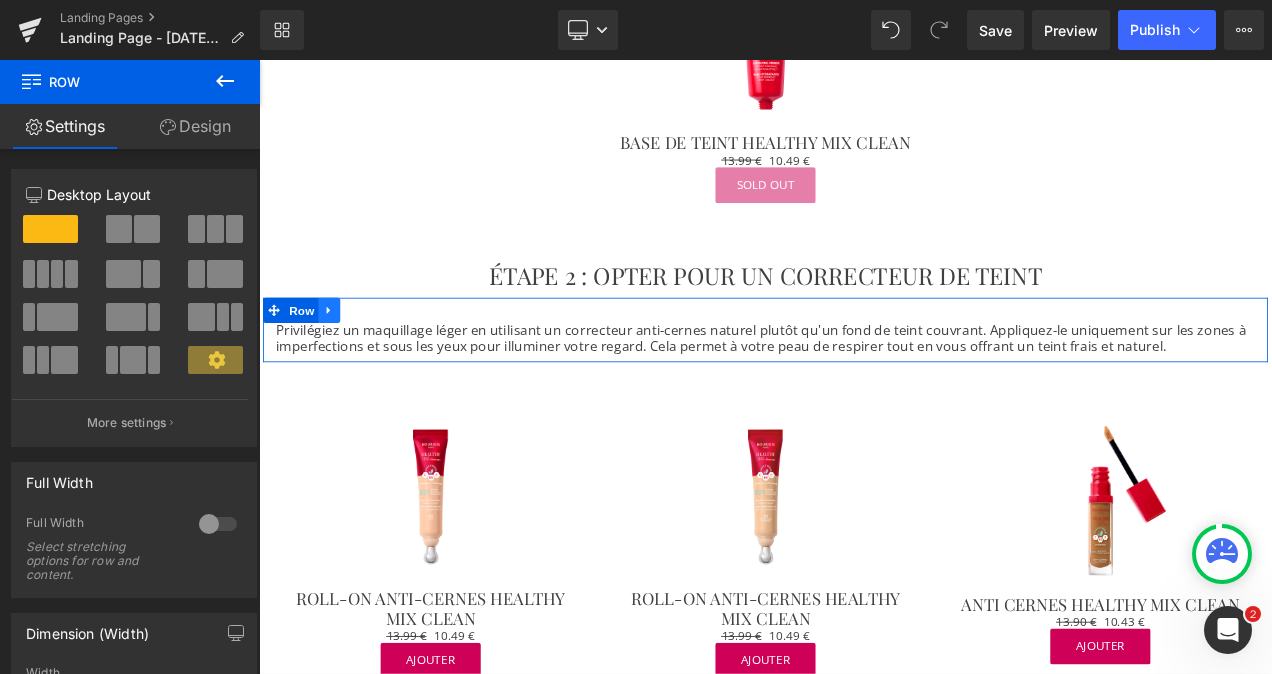 click 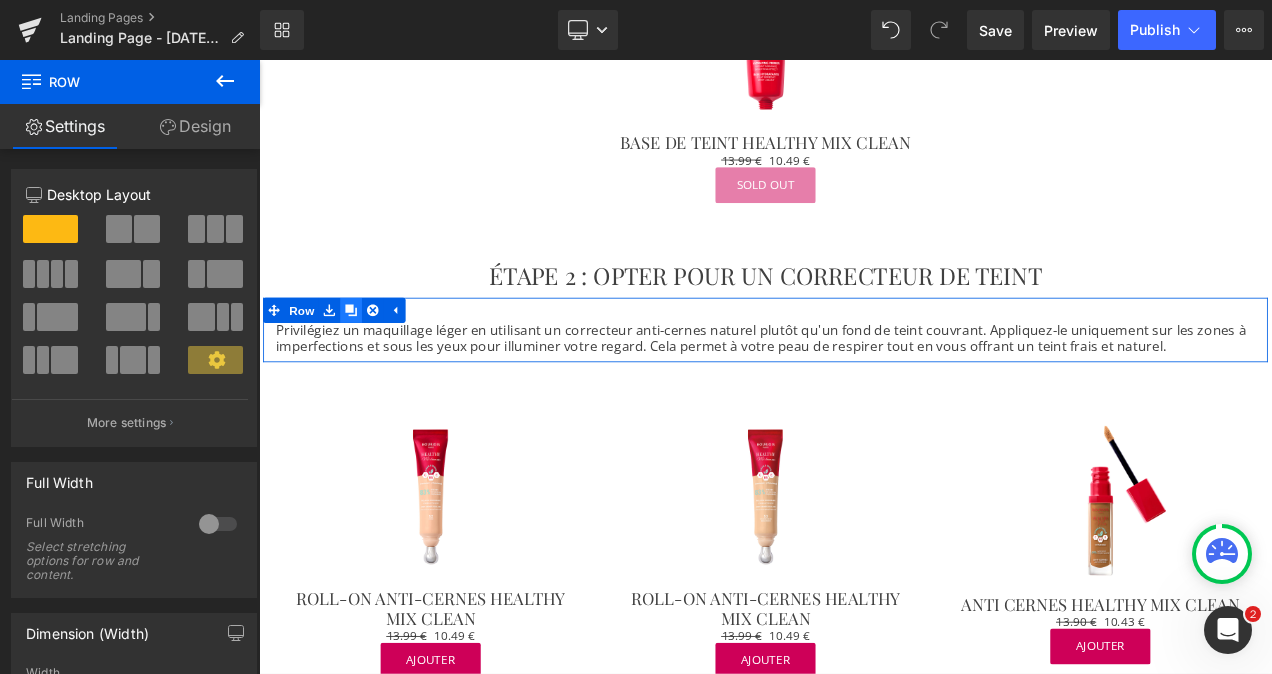 click 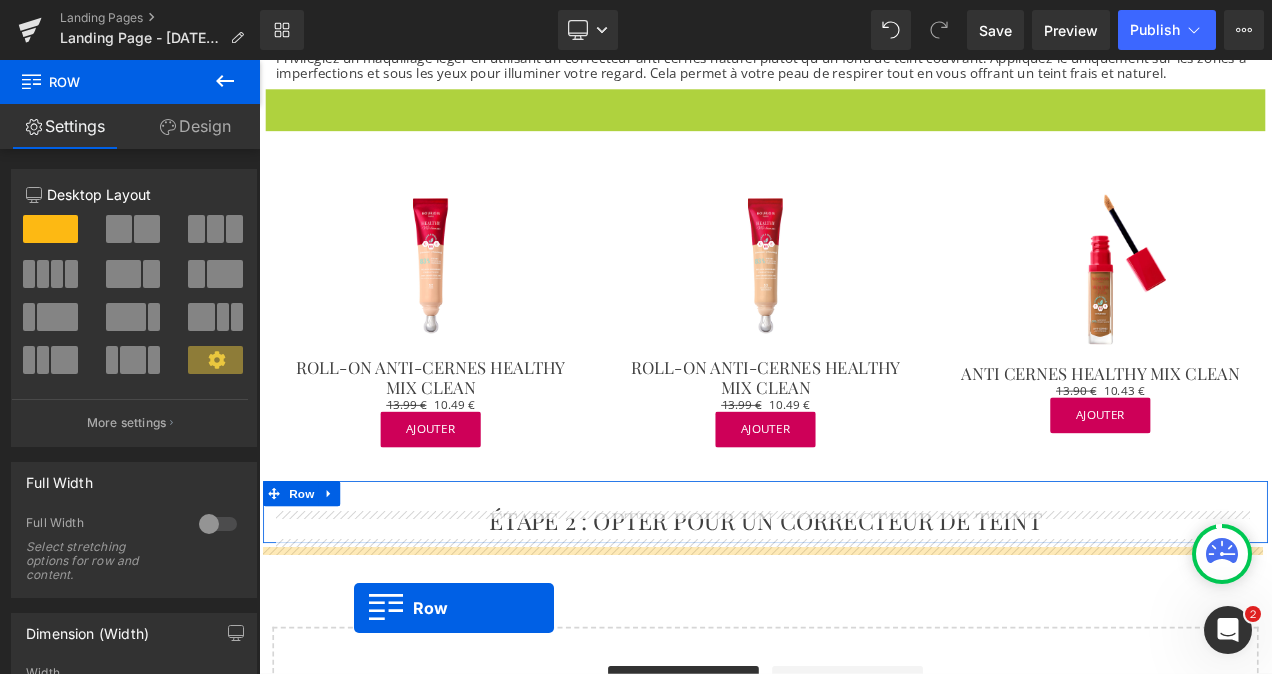 scroll, scrollTop: 1411, scrollLeft: 0, axis: vertical 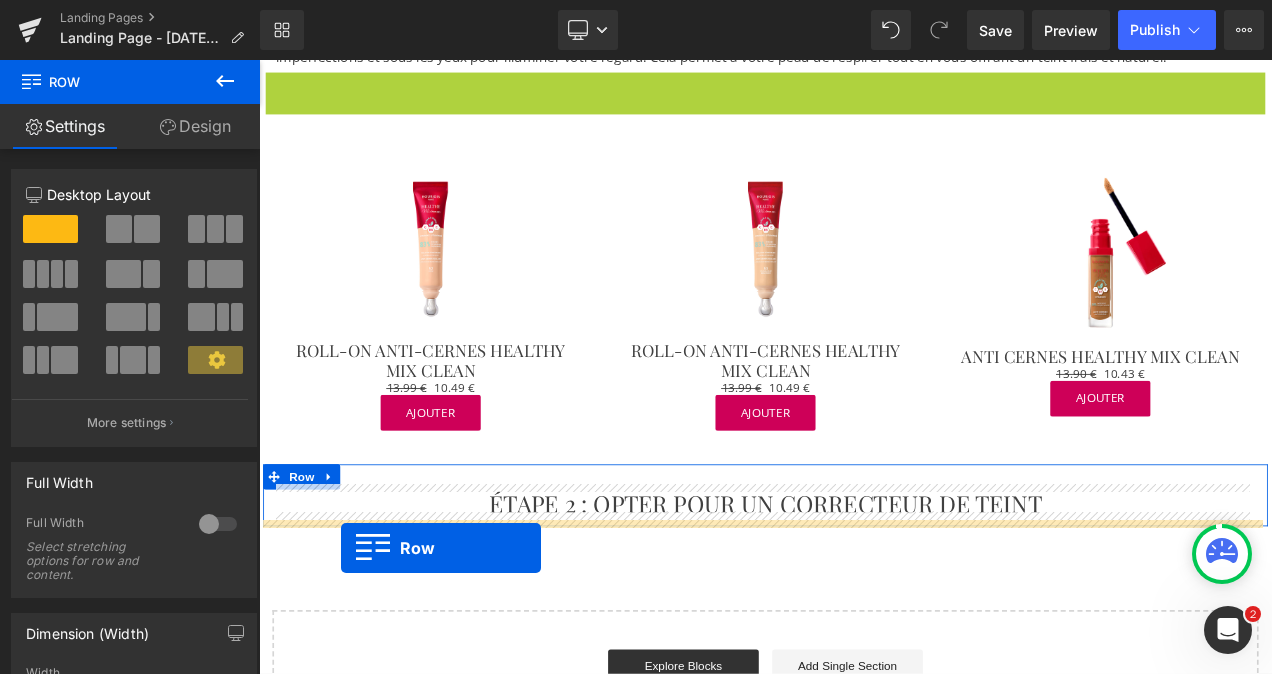 drag, startPoint x: 275, startPoint y: 428, endPoint x: 357, endPoint y: 642, distance: 229.17242 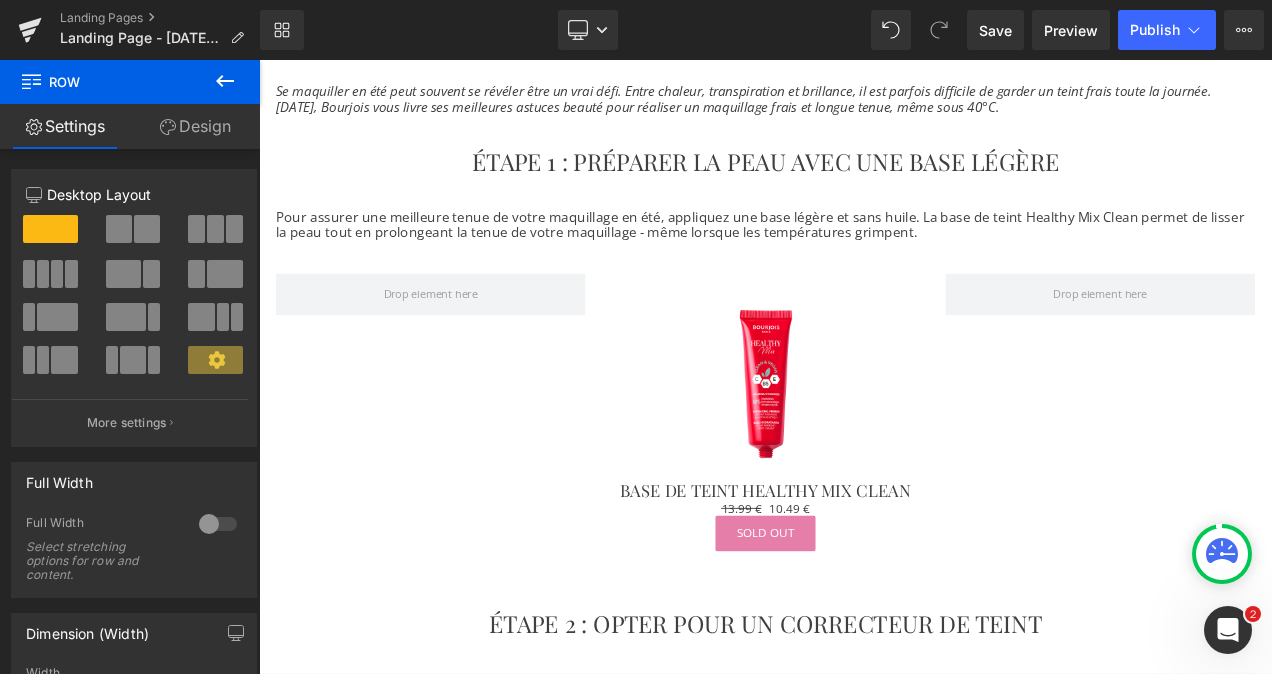 scroll, scrollTop: 629, scrollLeft: 0, axis: vertical 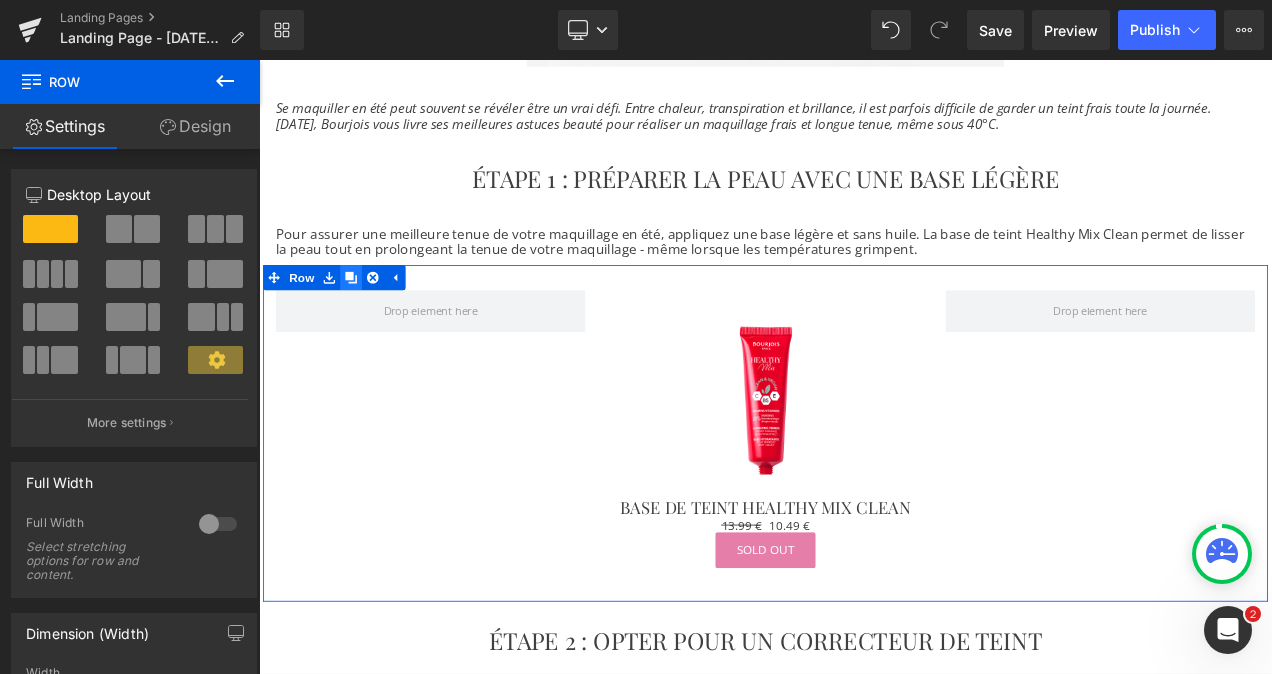 click 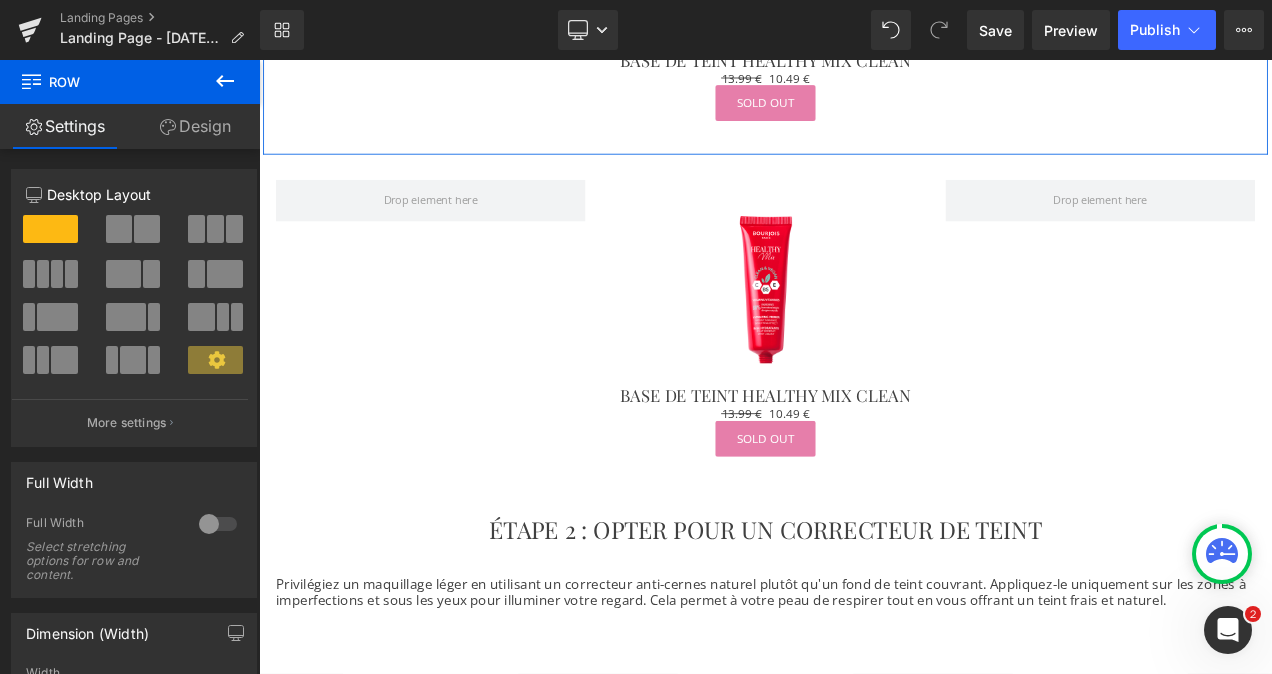 scroll, scrollTop: 1255, scrollLeft: 0, axis: vertical 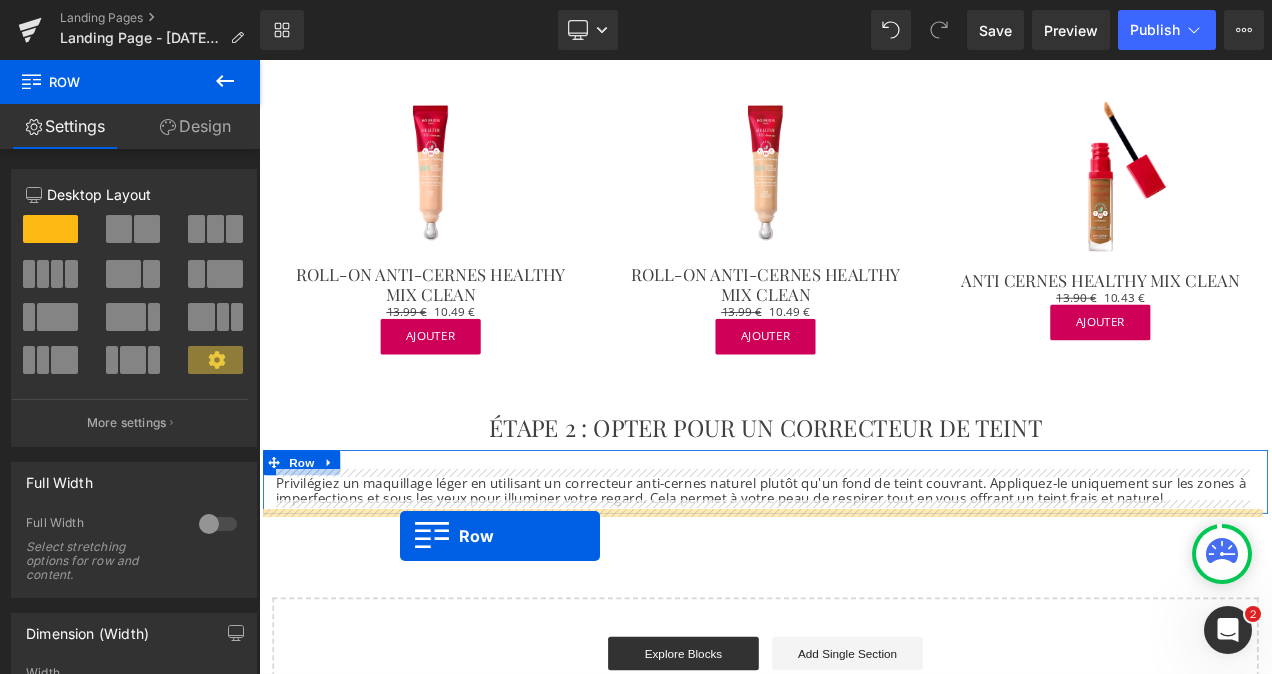 drag, startPoint x: 272, startPoint y: 88, endPoint x: 428, endPoint y: 628, distance: 562.08185 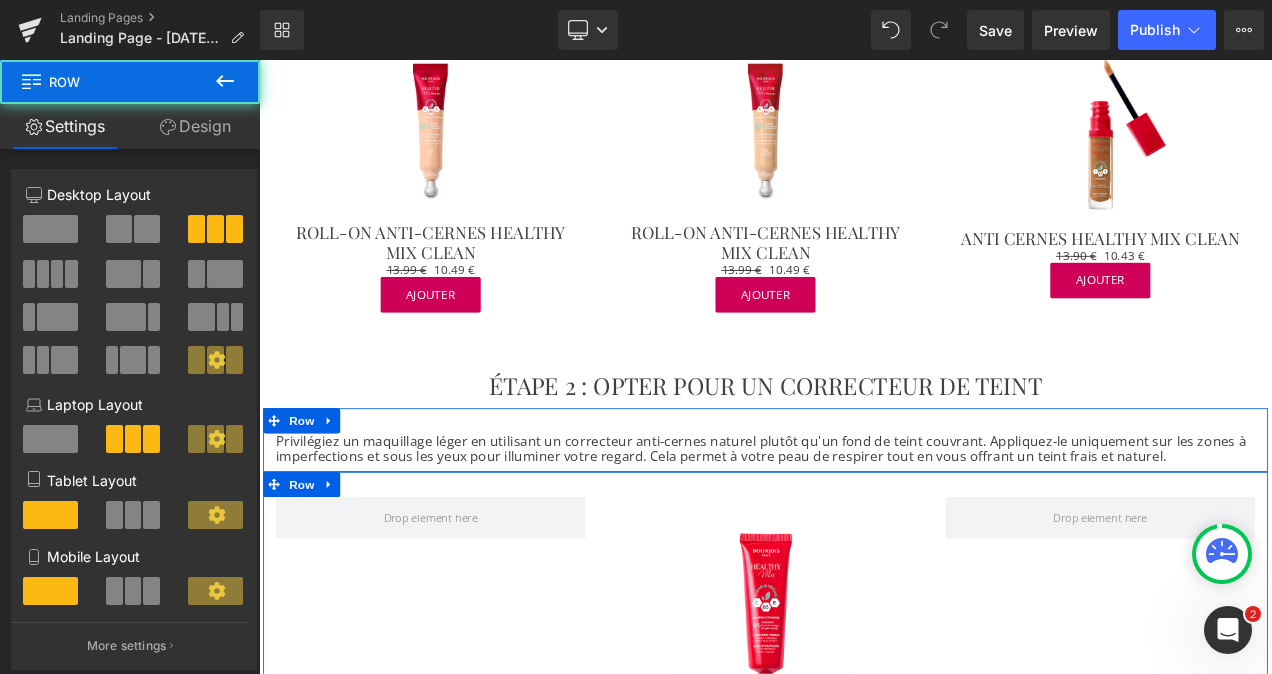 scroll, scrollTop: 1452, scrollLeft: 0, axis: vertical 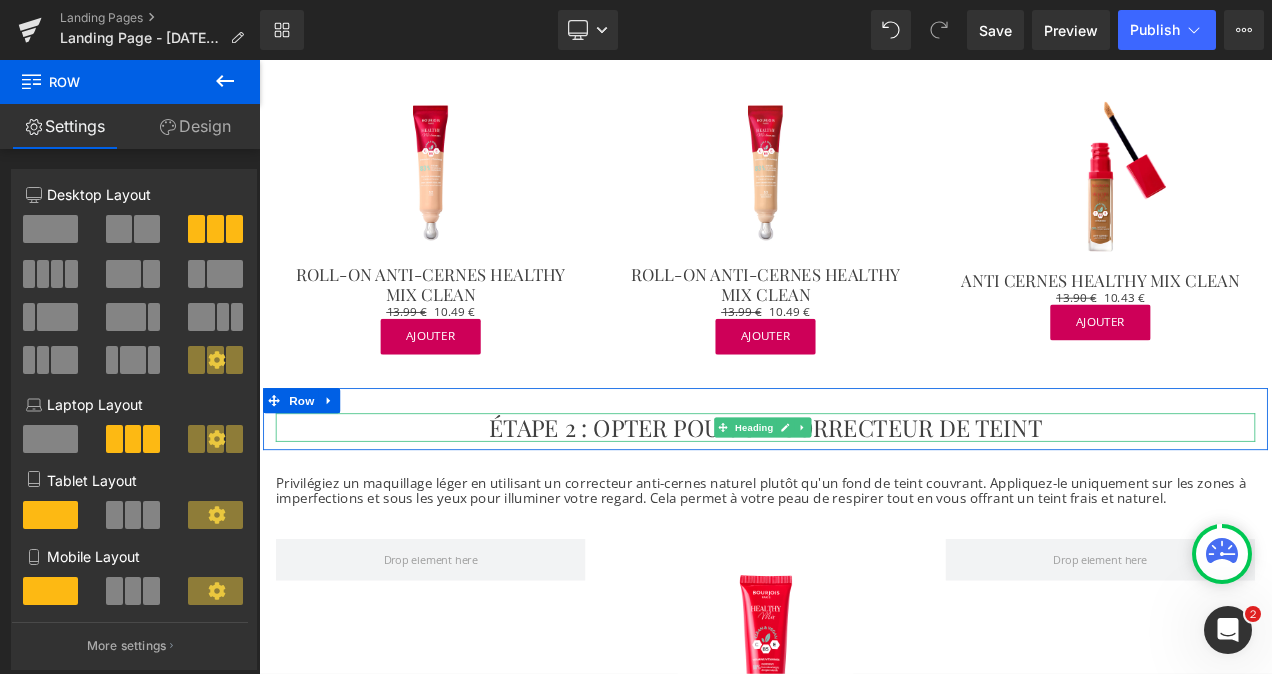 click on "ÉTAPE 2 : OPTER POUR UN CORRECTEUR DE TEINT" at bounding box center [864, 499] 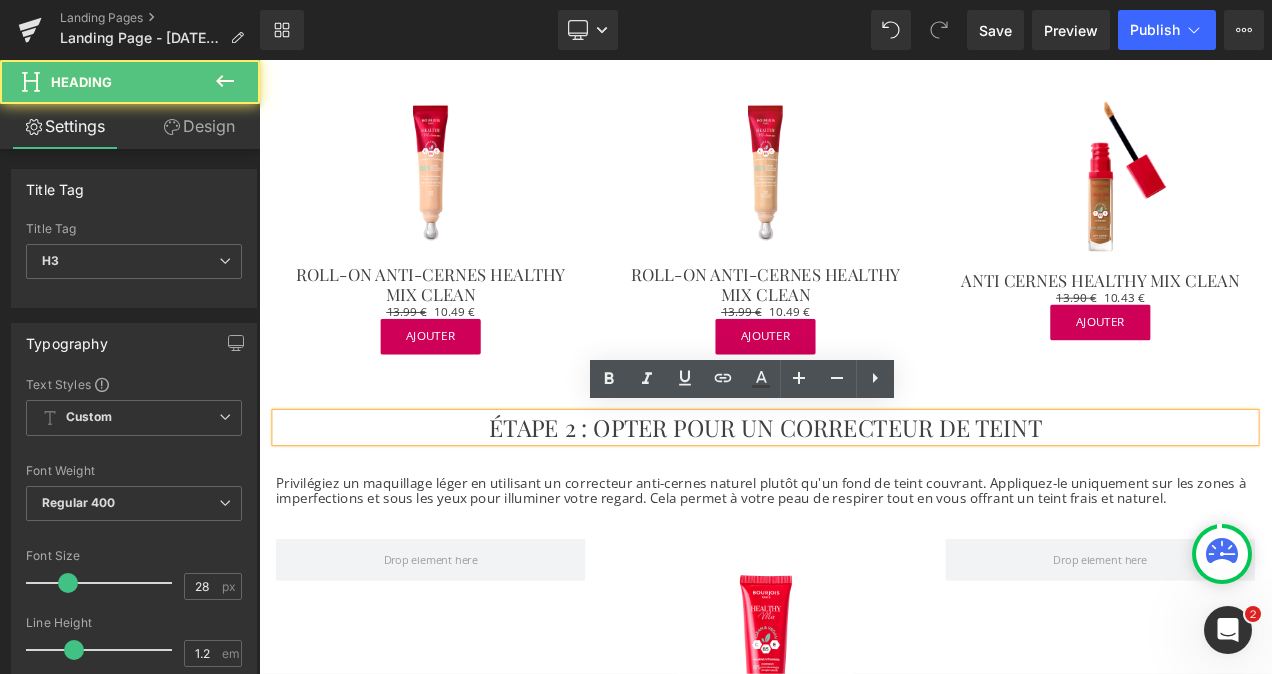 click on "ÉTAPE 2 : OPTER POUR UN CORRECTEUR DE TEINT" at bounding box center [864, 499] 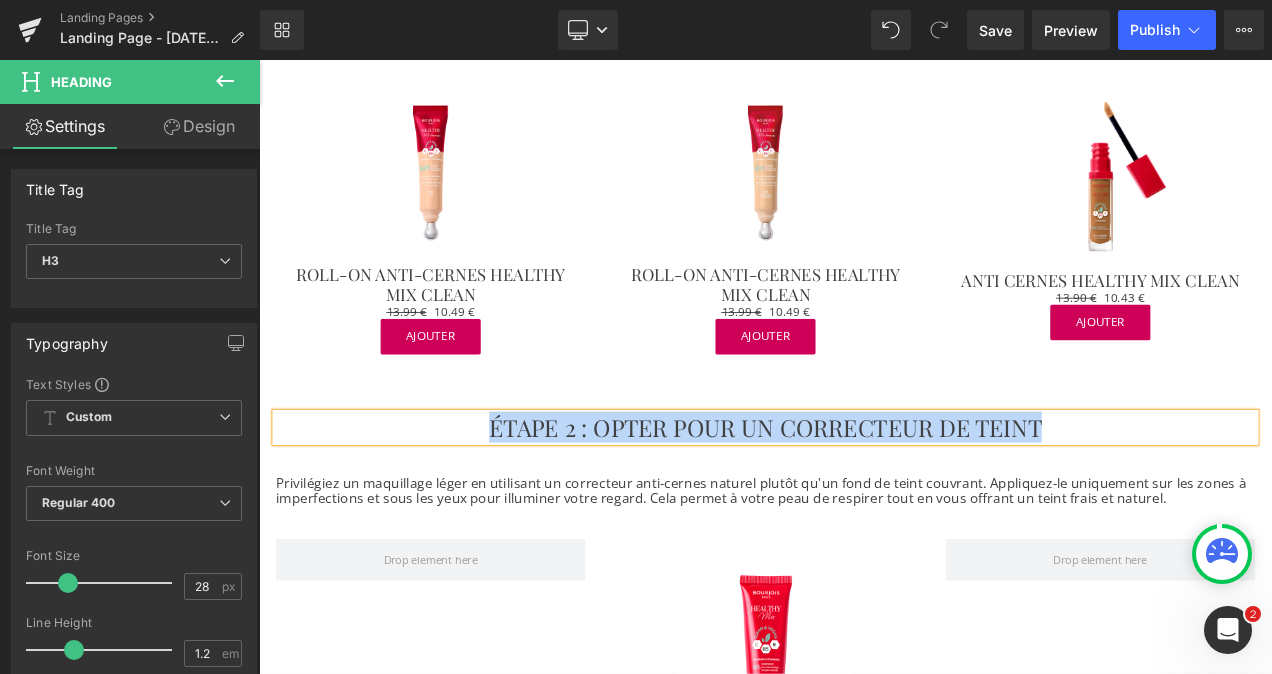 paste 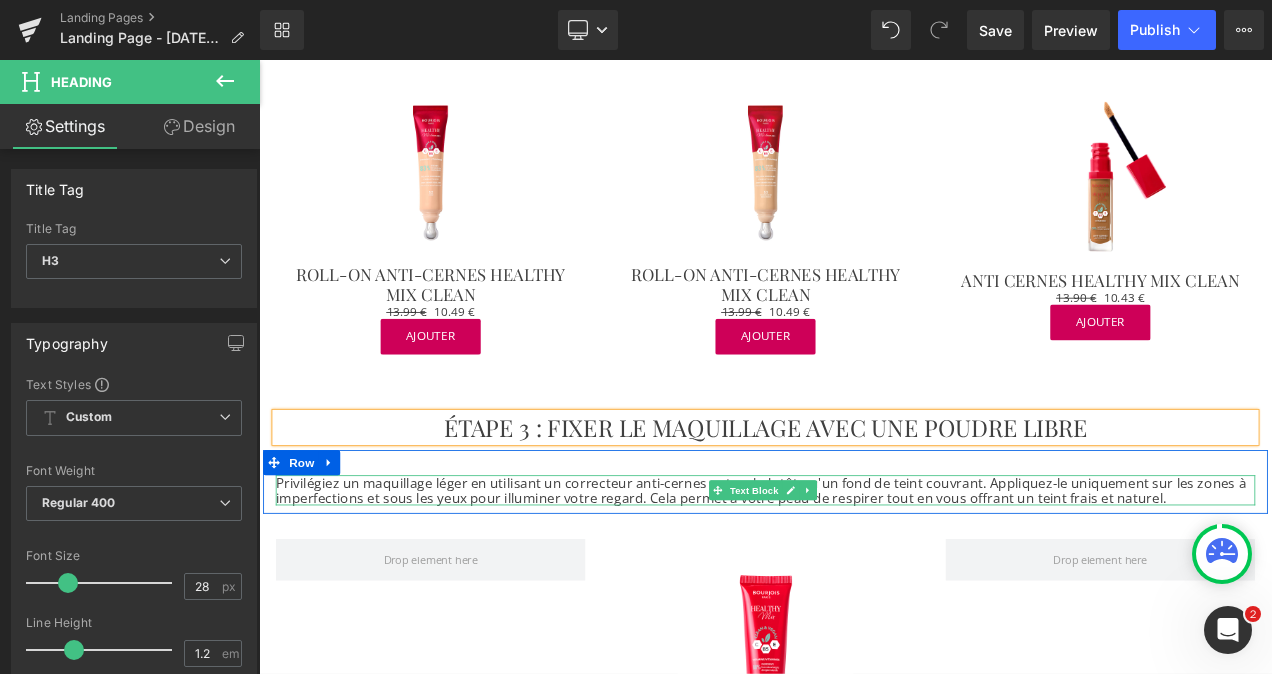 click on "Privilégiez un maquillage léger en utilisant un correcteur anti-cernes naturel plutôt qu'un fond de teint couvrant. Appliquez-le uniquement sur les zones à imperfections et sous les yeux pour illuminer votre regard. Cela permet à votre peau de respirer tout en vous offrant un teint frais et naturel." at bounding box center [864, 574] 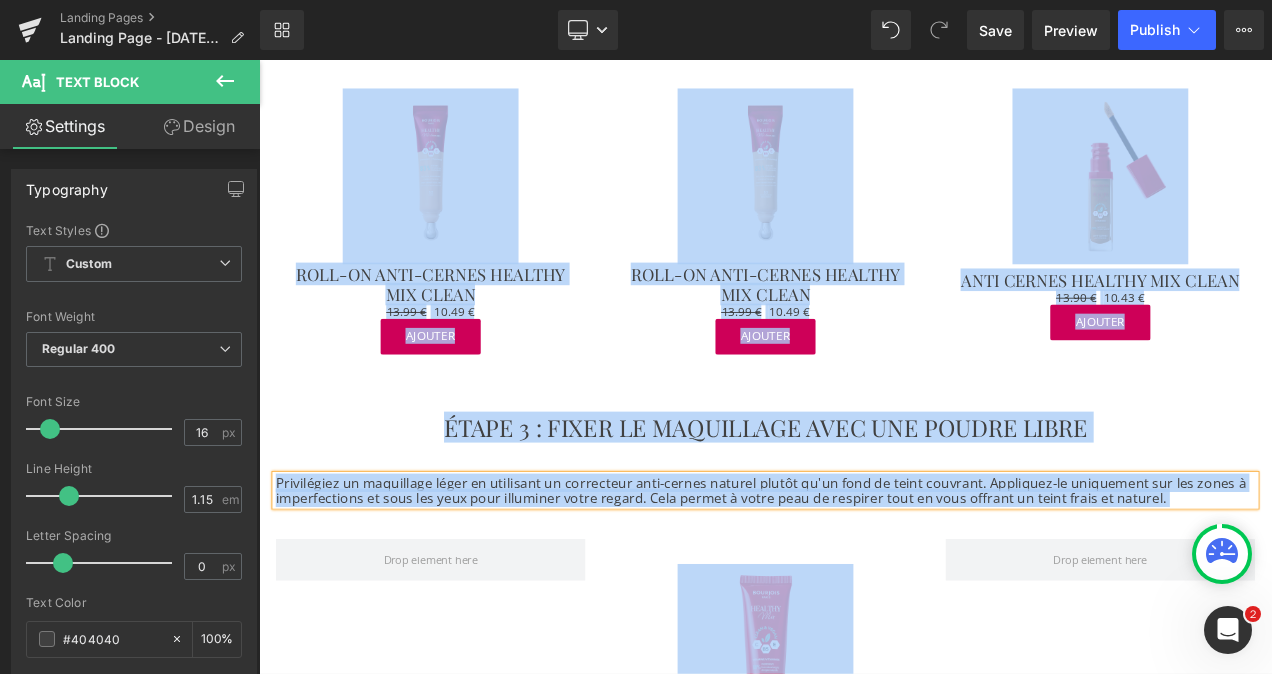 click on "Privilégiez un maquillage léger en utilisant un correcteur anti-cernes naturel plutôt qu'un fond de teint couvrant. Appliquez-le uniquement sur les zones à imperfections et sous les yeux pour illuminer votre regard. Cela permet à votre peau de respirer tout en vous offrant un teint frais et naturel." at bounding box center [864, 574] 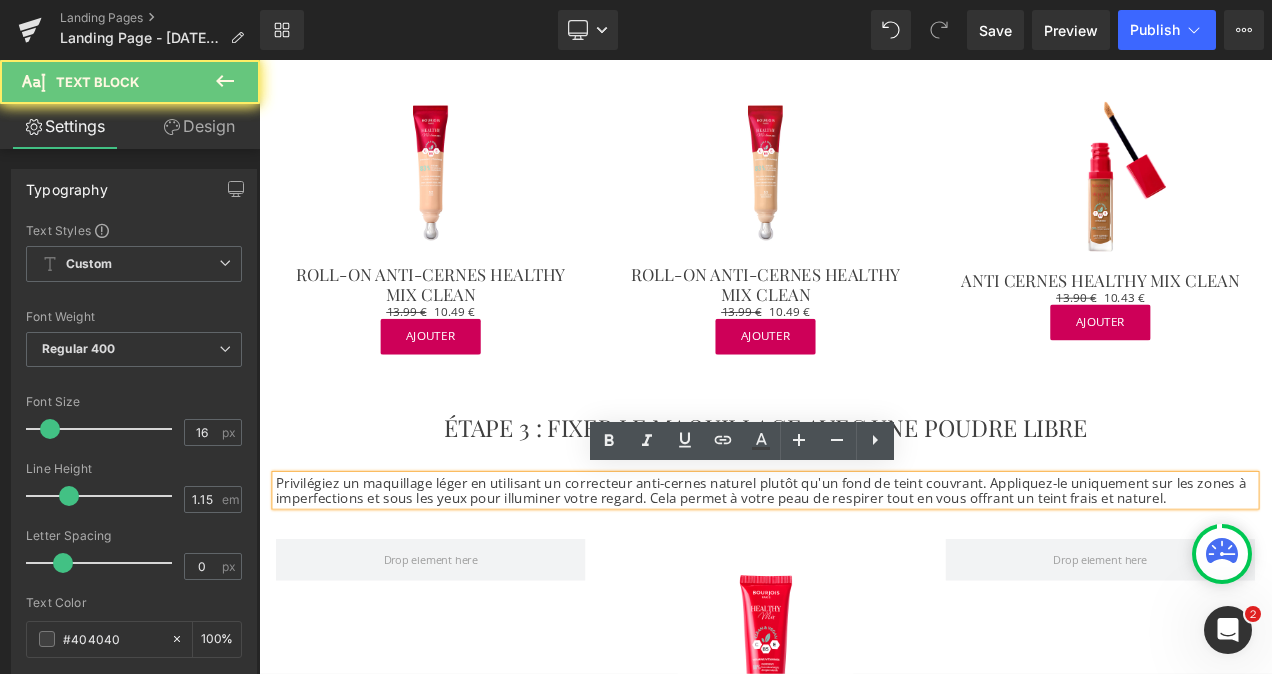 click on "Privilégiez un maquillage léger en utilisant un correcteur anti-cernes naturel plutôt qu'un fond de teint couvrant. Appliquez-le uniquement sur les zones à imperfections et sous les yeux pour illuminer votre regard. Cela permet à votre peau de respirer tout en vous offrant un teint frais et naturel." at bounding box center (864, 574) 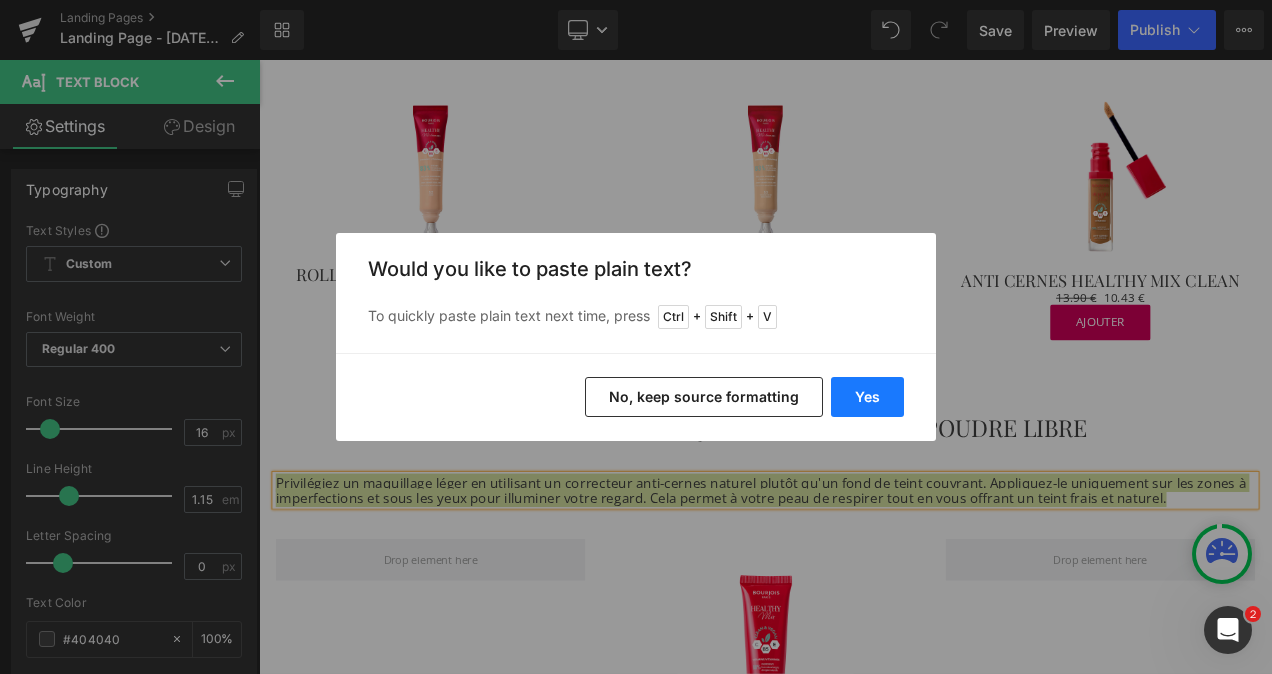 click on "Yes" at bounding box center [867, 397] 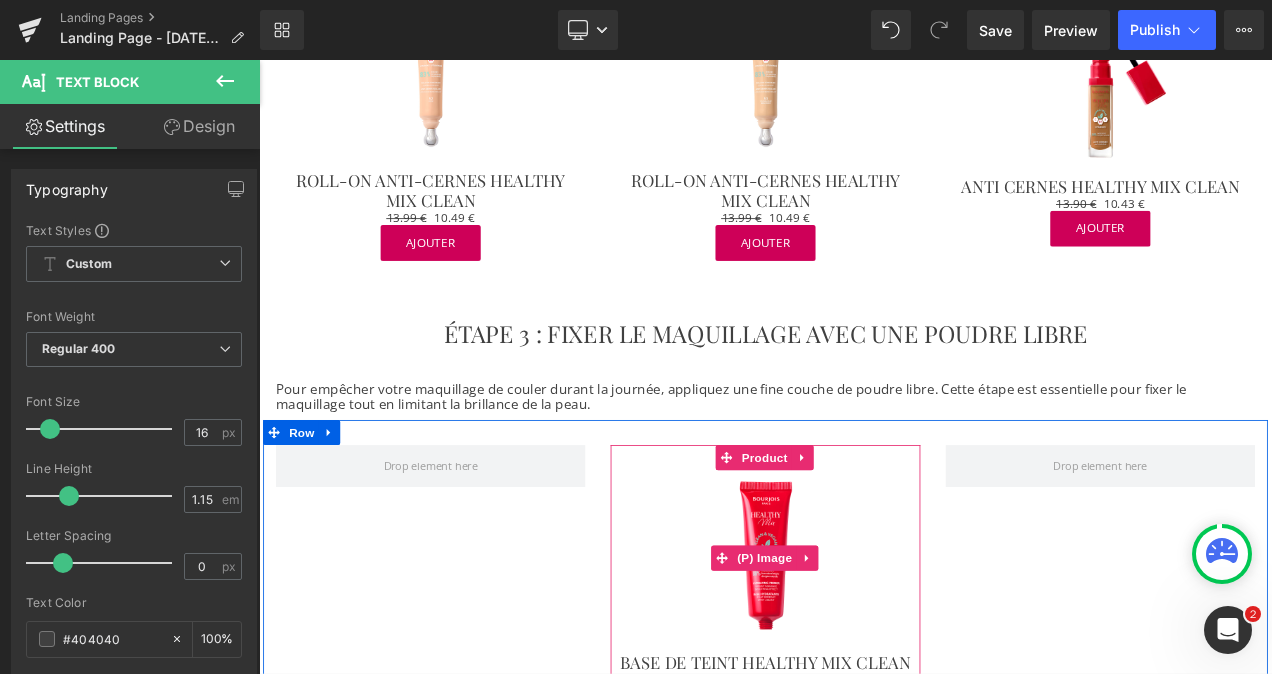 scroll, scrollTop: 1571, scrollLeft: 0, axis: vertical 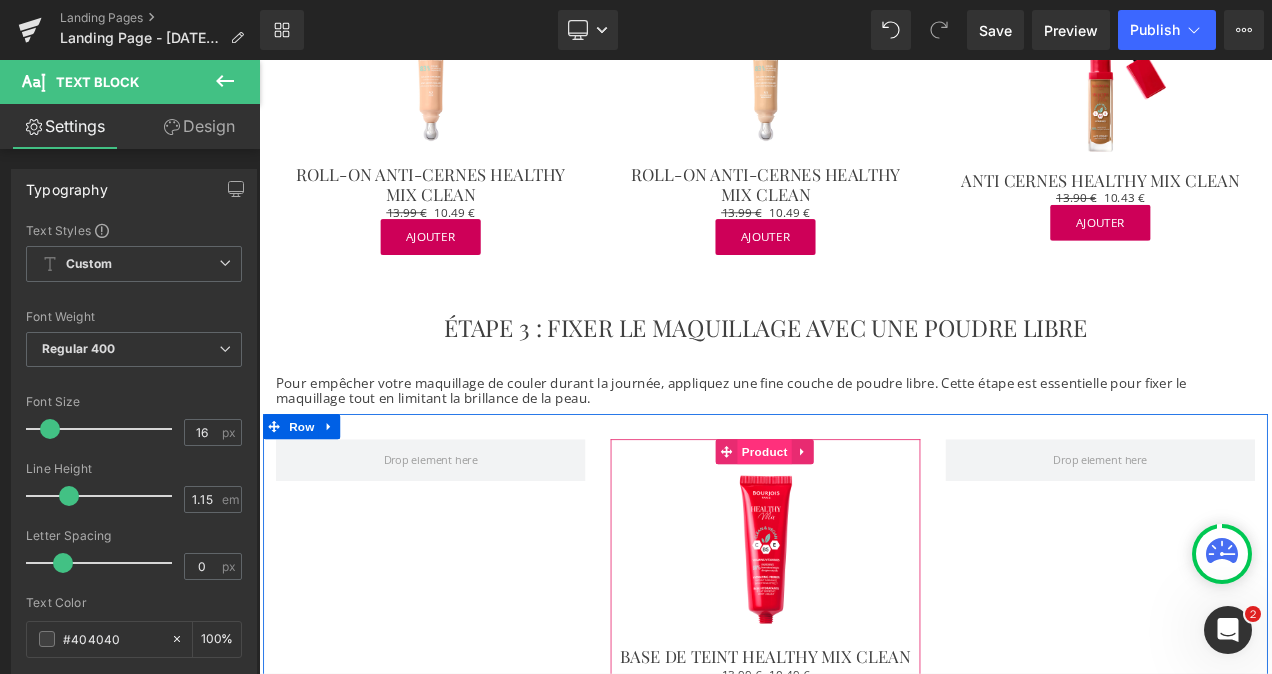click on "Product" at bounding box center (863, 528) 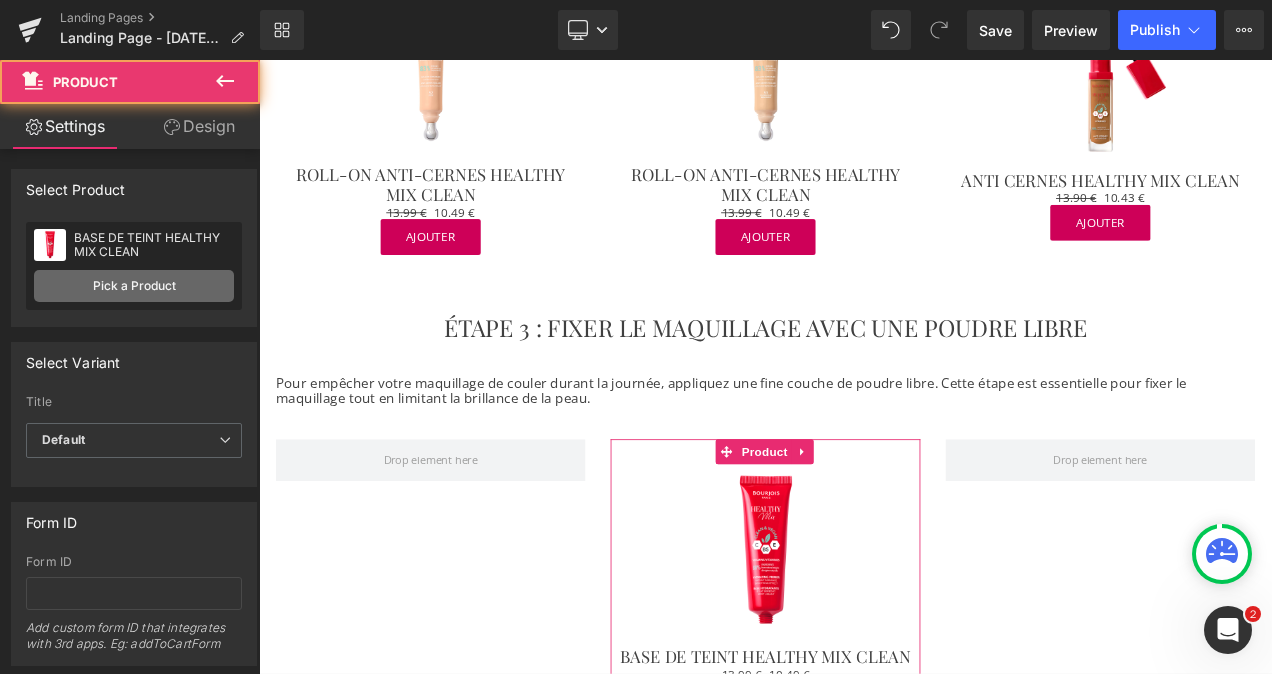 click on "Pick a Product" at bounding box center (134, 286) 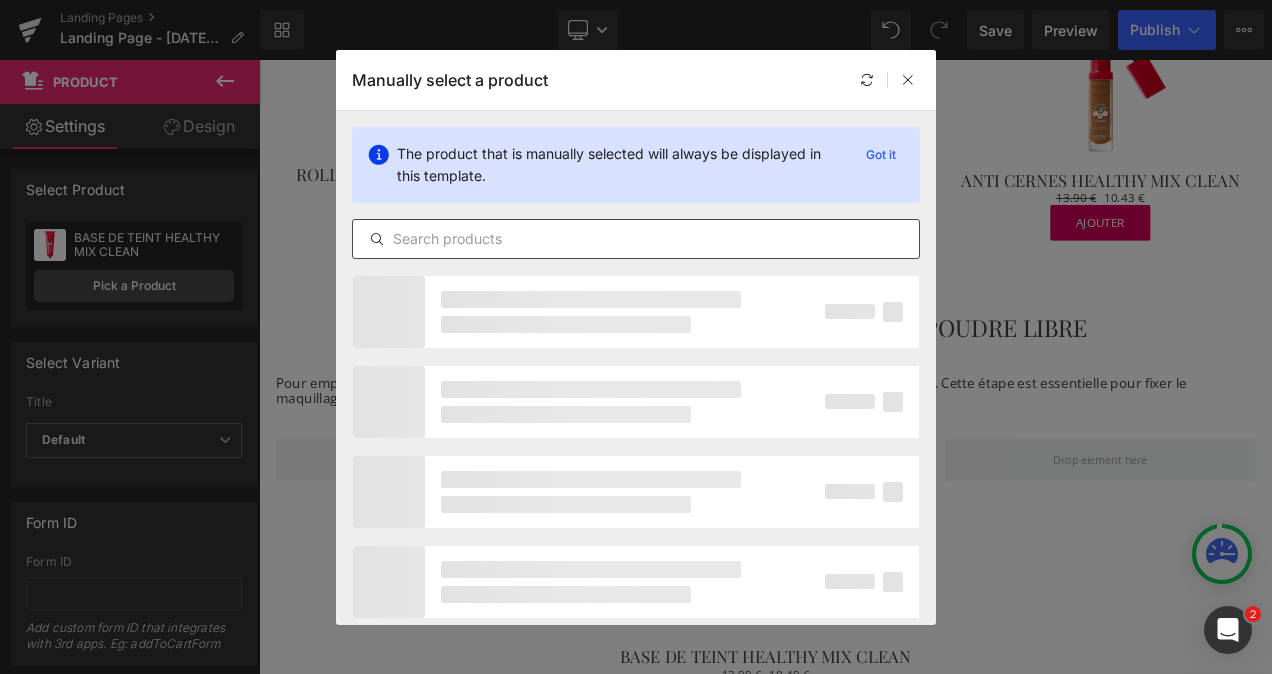 click at bounding box center (636, 239) 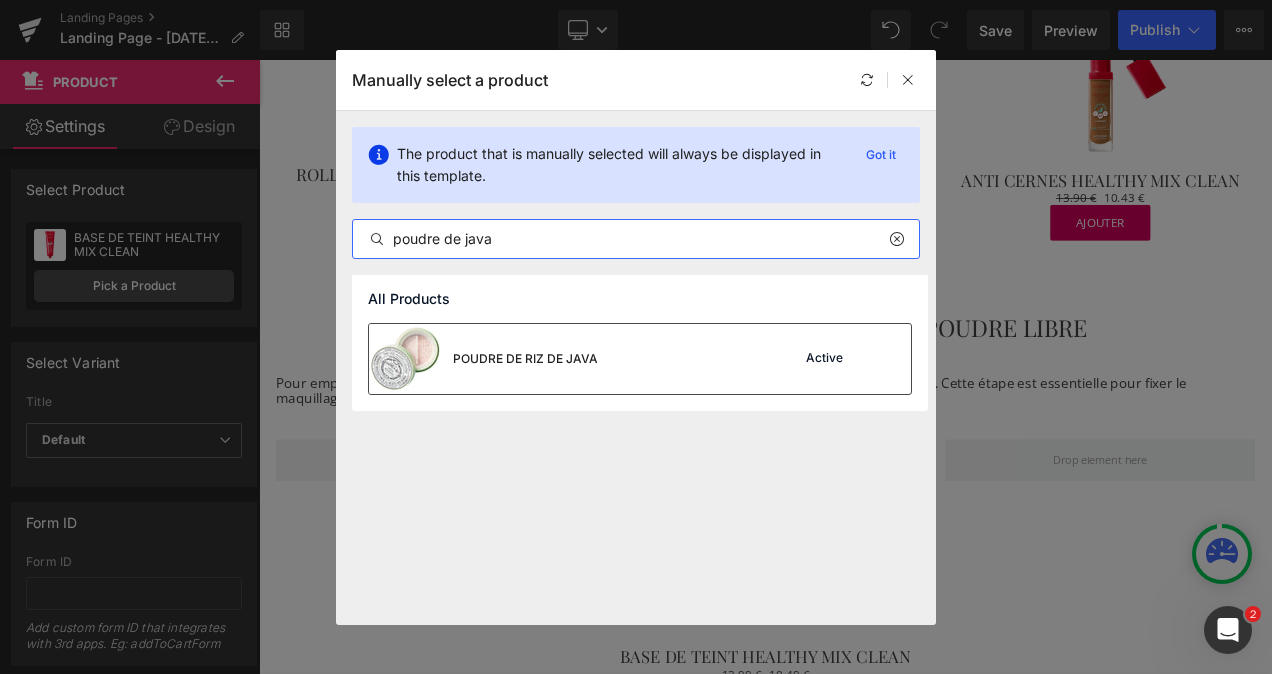 type on "poudre de java" 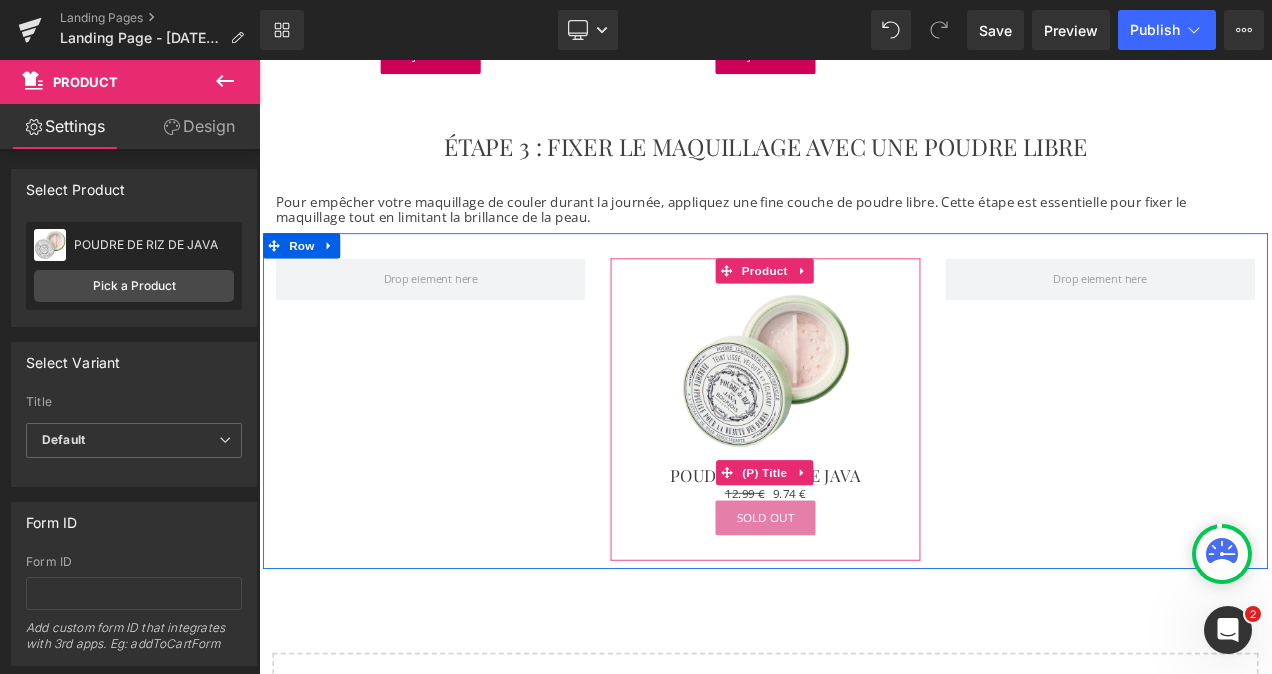 scroll, scrollTop: 1673, scrollLeft: 0, axis: vertical 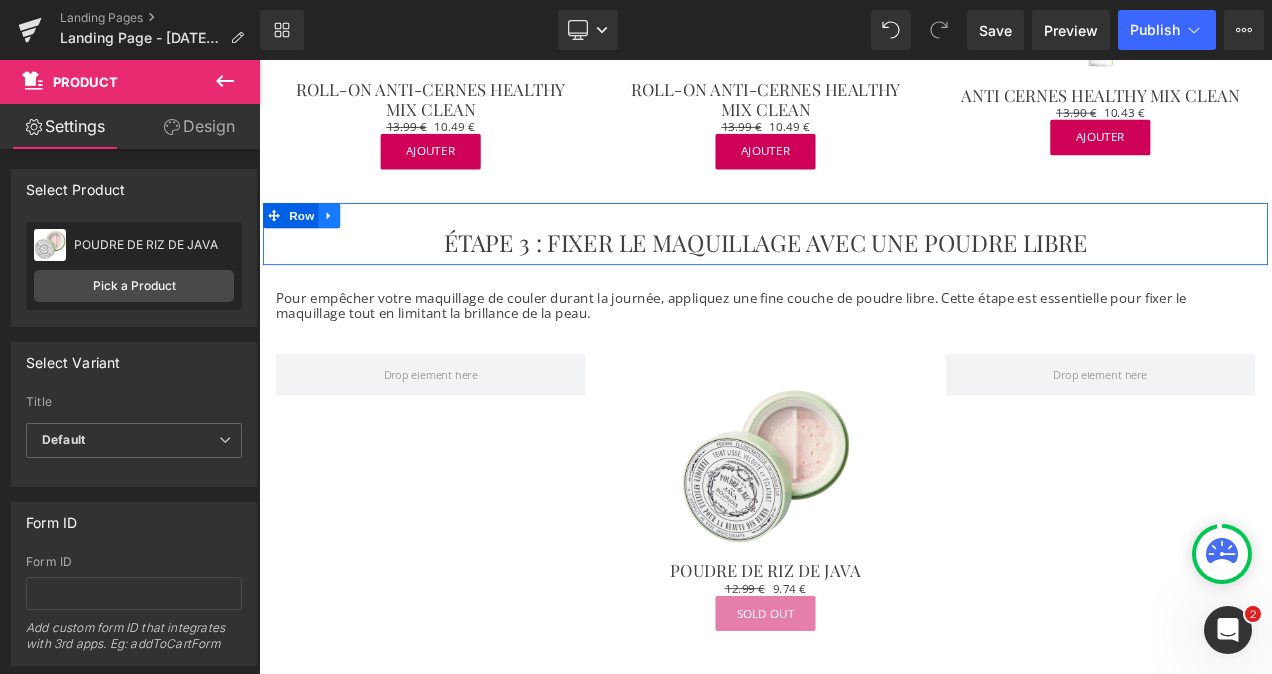 click 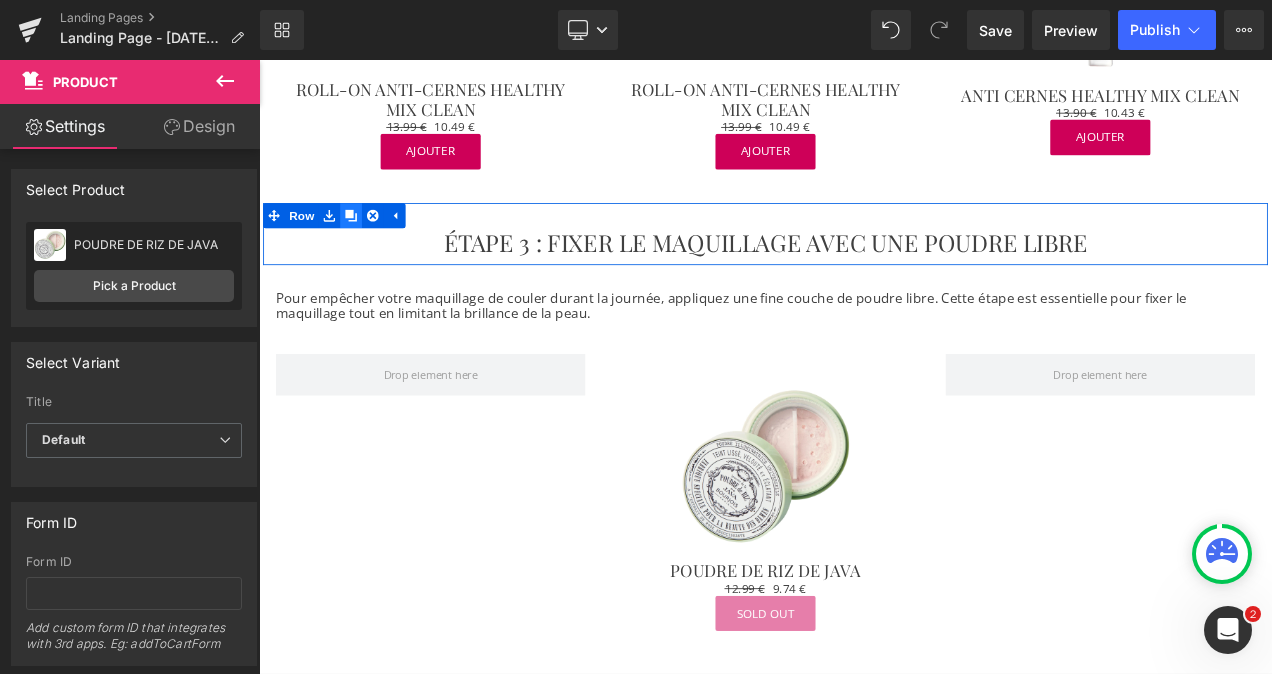 click 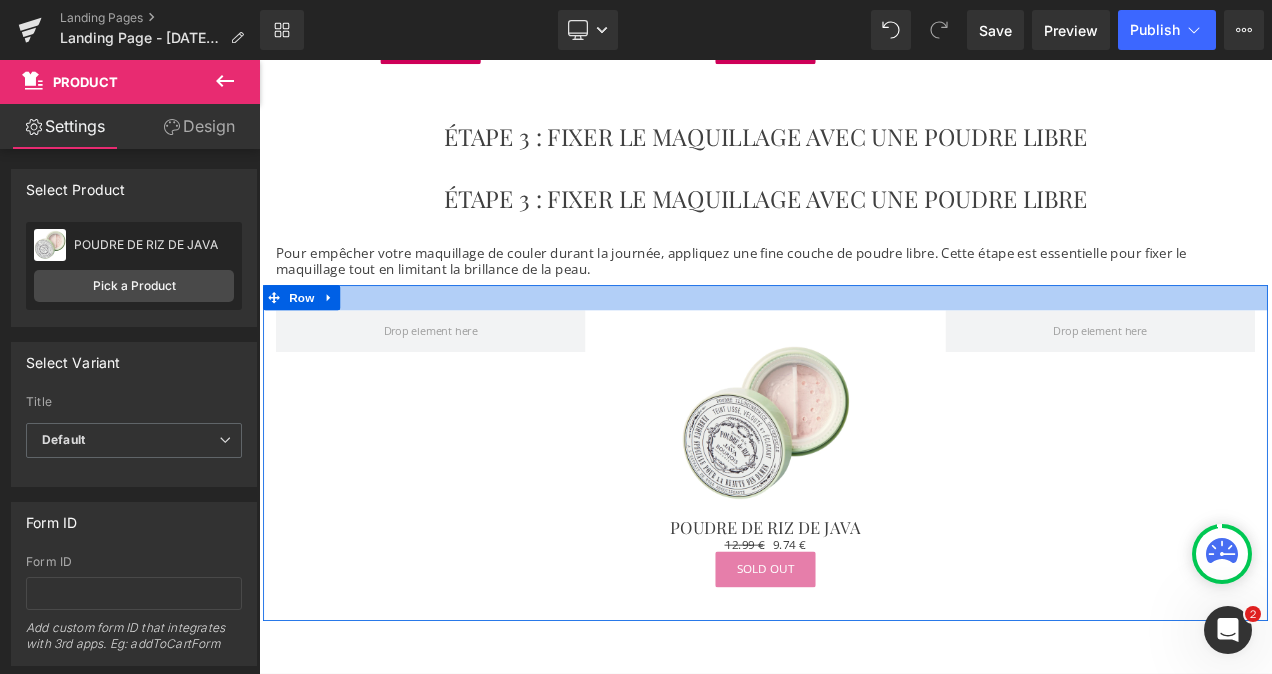 scroll, scrollTop: 1801, scrollLeft: 0, axis: vertical 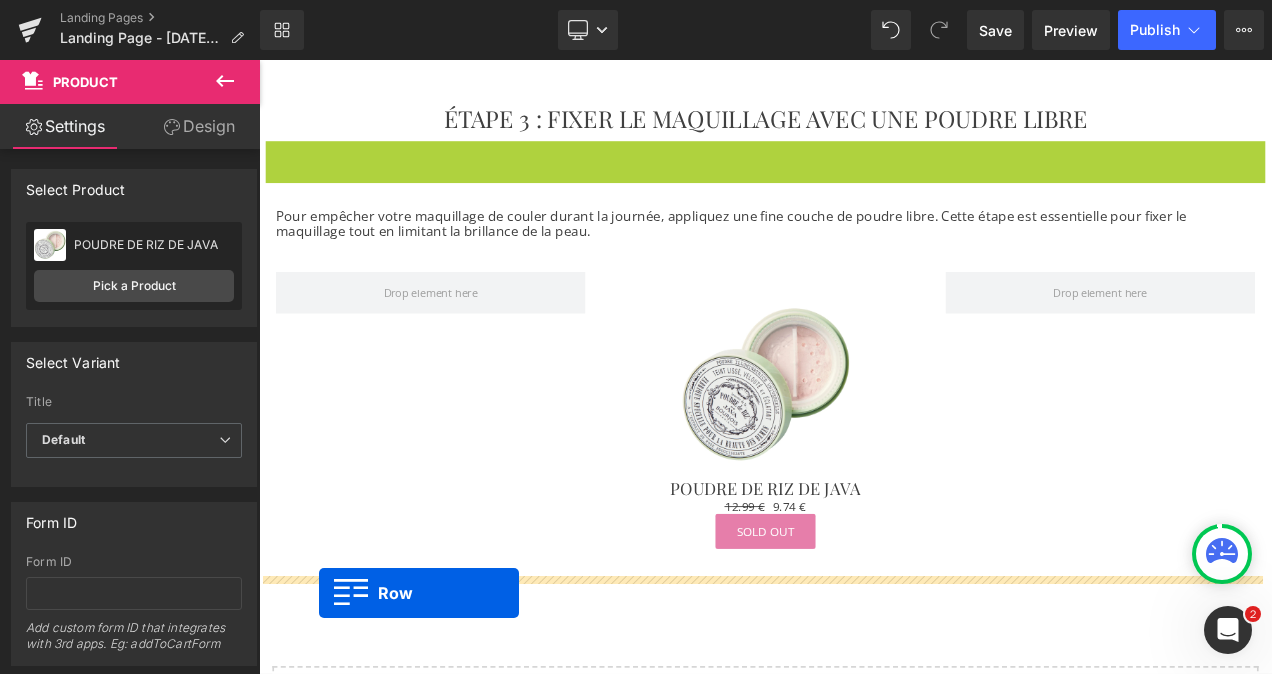 drag, startPoint x: 272, startPoint y: 177, endPoint x: 331, endPoint y: 697, distance: 523.3364 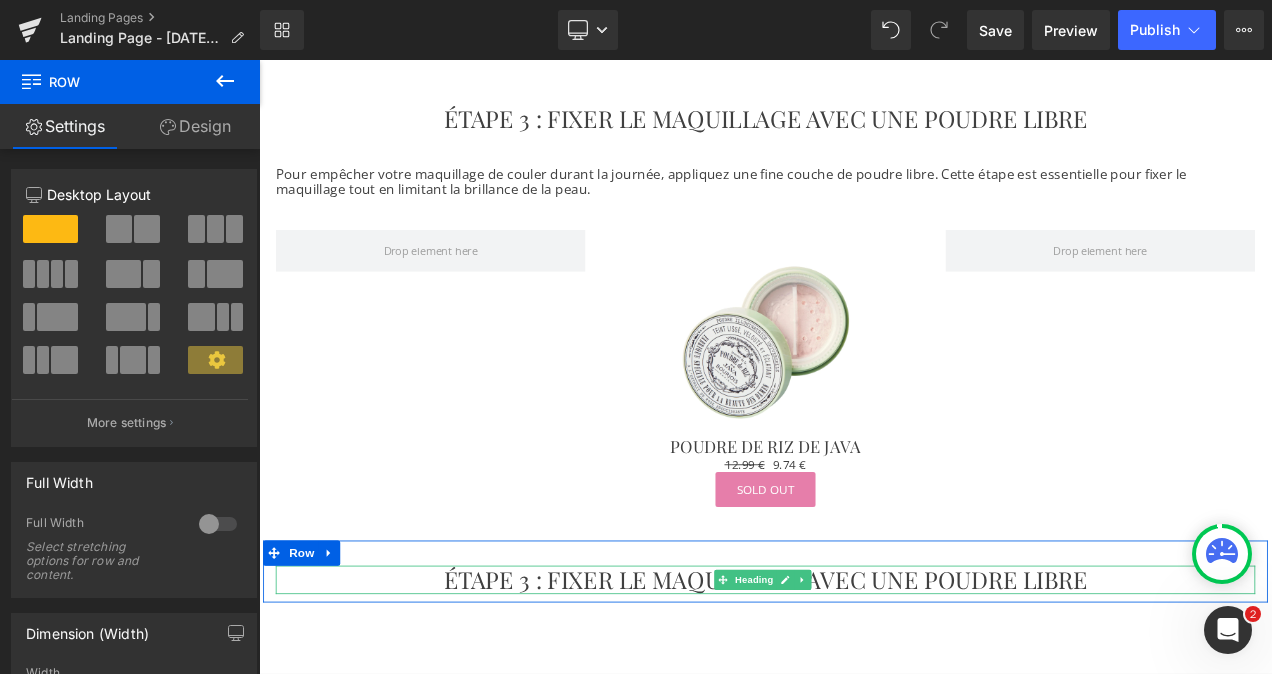 click on "ÉTAPE 3 : FIXER LE MAQUILLAGE AVEC UNE POUDRE LIBRE" at bounding box center [864, 681] 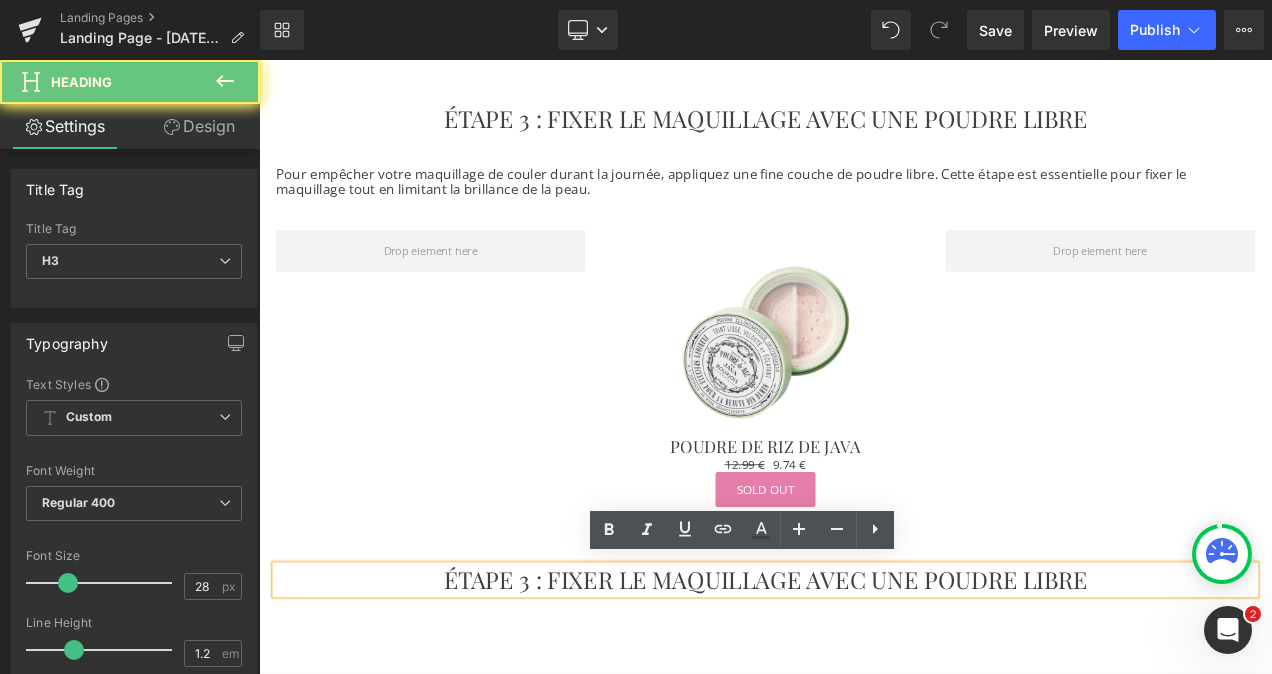 click on "ÉTAPE 3 : FIXER LE MAQUILLAGE AVEC UNE POUDRE LIBRE" at bounding box center [864, 681] 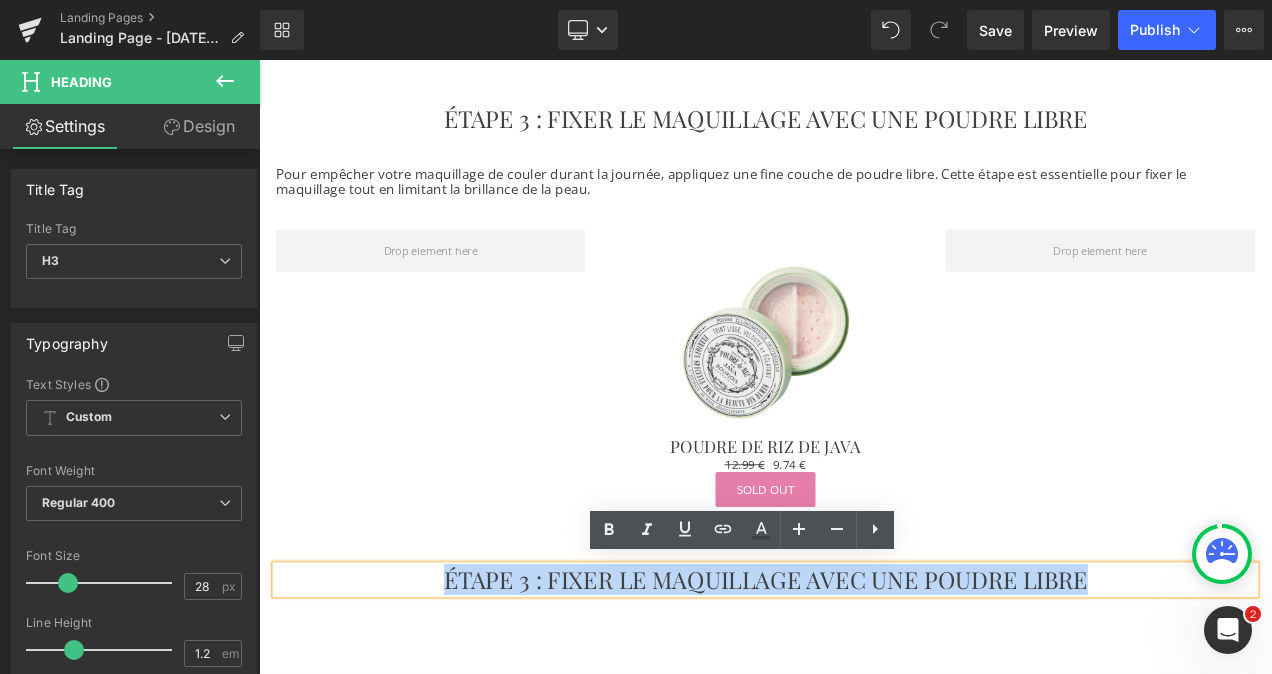 paste 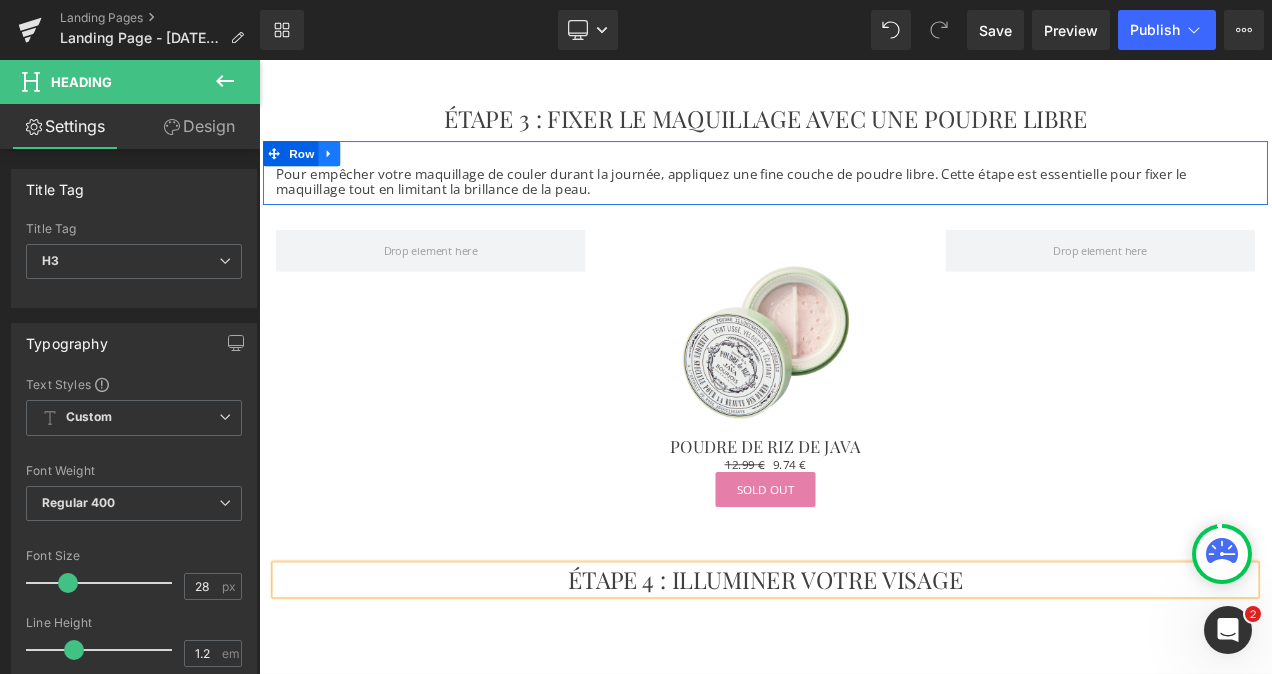 click 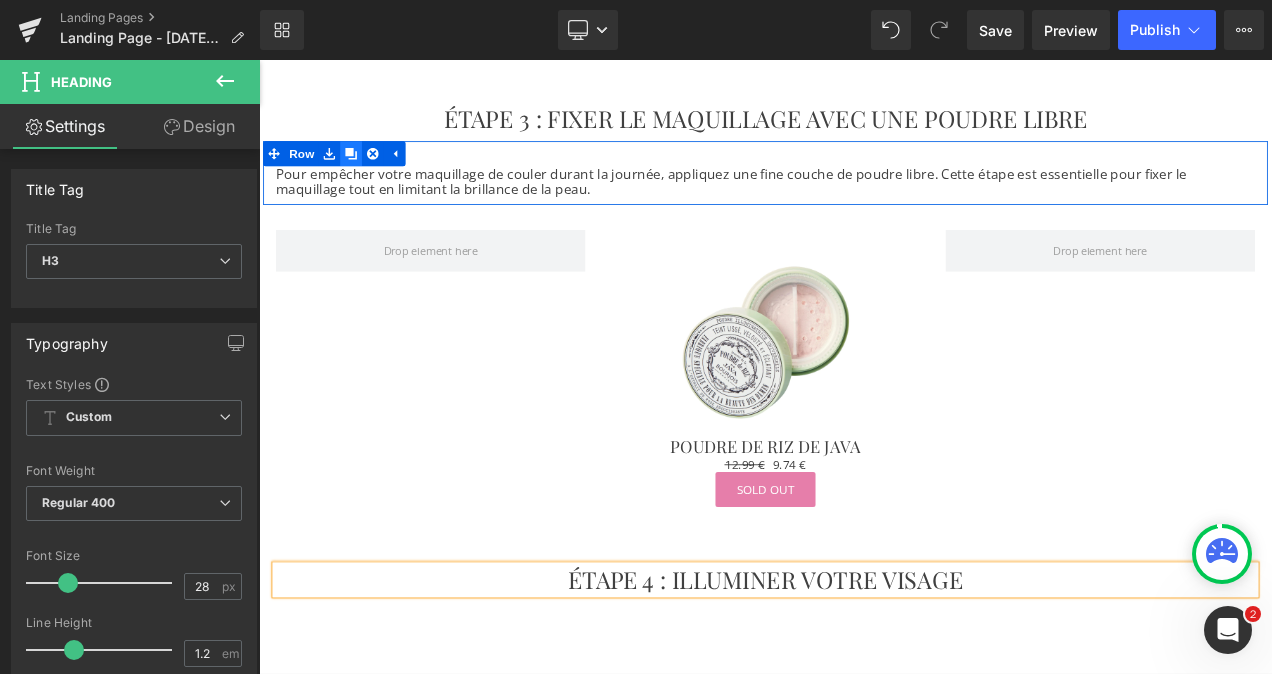 click 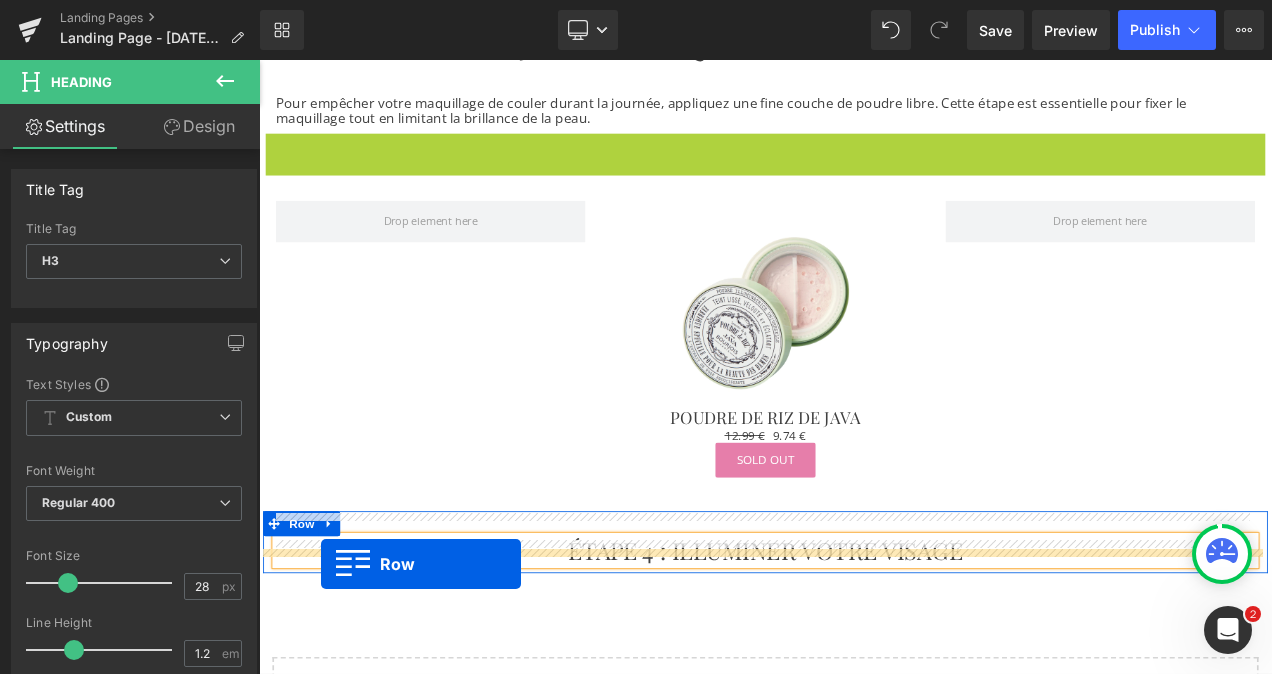 scroll, scrollTop: 1927, scrollLeft: 0, axis: vertical 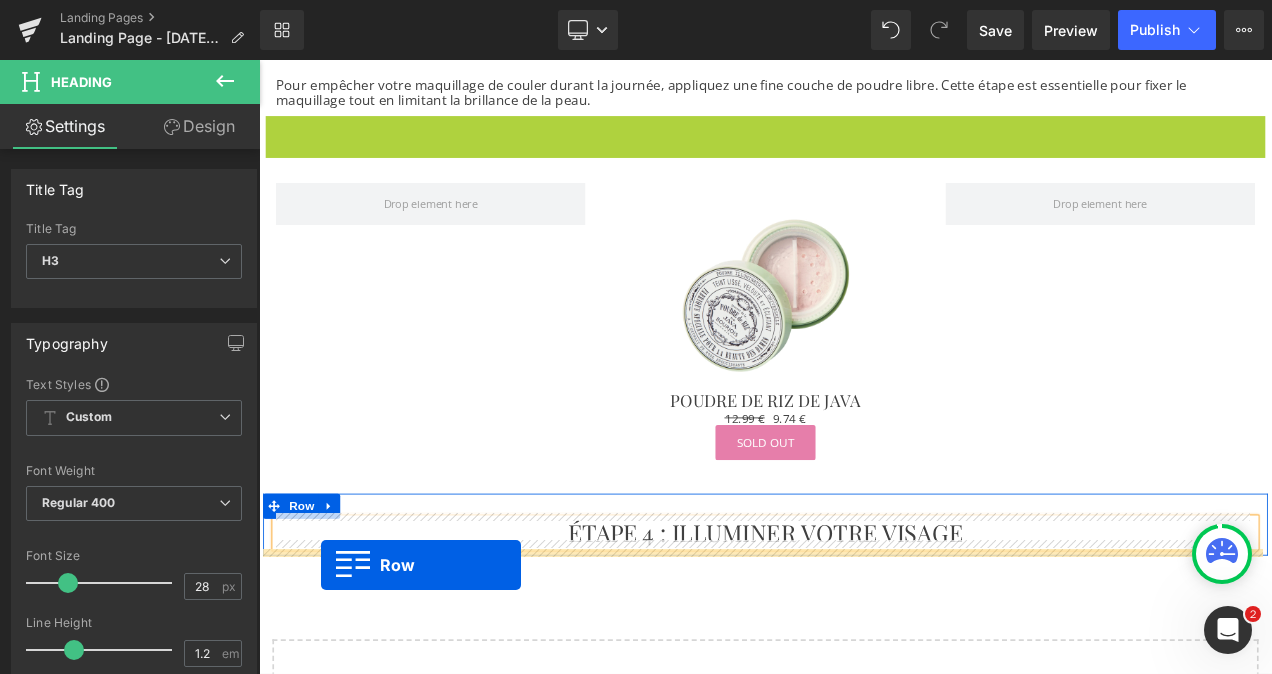 drag, startPoint x: 275, startPoint y: 245, endPoint x: 333, endPoint y: 664, distance: 422.99527 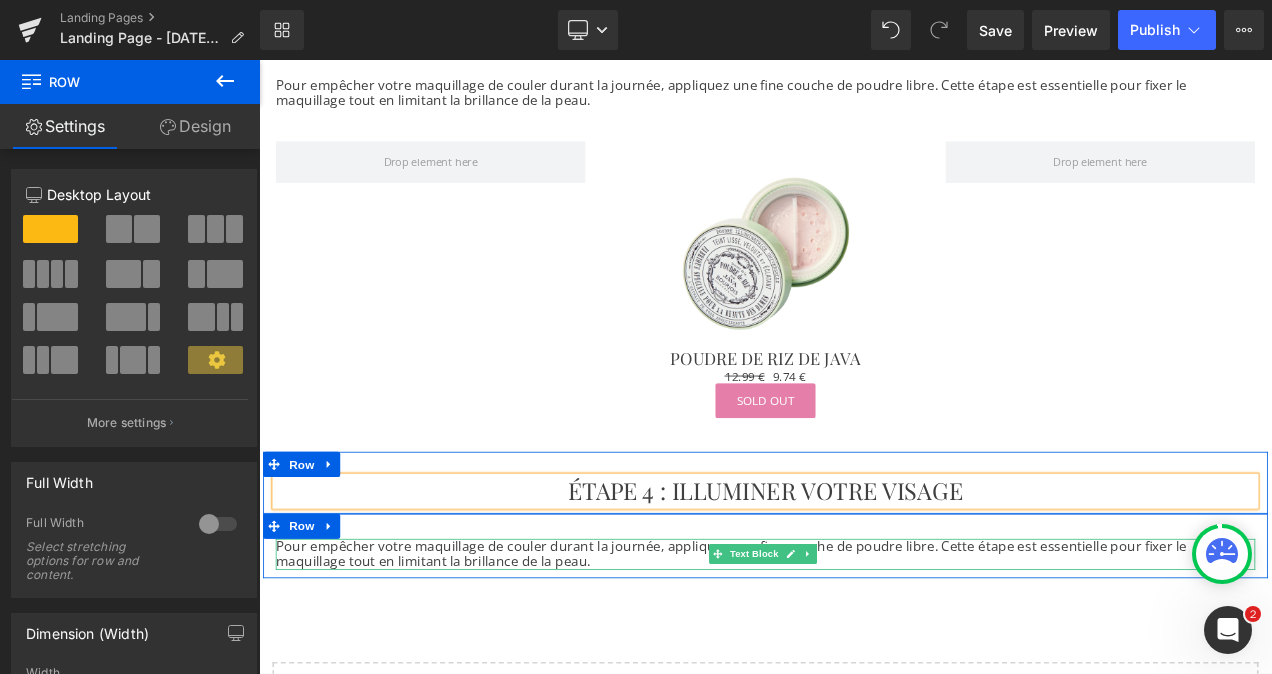 click on "Pour empêcher votre maquillage de couler durant la journée, appliquez une fine couche de poudre libre. Cette étape est essentielle pour fixer le maquillage tout en limitant la brillance de la peau." at bounding box center (864, 650) 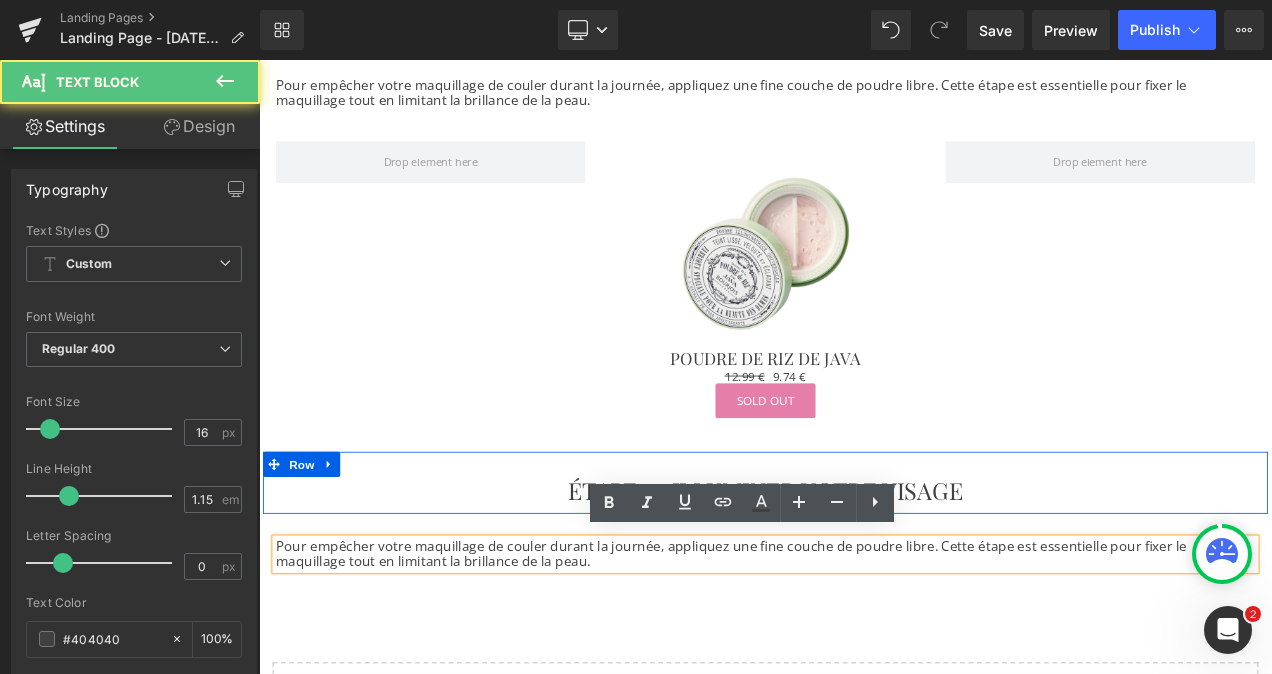 click on "Pour empêcher votre maquillage de couler durant la journée, appliquez une fine couche de poudre libre. Cette étape est essentielle pour fixer le maquillage tout en limitant la brillance de la peau." at bounding box center [864, 650] 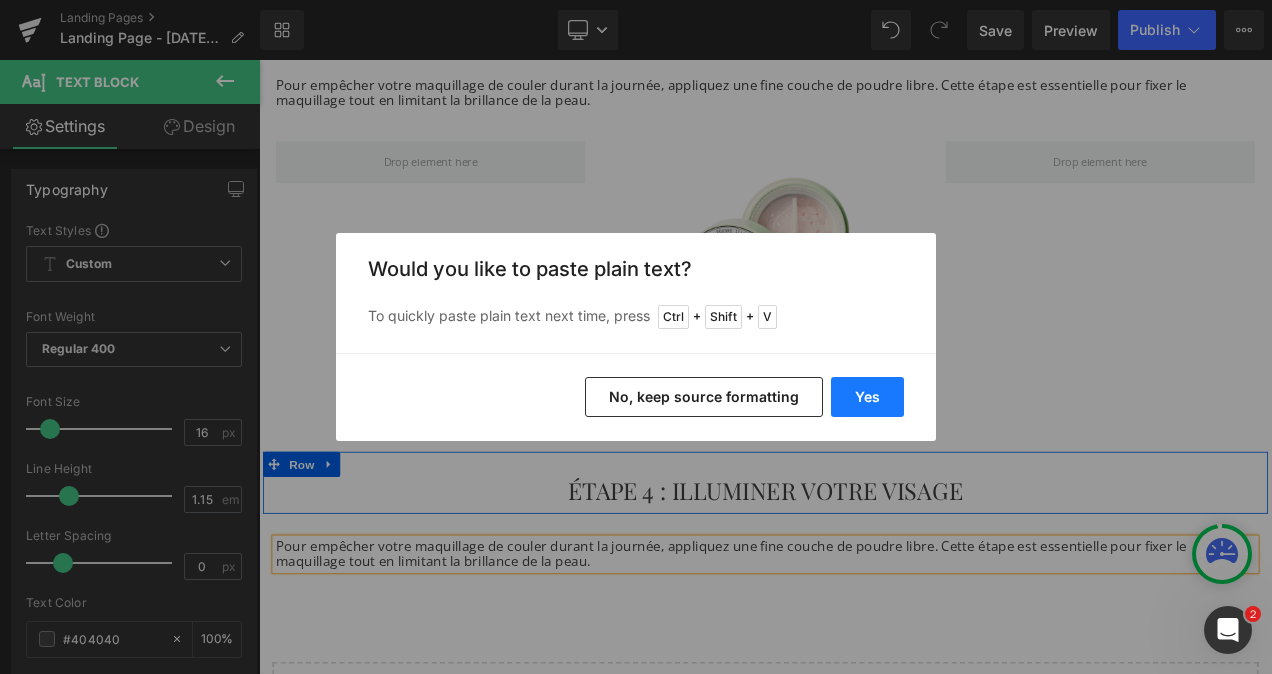click on "Yes" at bounding box center (867, 397) 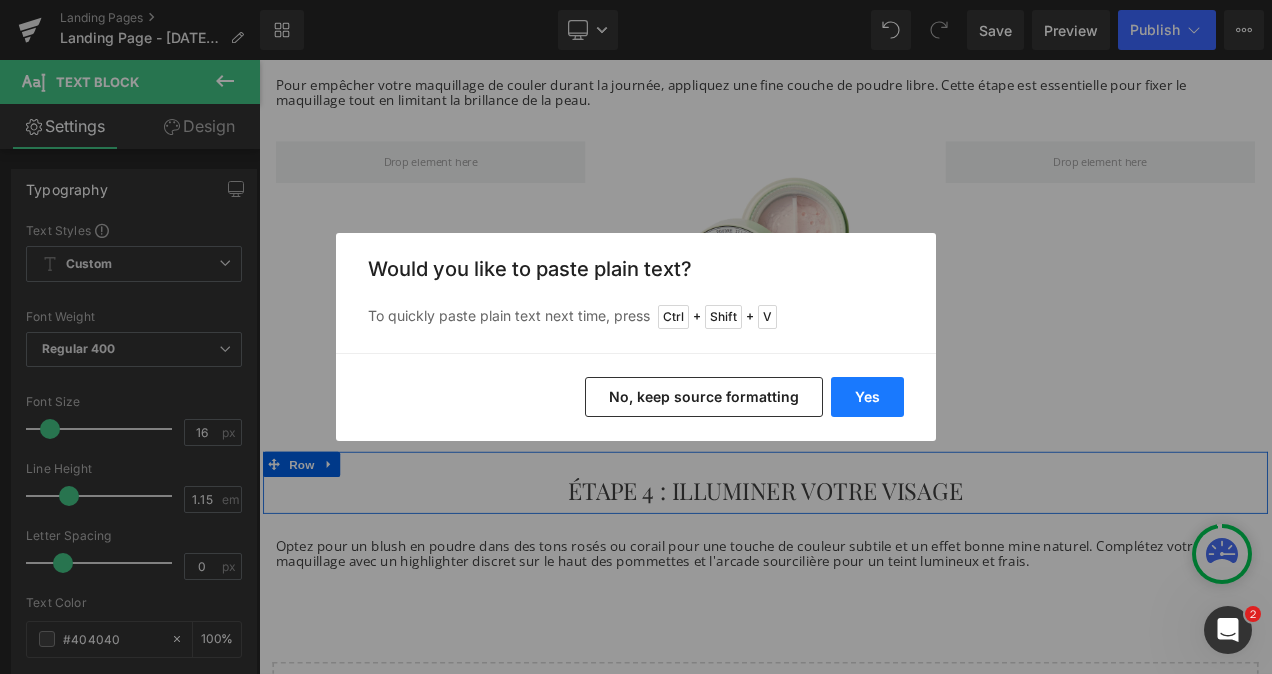 type 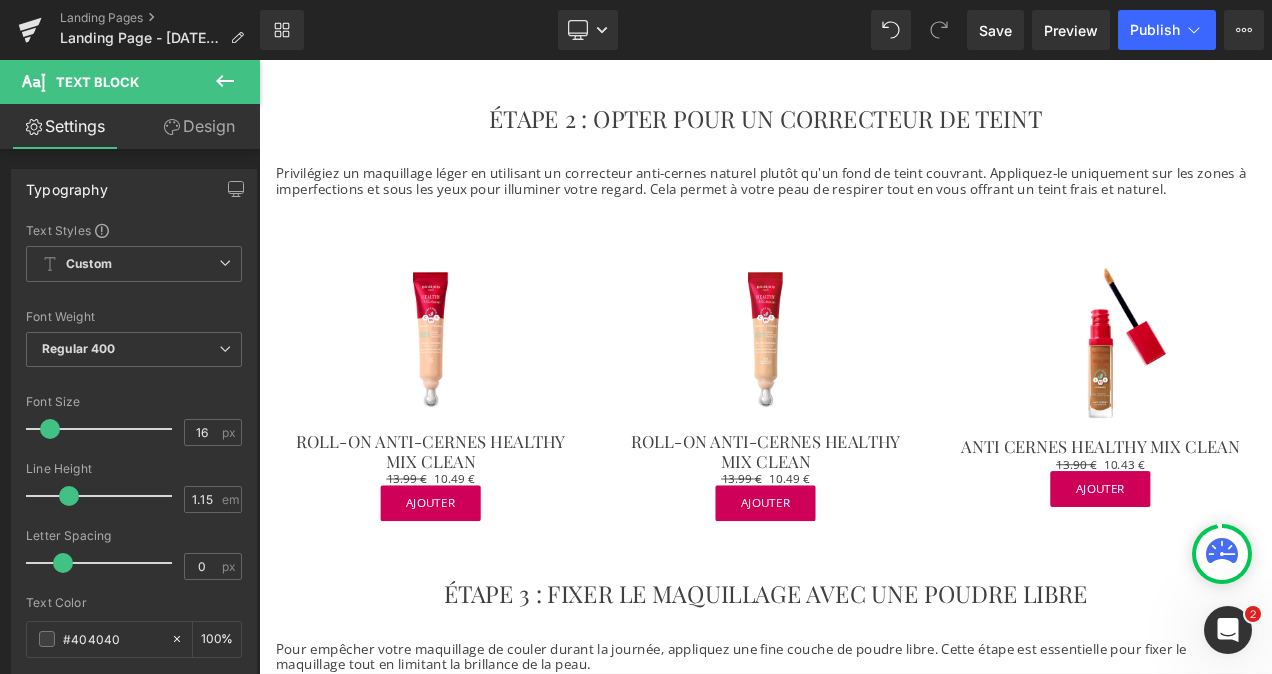 scroll, scrollTop: 1251, scrollLeft: 0, axis: vertical 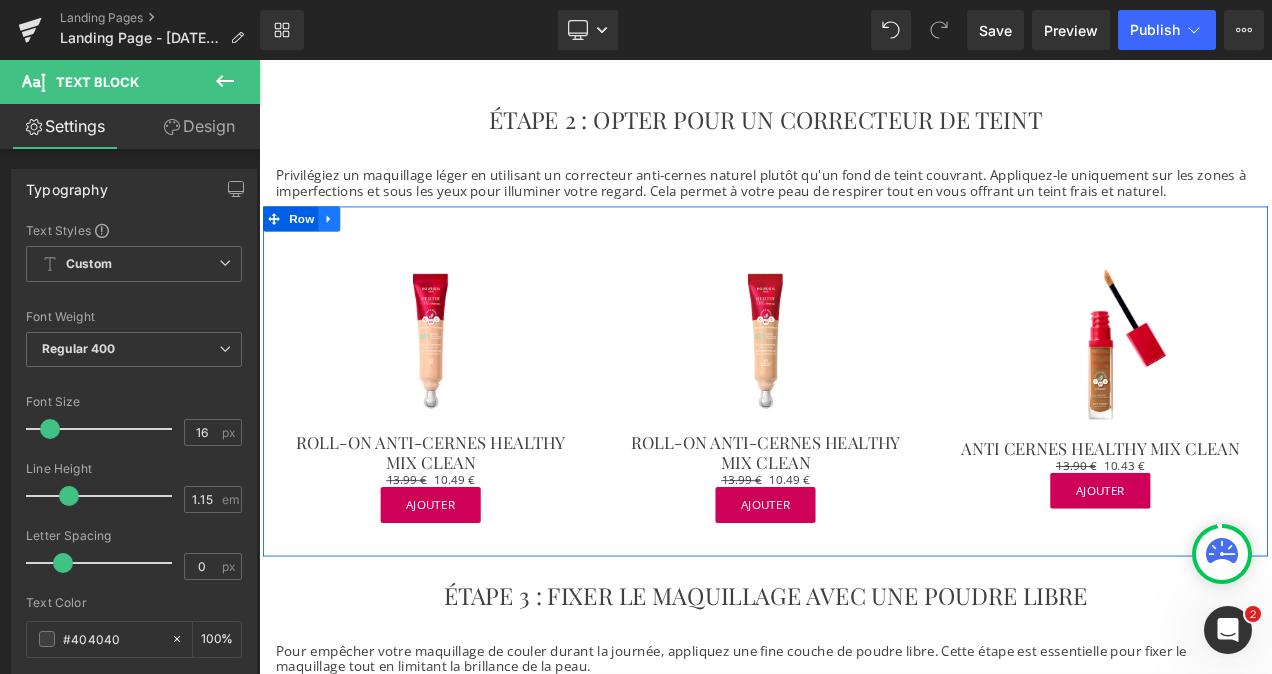 click 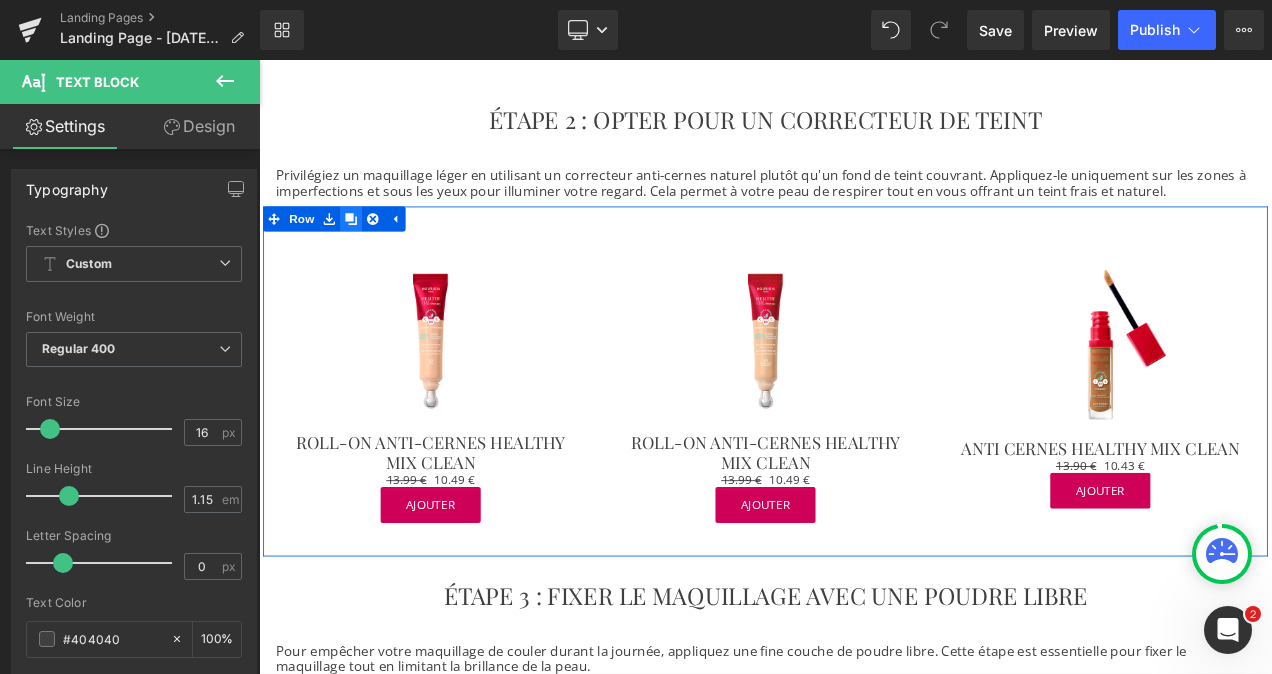 click 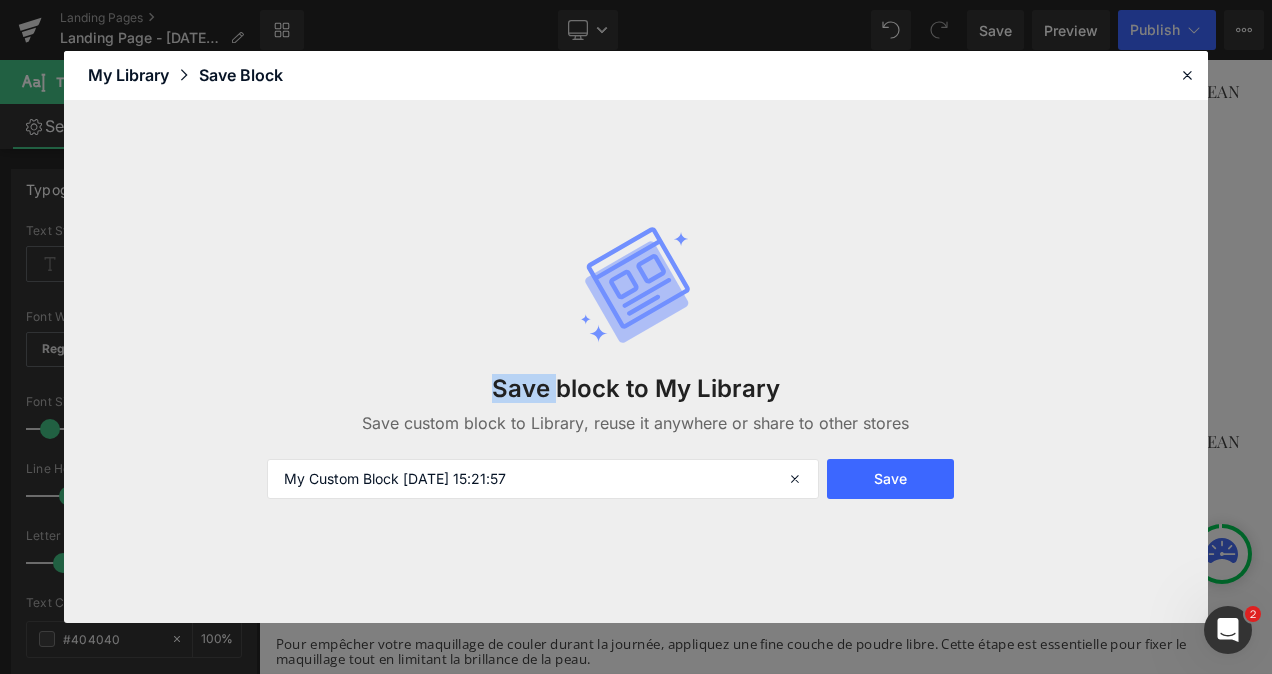 scroll, scrollTop: 1758, scrollLeft: 0, axis: vertical 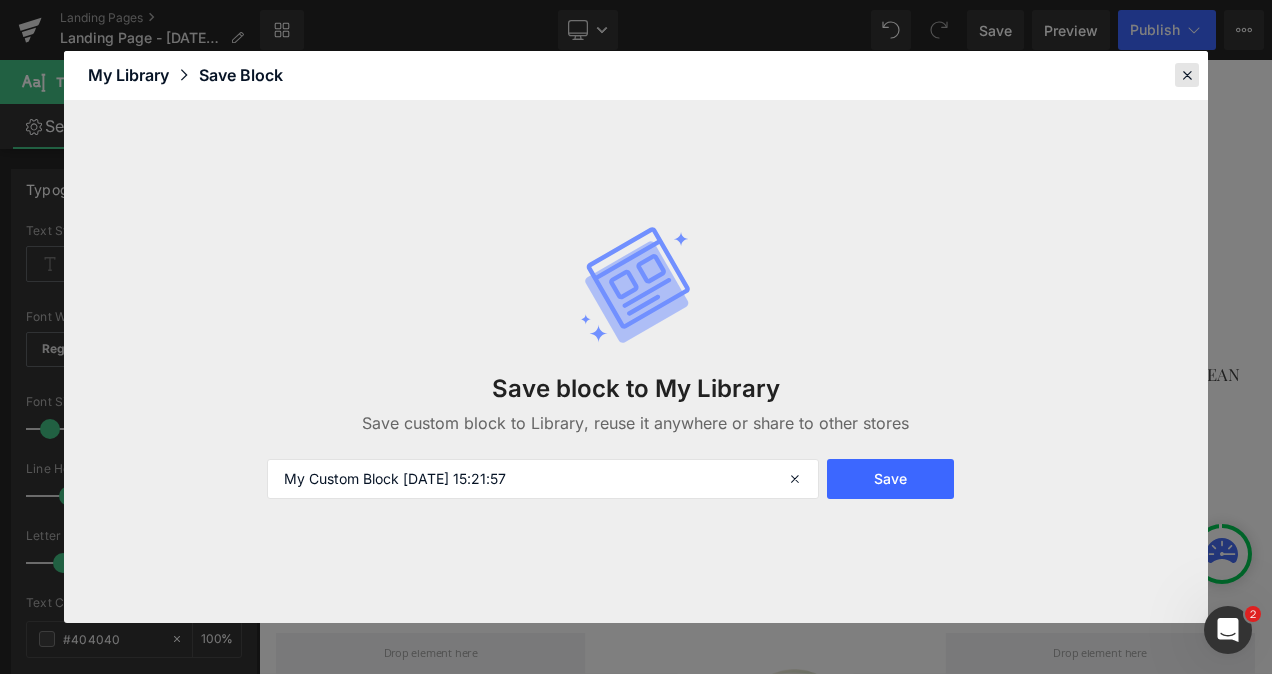 click at bounding box center (1187, 75) 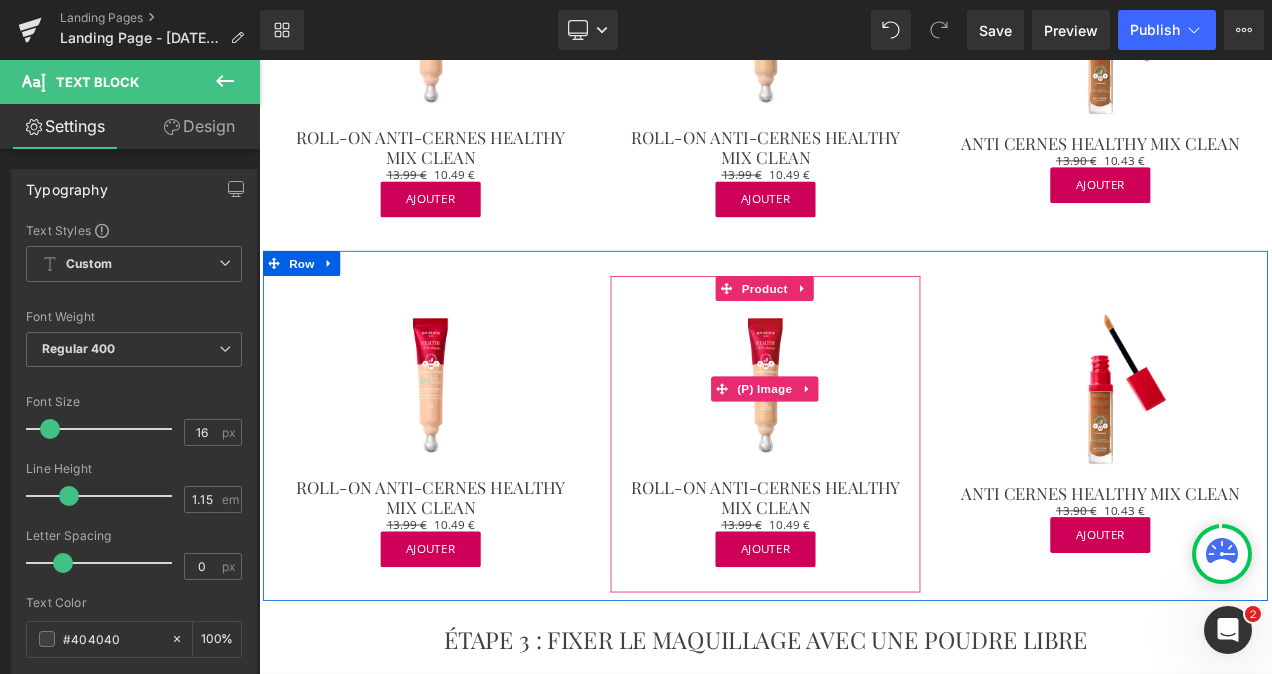 scroll, scrollTop: 1626, scrollLeft: 0, axis: vertical 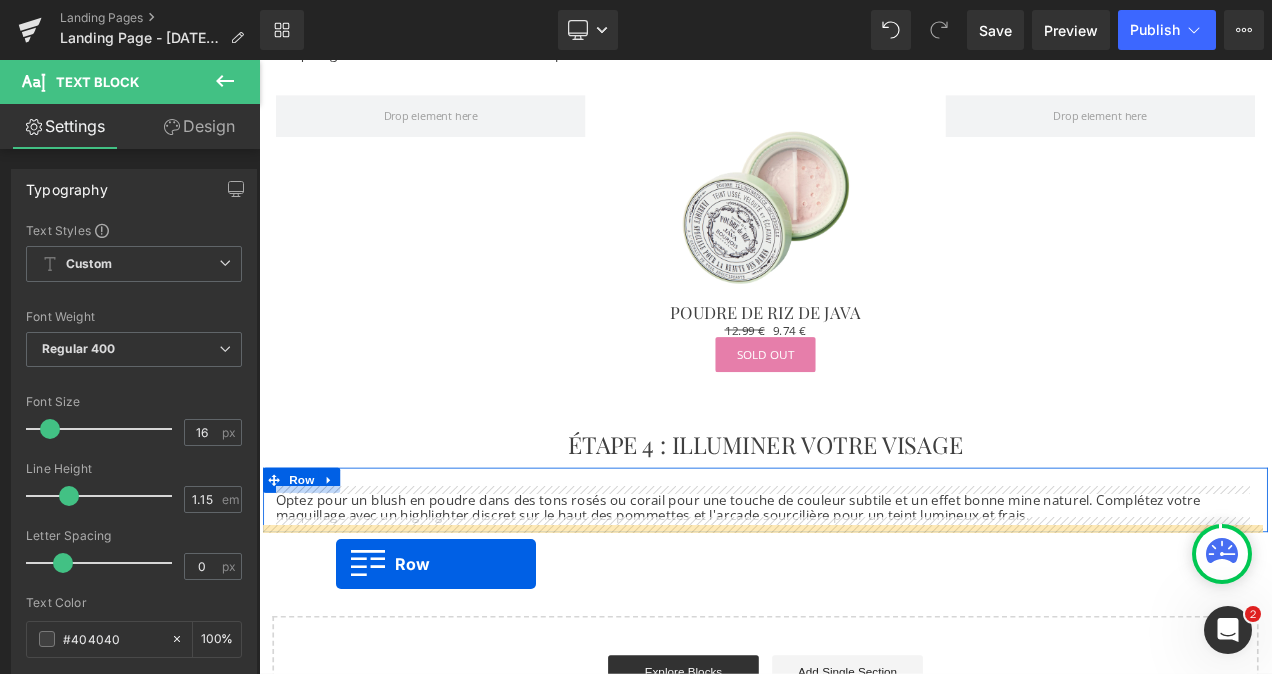 drag, startPoint x: 267, startPoint y: 290, endPoint x: 351, endPoint y: 664, distance: 383.3171 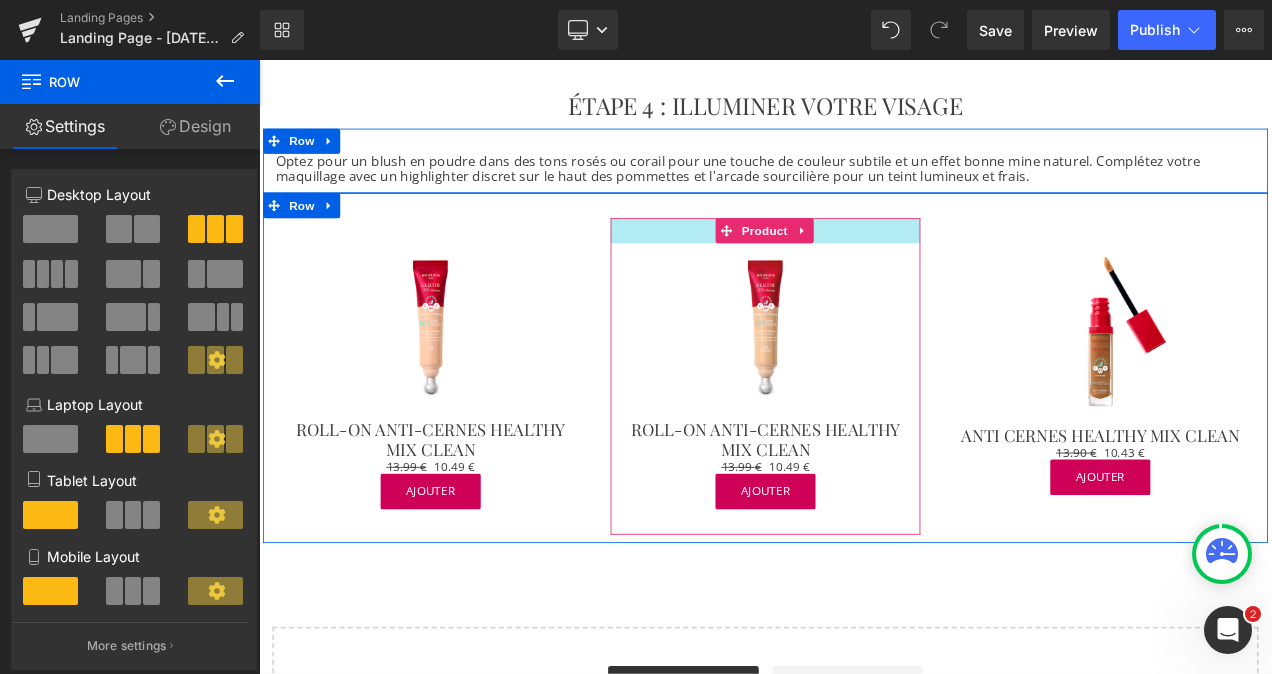scroll, scrollTop: 2388, scrollLeft: 0, axis: vertical 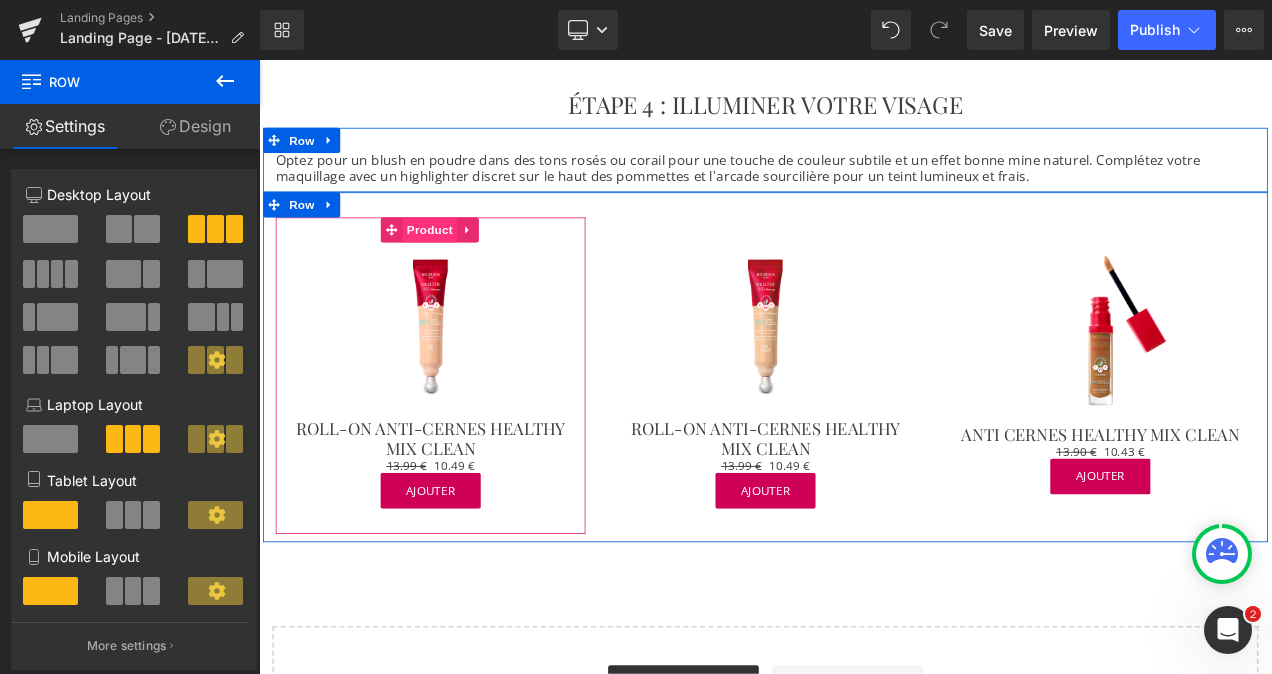 click on "Product" at bounding box center [463, 263] 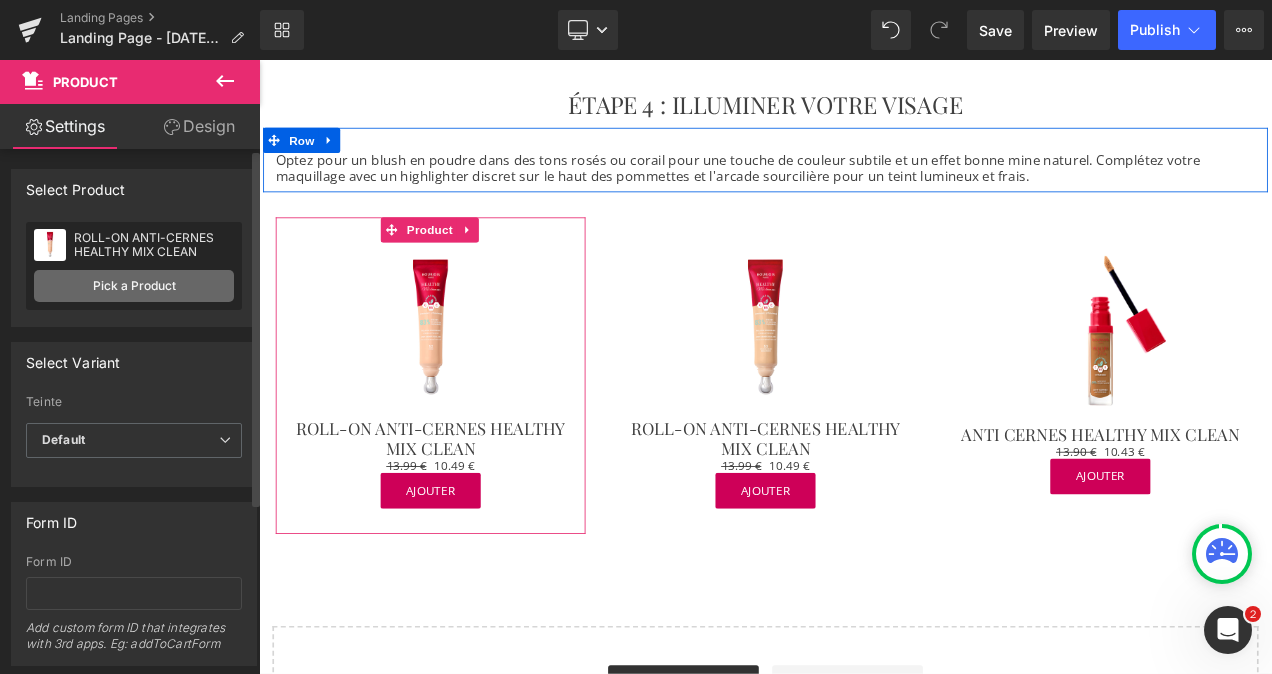 click on "Pick a Product" at bounding box center [134, 286] 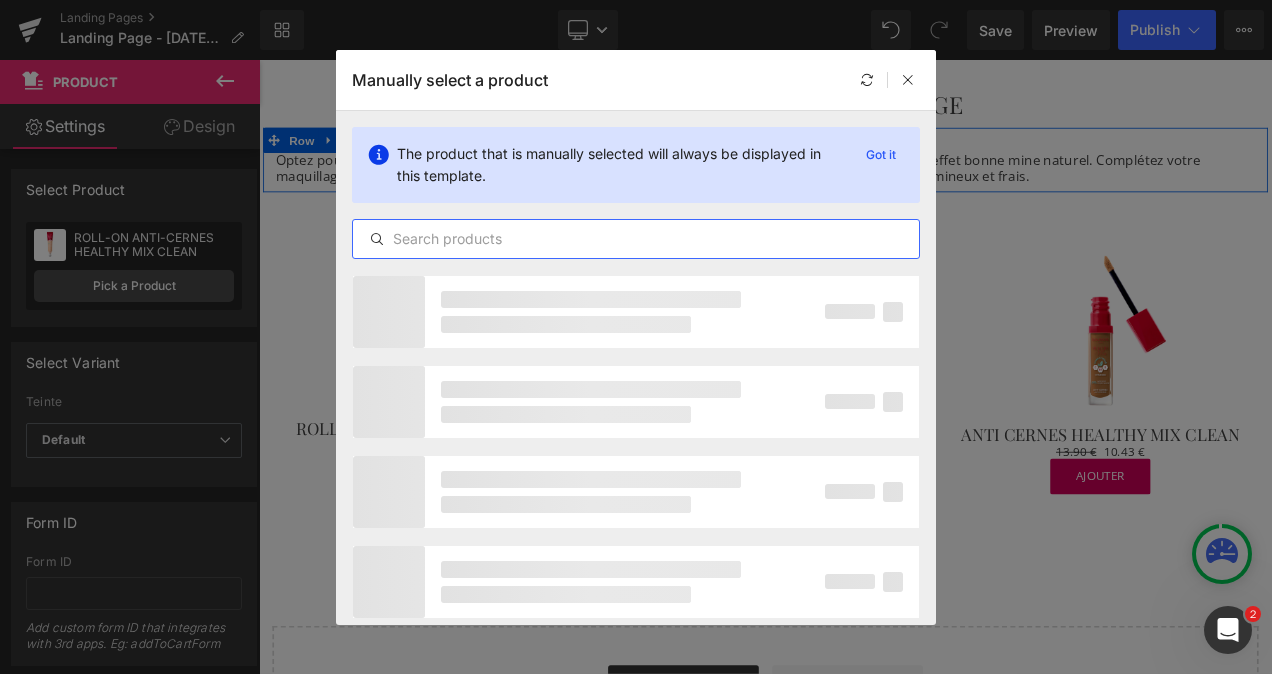 click at bounding box center [636, 239] 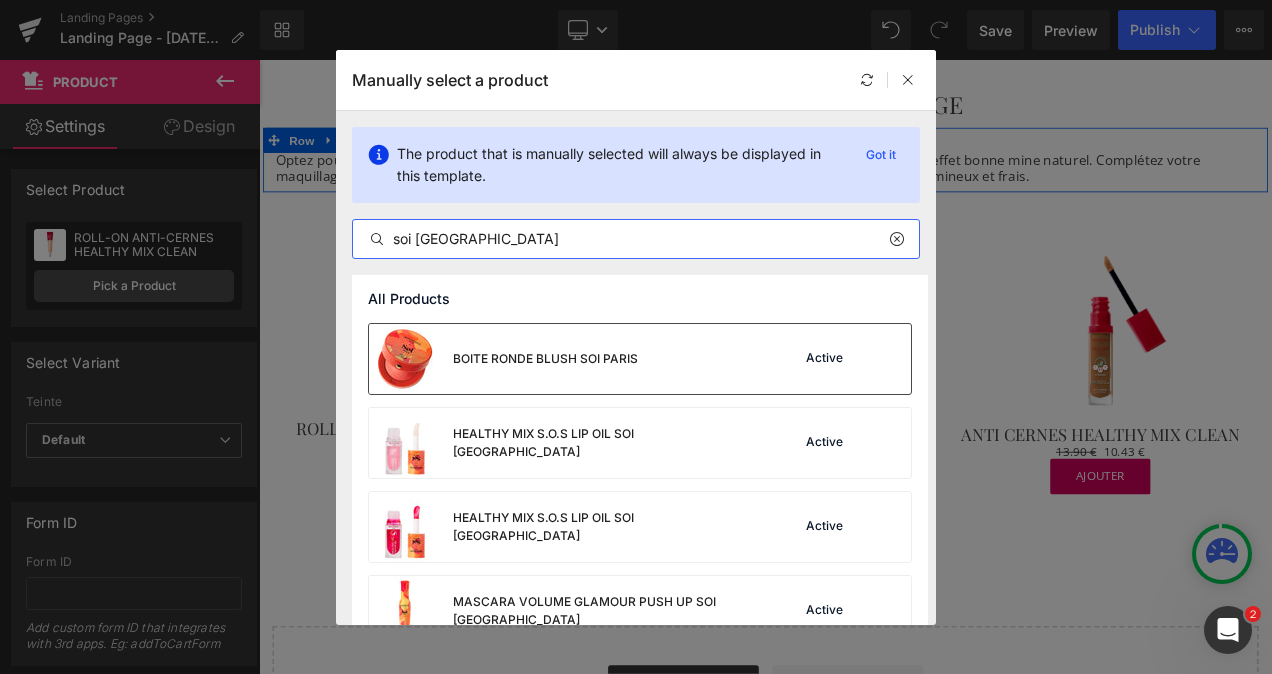 type on "soi [GEOGRAPHIC_DATA]" 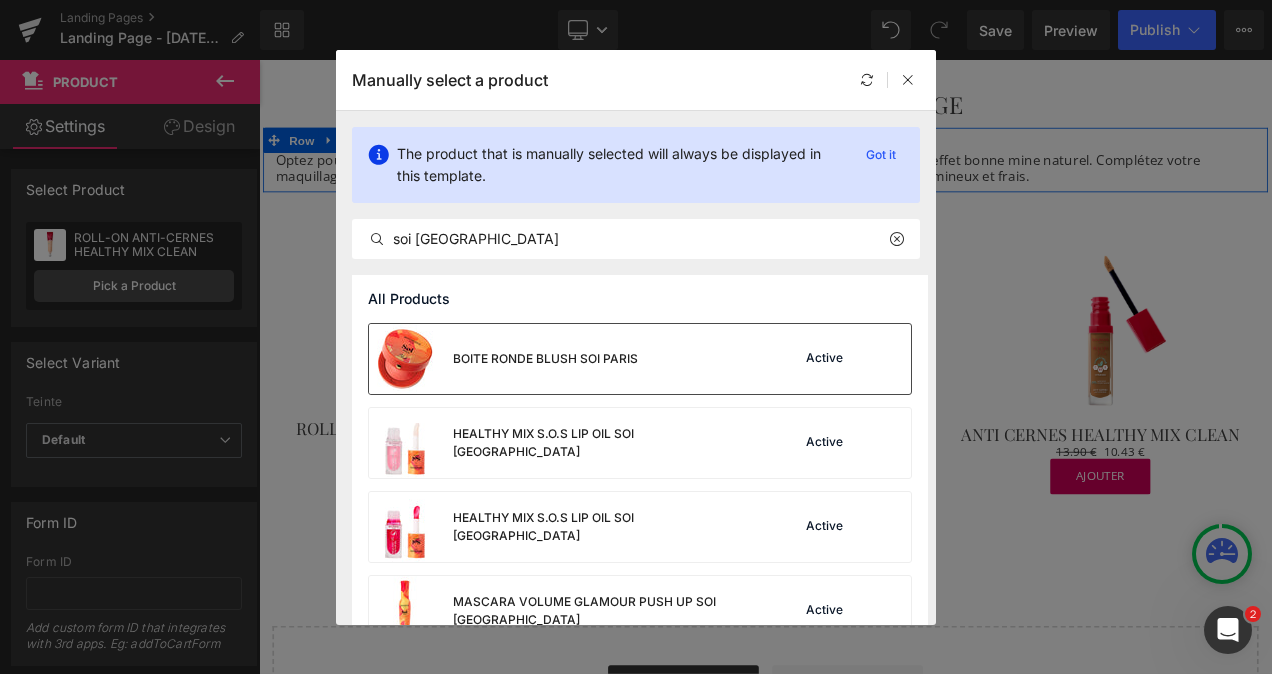 click on "BOITE RONDE BLUSH SOI PARIS" at bounding box center (545, 359) 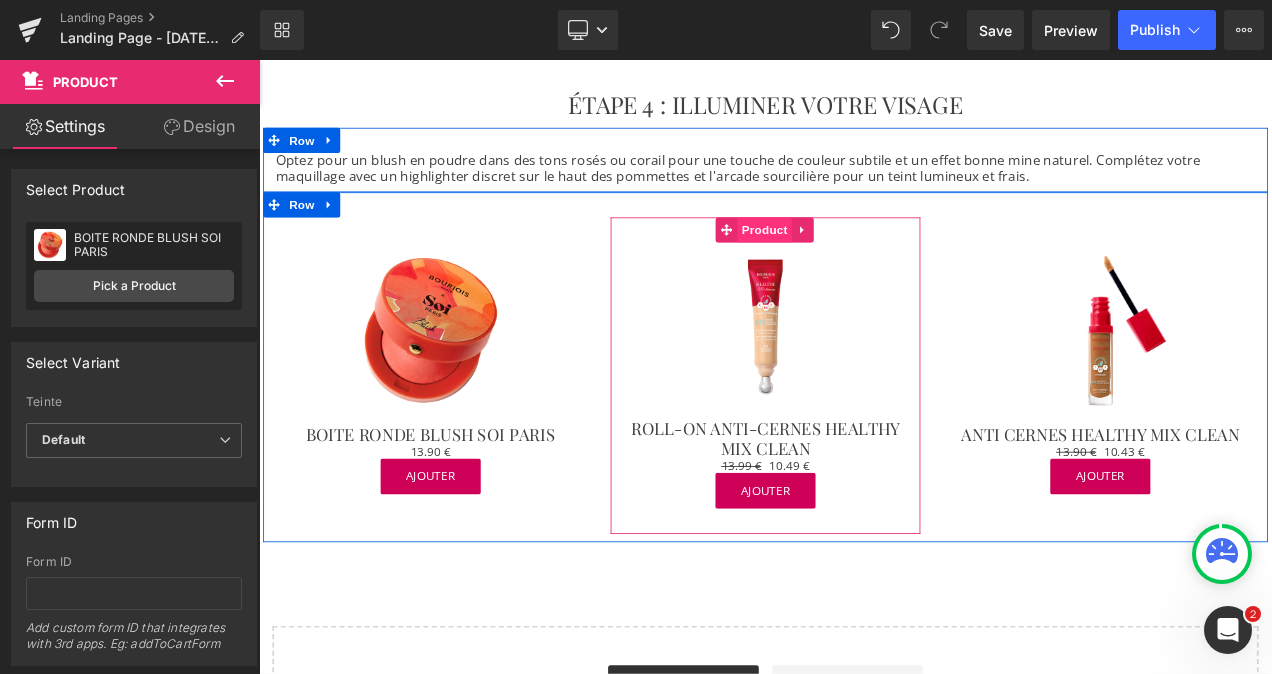 click on "Product" at bounding box center (863, 263) 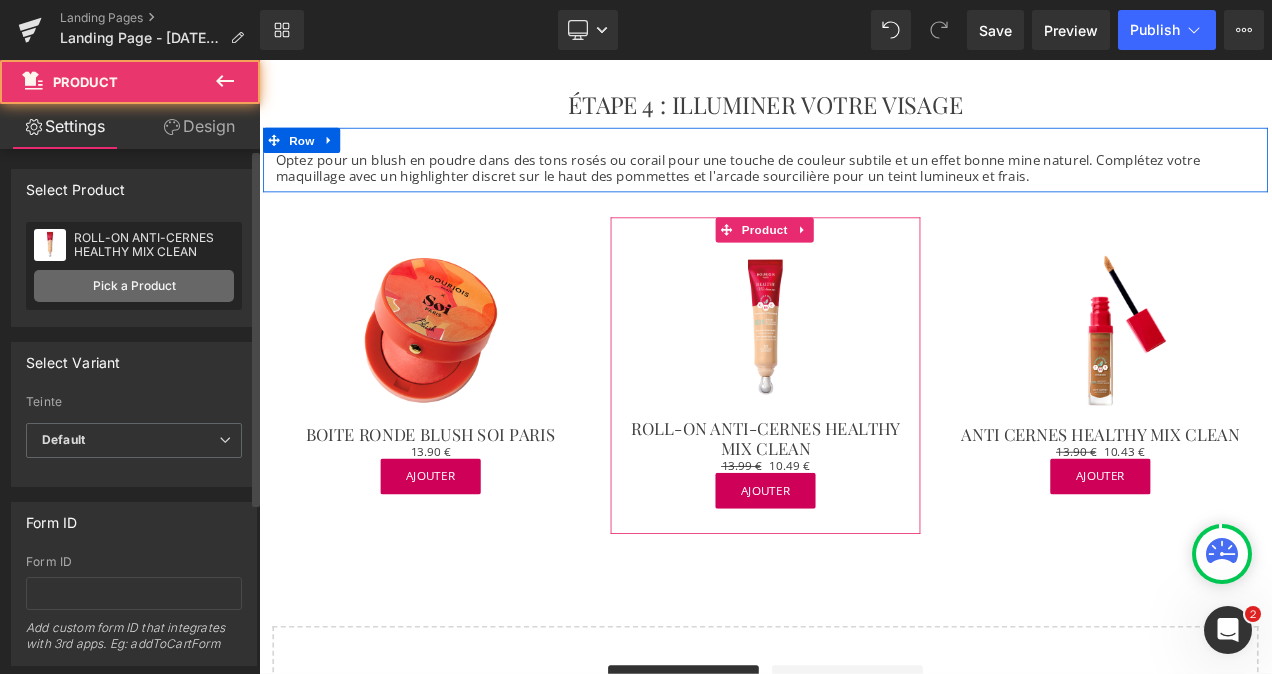 click on "Pick a Product" at bounding box center (134, 286) 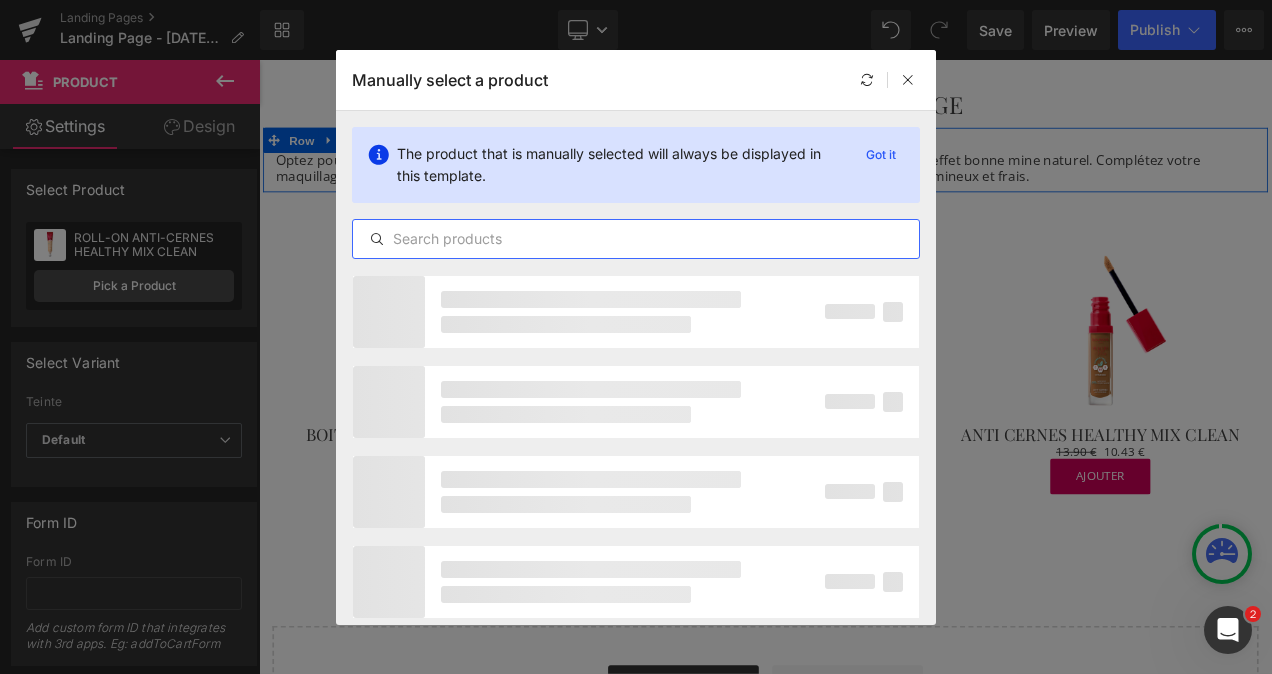 click at bounding box center (636, 239) 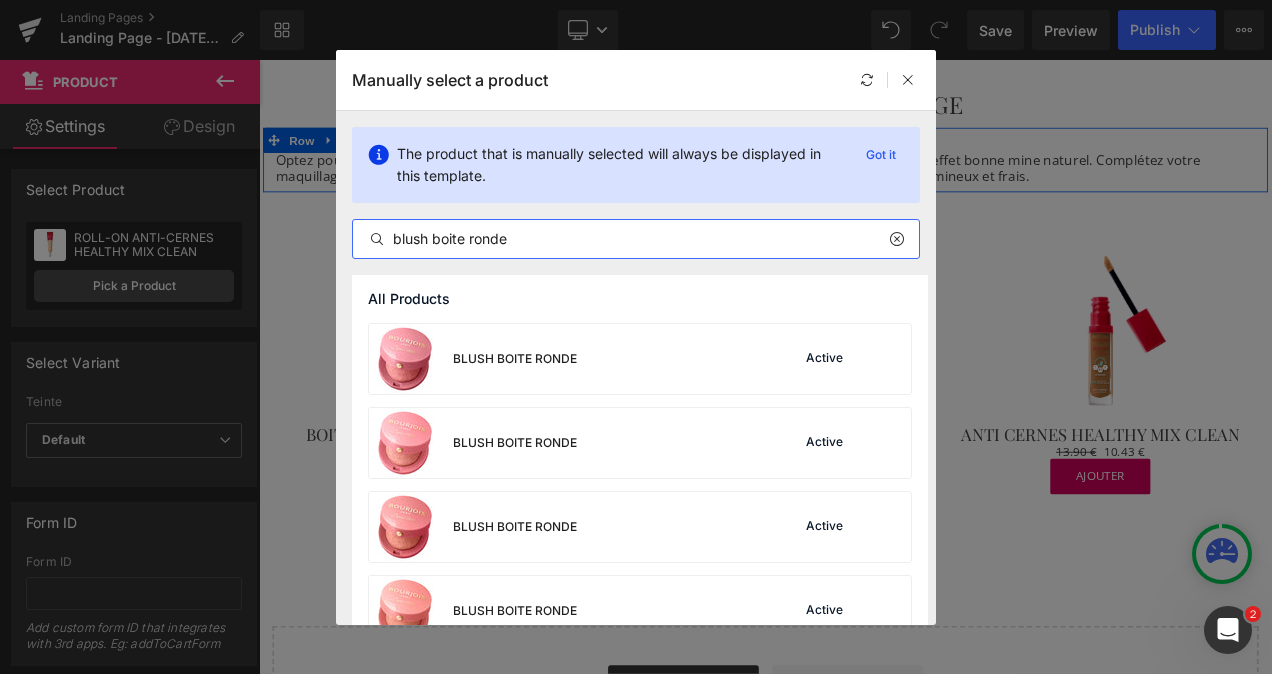 type on "blush boite ronde" 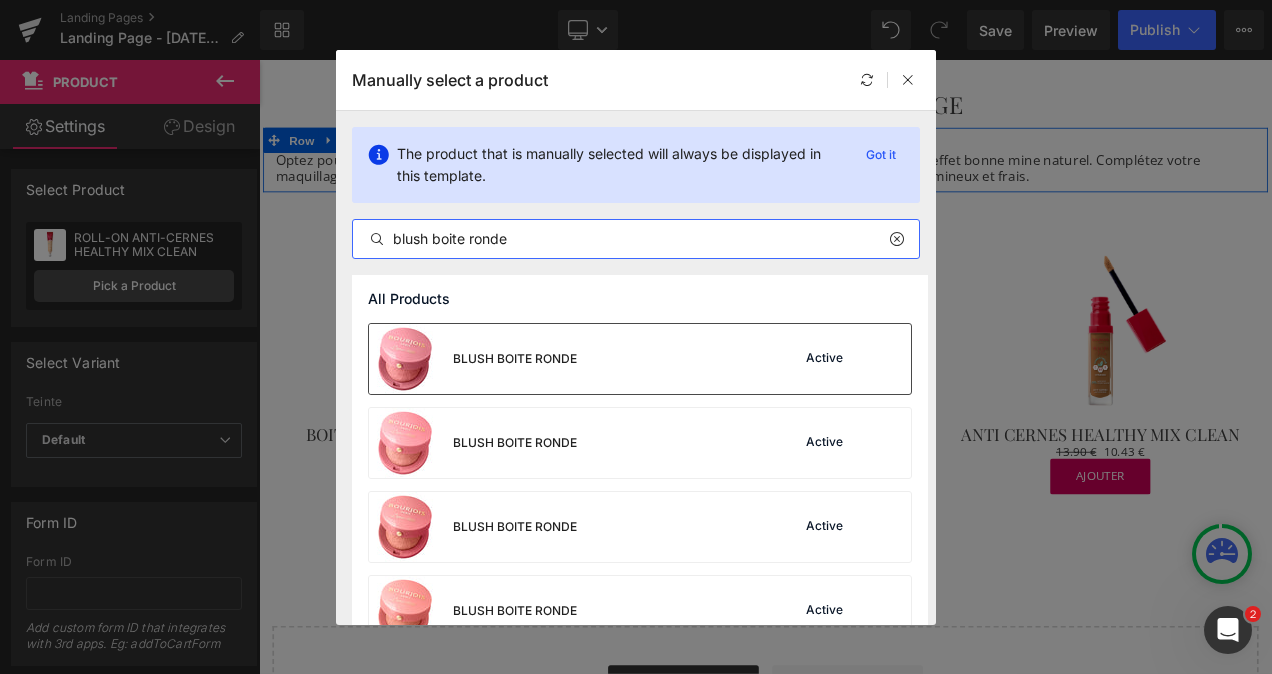click on "BLUSH BOITE RONDE Active" at bounding box center (640, 359) 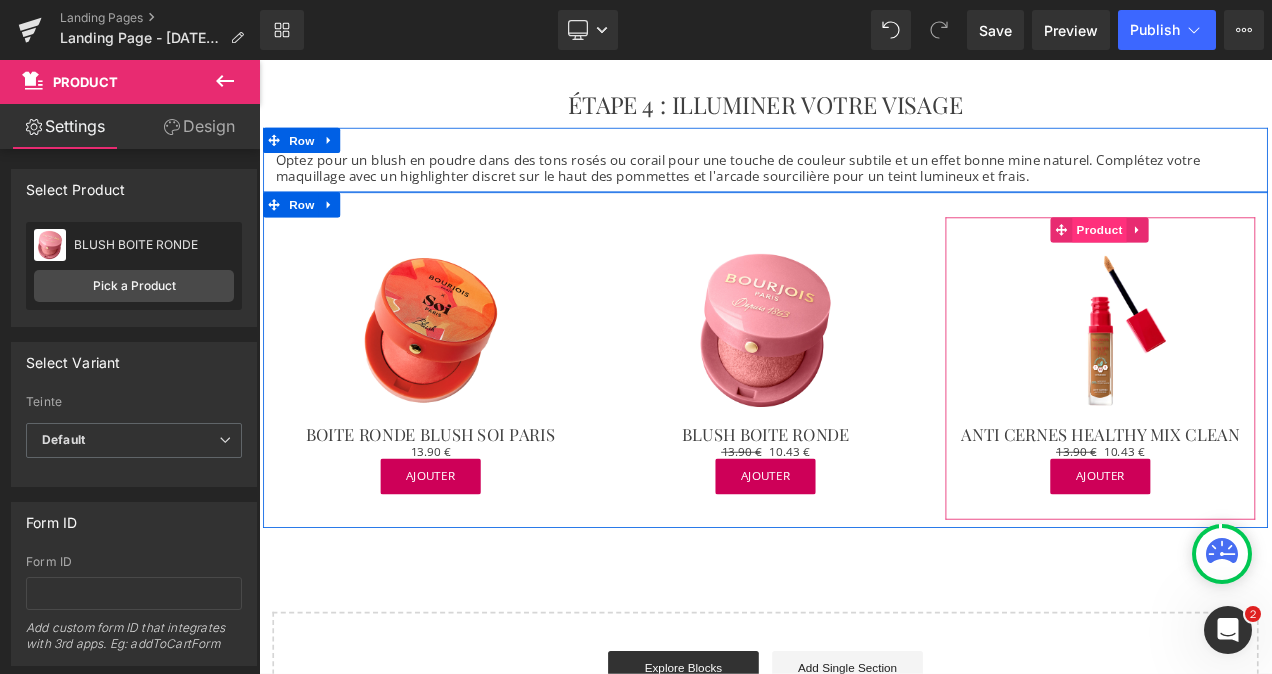 click on "Product" at bounding box center (1263, 263) 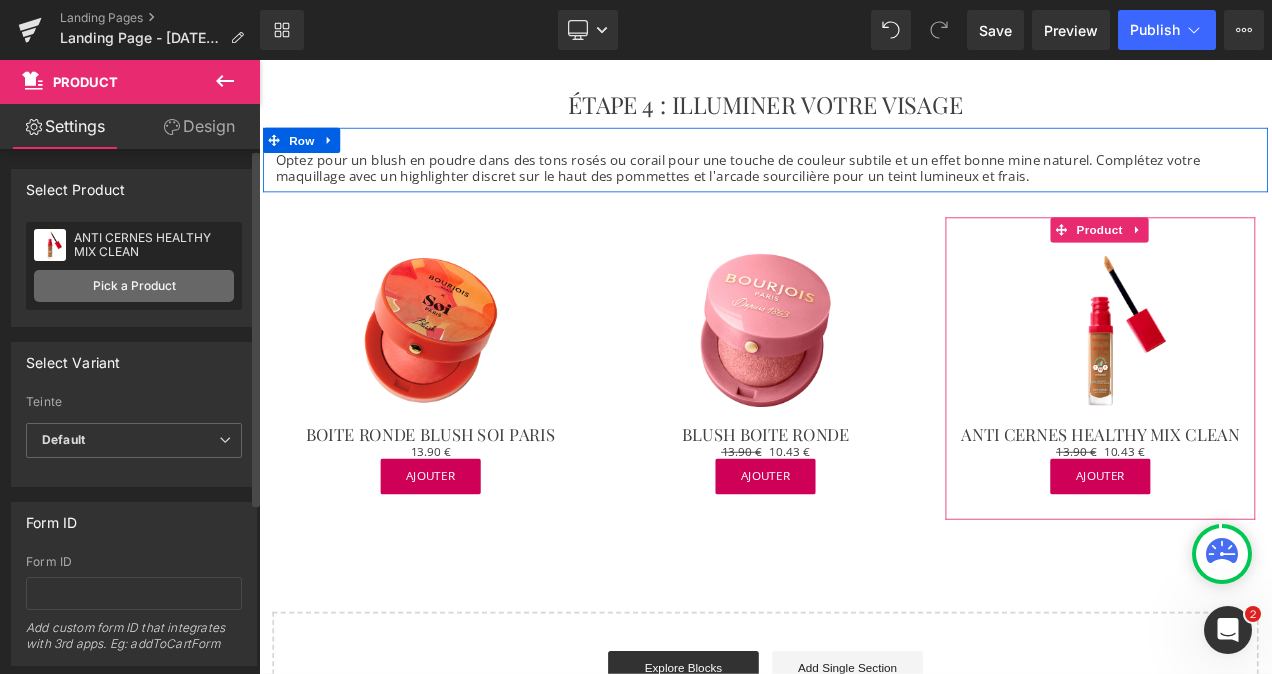 click on "Pick a Product" at bounding box center [134, 286] 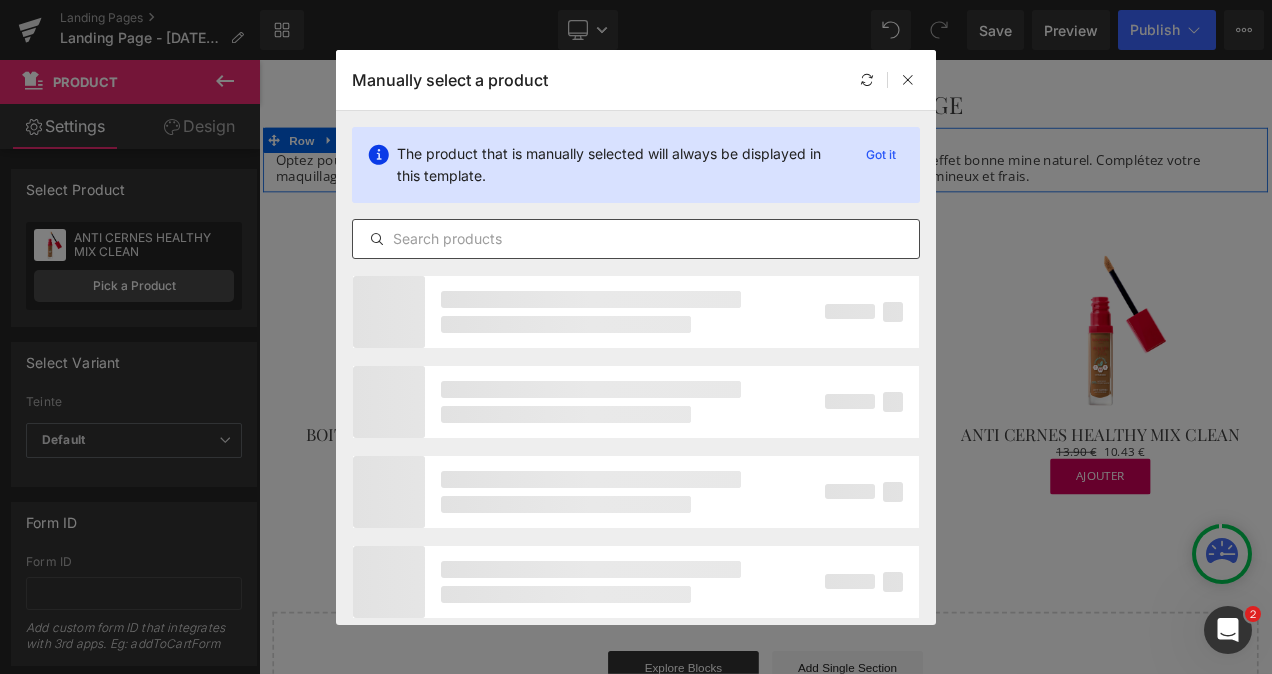 click at bounding box center [636, 239] 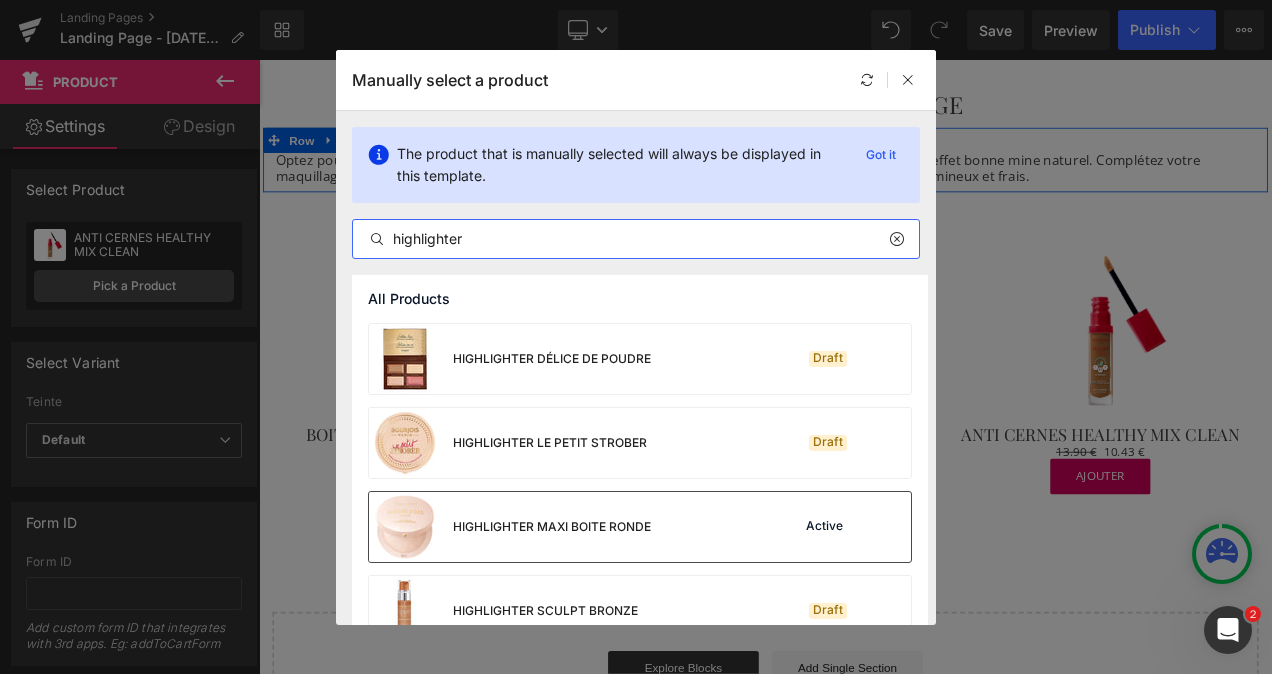 type on "highlighter" 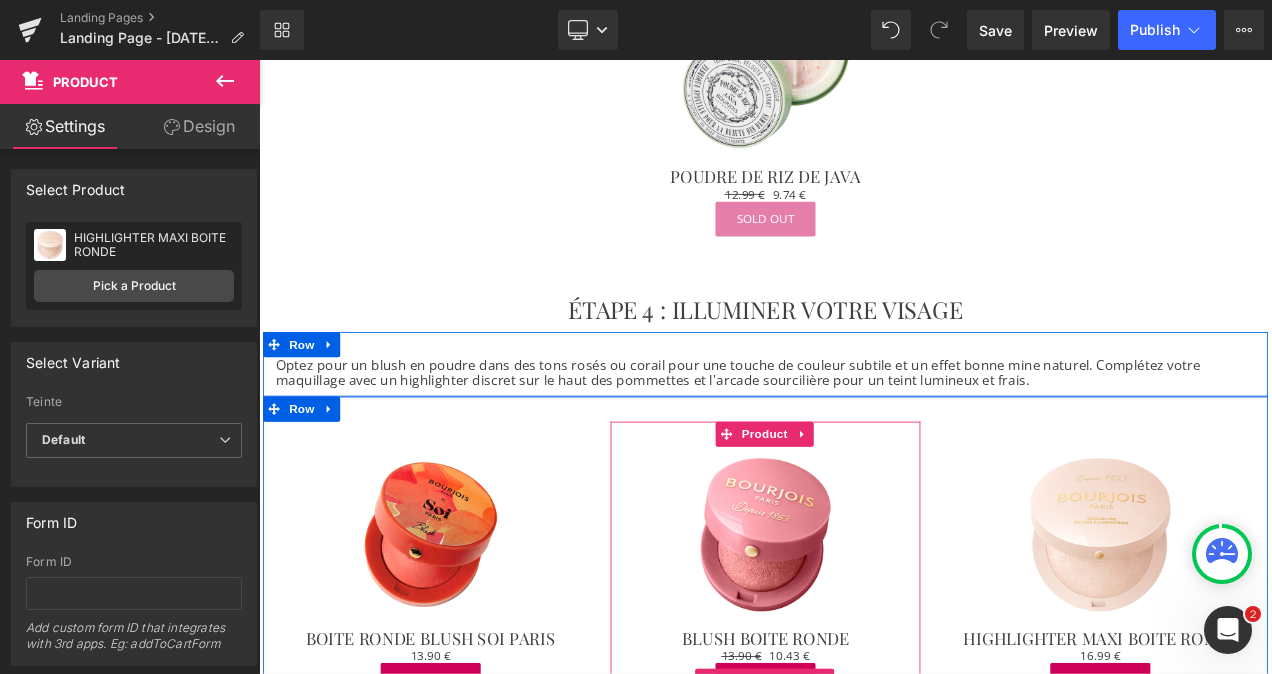 scroll, scrollTop: 2141, scrollLeft: 0, axis: vertical 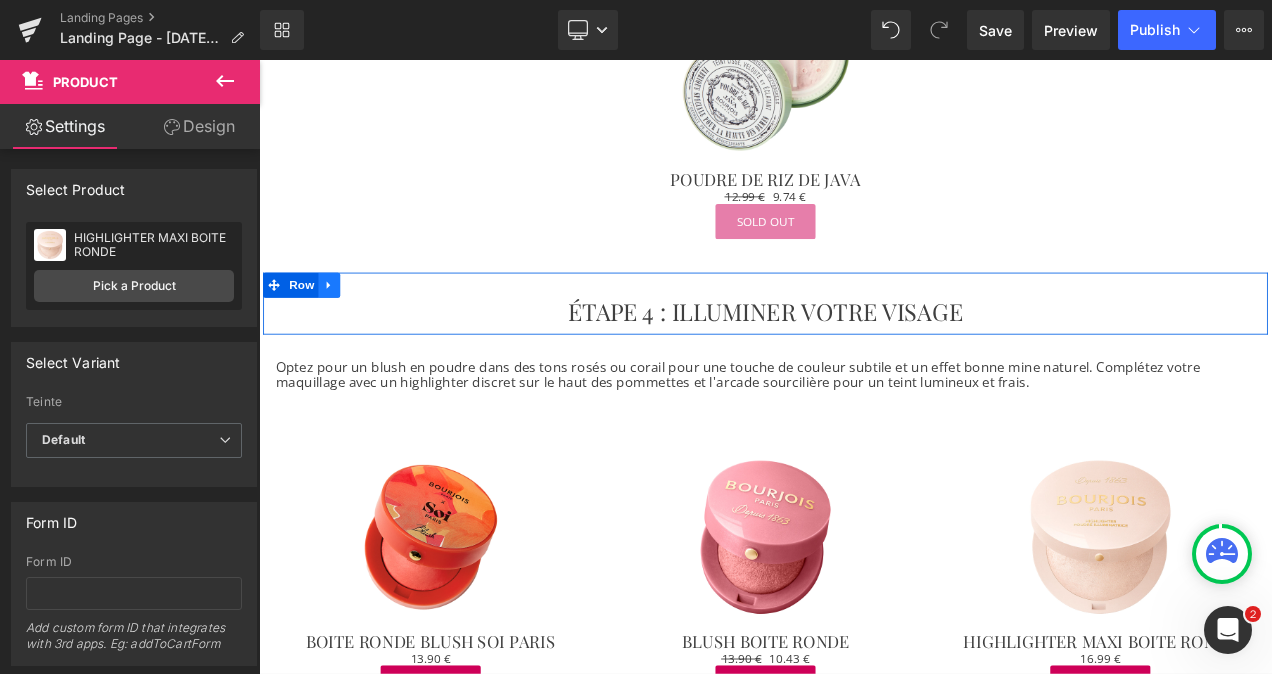 click 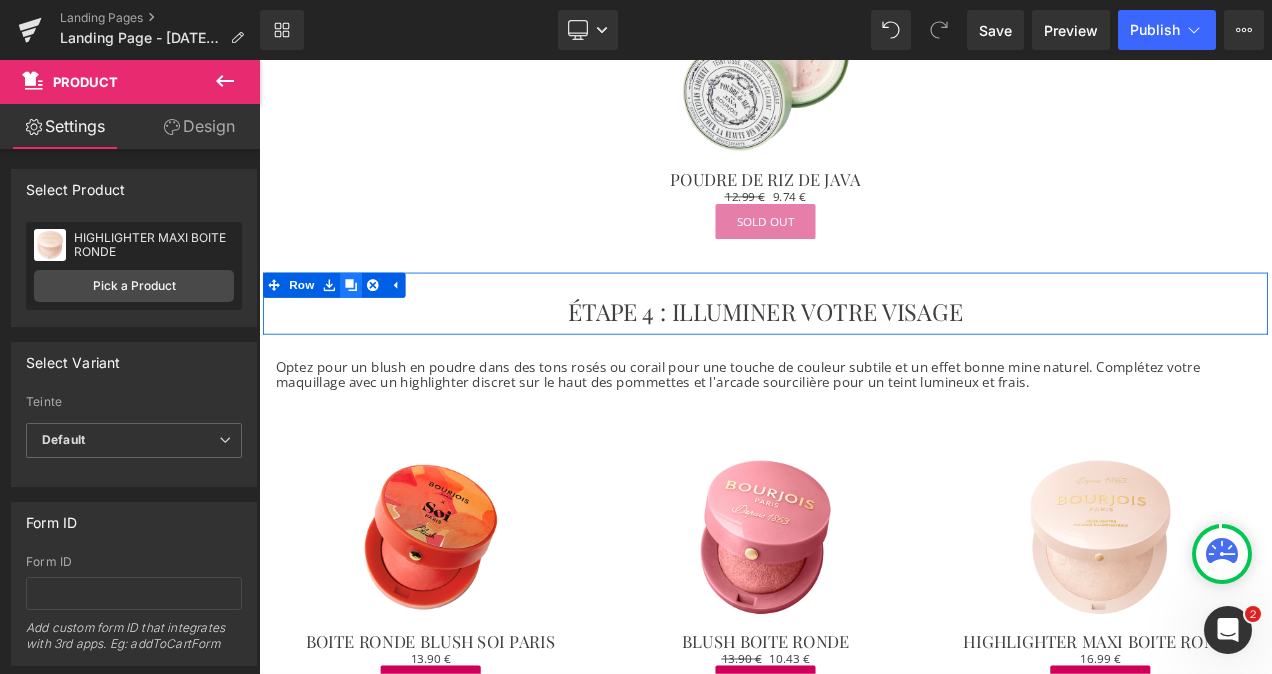 click 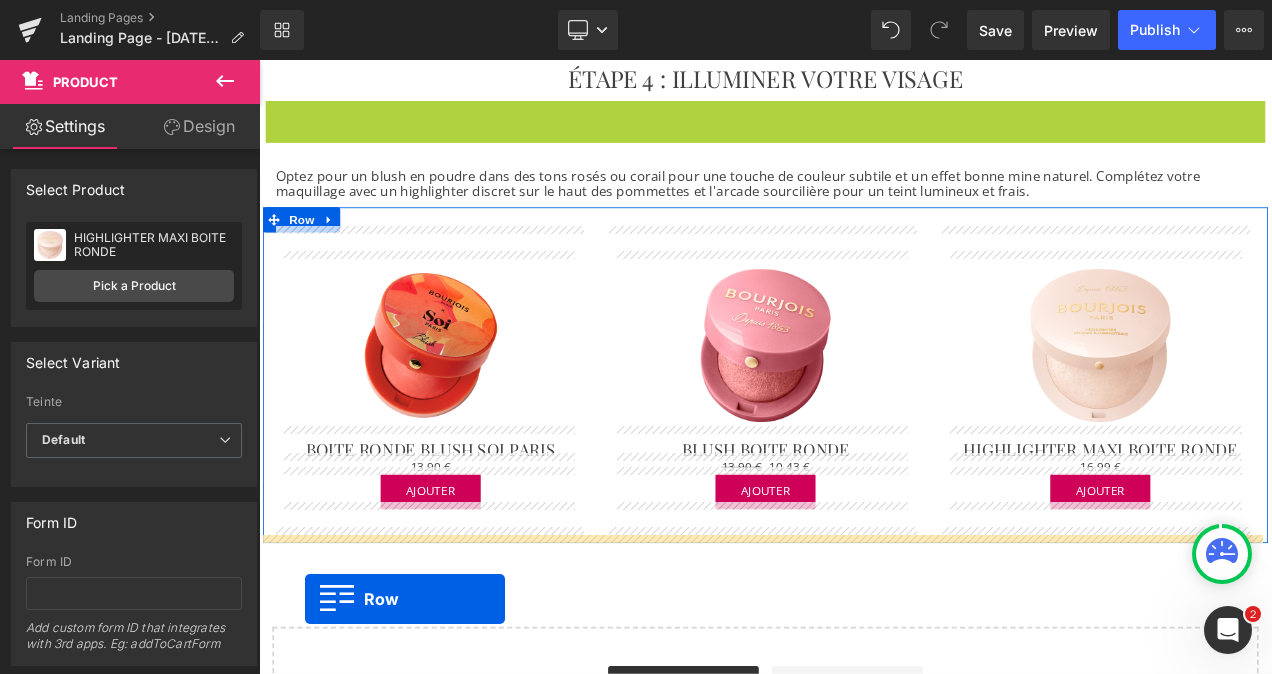 scroll, scrollTop: 2440, scrollLeft: 0, axis: vertical 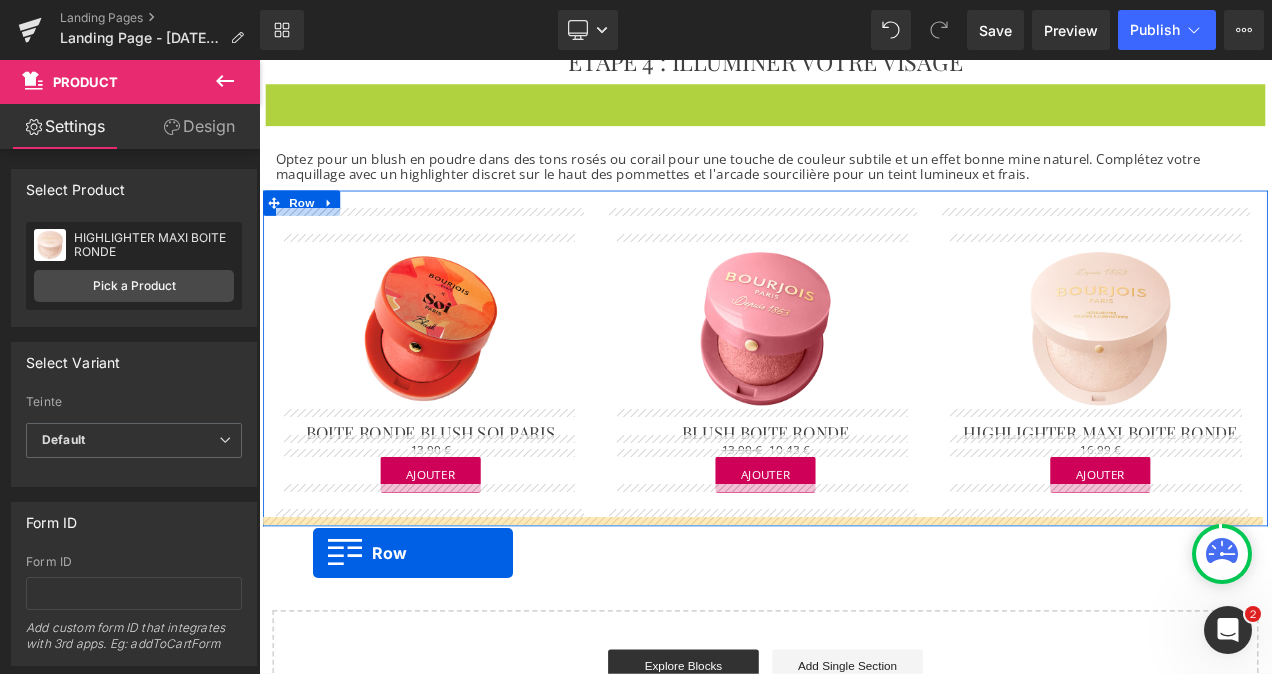 drag, startPoint x: 276, startPoint y: 400, endPoint x: 323, endPoint y: 649, distance: 253.39693 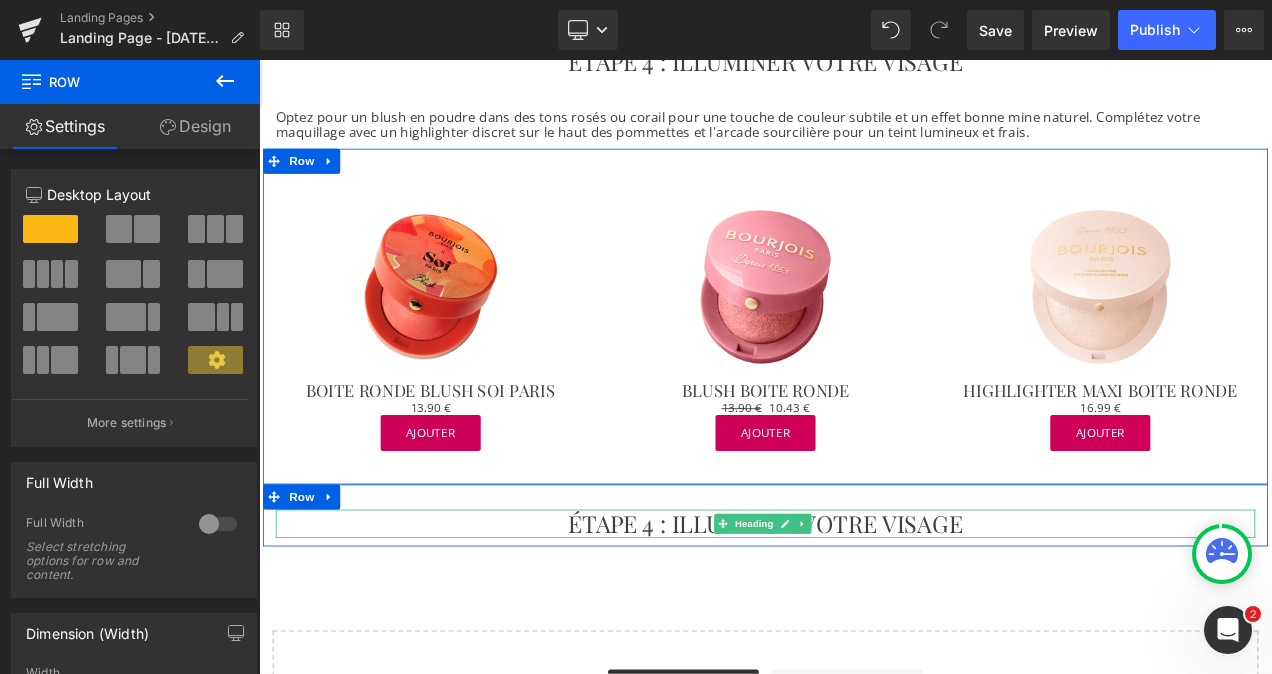click on "ÉTAPE 4 : ILLUMINER VOTRE VISAGE" at bounding box center [864, 614] 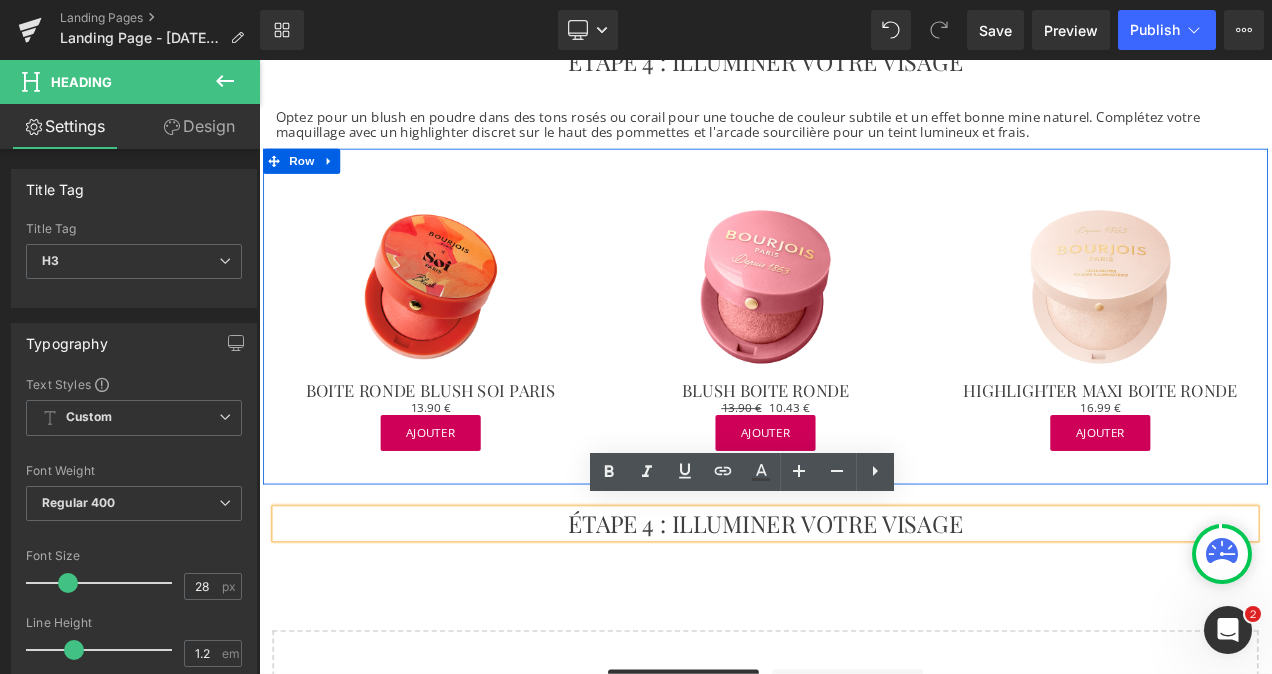 click on "ÉTAPE 4 : ILLUMINER VOTRE VISAGE" at bounding box center [864, 614] 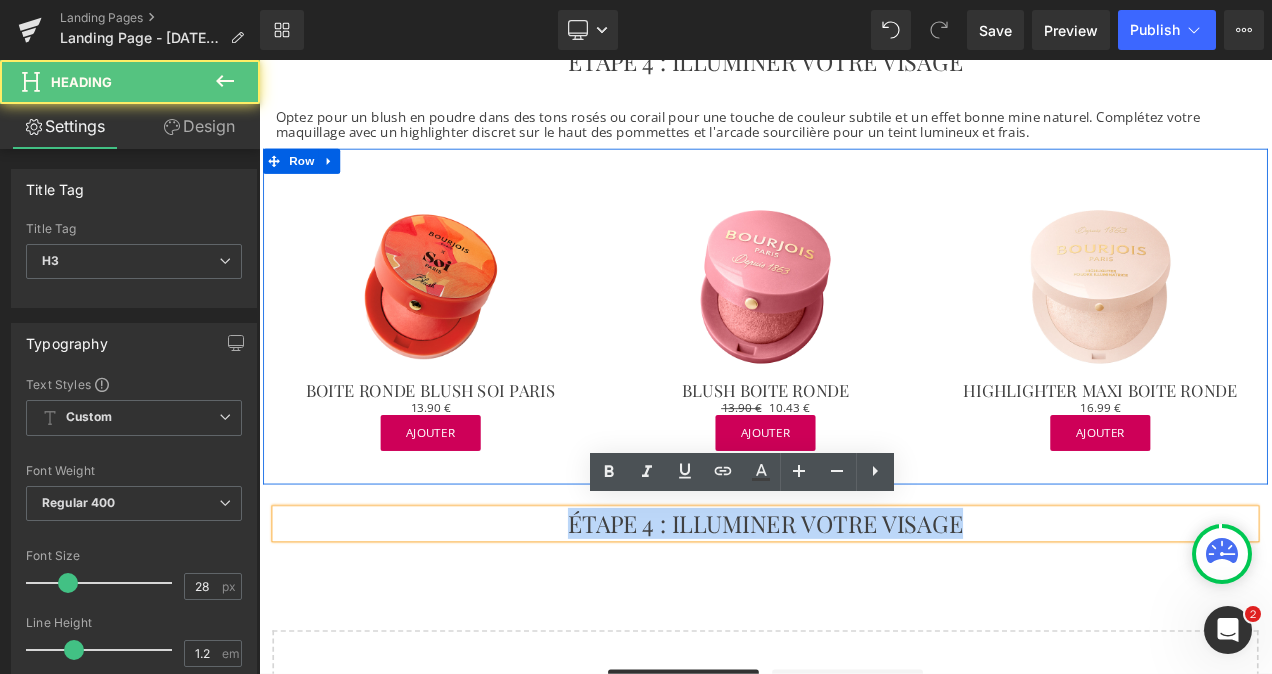 paste 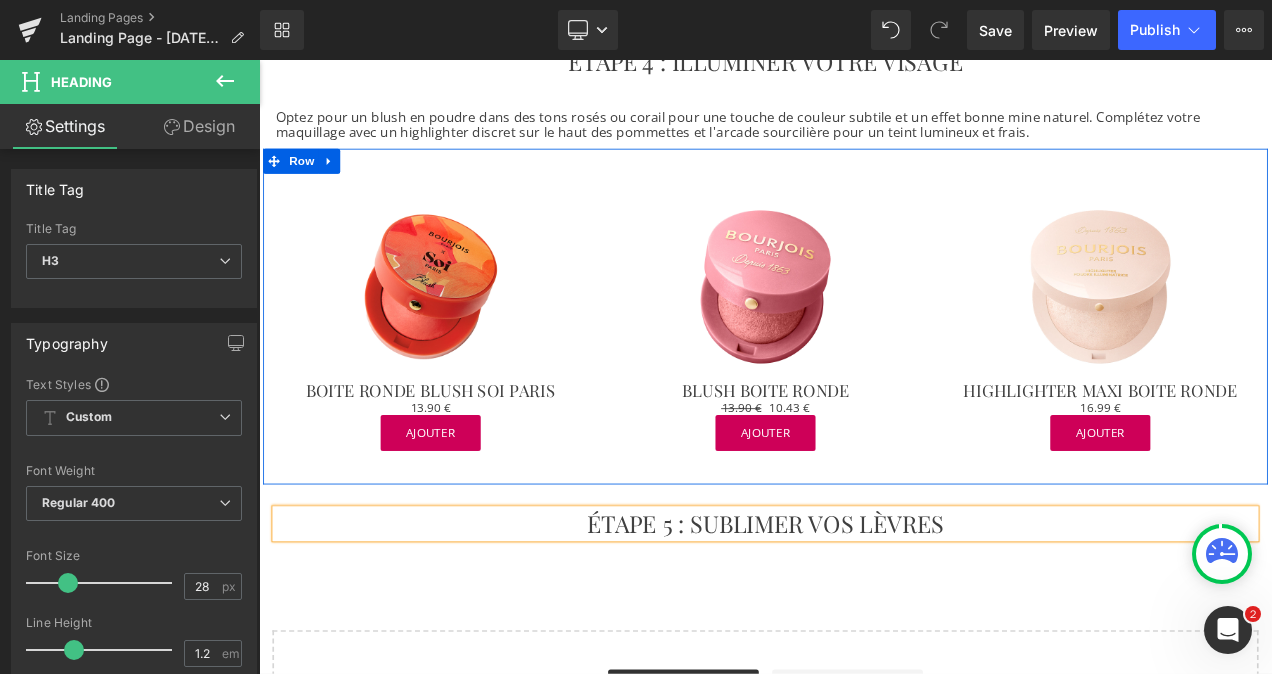click on "Comment se maquiller quand il fait chaud
Heading
Row
Image
Row
Se maquiller en été peut souvent se révéler être un vrai défi. Entre chaleur, transpiration et brillance, il est parfois difficile de garder un teint frais toute la journée. [DATE], Bourjois vous livre ses meilleures astuces beauté pour réaliser un maquillage frais et longue tenue, même sous 40°C.
Text Block
Row
ÉTAPE 1 : PRÉPARER LA PEAU AVEC UNE BASE LÉGÈRE
Heading
Row
Pour assurer une meilleure tenue de votre maquillage en été, appliquez une base légère et sans huile. La base de teint Healthy Mix Clean permet de lisser la peau tout en prolongeant la tenue de votre maquillage - même lorsque les températures grimpent.
Text Block
Row" at bounding box center (864, -664) 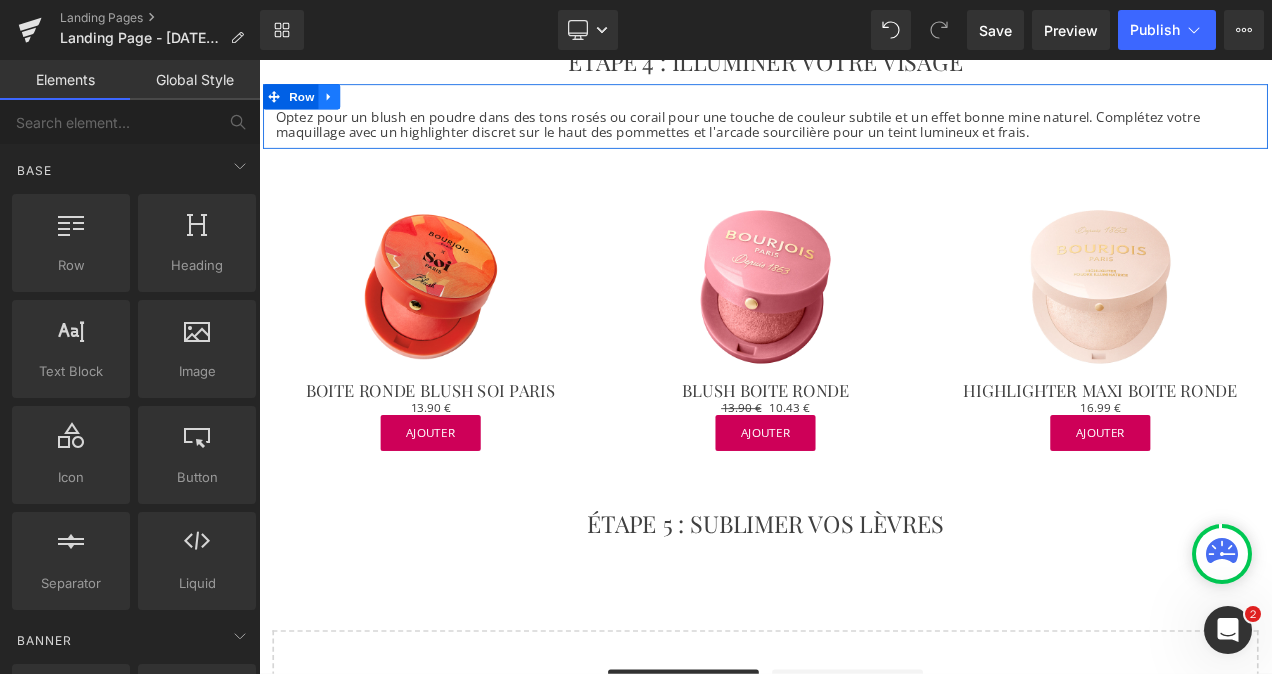 click 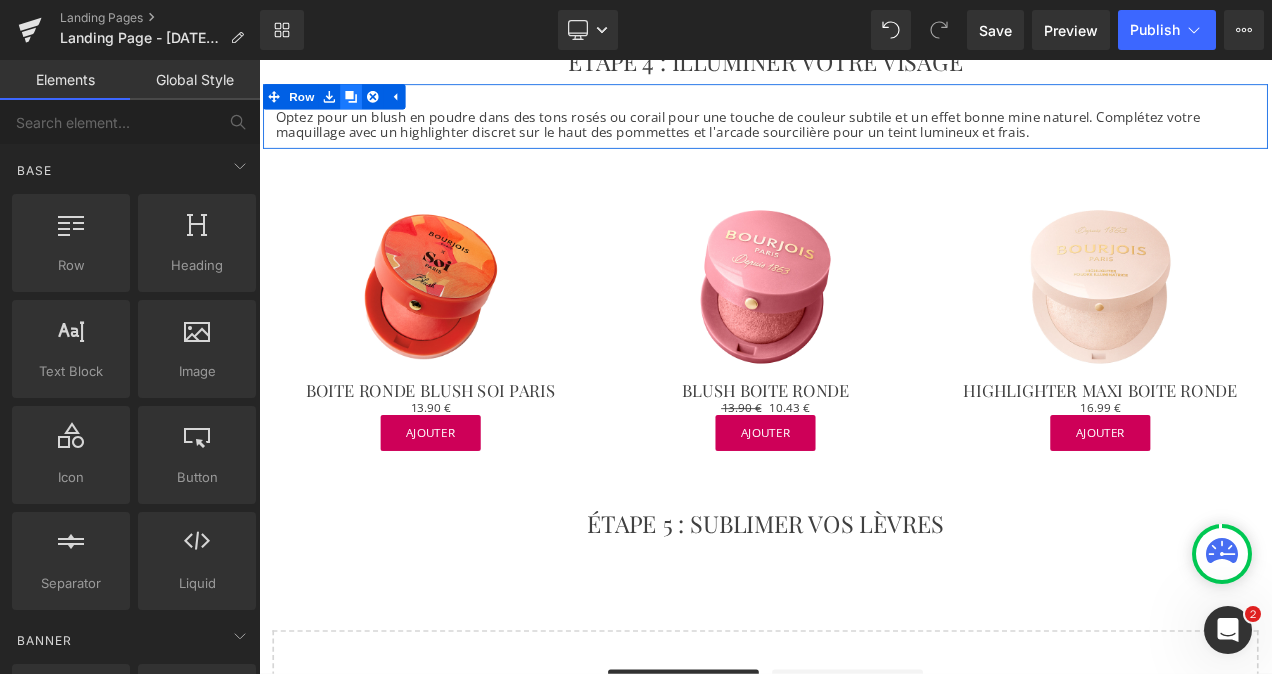 click 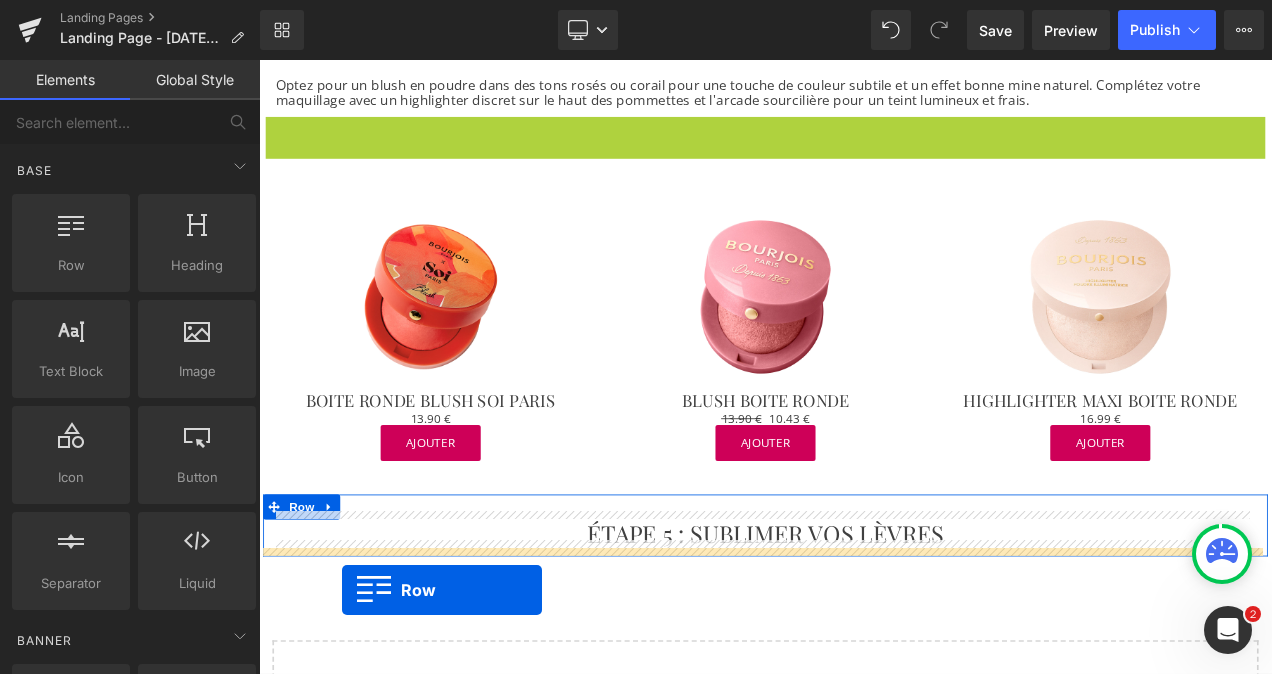scroll, scrollTop: 2498, scrollLeft: 0, axis: vertical 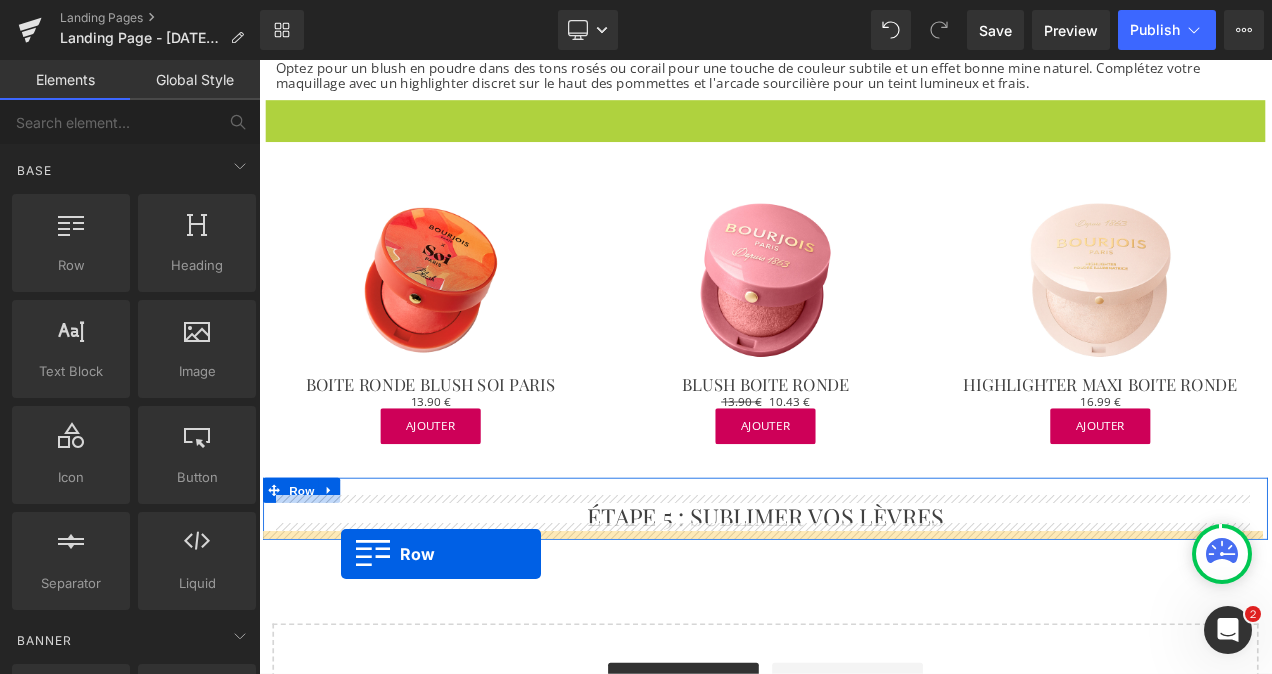 drag, startPoint x: 274, startPoint y: 171, endPoint x: 357, endPoint y: 650, distance: 486.13785 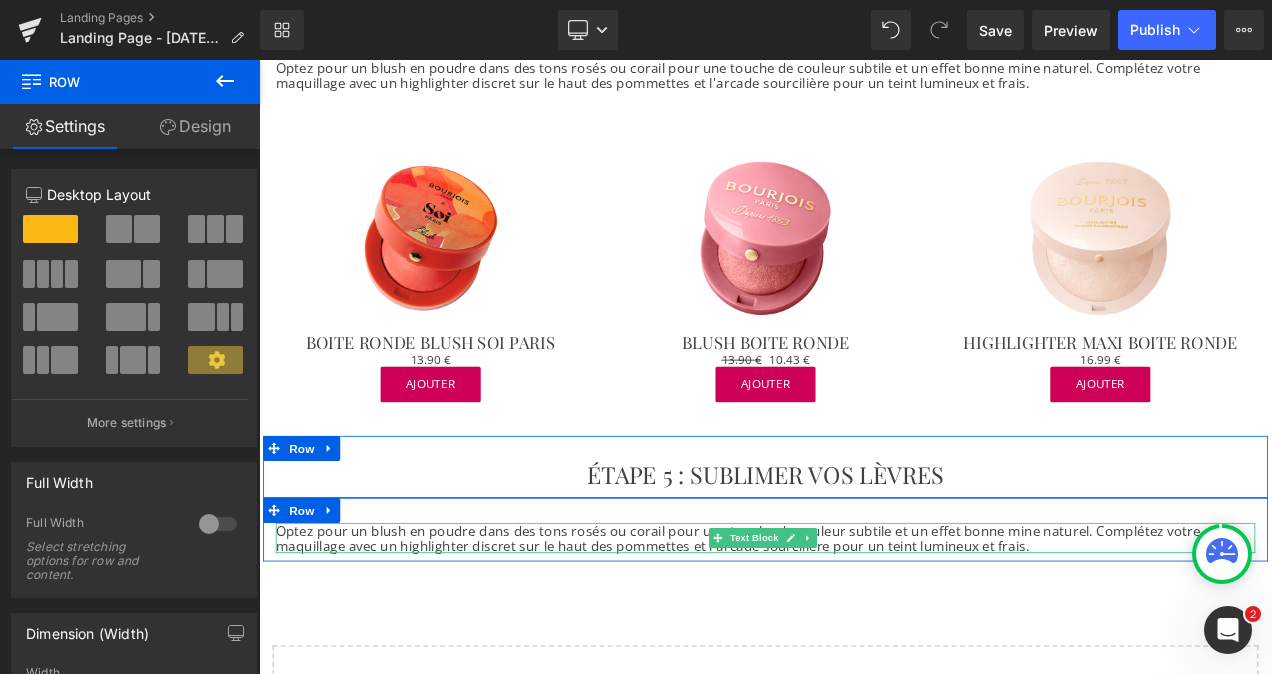 click on "Optez pour un blush en poudre dans des tons rosés ou corail pour une touche de couleur subtile et un effet bonne mine naturel. Complétez votre maquillage avec un highlighter discret sur le haut des pommettes et l'arcade sourcilière pour un teint lumineux et frais." at bounding box center (864, 631) 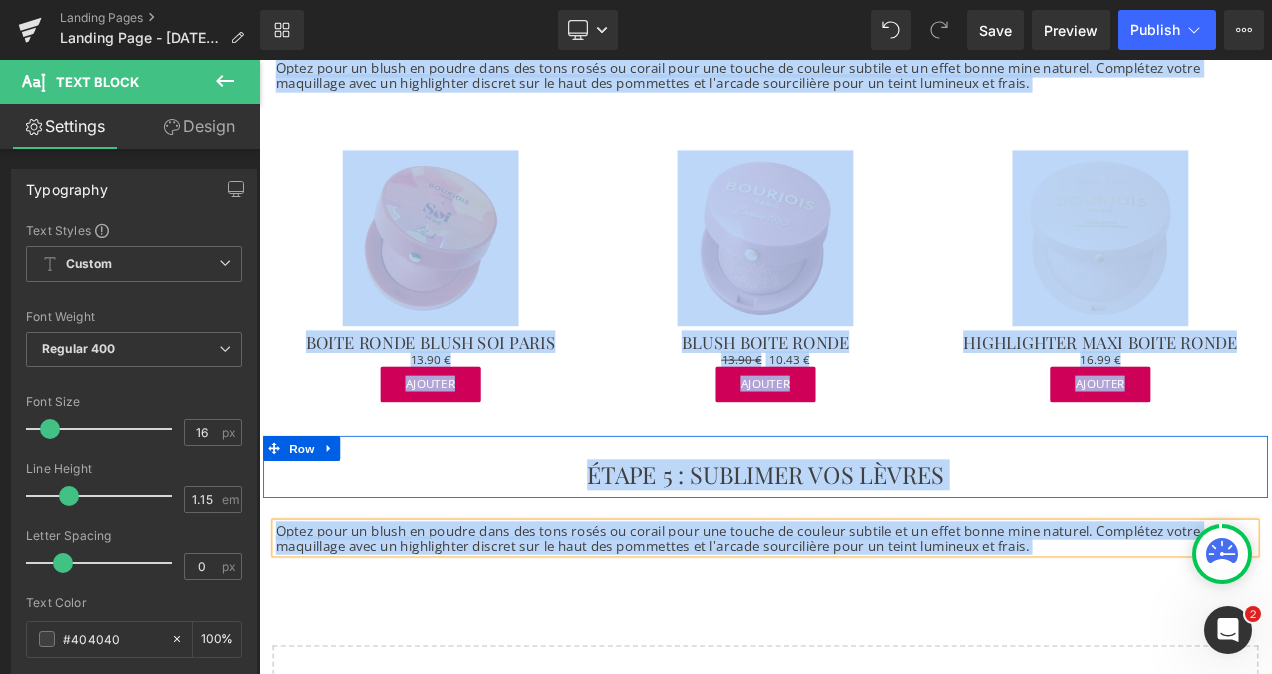 click on "Optez pour un blush en poudre dans des tons rosés ou corail pour une touche de couleur subtile et un effet bonne mine naturel. Complétez votre maquillage avec un highlighter discret sur le haut des pommettes et l'arcade sourcilière pour un teint lumineux et frais." at bounding box center [864, 631] 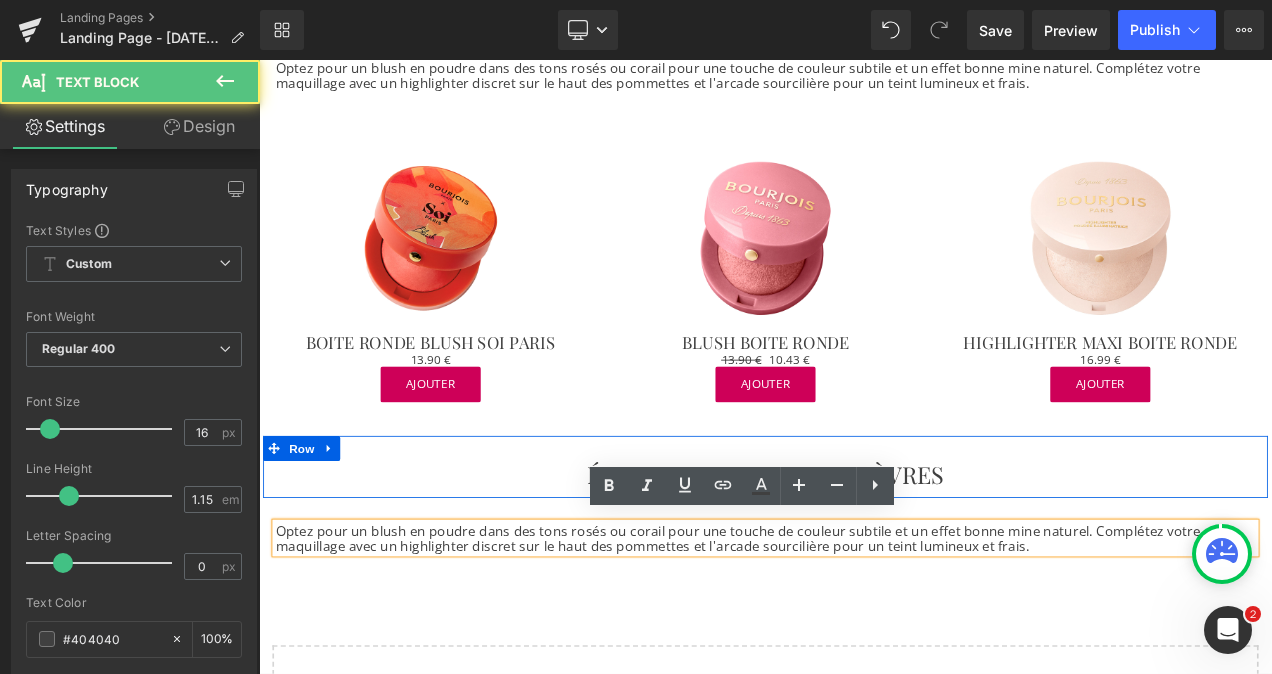 click on "Optez pour un blush en poudre dans des tons rosés ou corail pour une touche de couleur subtile et un effet bonne mine naturel. Complétez votre maquillage avec un highlighter discret sur le haut des pommettes et l'arcade sourcilière pour un teint lumineux et frais." at bounding box center (864, 631) 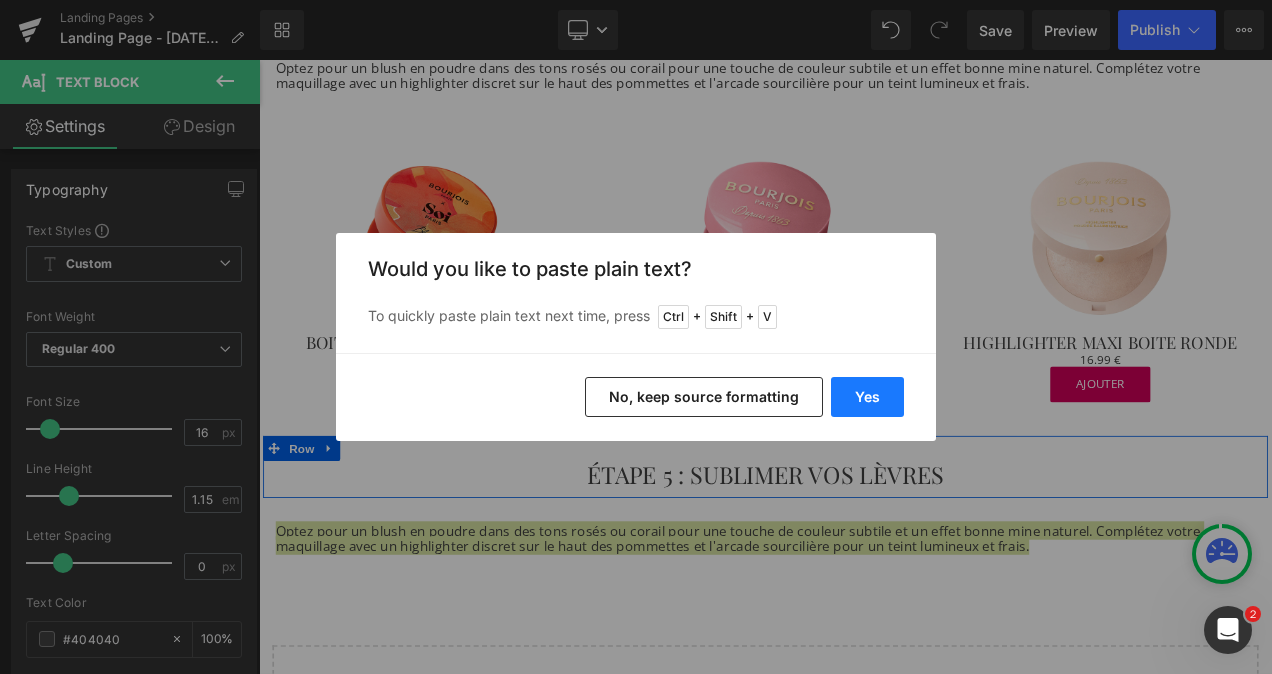 click on "Yes" at bounding box center [867, 397] 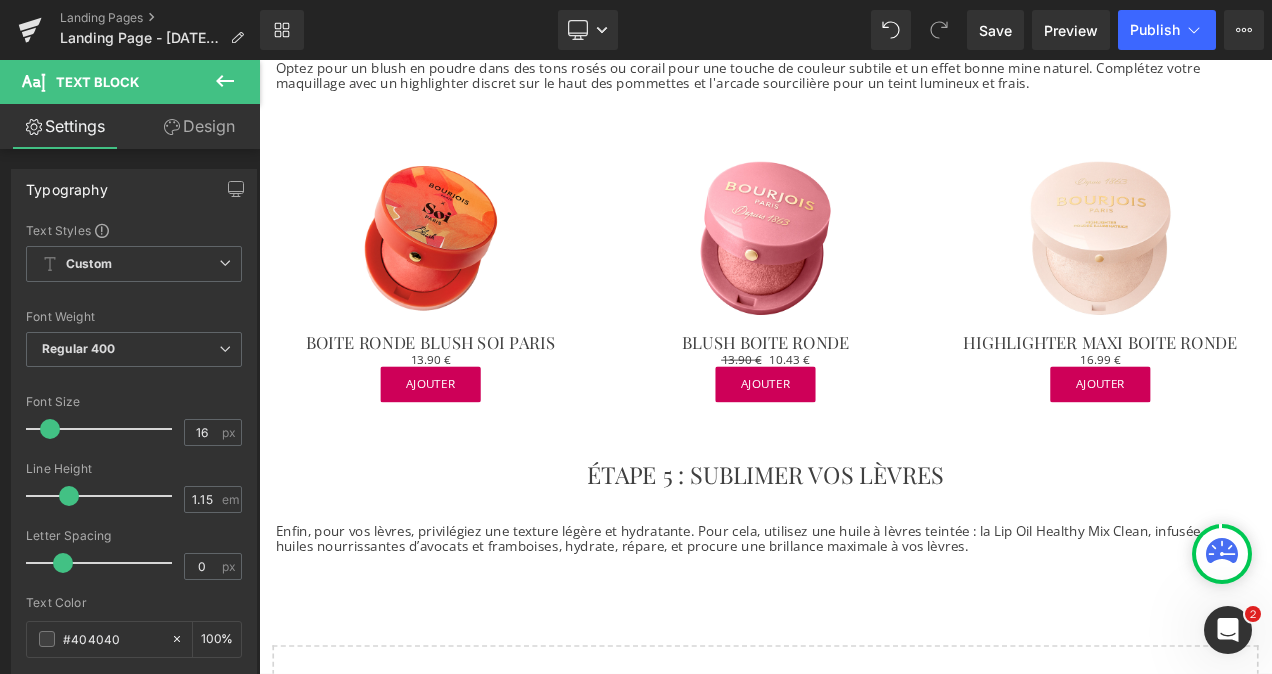 click 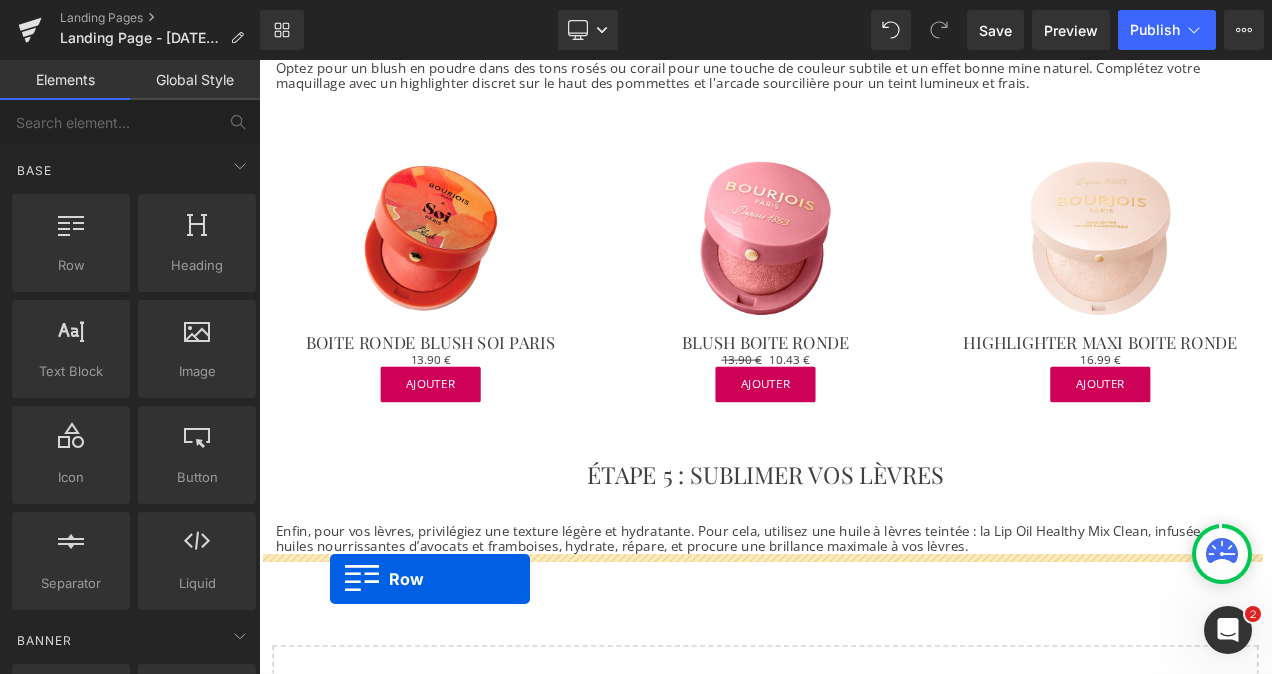 drag, startPoint x: 329, startPoint y: 321, endPoint x: 344, endPoint y: 679, distance: 358.31412 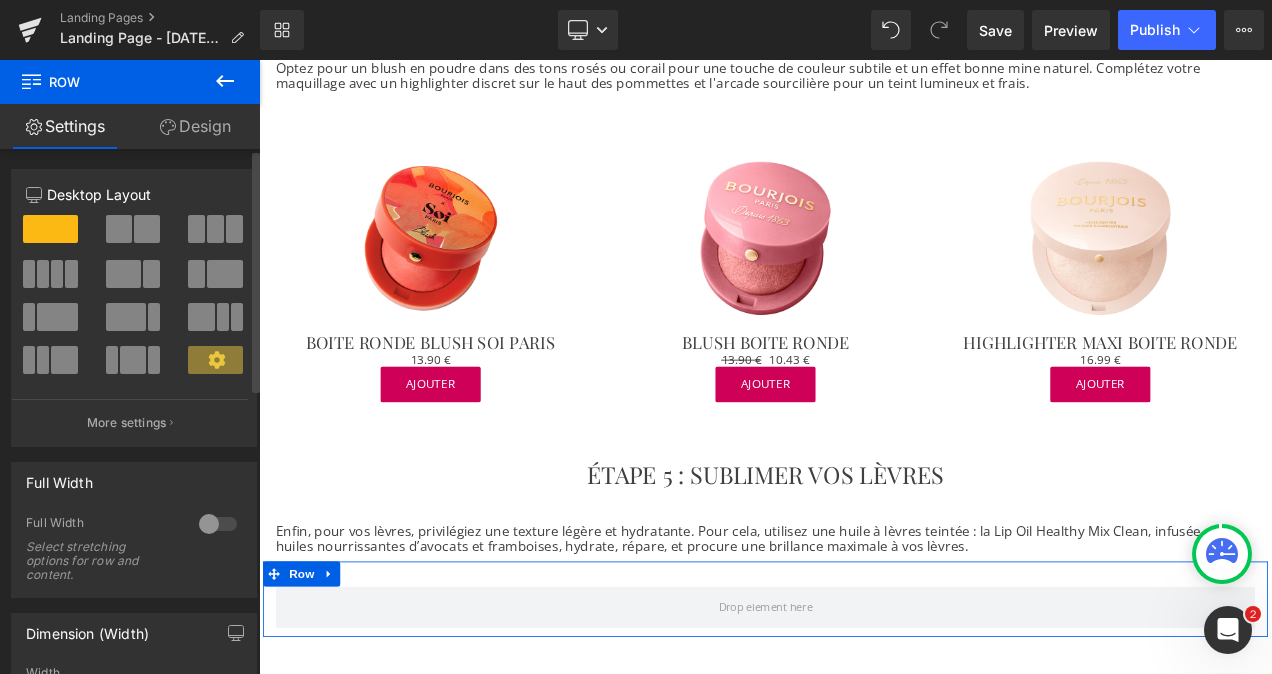 click at bounding box center [147, 229] 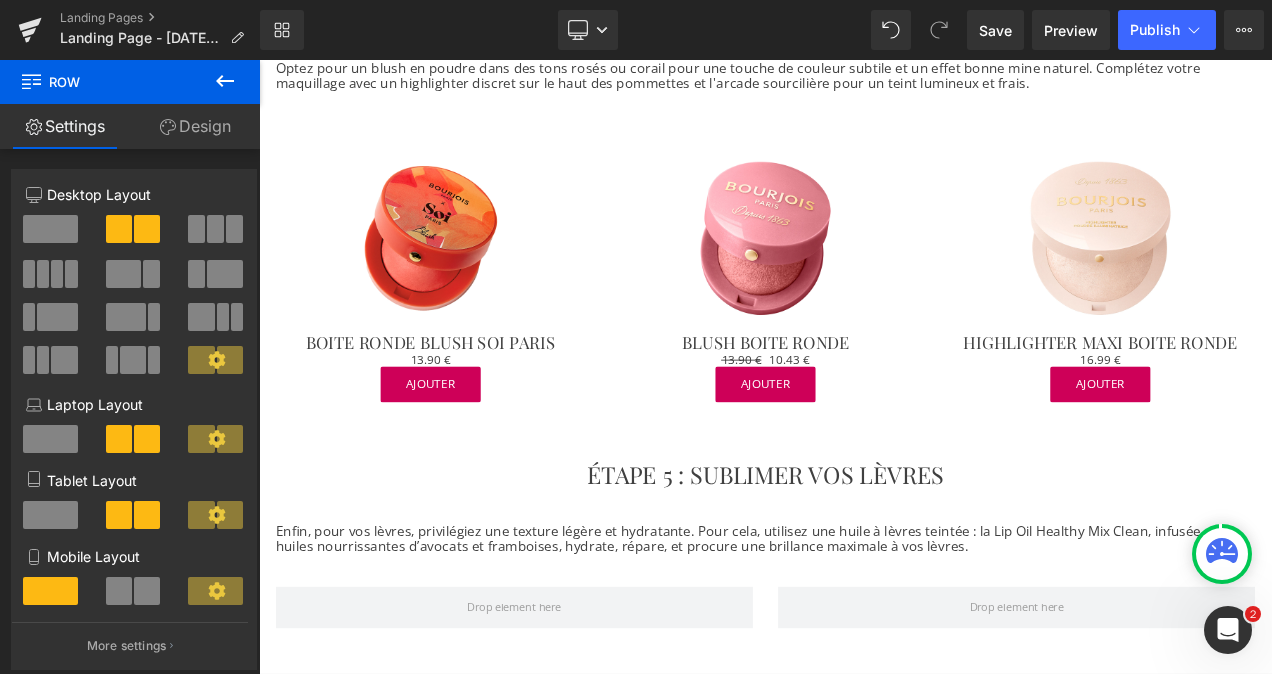 click 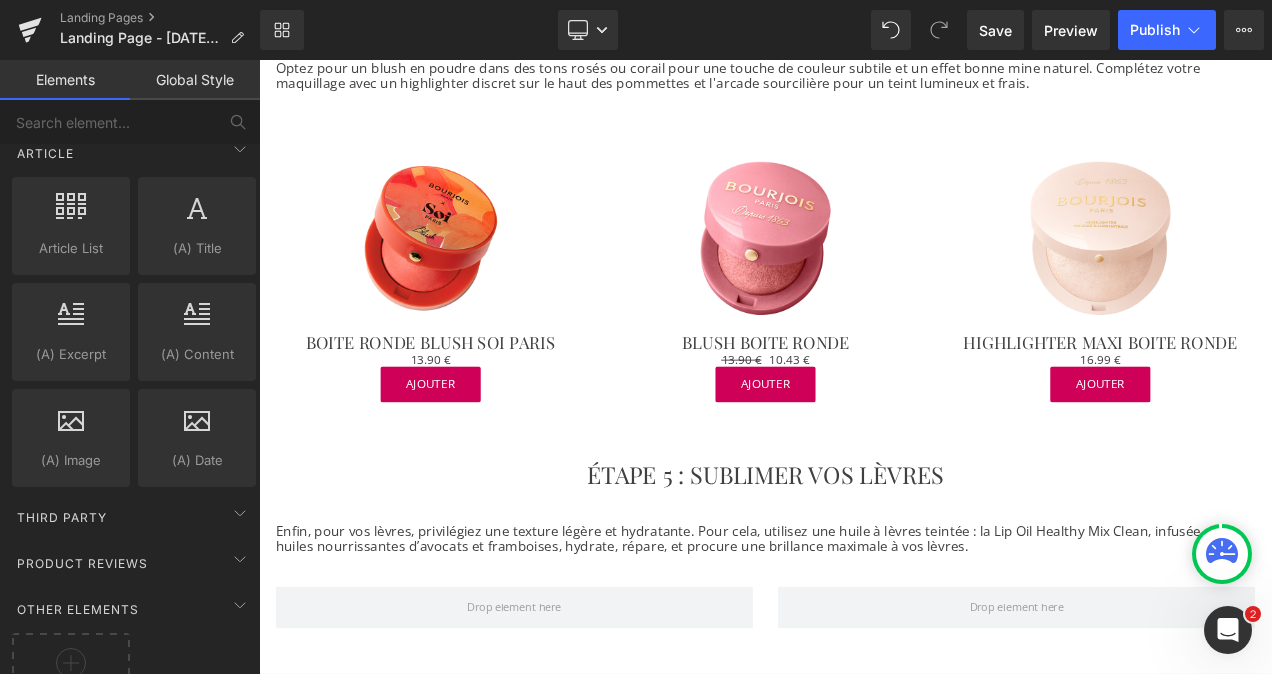 scroll, scrollTop: 3748, scrollLeft: 0, axis: vertical 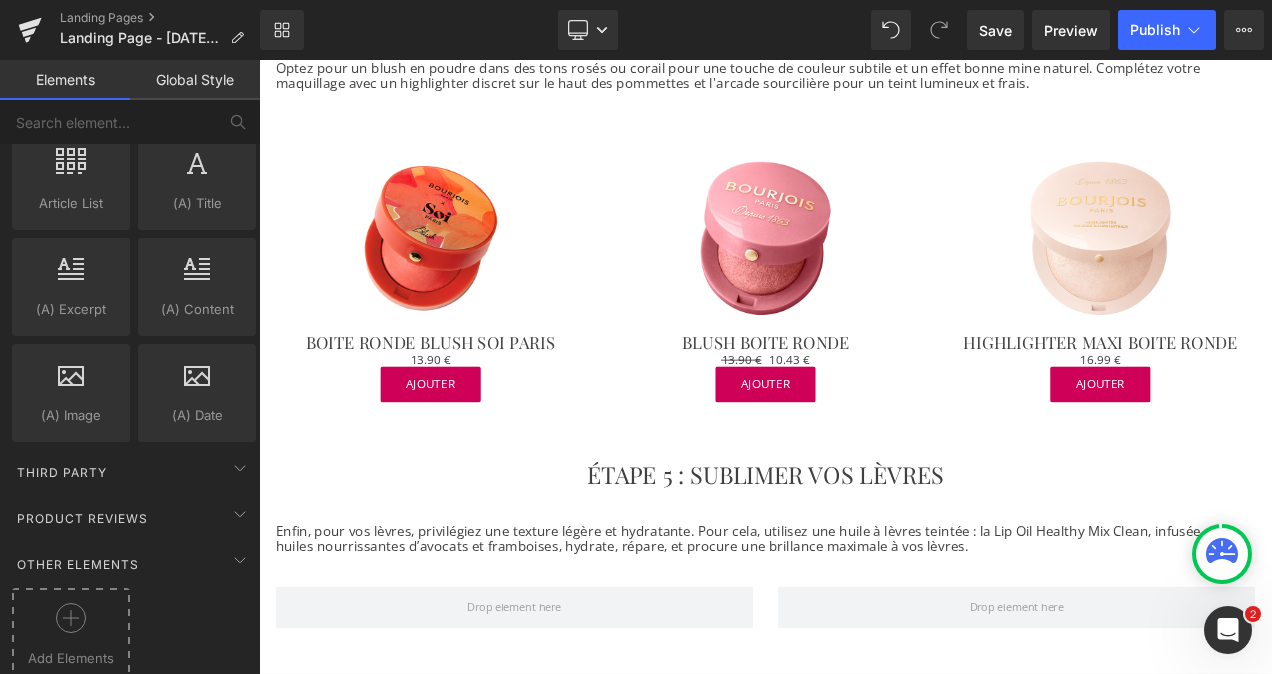click on "Add Elements" at bounding box center [71, 658] 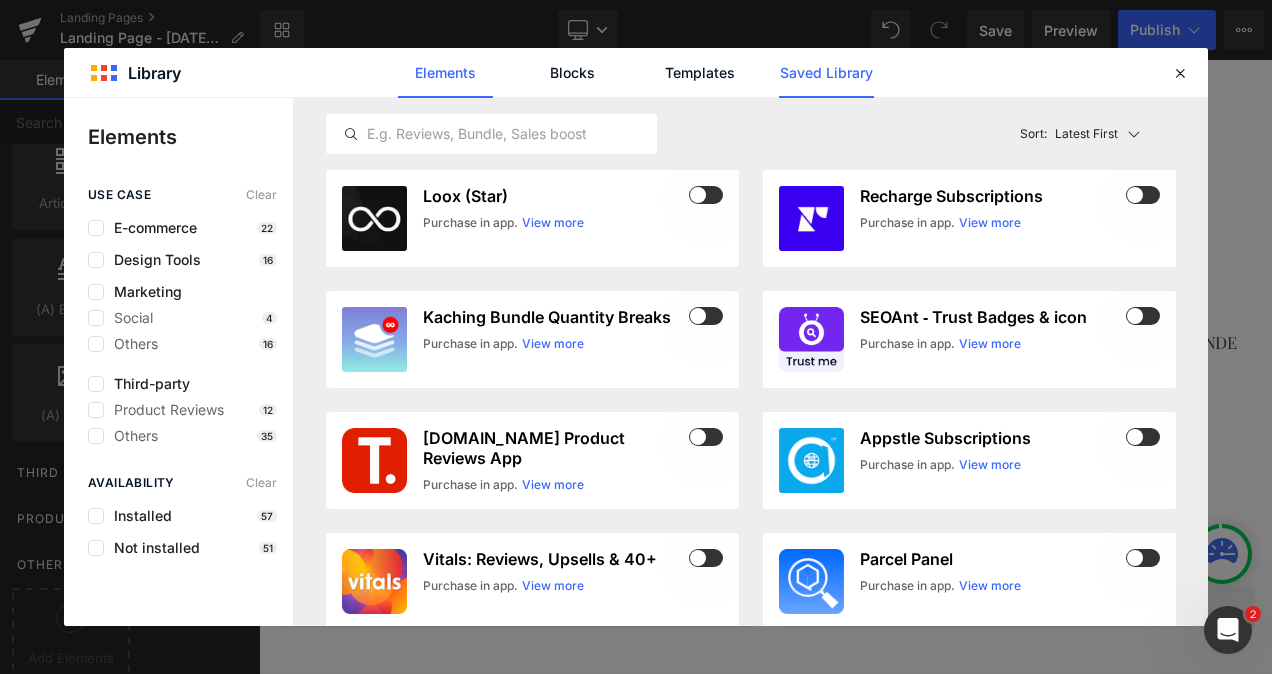 click on "Saved Library" 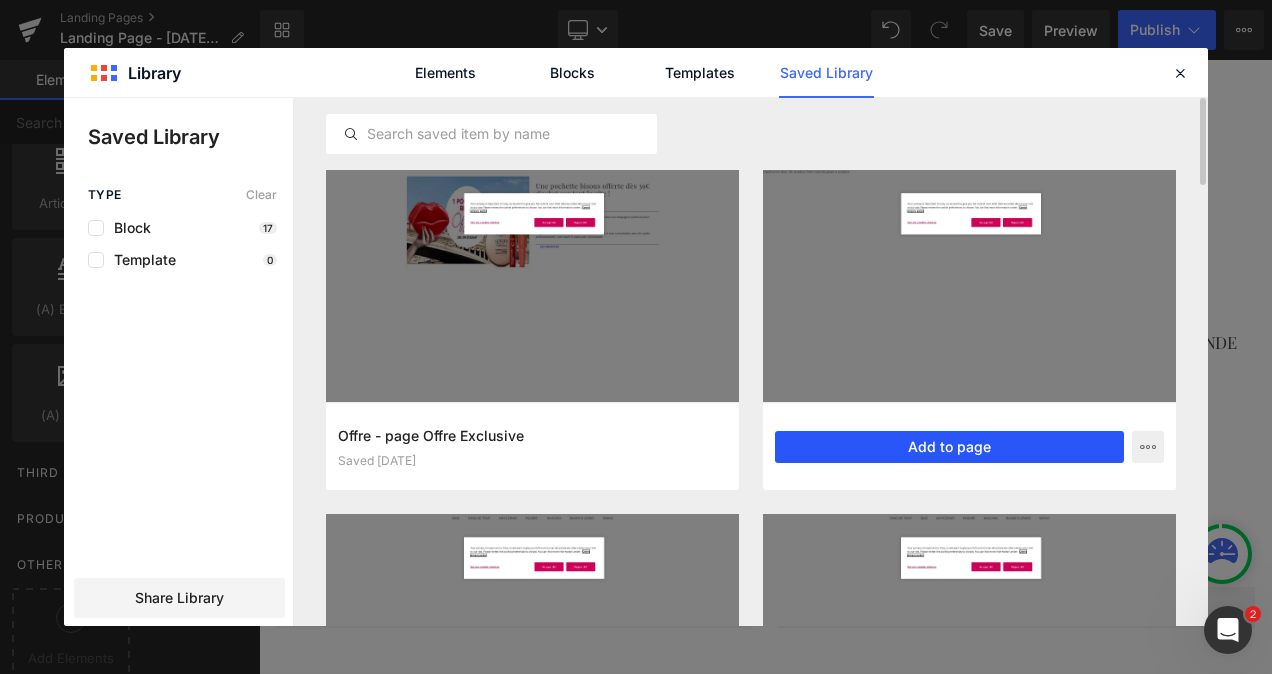 click on "Add to page" at bounding box center [949, 447] 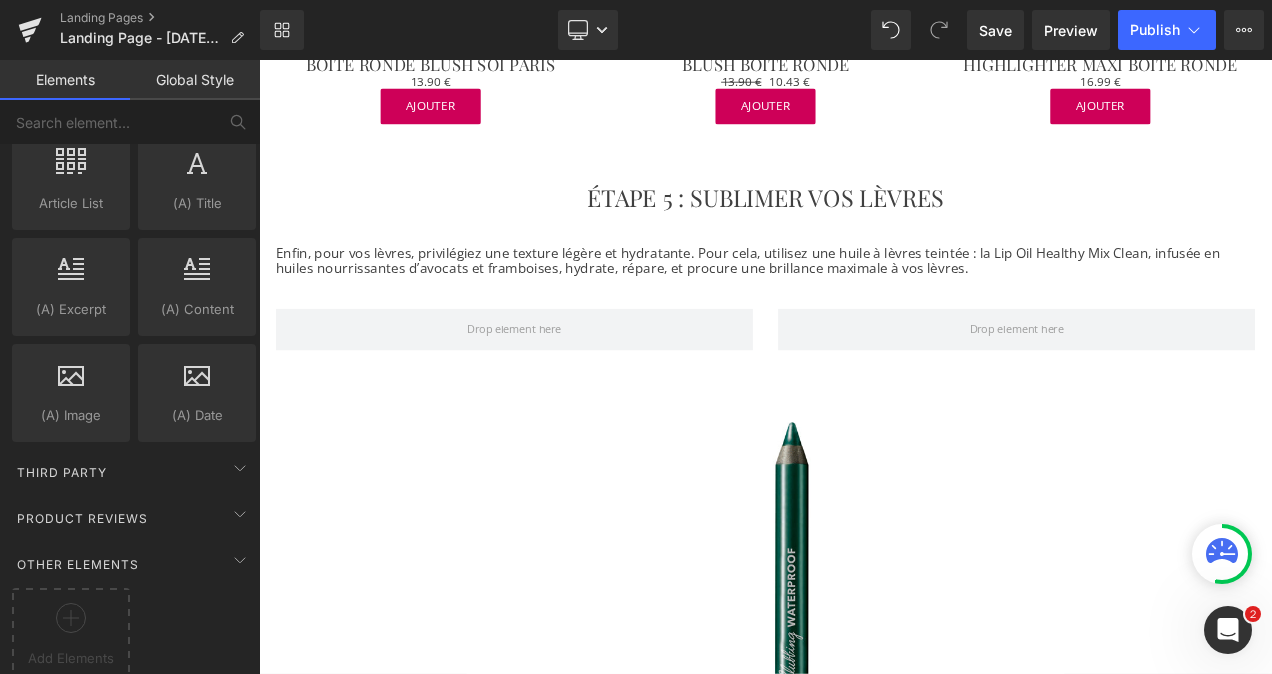 scroll, scrollTop: 2829, scrollLeft: 0, axis: vertical 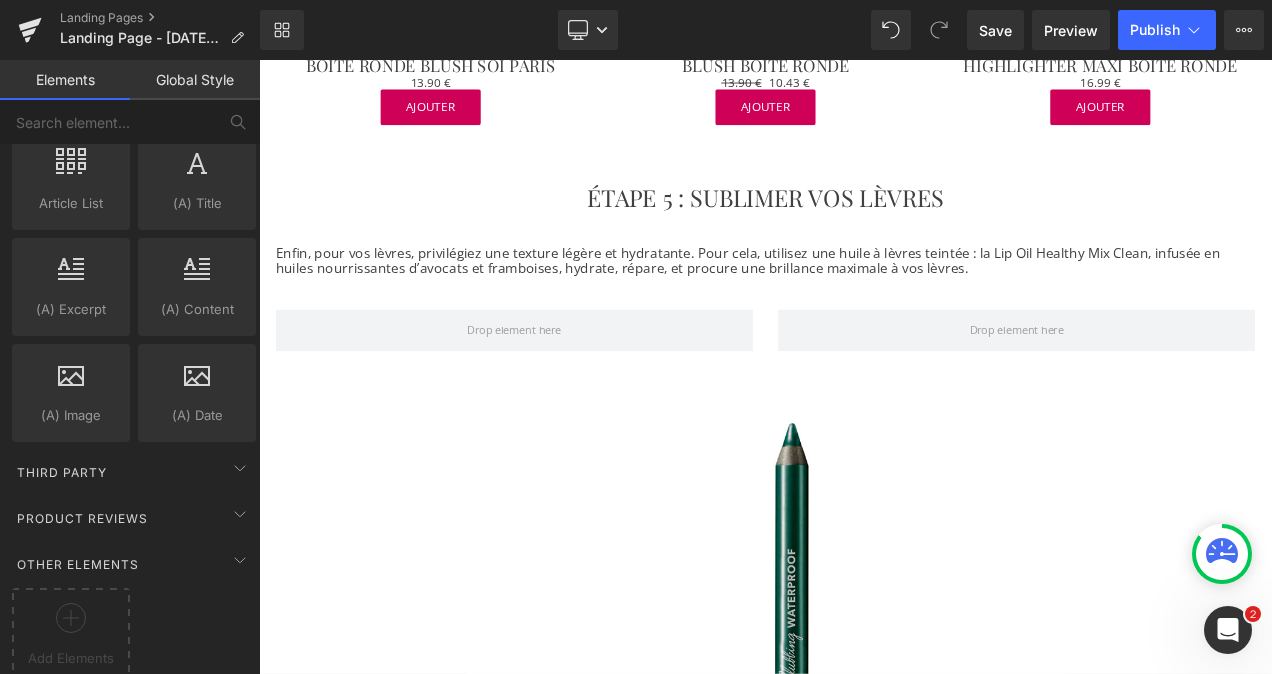 click at bounding box center (864, 805) 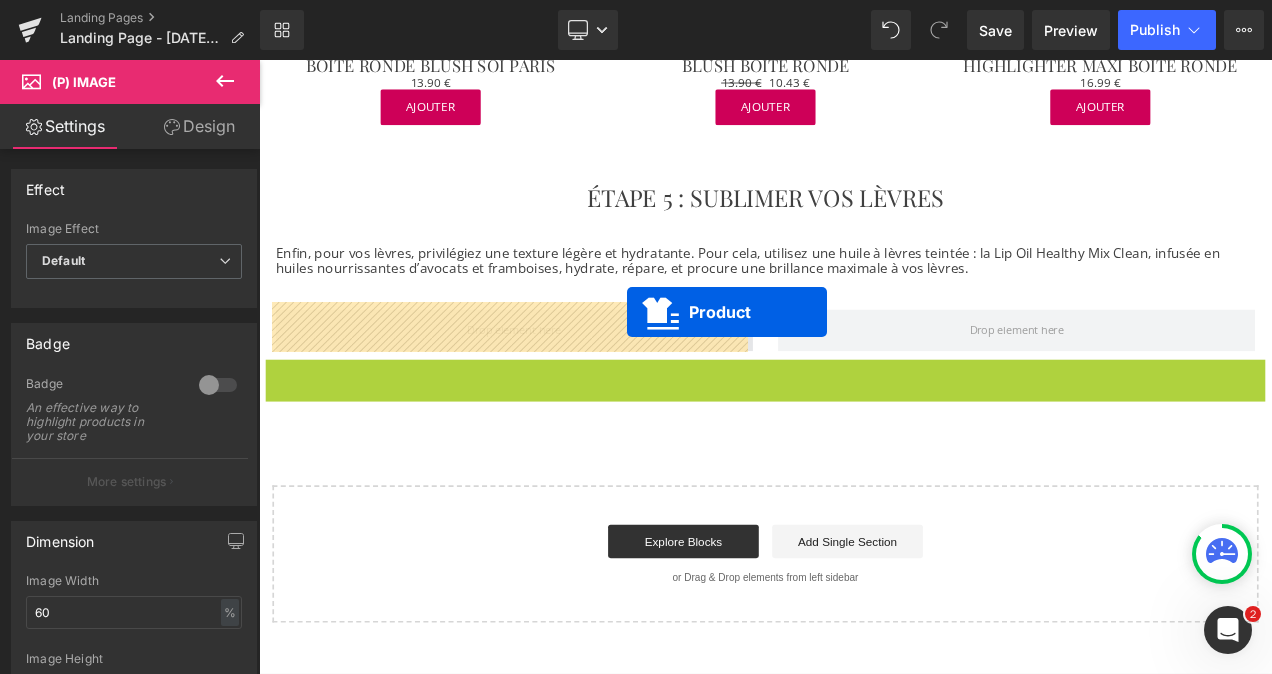 drag, startPoint x: 803, startPoint y: 427, endPoint x: 698, endPoint y: 361, distance: 124.02016 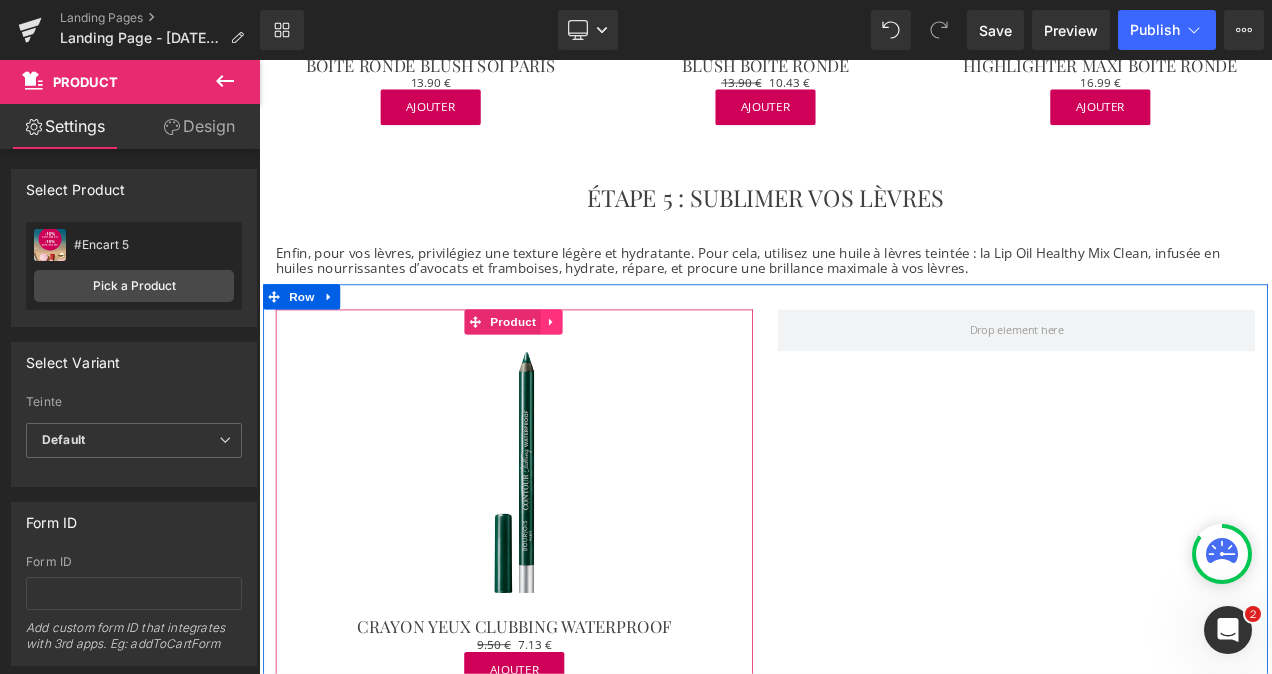 click 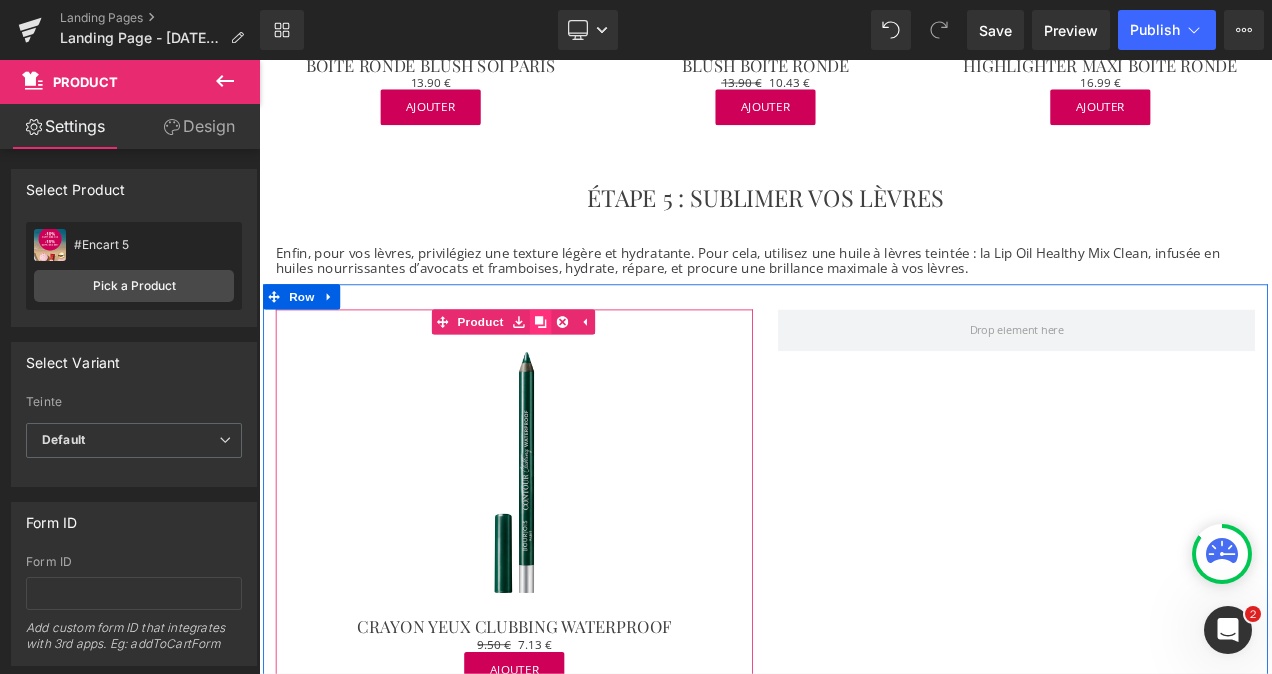 click 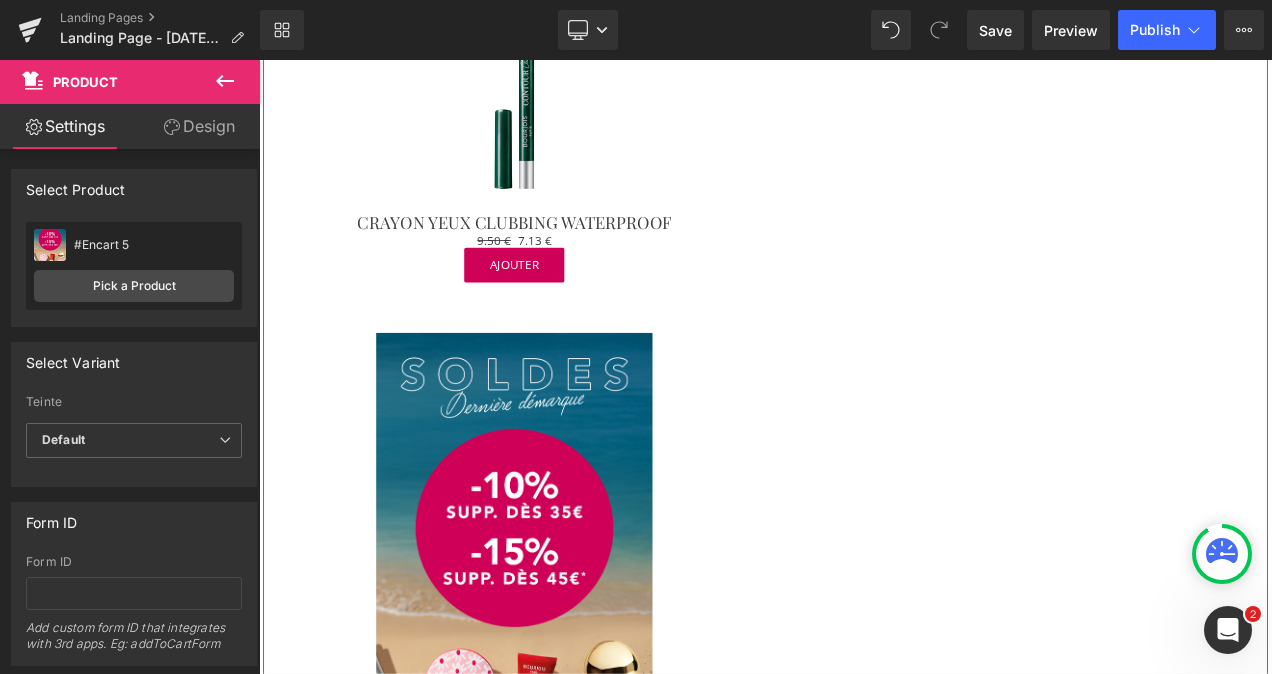 scroll, scrollTop: 3313, scrollLeft: 0, axis: vertical 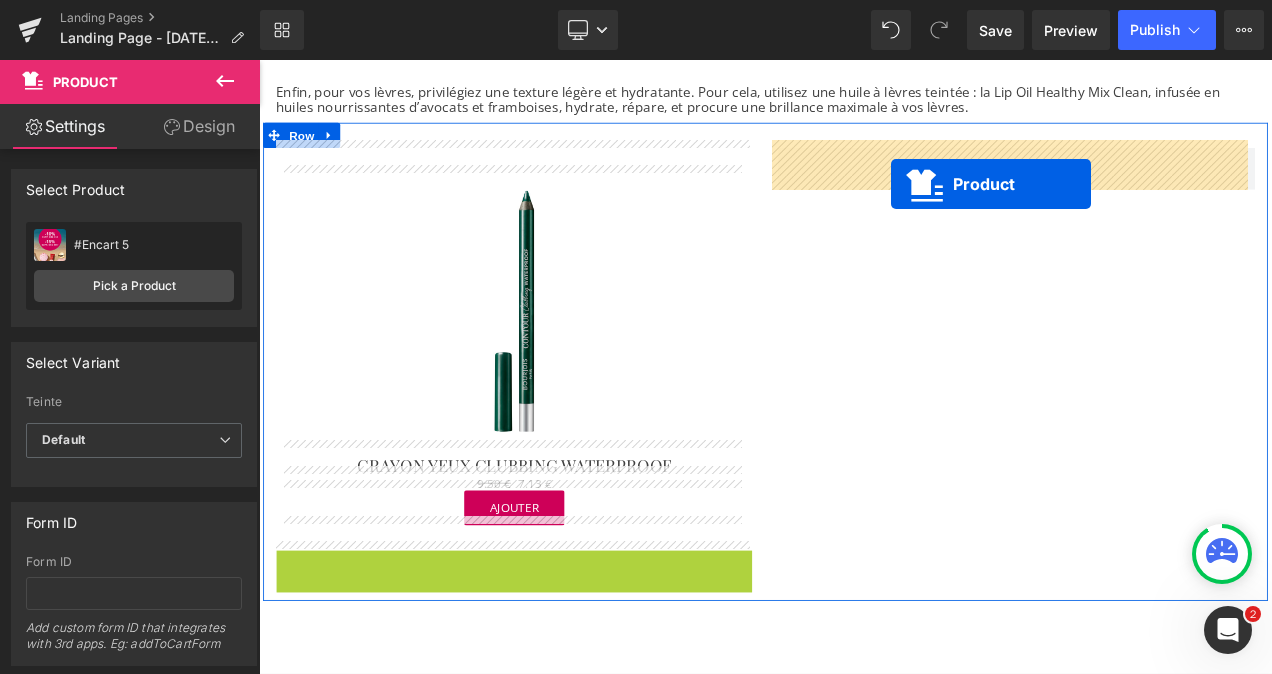 drag, startPoint x: 512, startPoint y: 364, endPoint x: 1014, endPoint y: 208, distance: 525.6805 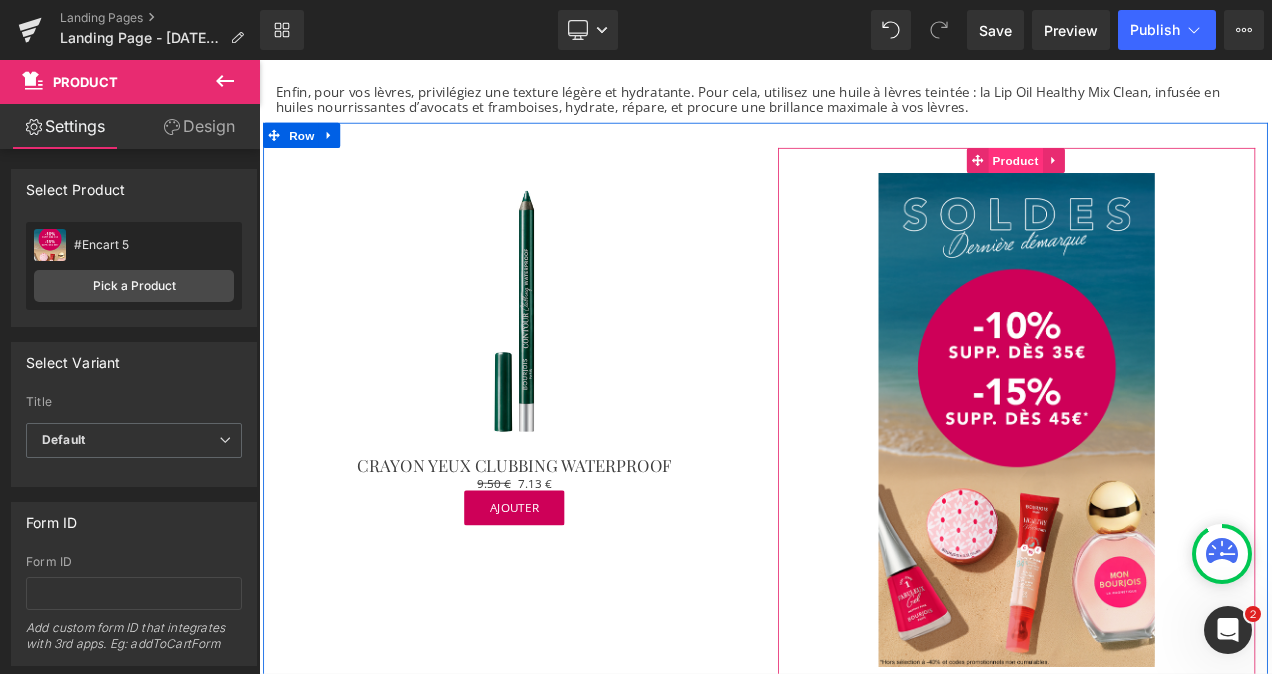 click on "Product" at bounding box center (1162, 180) 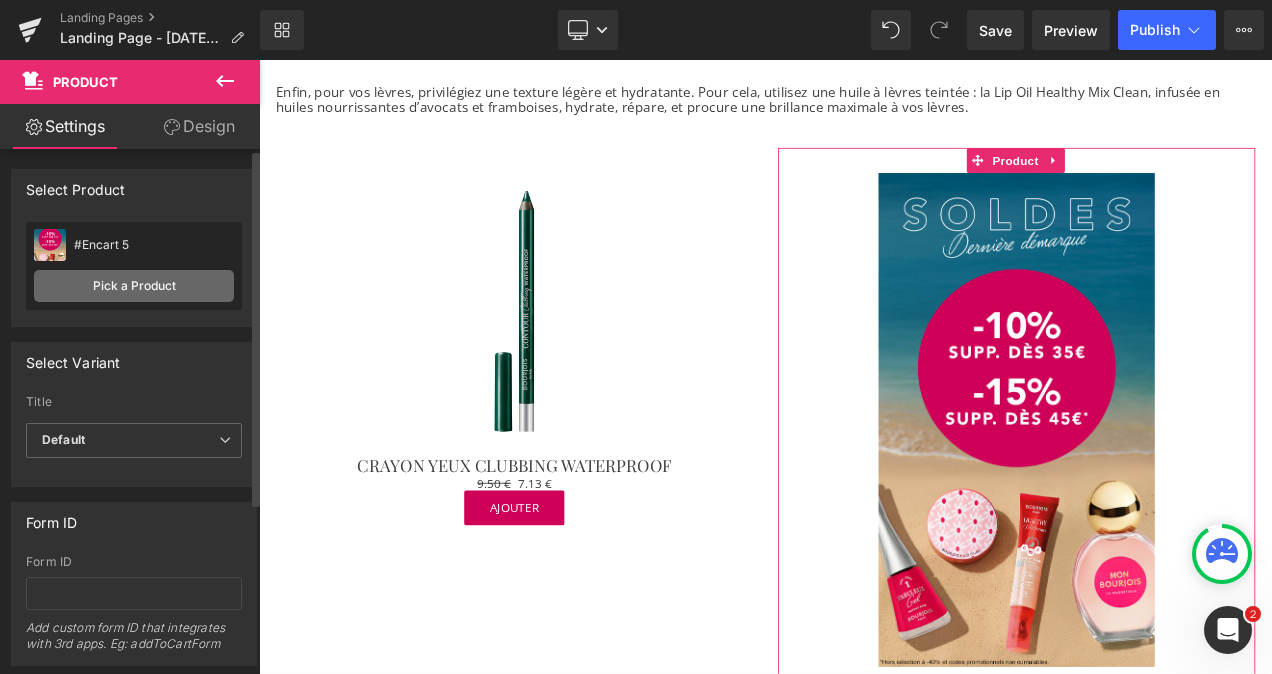 click on "Pick a Product" at bounding box center (134, 286) 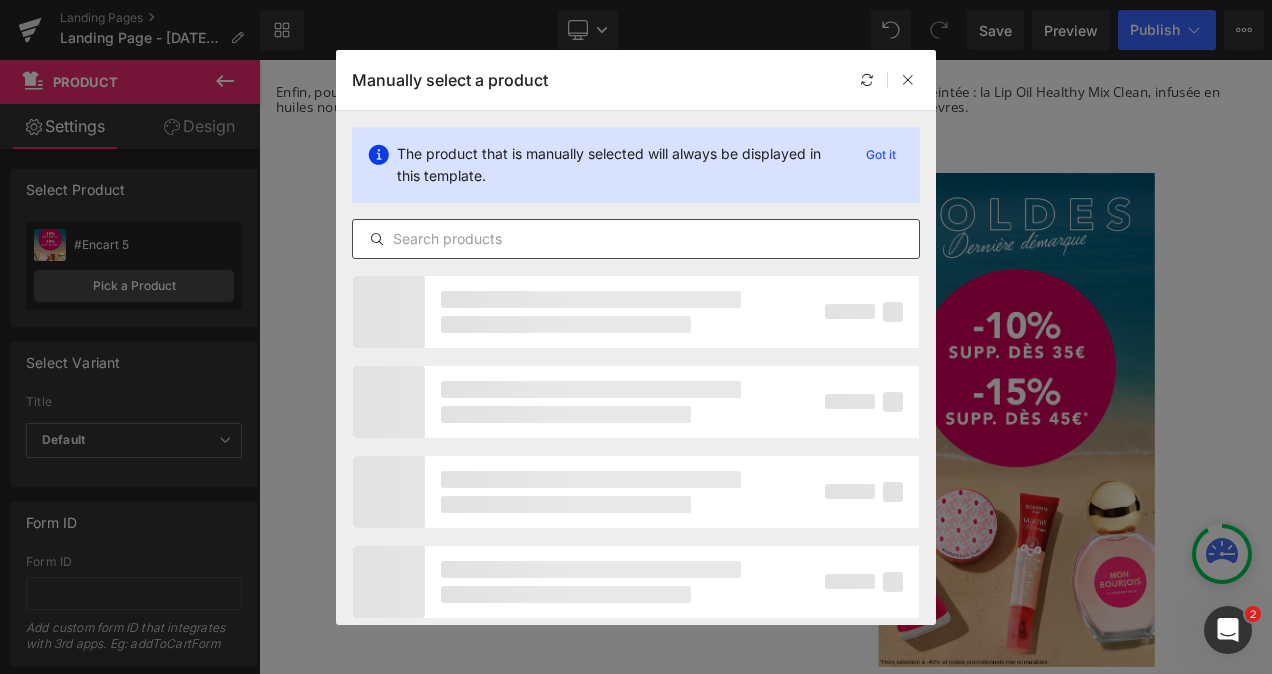 click at bounding box center (636, 239) 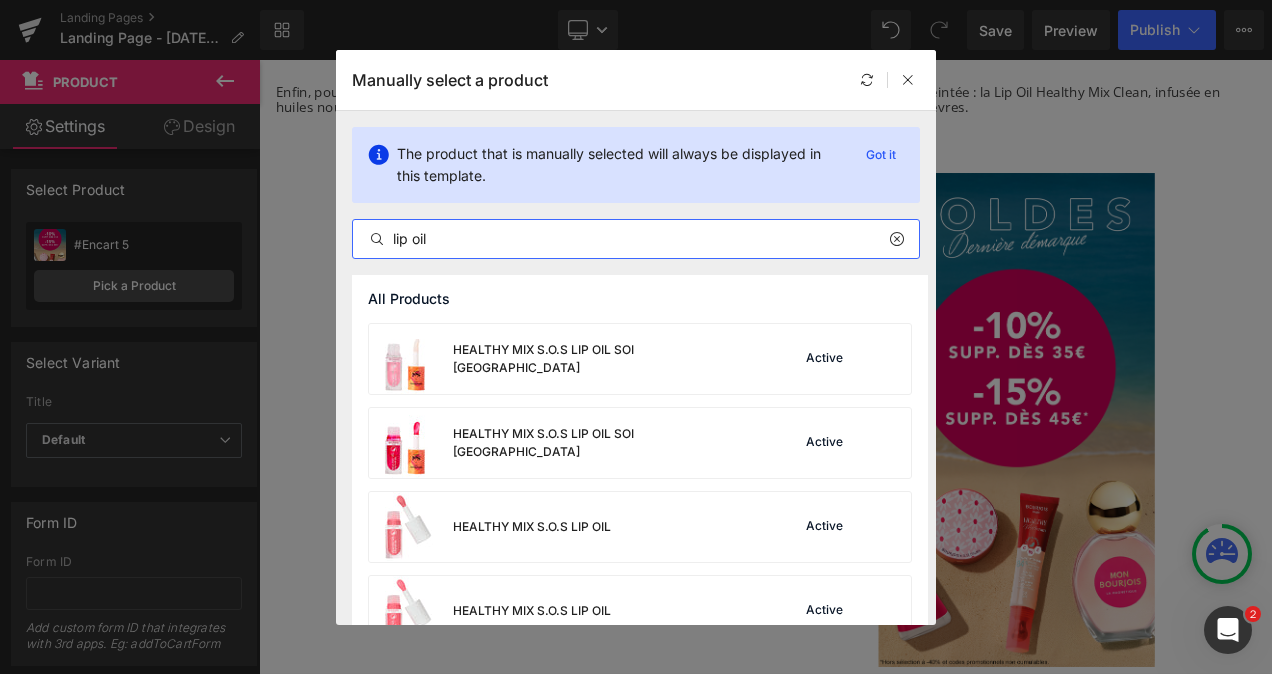 type on "lip oil" 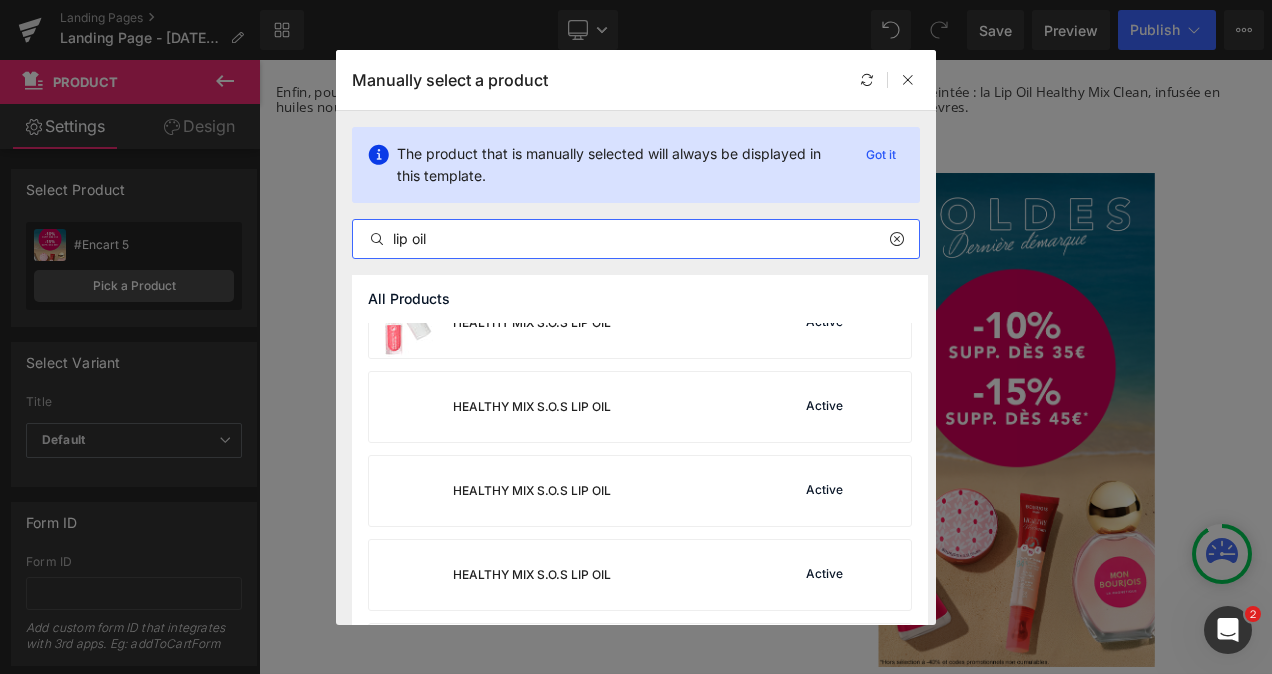 scroll, scrollTop: 293, scrollLeft: 0, axis: vertical 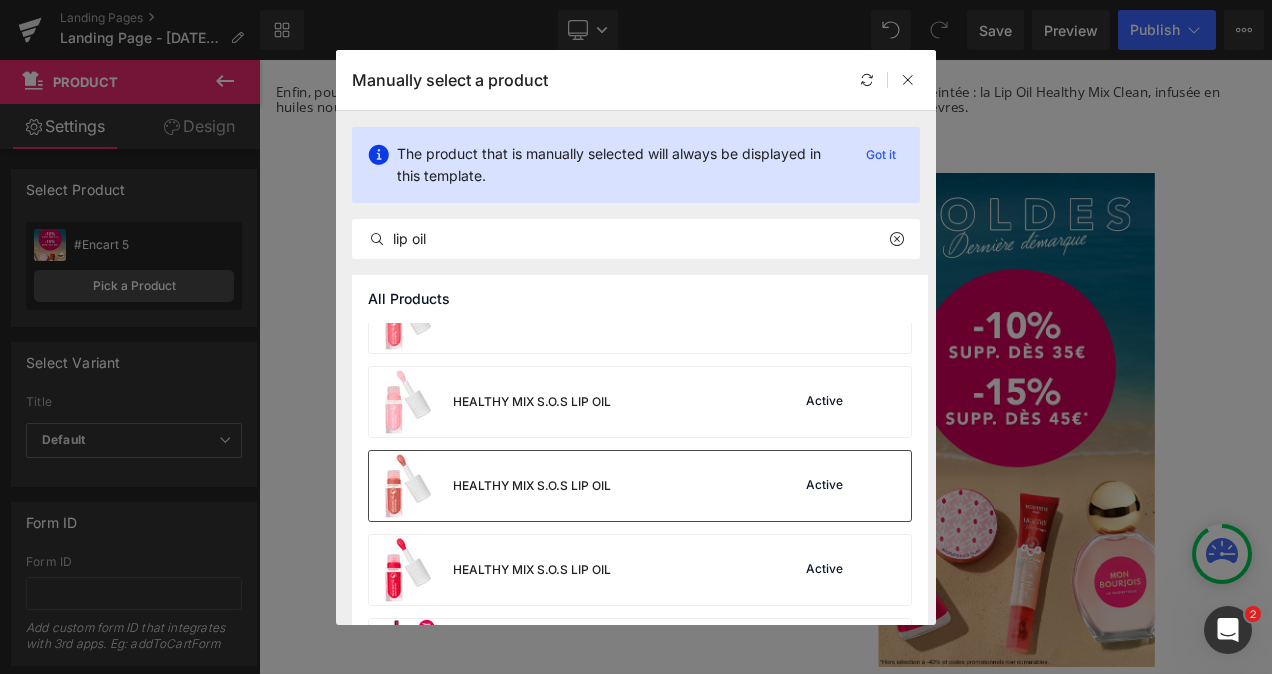 click on "HEALTHY MIX S.O.S LIP OIL Active" at bounding box center [640, 486] 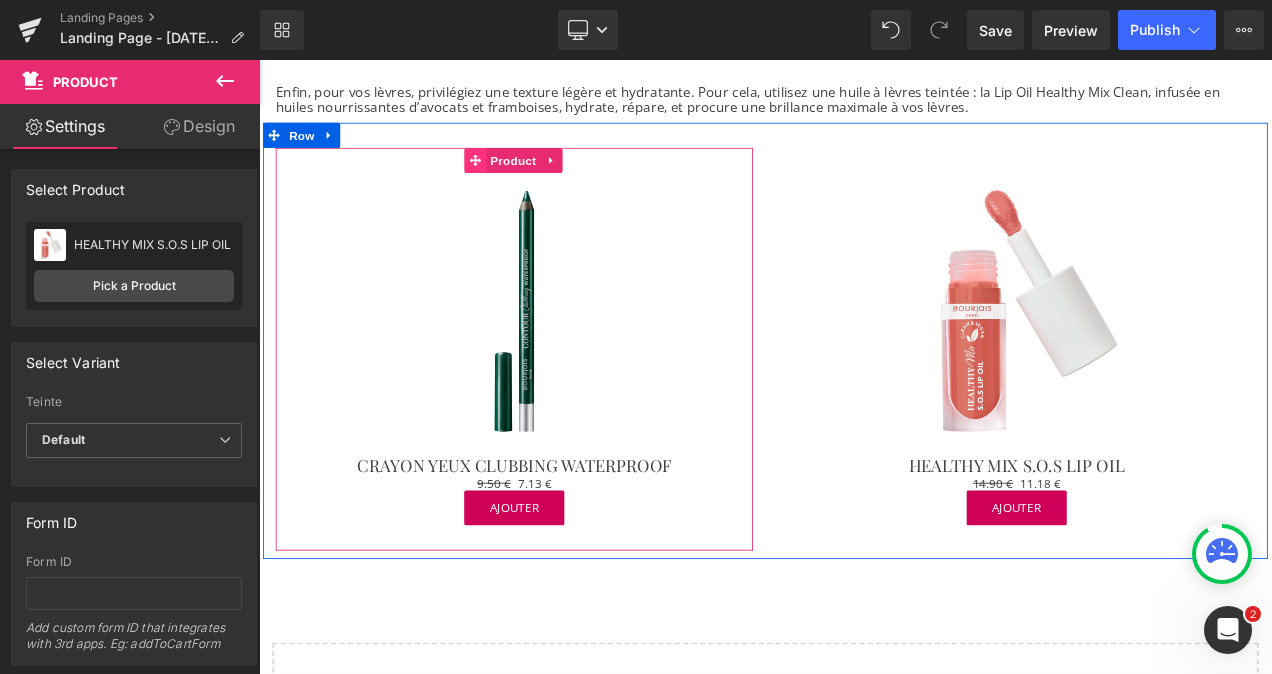 click on "Product" at bounding box center [549, 180] 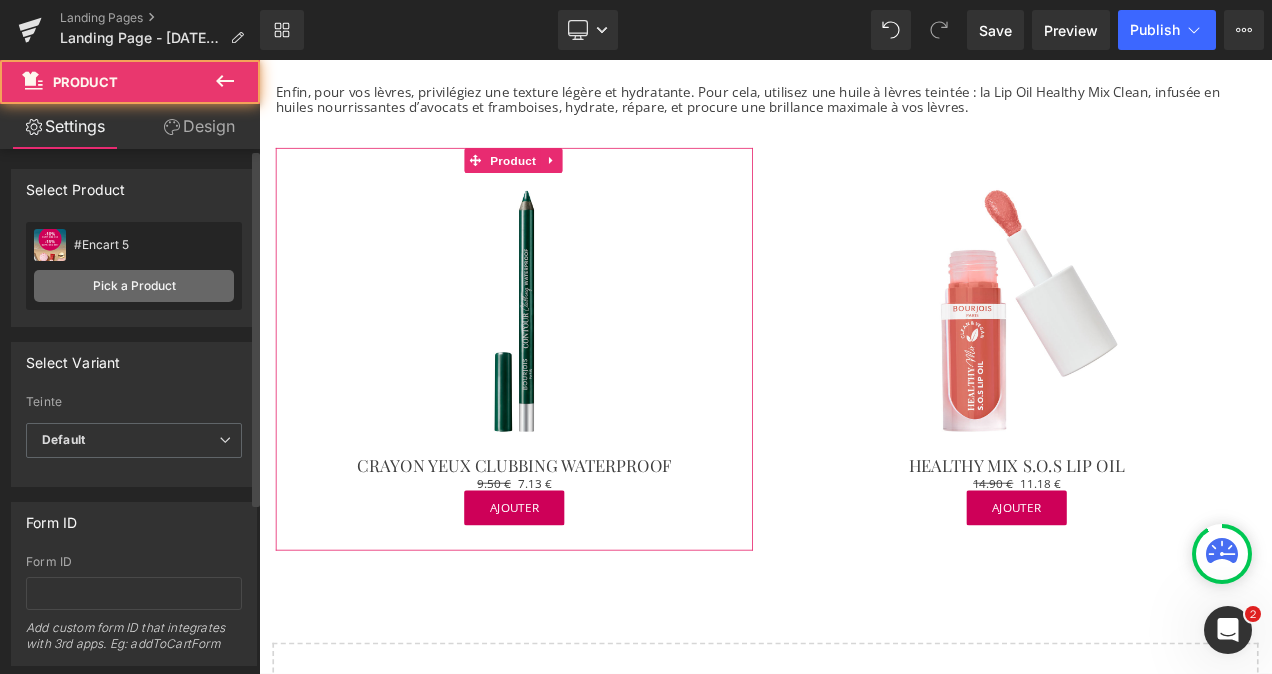 click on "Pick a Product" at bounding box center [134, 286] 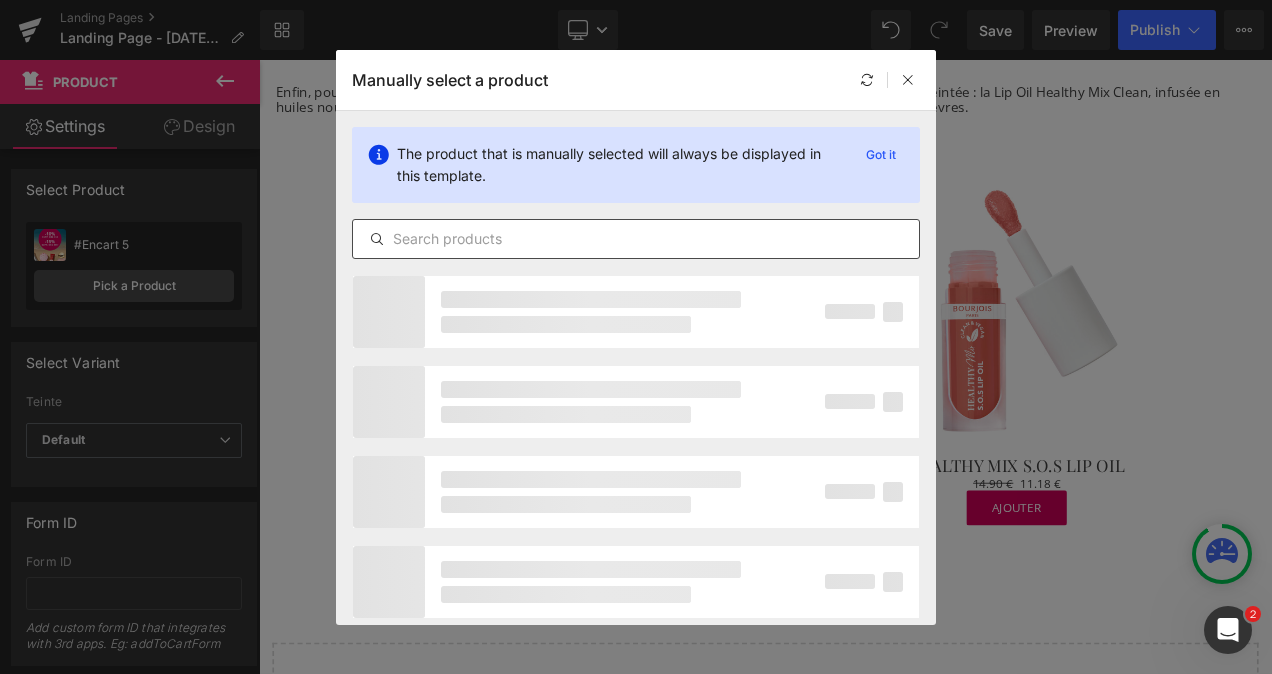 click at bounding box center (636, 239) 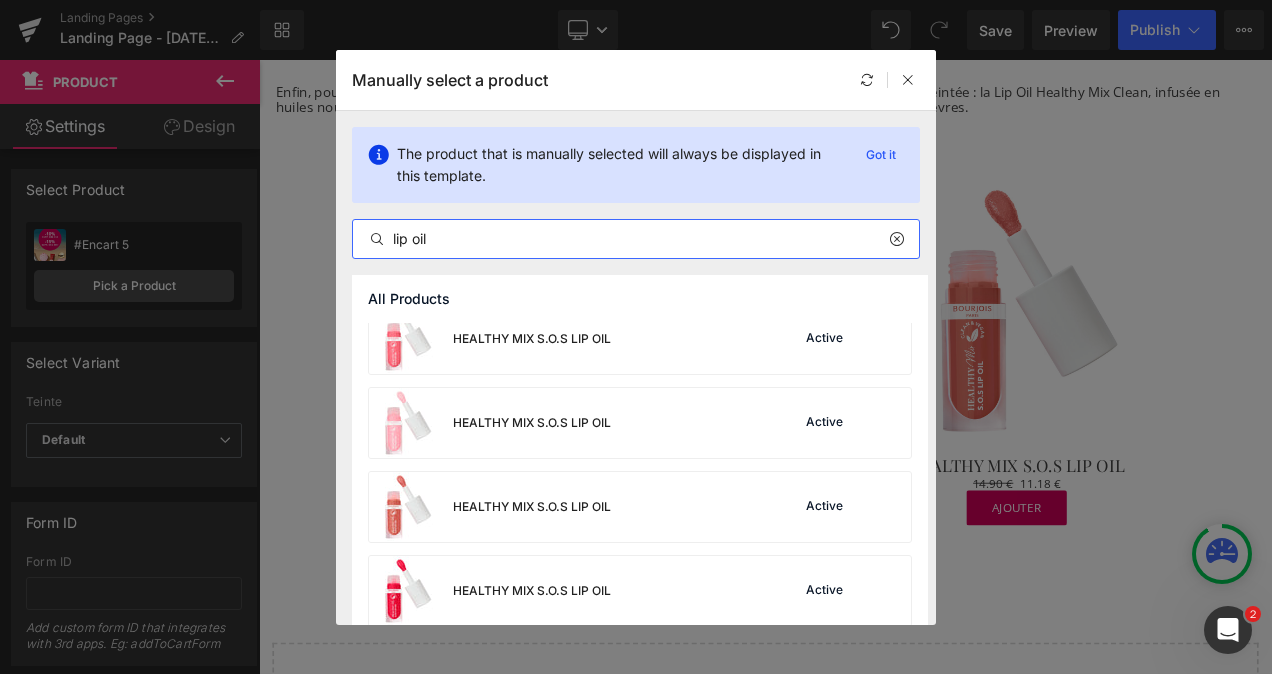 scroll, scrollTop: 365, scrollLeft: 0, axis: vertical 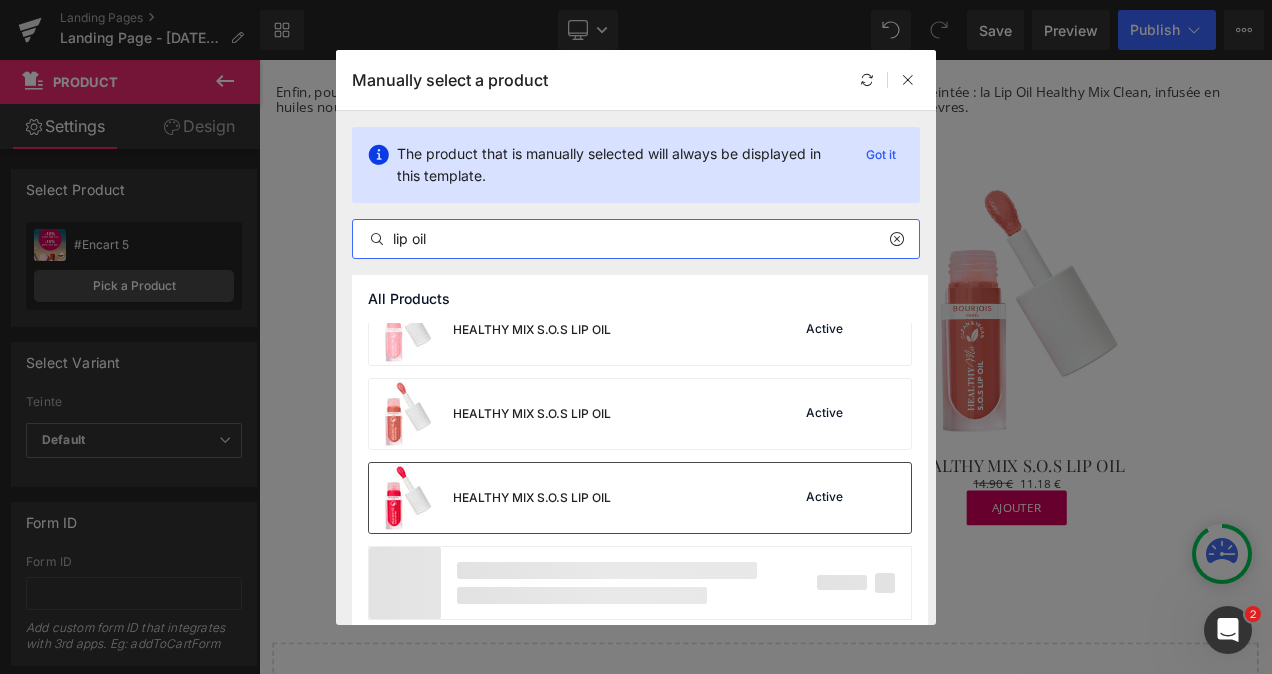 type on "lip oil" 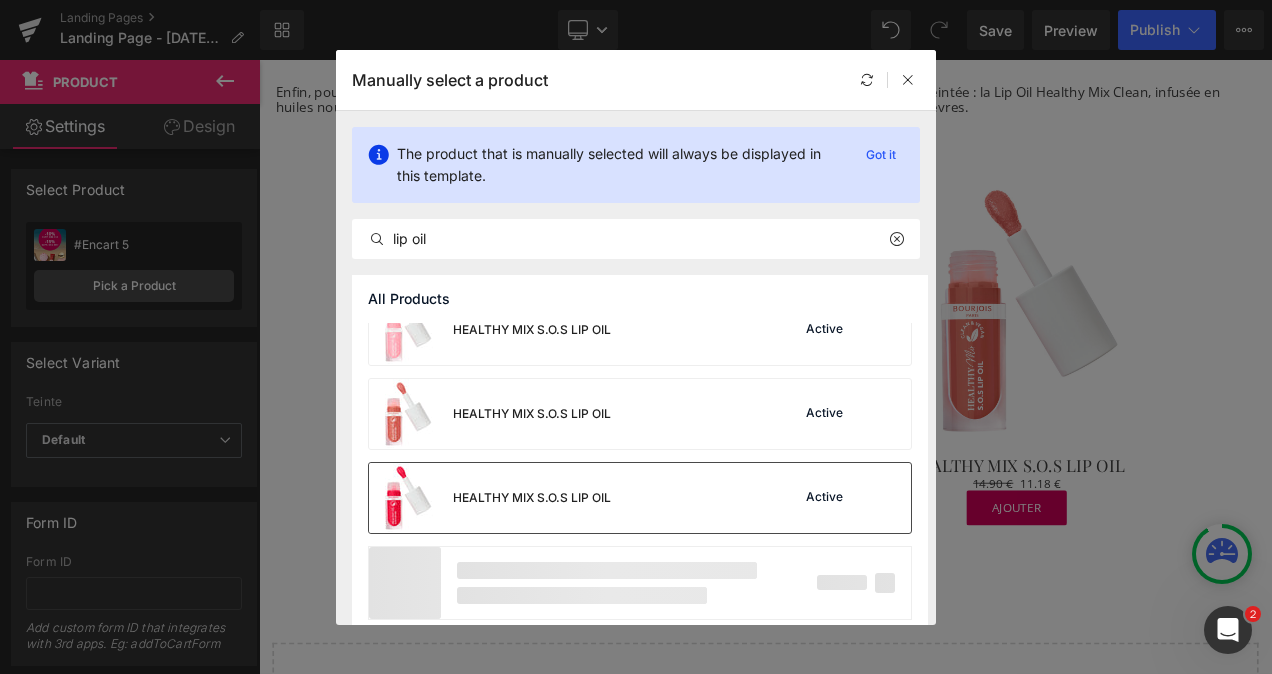 drag, startPoint x: 559, startPoint y: 492, endPoint x: 510, endPoint y: 680, distance: 194.28073 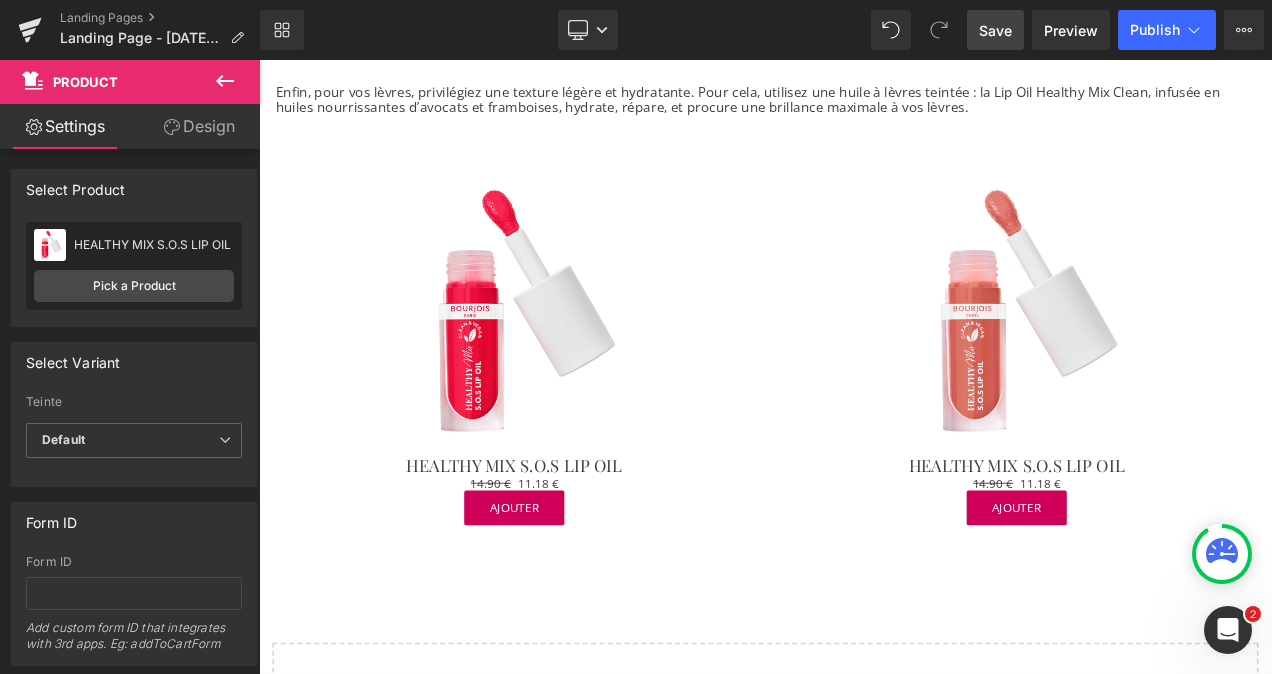 drag, startPoint x: 984, startPoint y: 43, endPoint x: 707, endPoint y: 199, distance: 317.90723 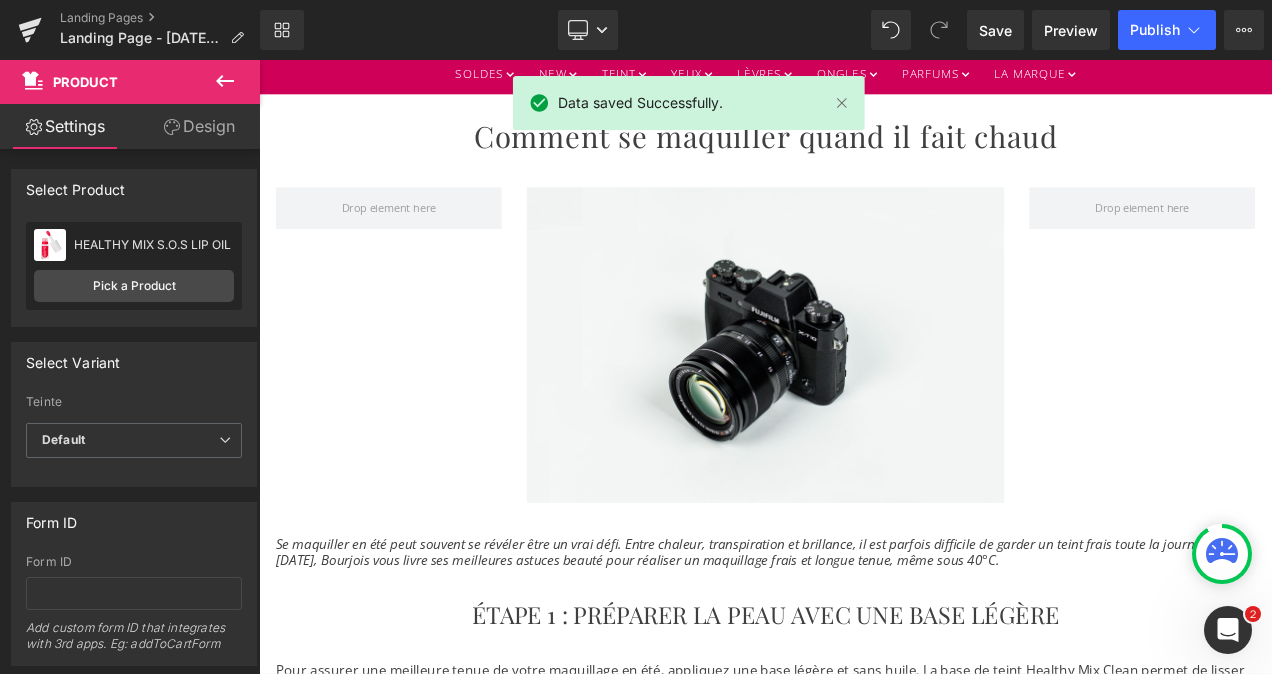 scroll, scrollTop: 0, scrollLeft: 0, axis: both 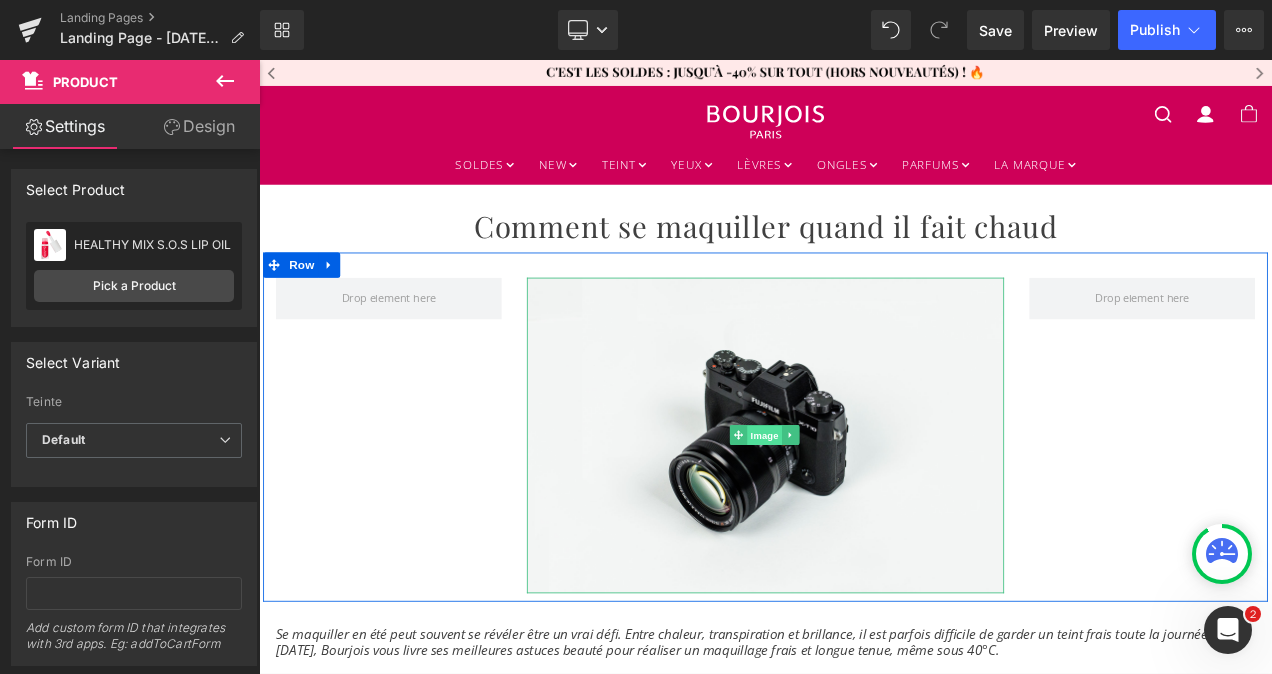click on "Image" at bounding box center (863, 509) 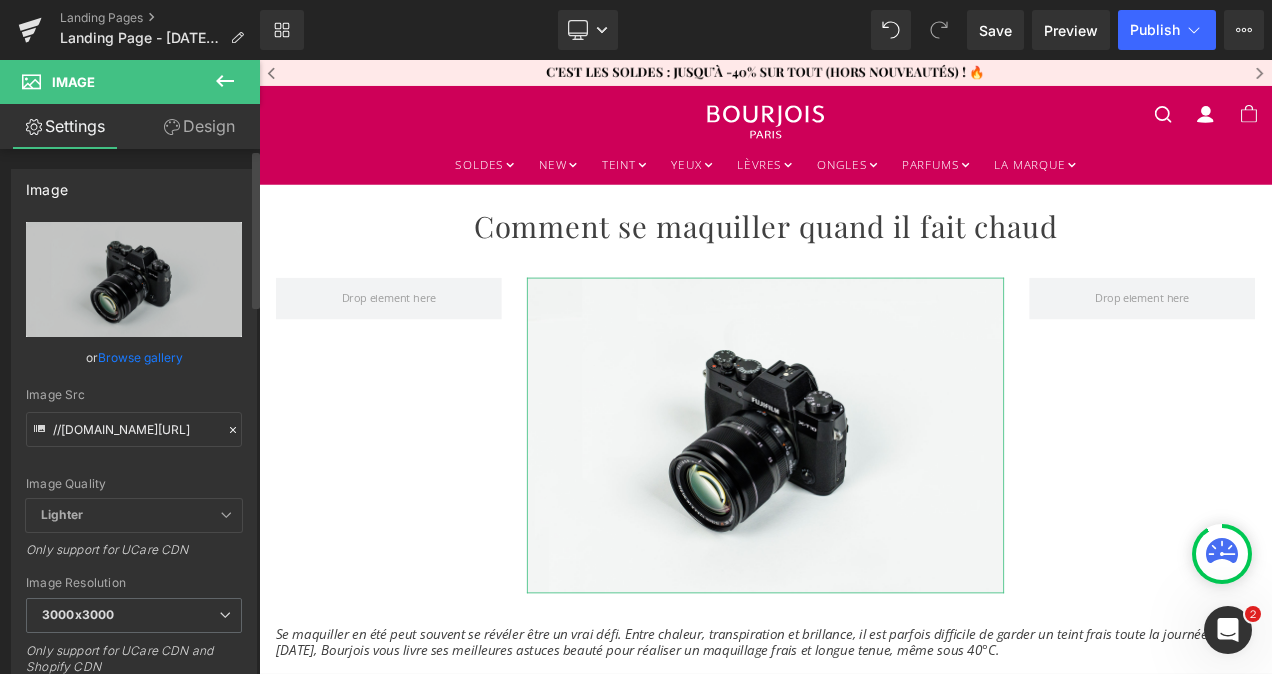 click on "Browse gallery" at bounding box center [140, 357] 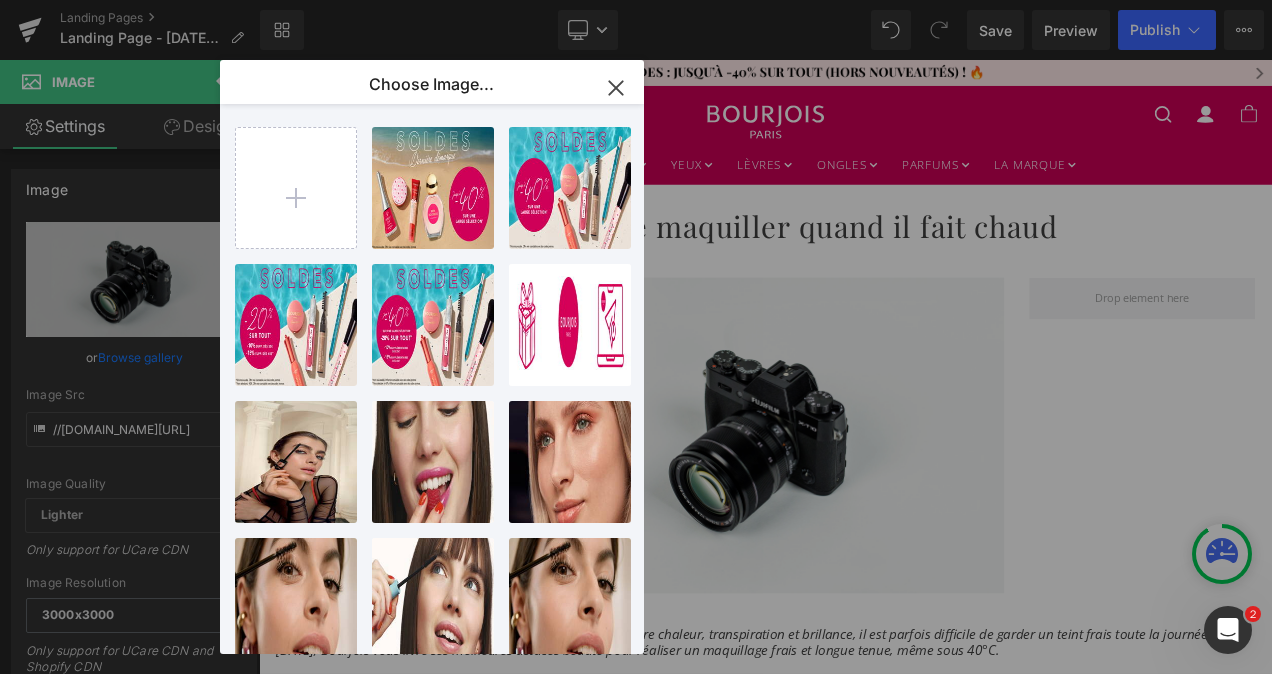 type on "C:\fakepath\IMAGE-1.jpeg" 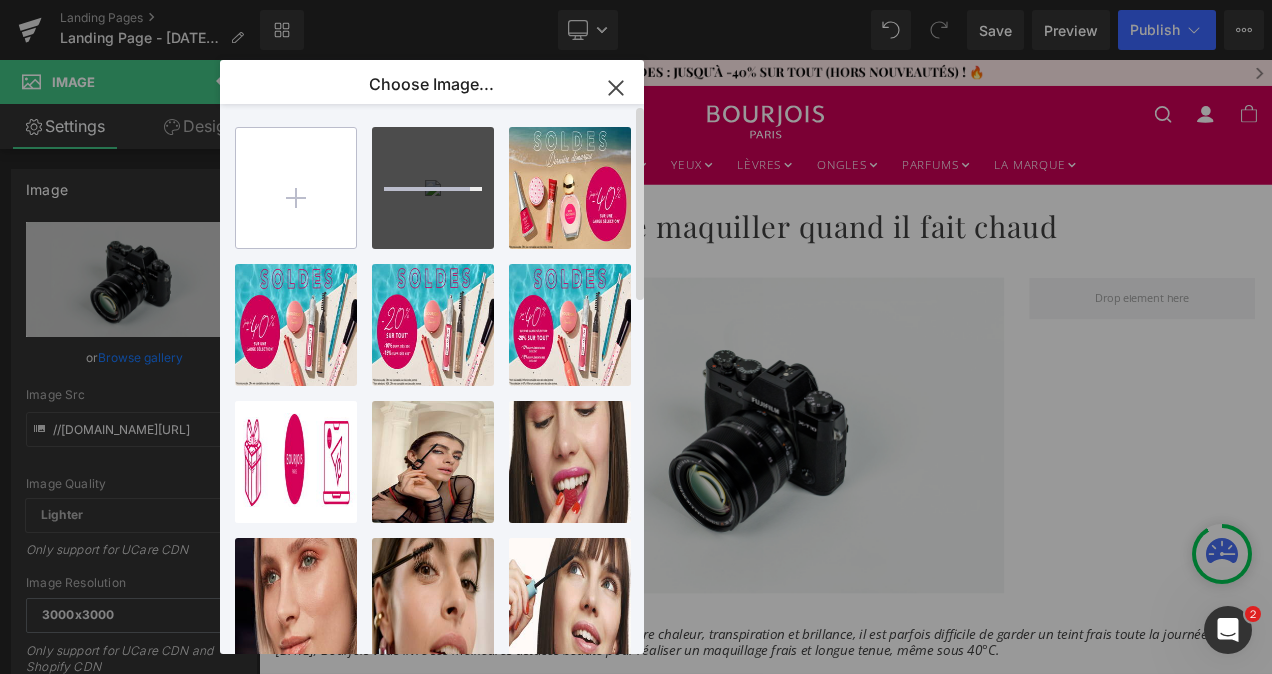 type 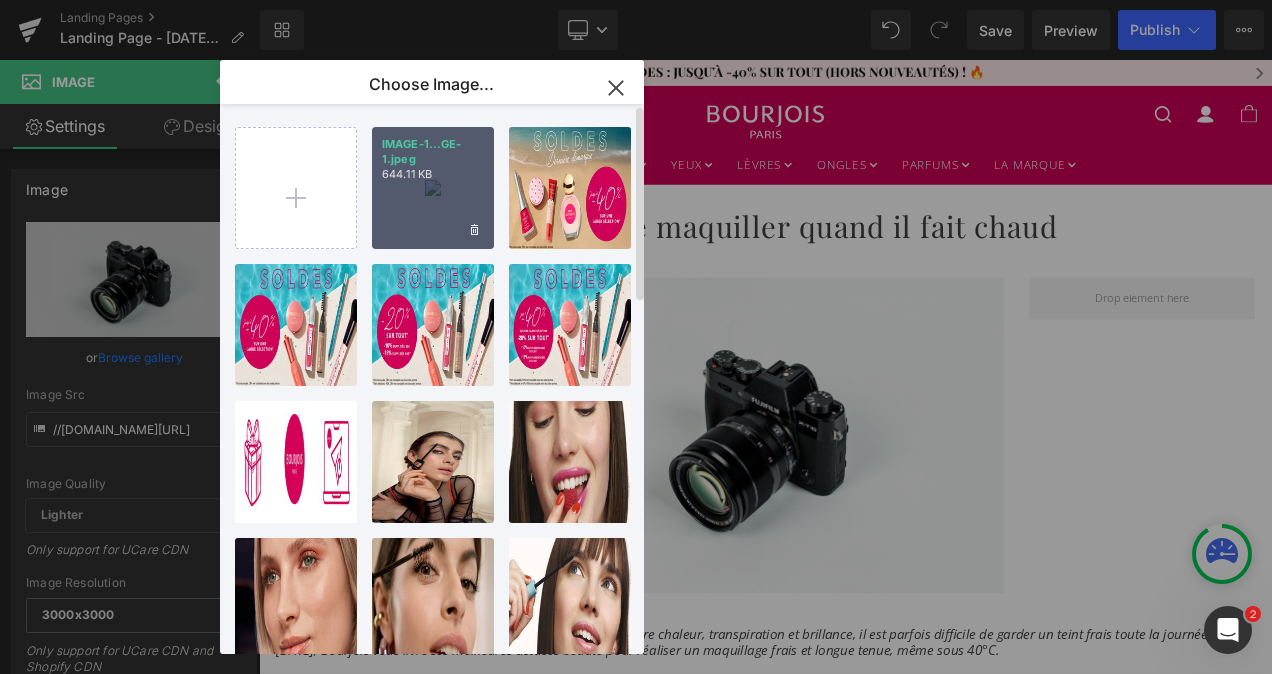 click on "644.11 KB" at bounding box center [433, 174] 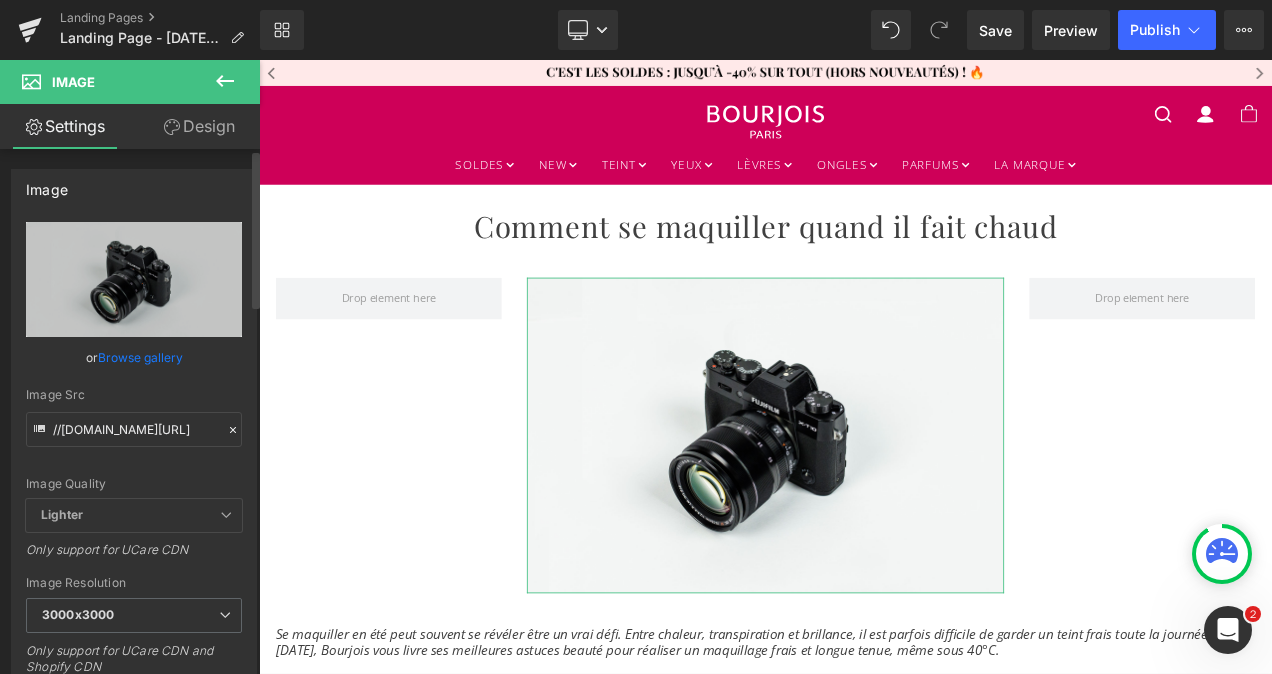 click on "Browse gallery" at bounding box center [140, 357] 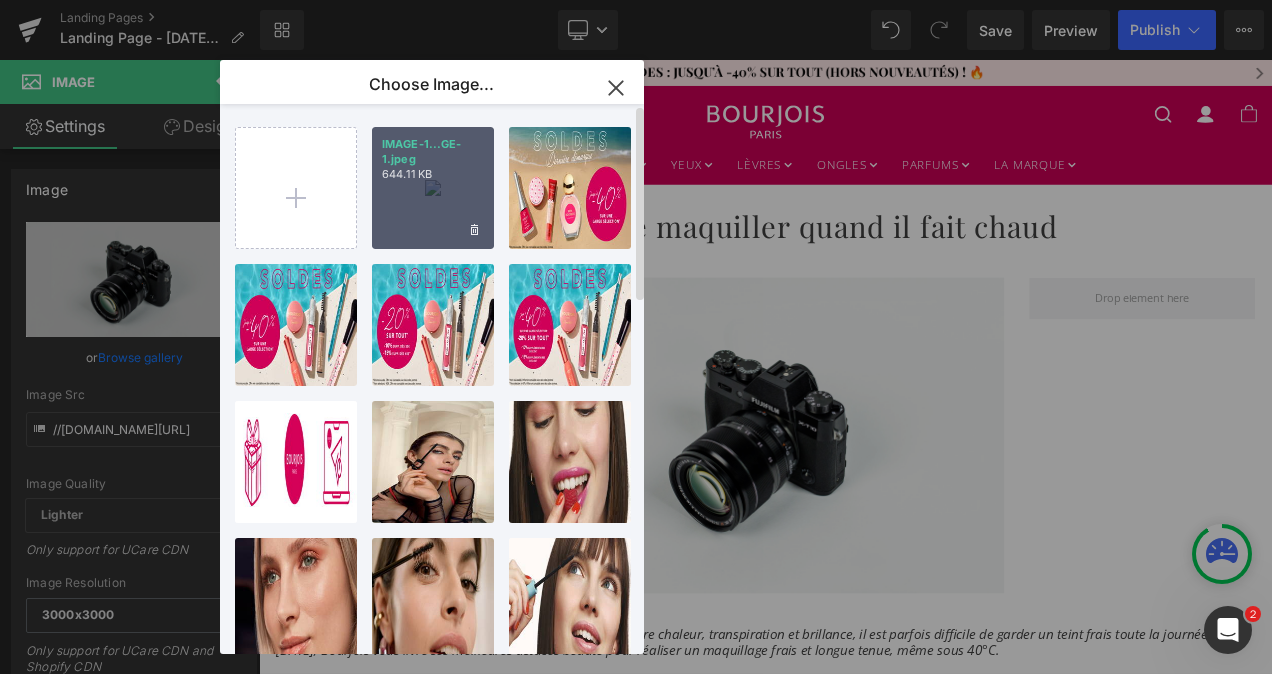 click on "IMAGE-1...GE-1.jpeg 644.11 KB" at bounding box center [433, 188] 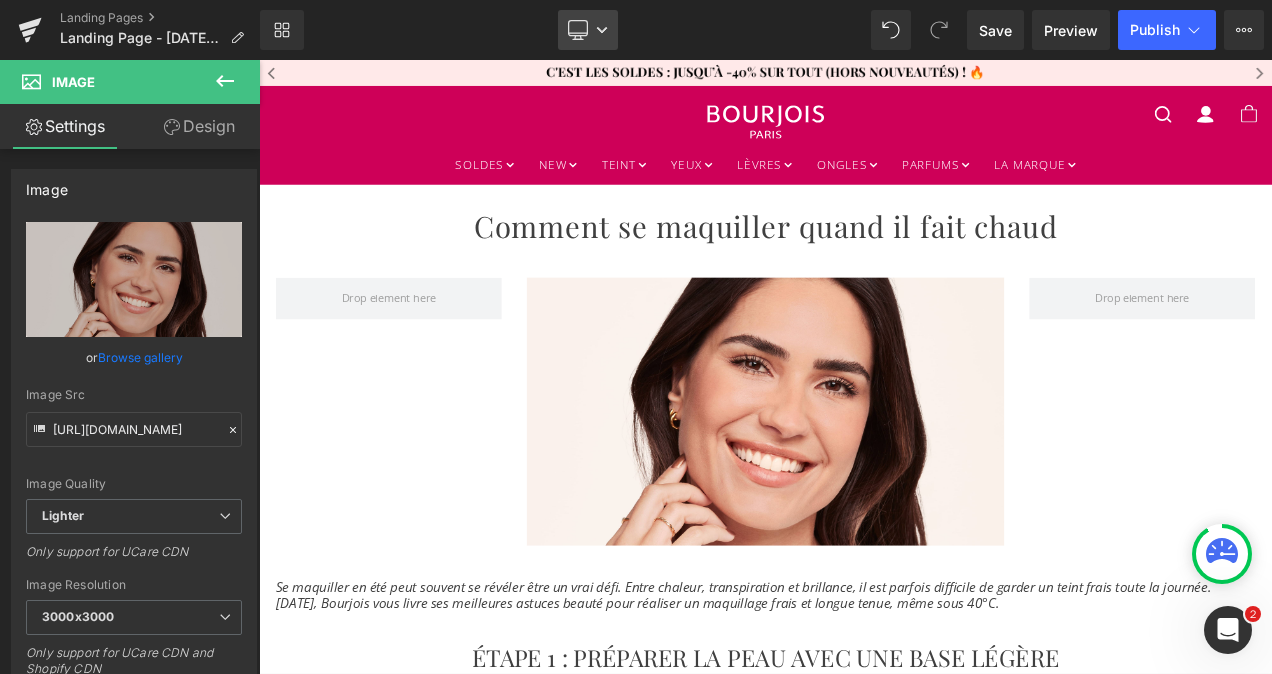 click 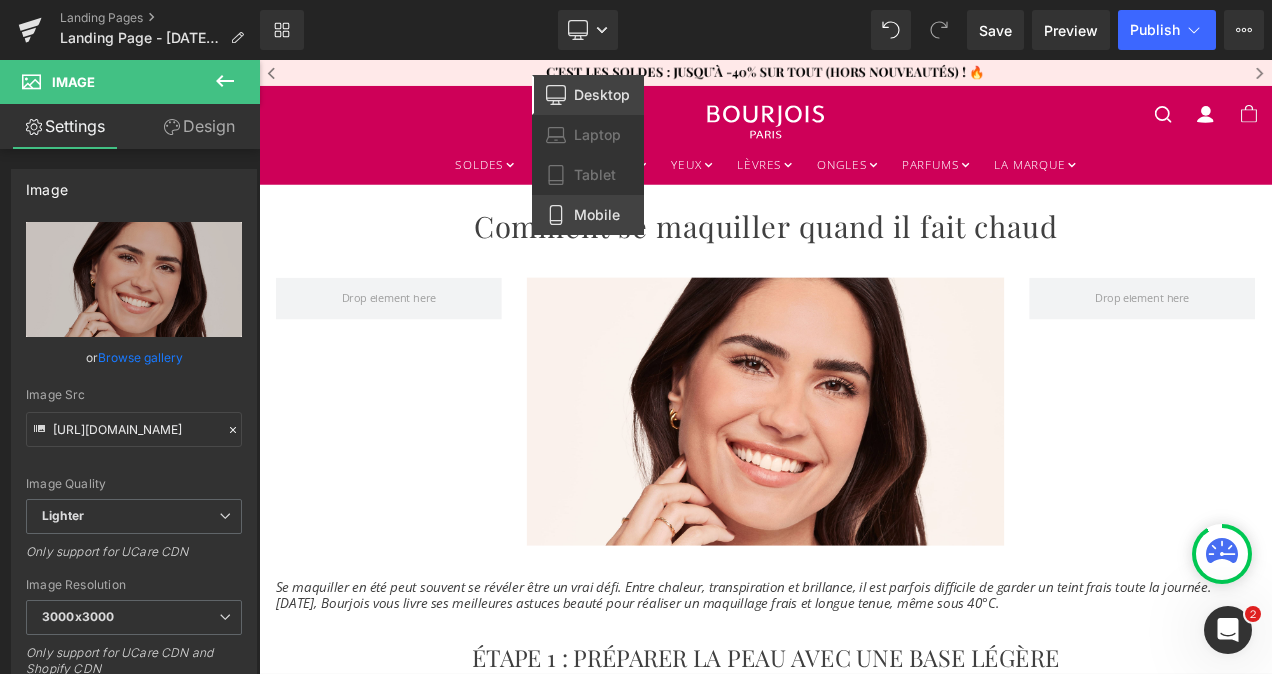 click on "Mobile" at bounding box center (588, 215) 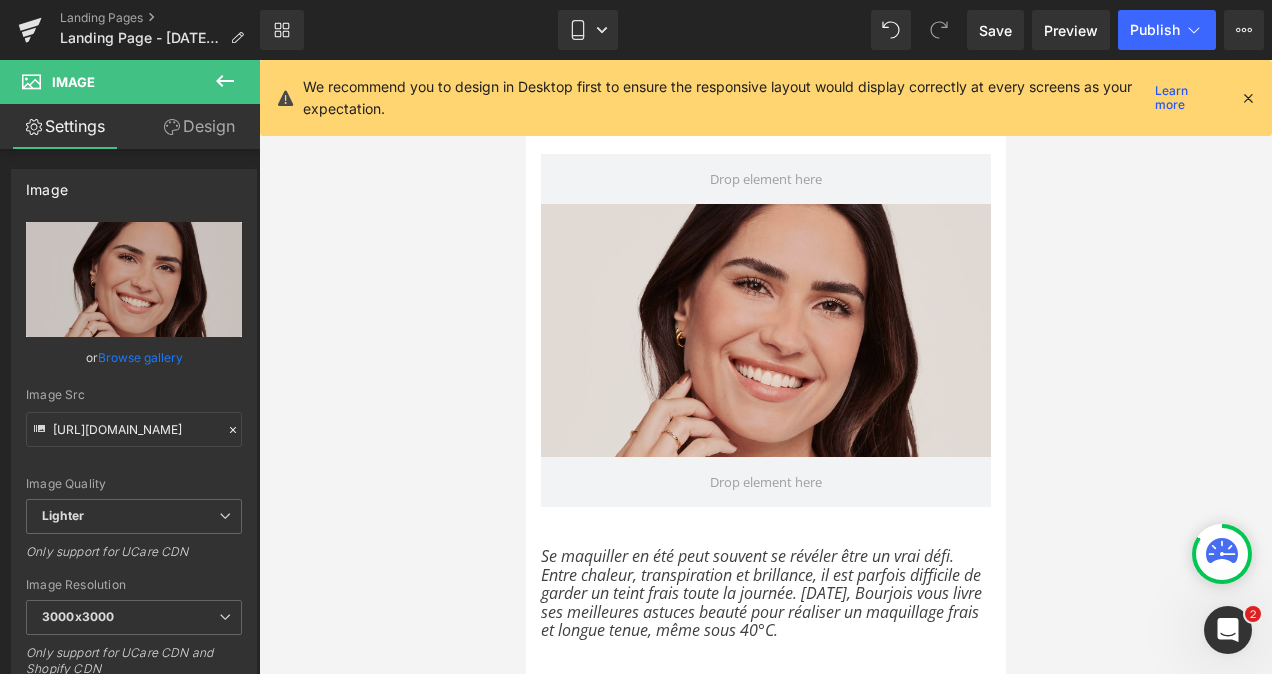 scroll, scrollTop: 0, scrollLeft: 0, axis: both 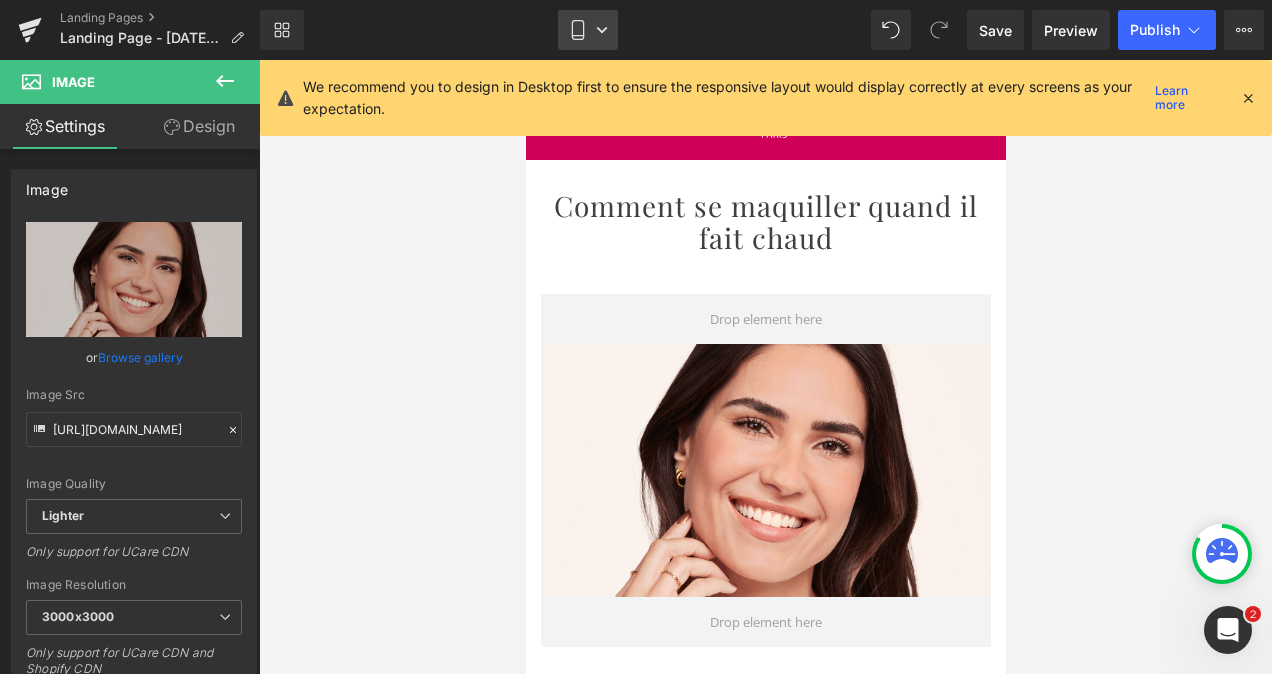 click 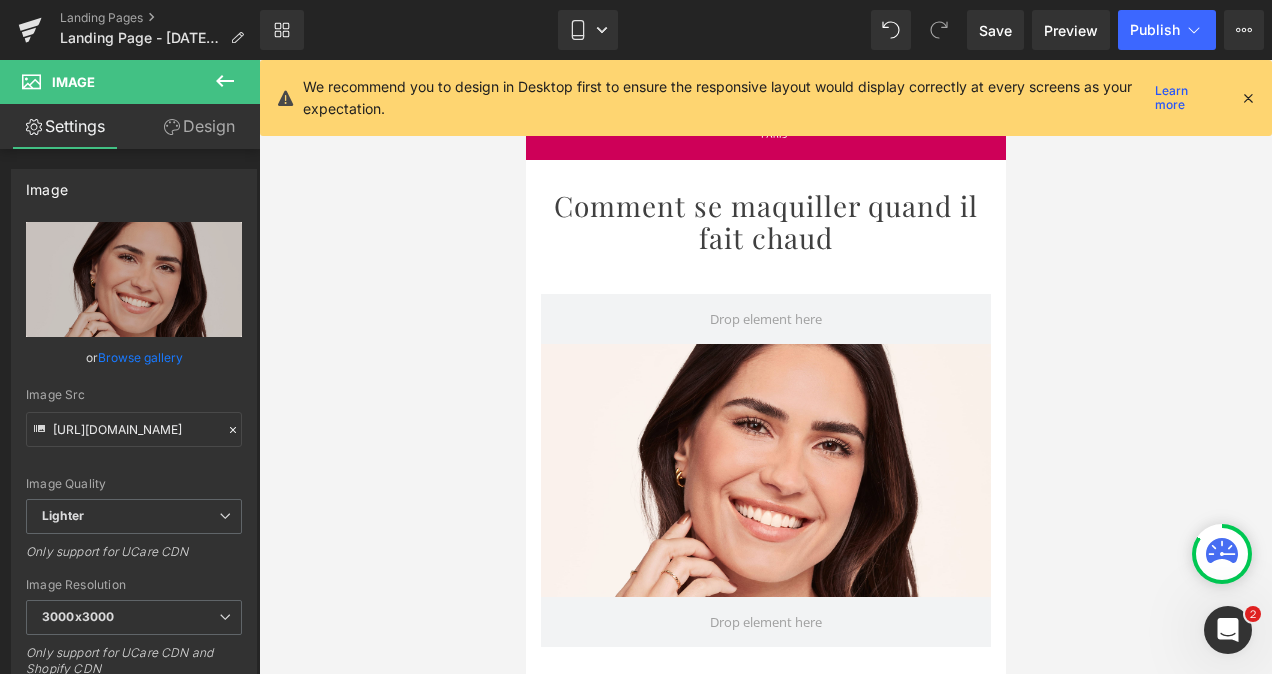 click at bounding box center [1248, 98] 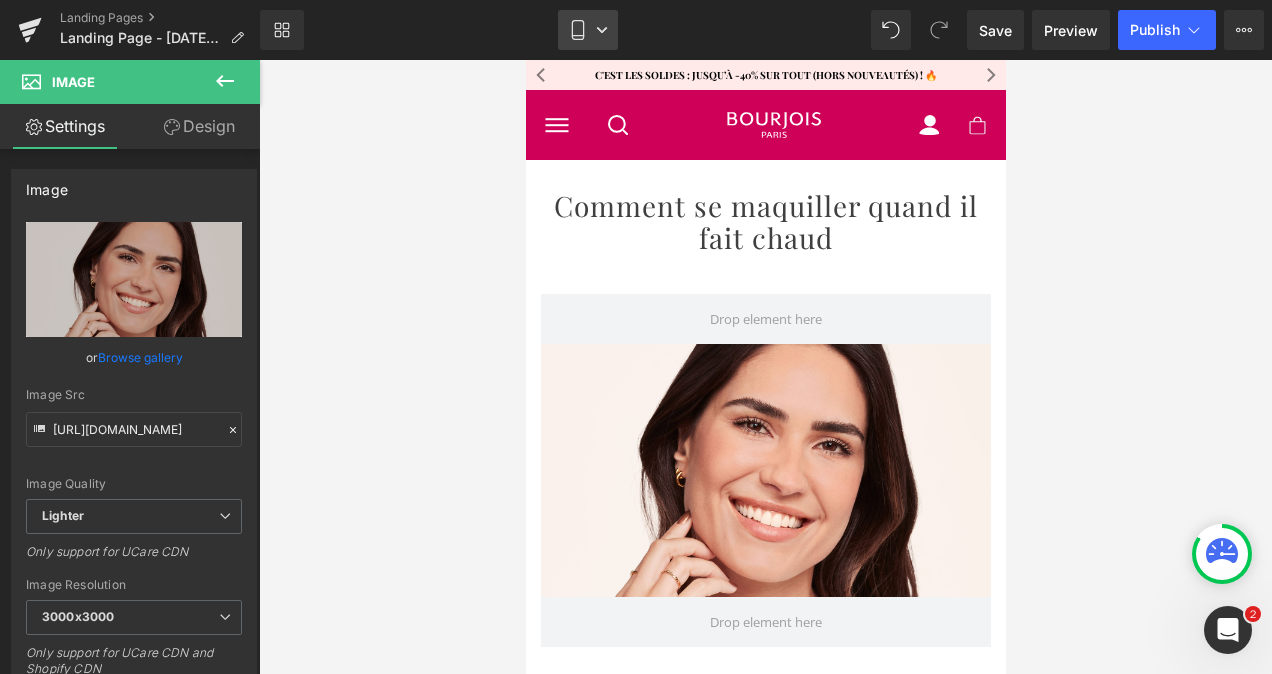 click on "Mobile" at bounding box center (588, 30) 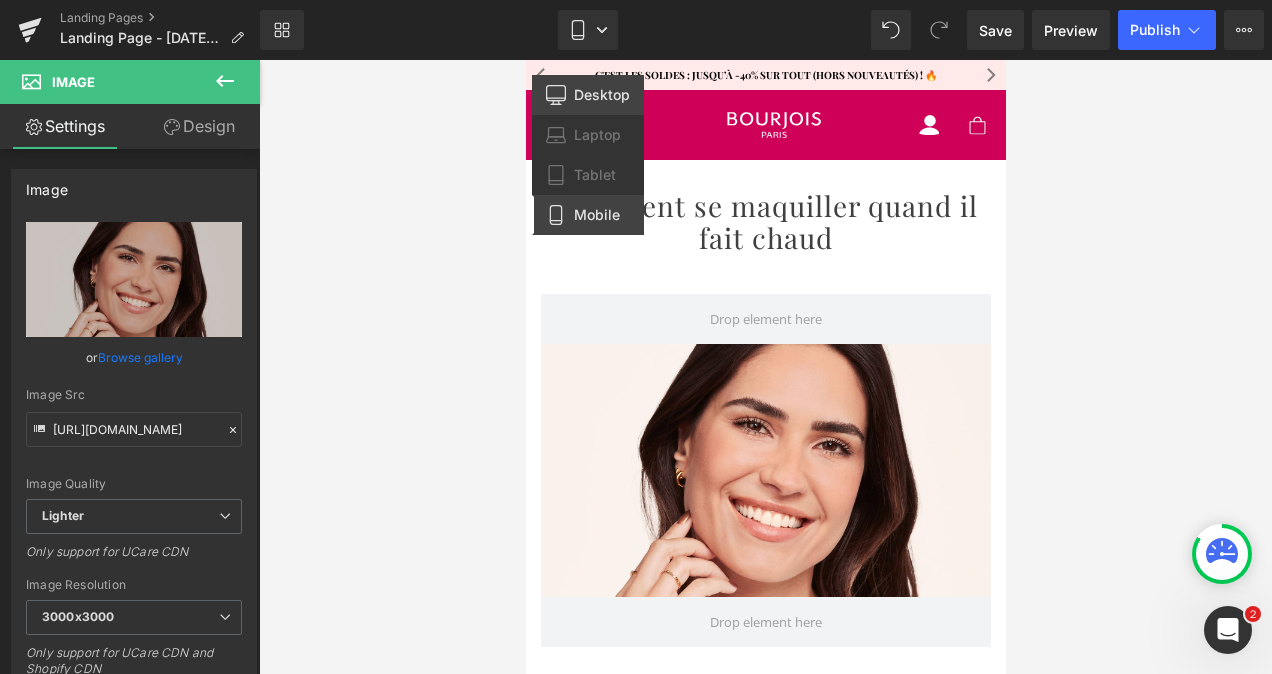 click on "Desktop" at bounding box center (588, 95) 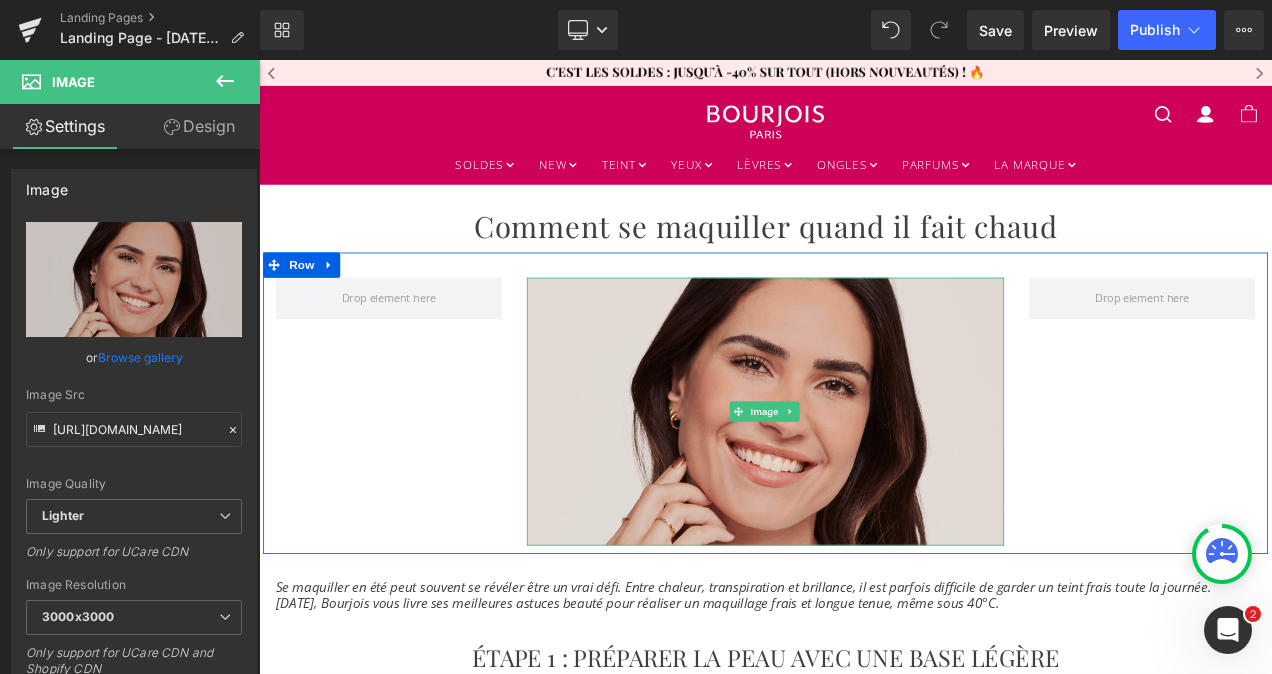 click at bounding box center [864, 480] 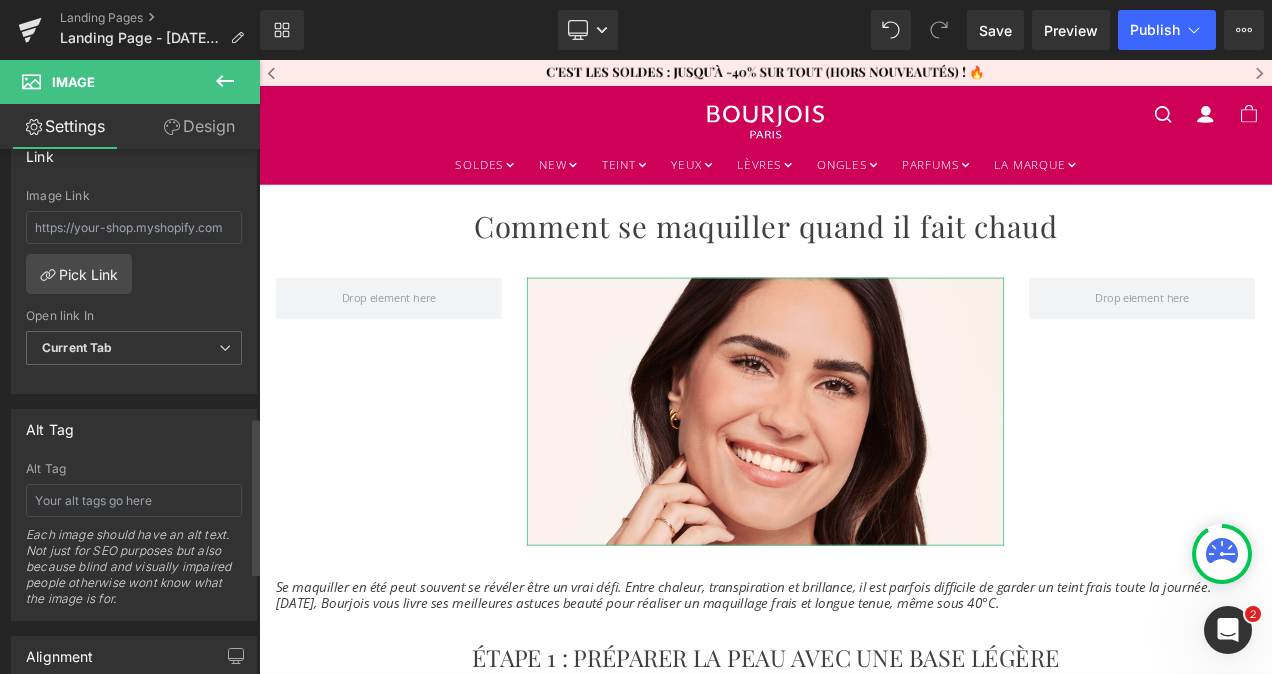 scroll, scrollTop: 939, scrollLeft: 0, axis: vertical 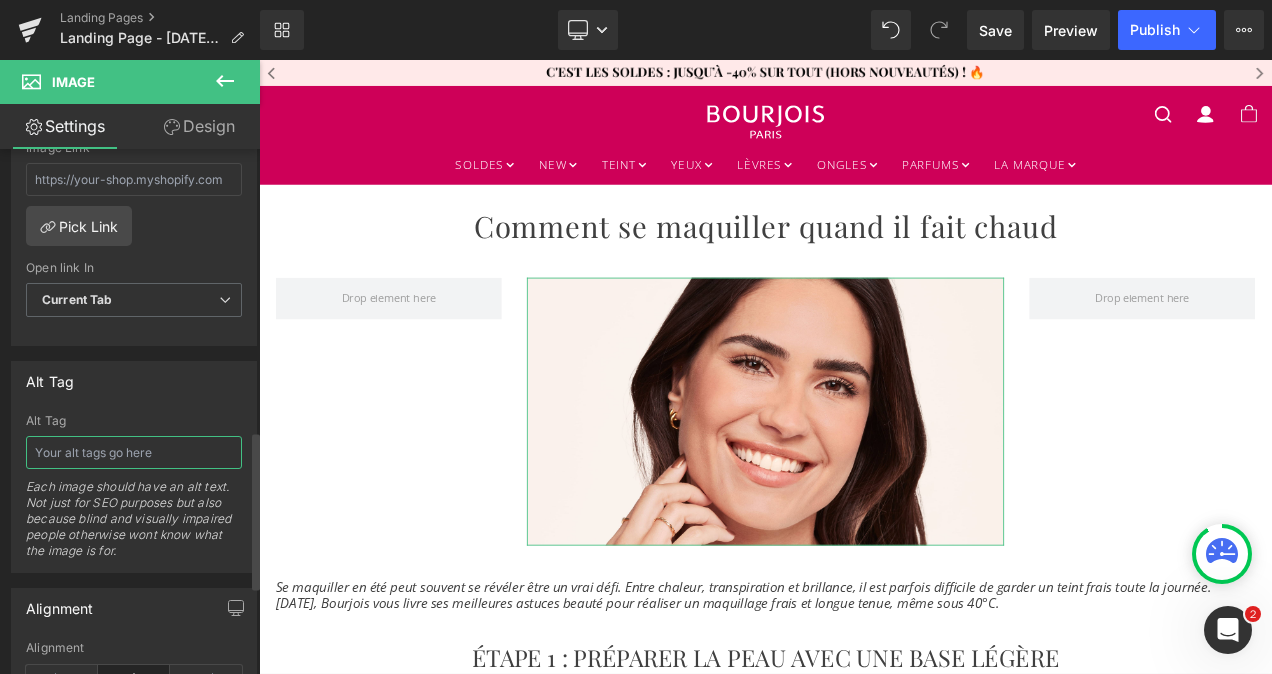 click at bounding box center [134, 452] 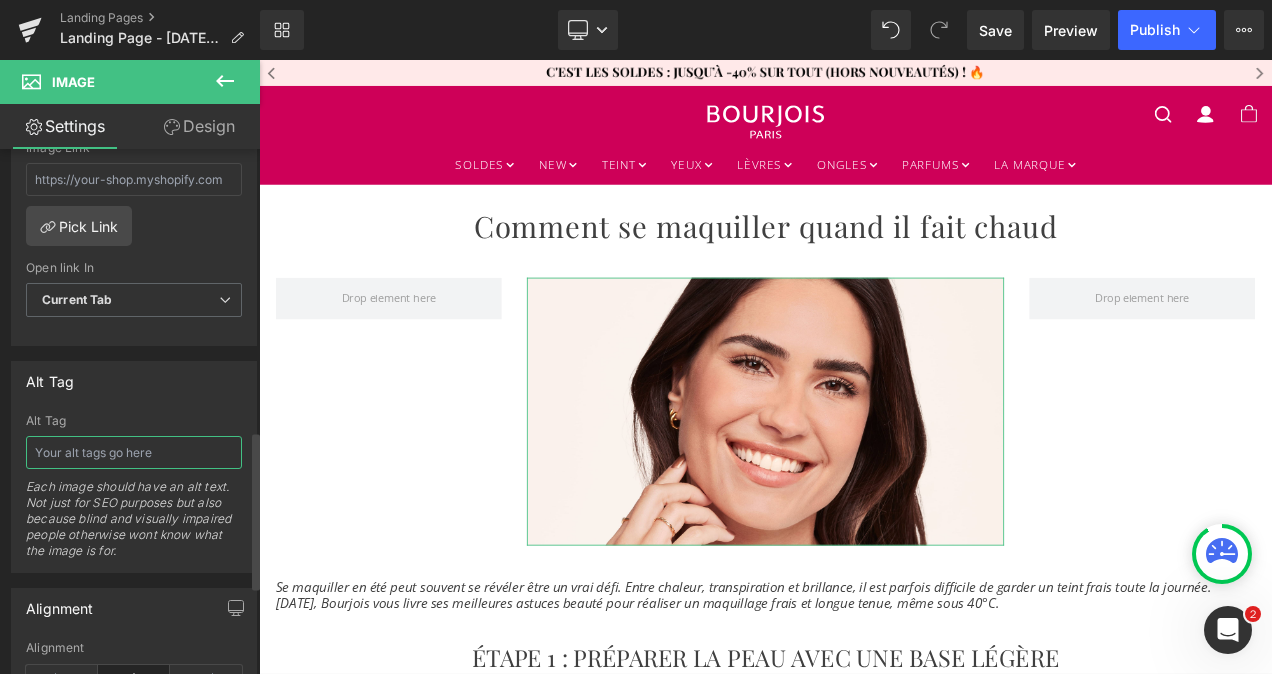 paste on "Femme souriante avec un maquillage longue tenue pour l’été" 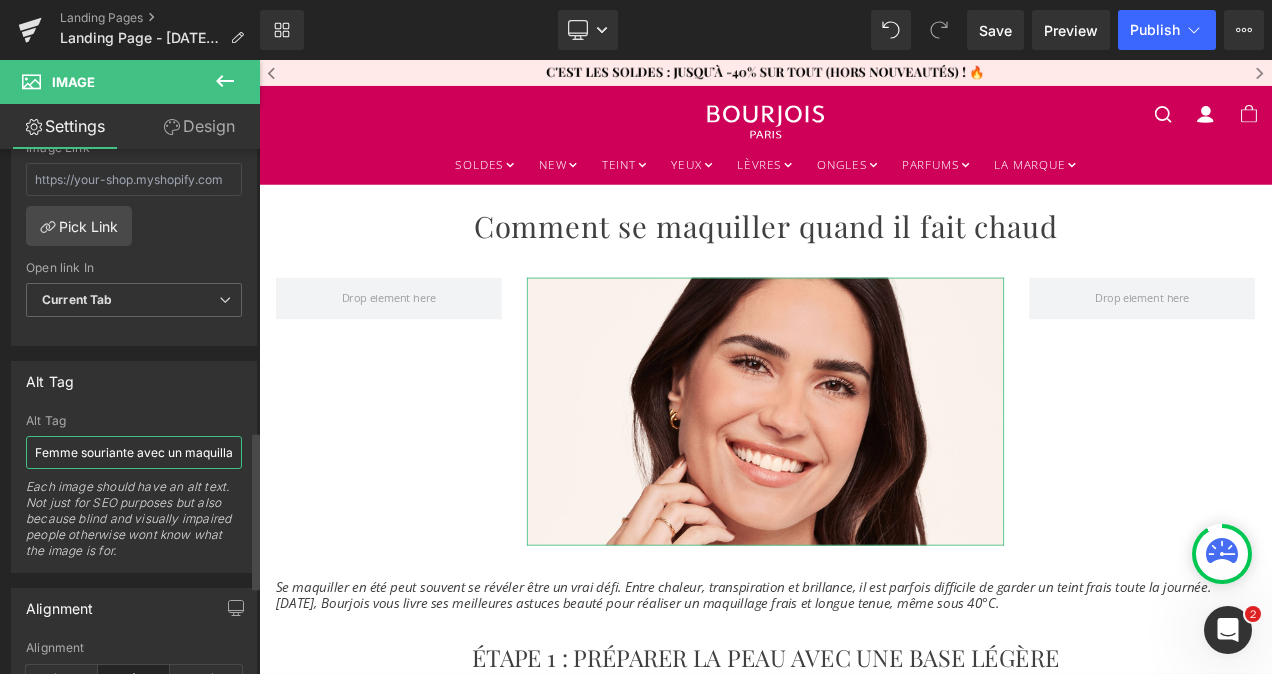 scroll, scrollTop: 0, scrollLeft: 152, axis: horizontal 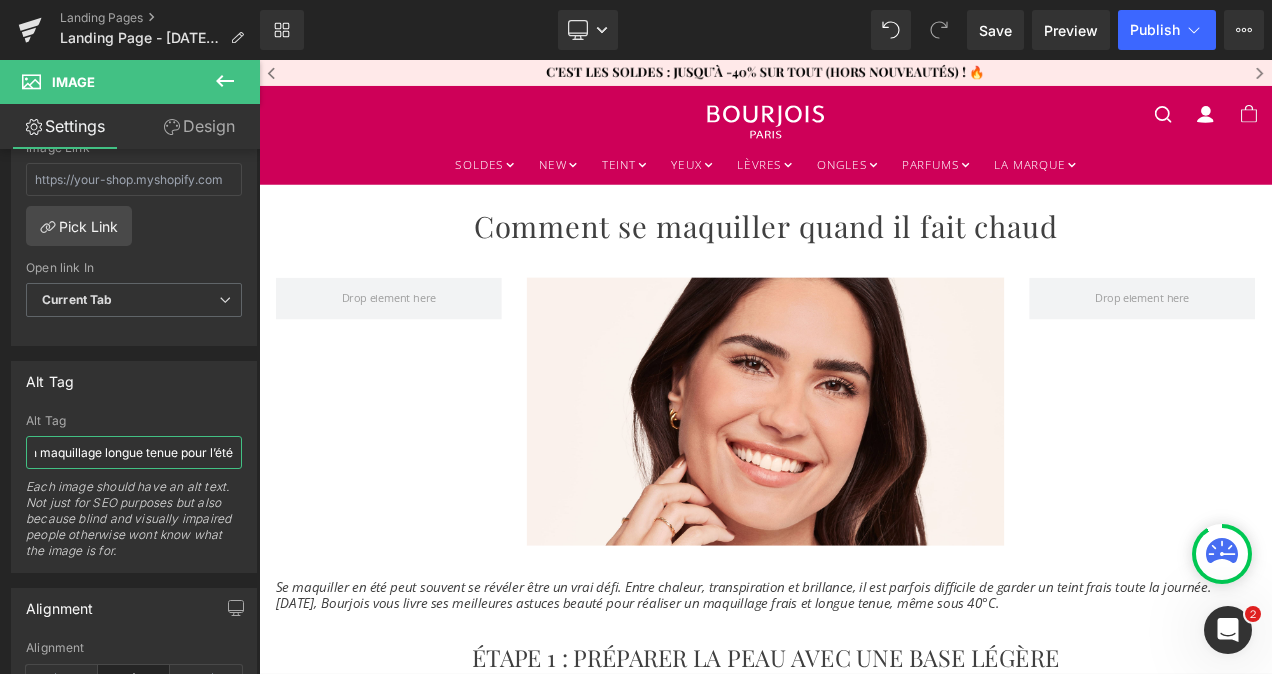 type on "Femme souriante avec un maquillage longue tenue pour l’été" 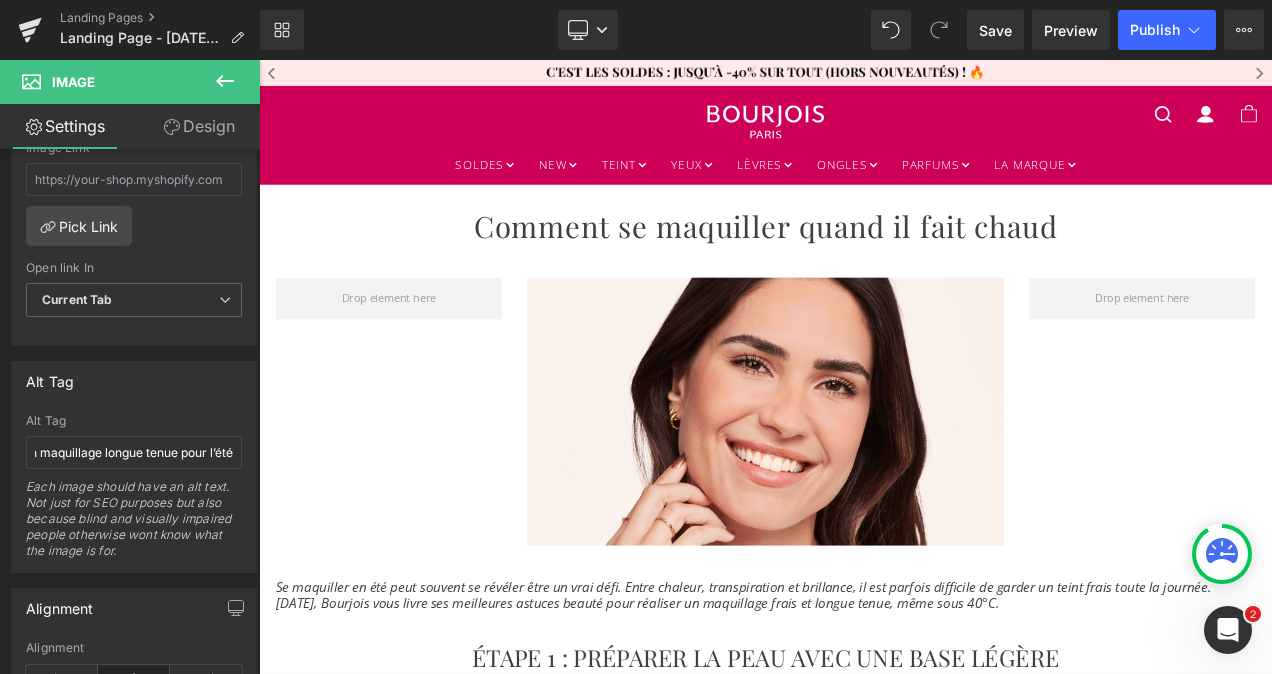 scroll, scrollTop: 0, scrollLeft: 0, axis: both 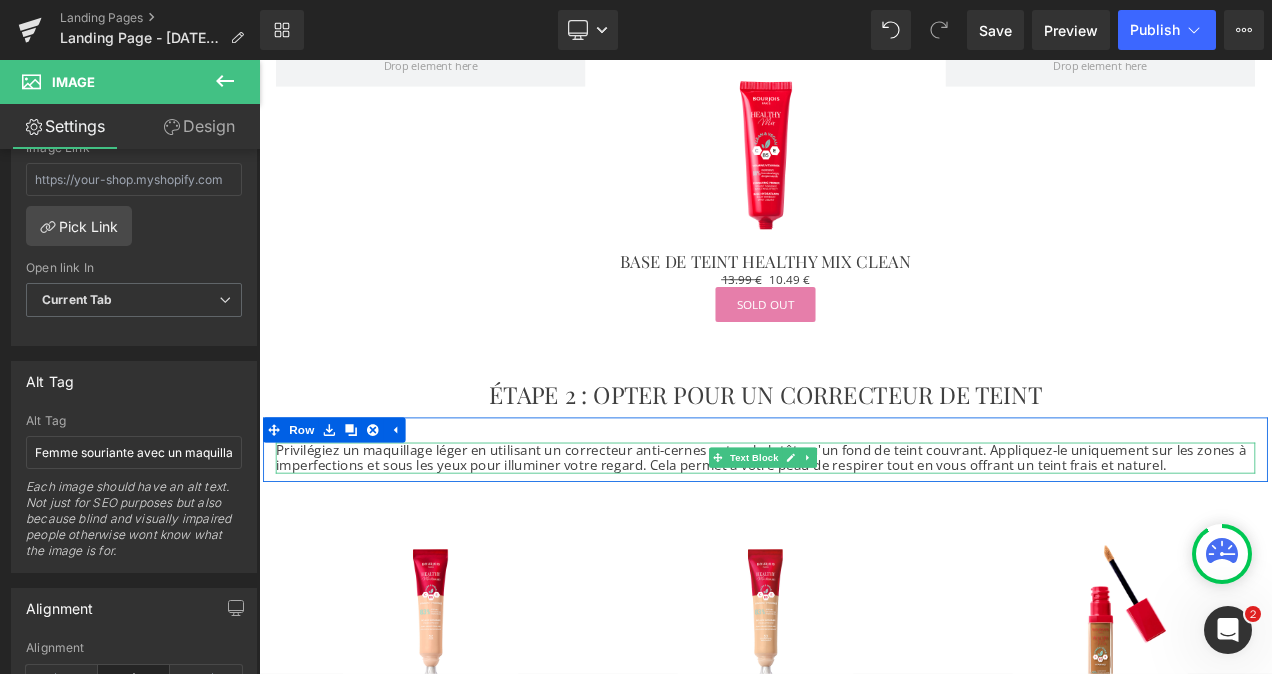 drag, startPoint x: 741, startPoint y: 521, endPoint x: 756, endPoint y: 522, distance: 15.033297 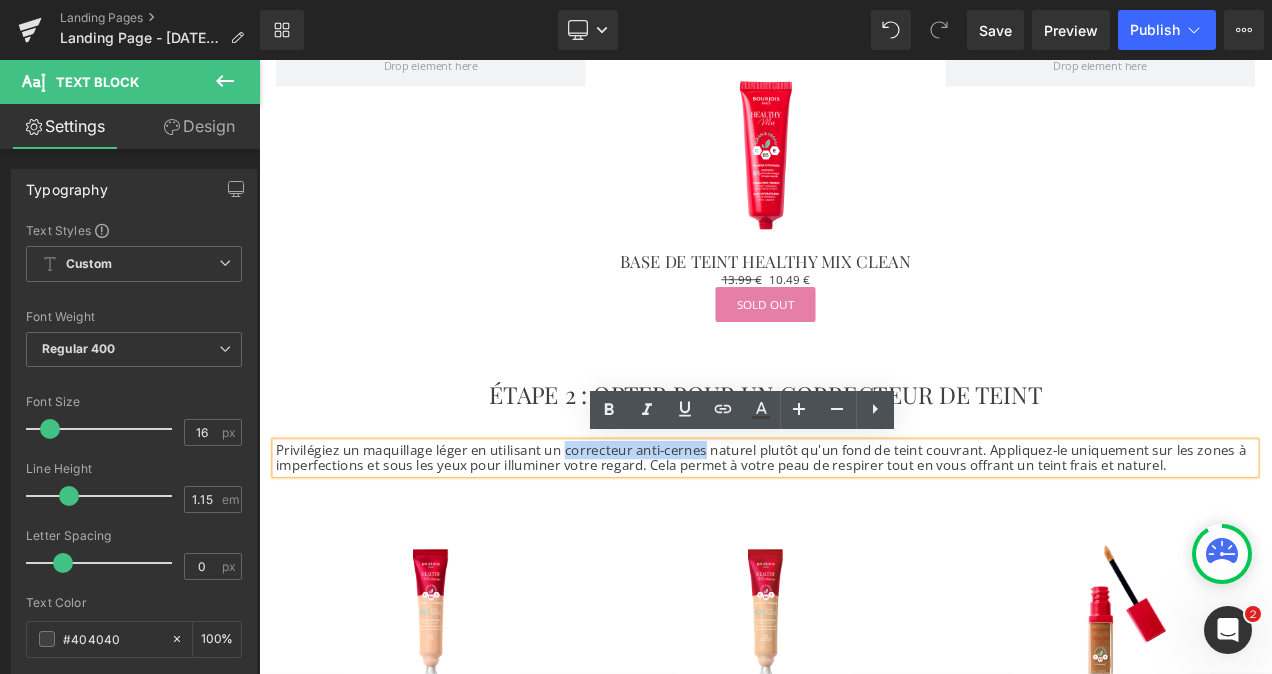 drag, startPoint x: 777, startPoint y: 526, endPoint x: 613, endPoint y: 525, distance: 164.00305 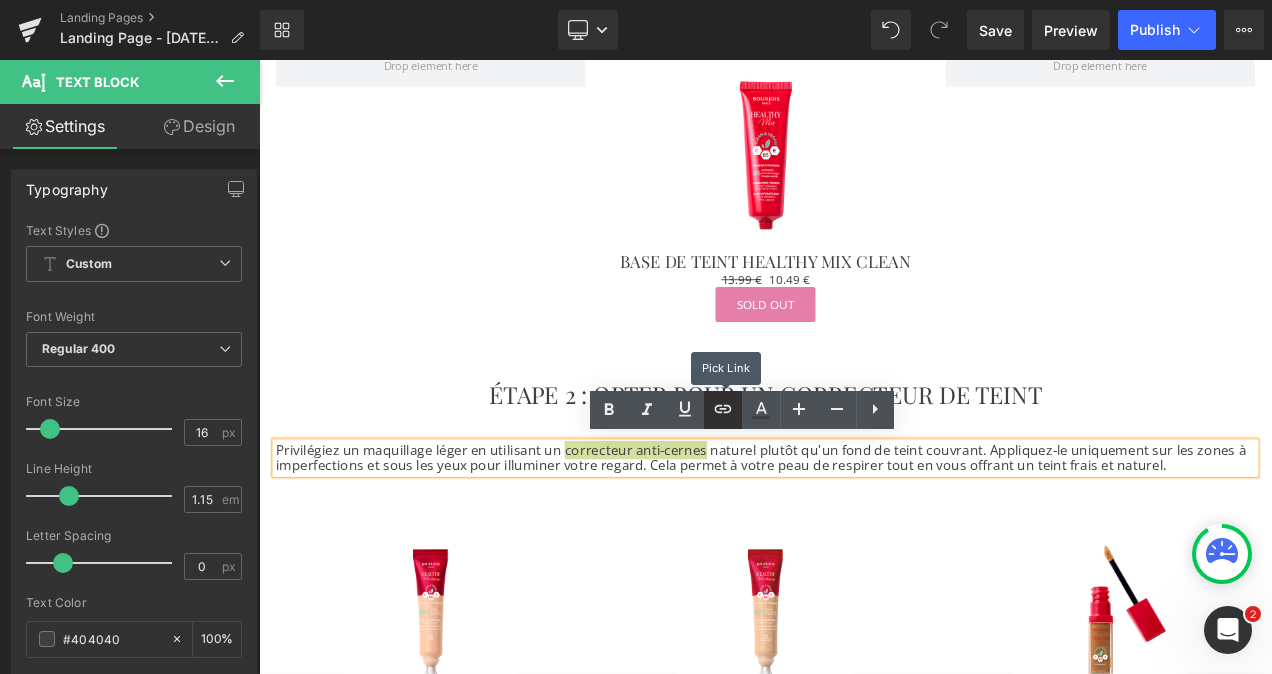 click 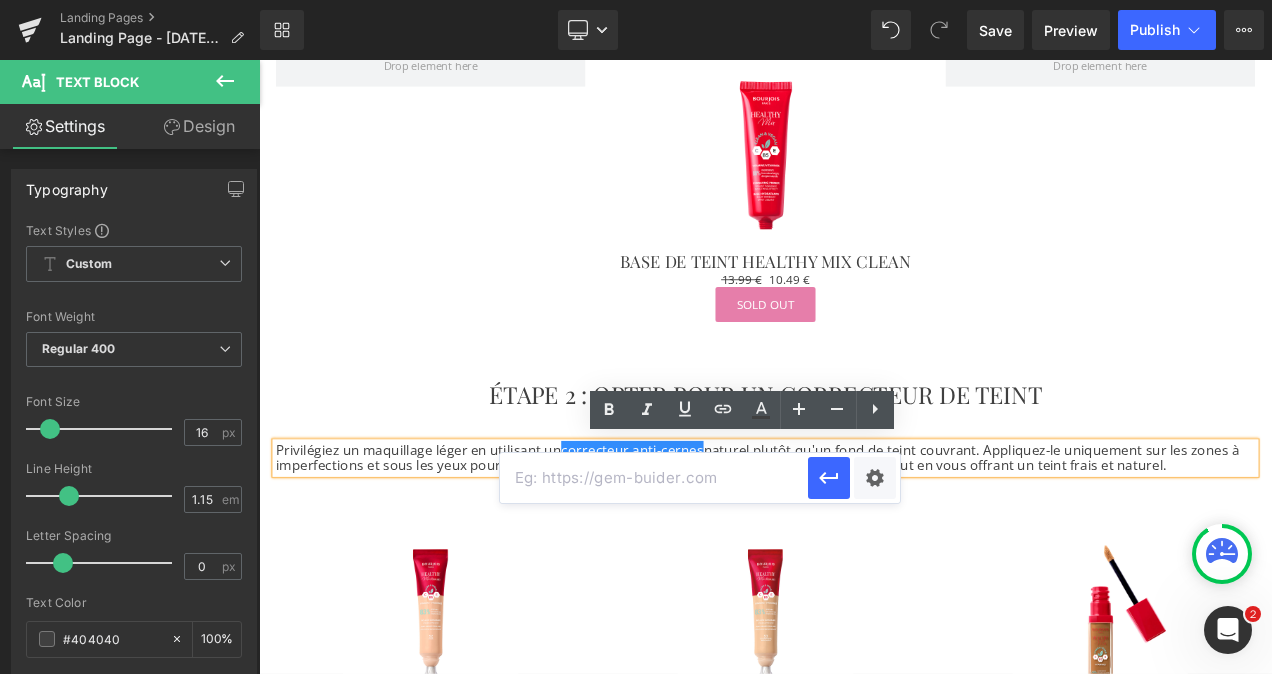 click at bounding box center (654, 478) 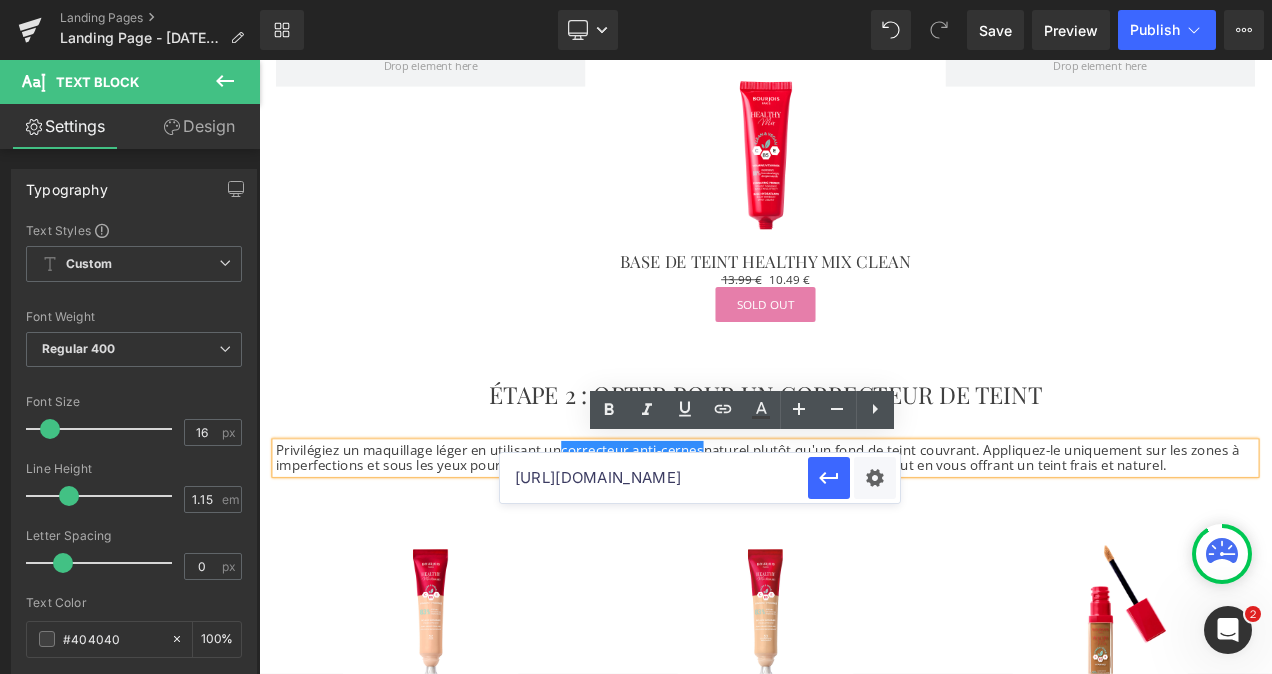 scroll, scrollTop: 0, scrollLeft: 112, axis: horizontal 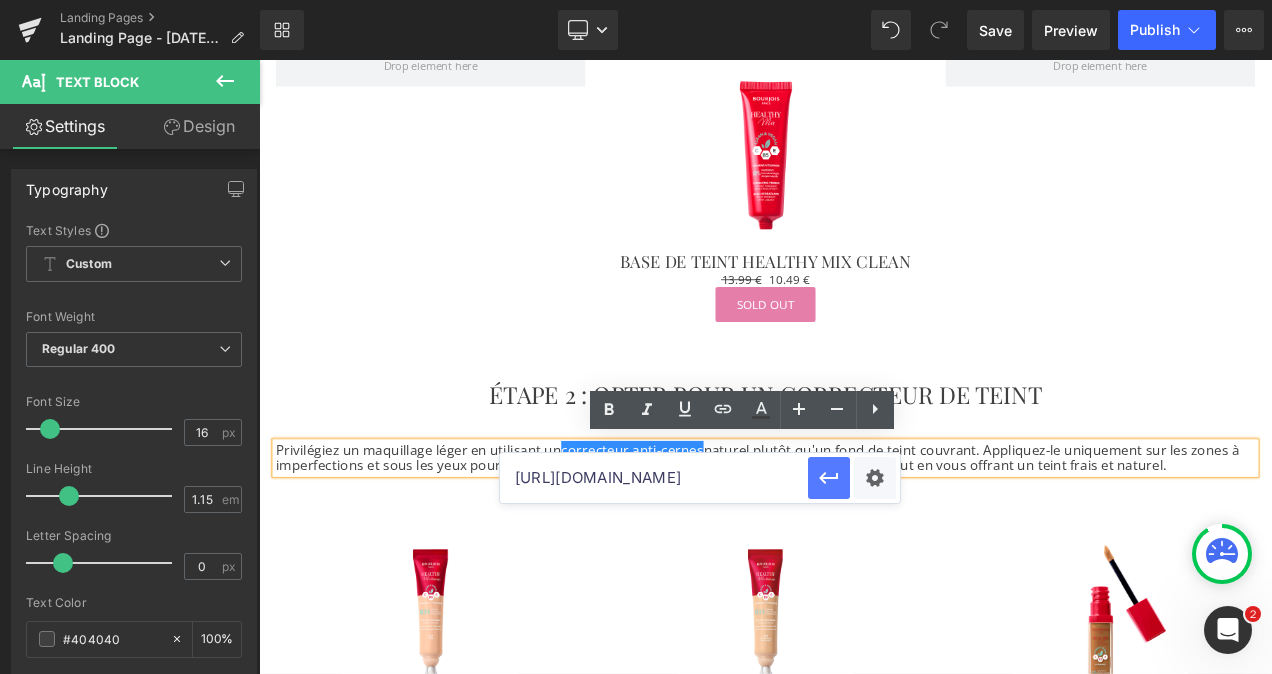 type on "[URL][DOMAIN_NAME]" 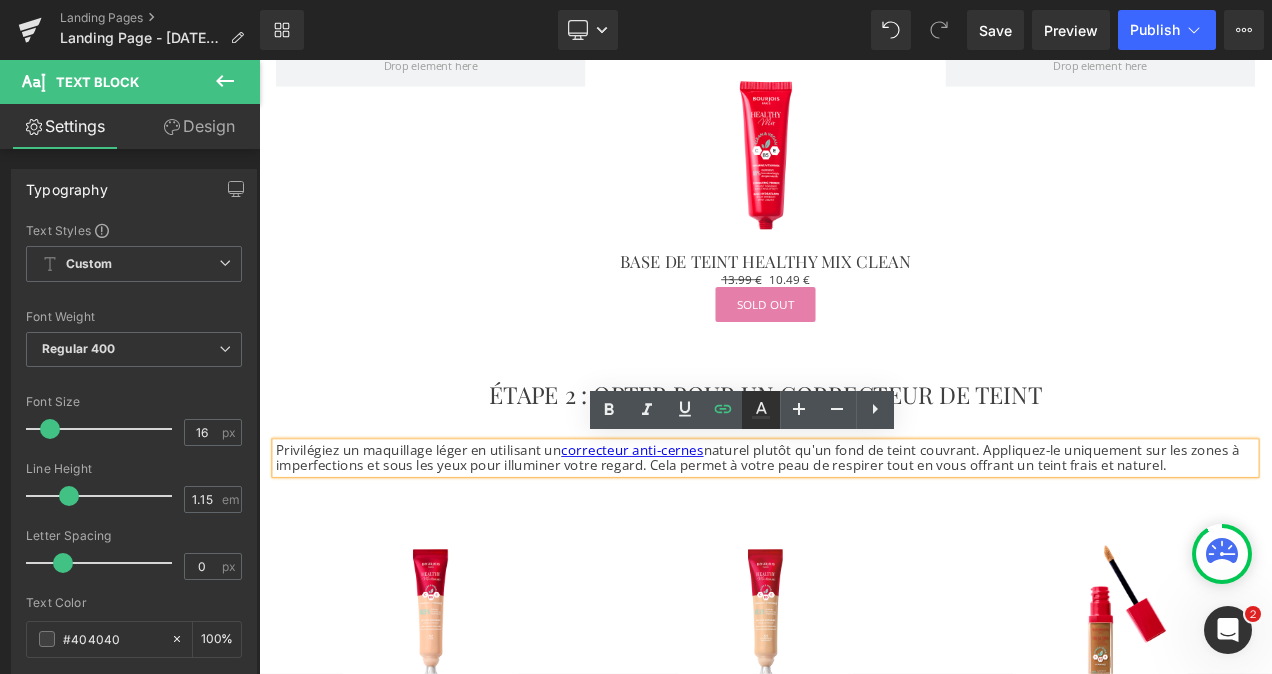 click 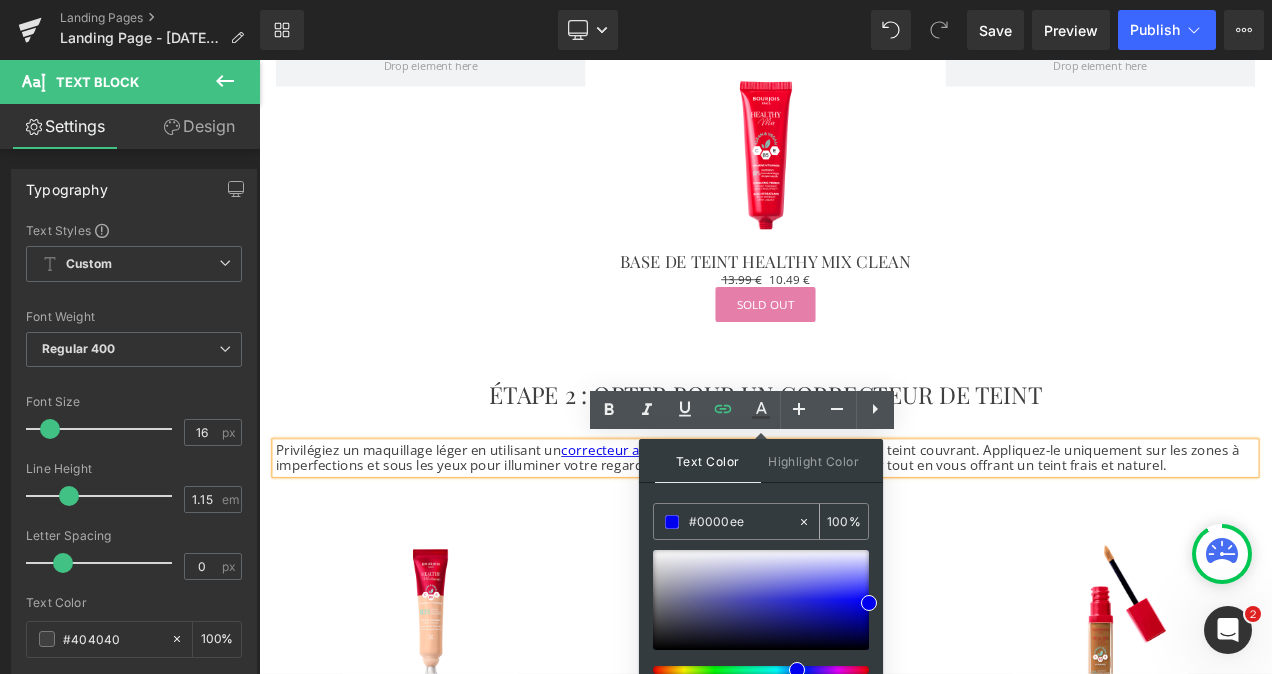 drag, startPoint x: 748, startPoint y: 518, endPoint x: 656, endPoint y: 520, distance: 92.021736 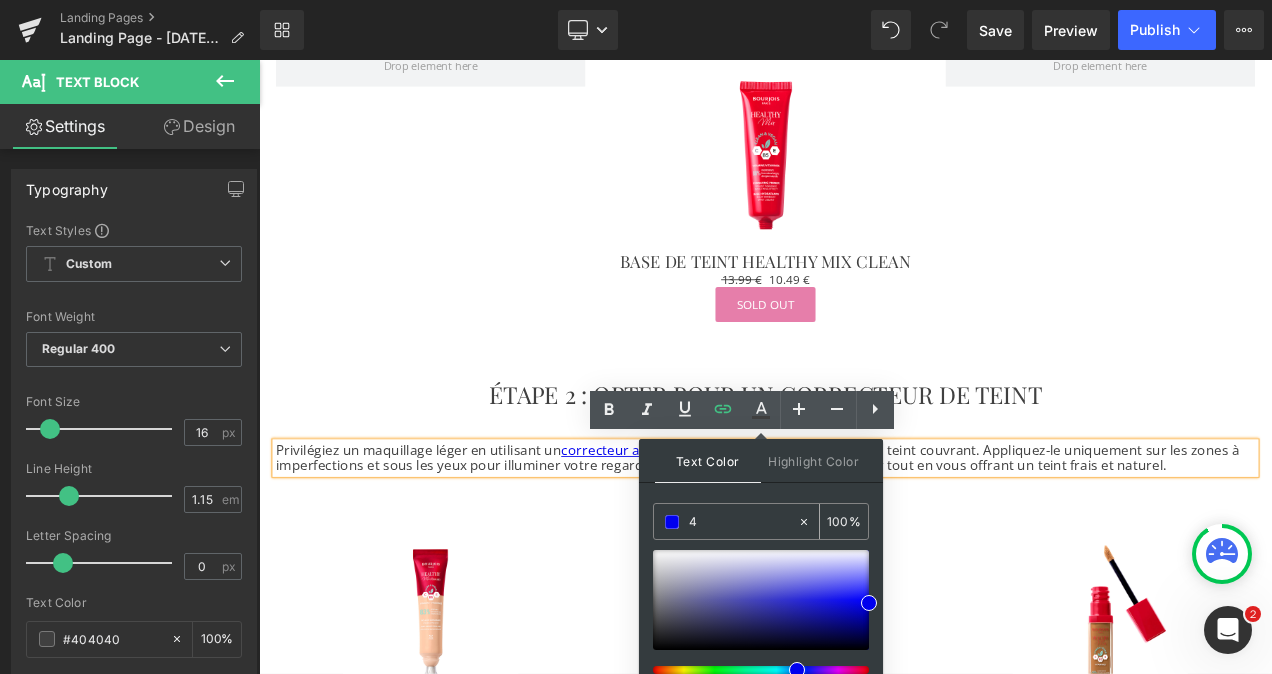 type on "0" 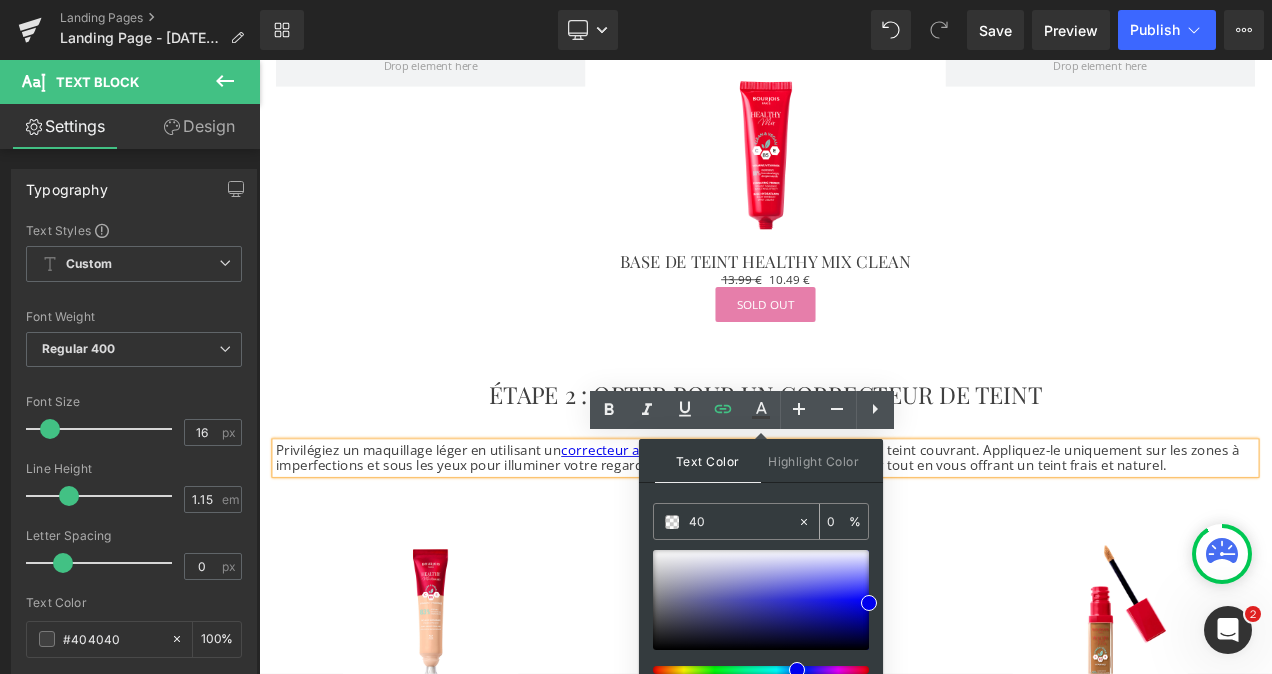 type on "404" 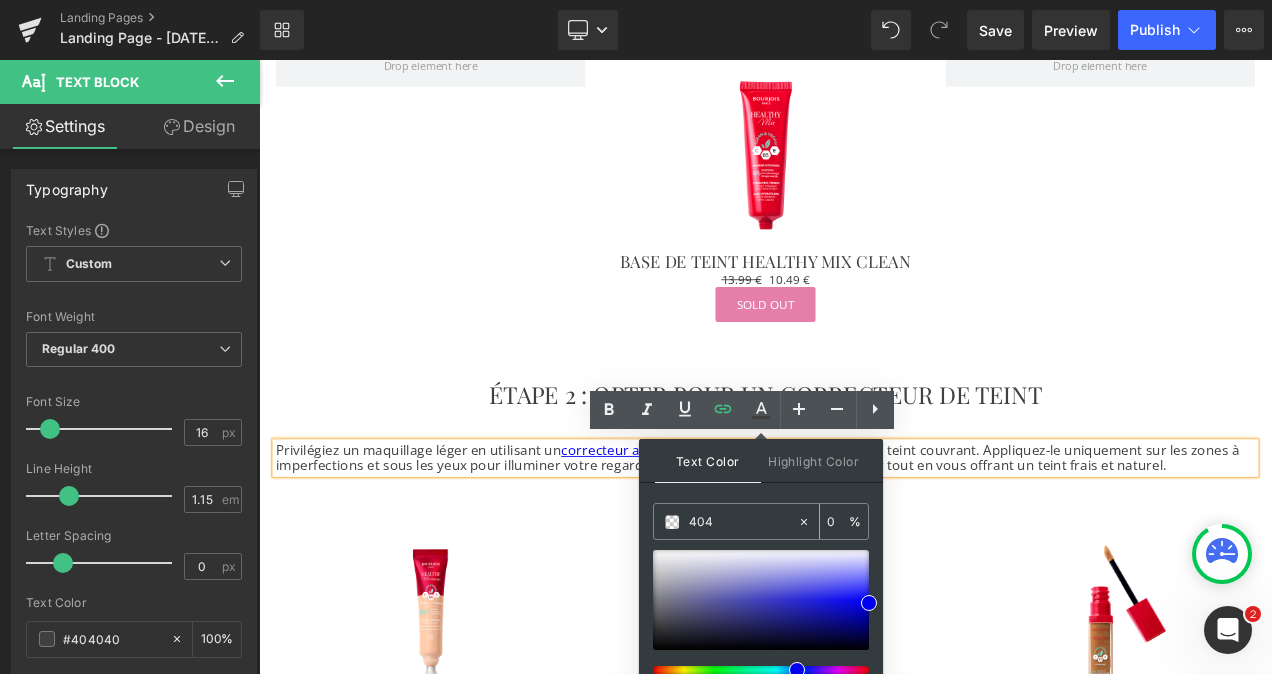 type on "100" 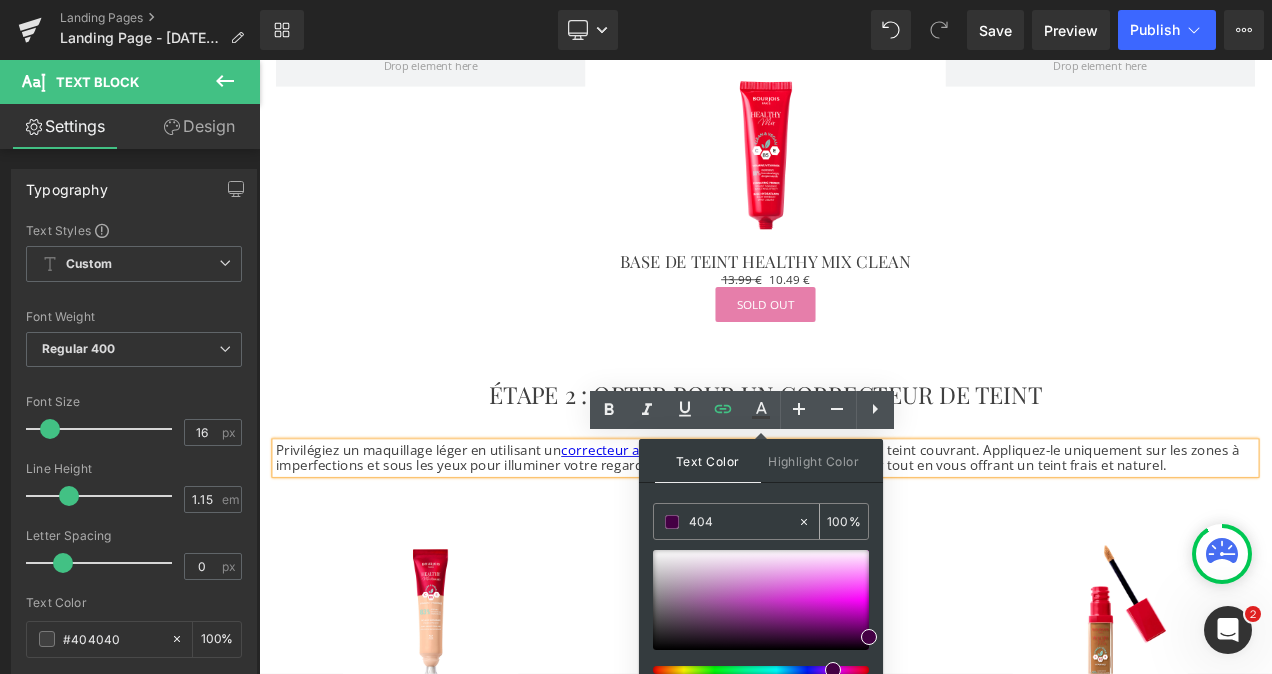 type on "4040" 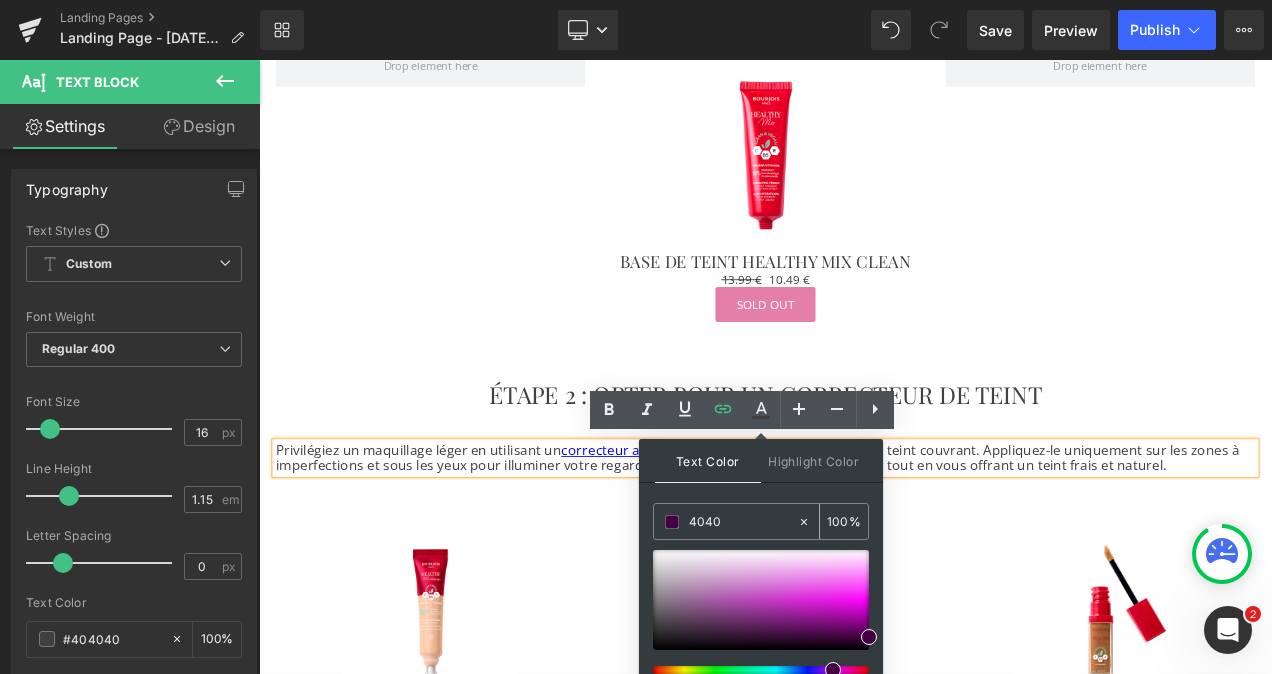 type on "0" 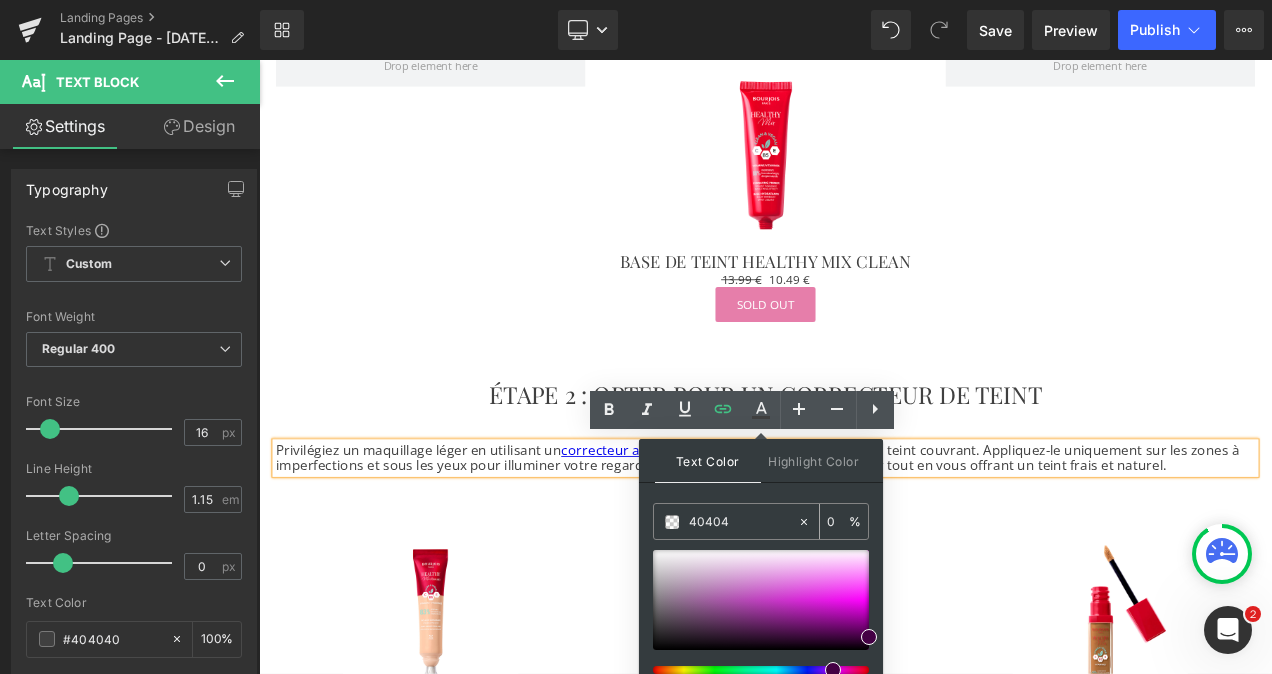 type on "404040" 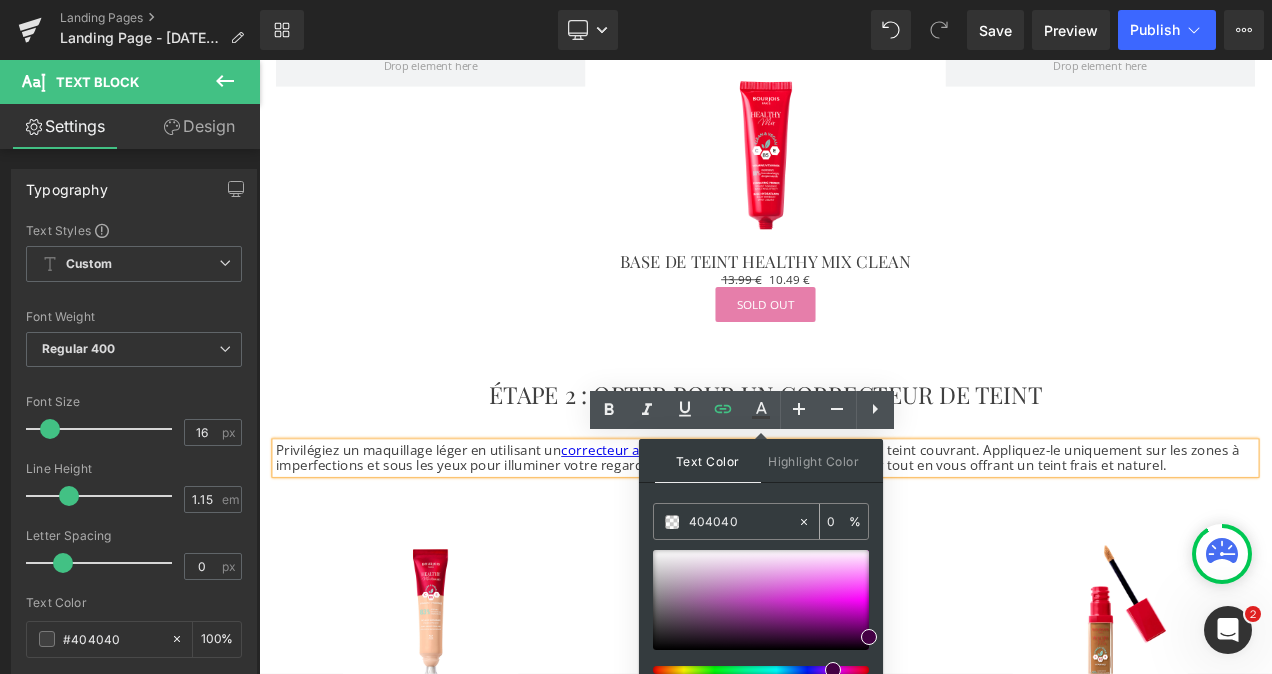 type on "100" 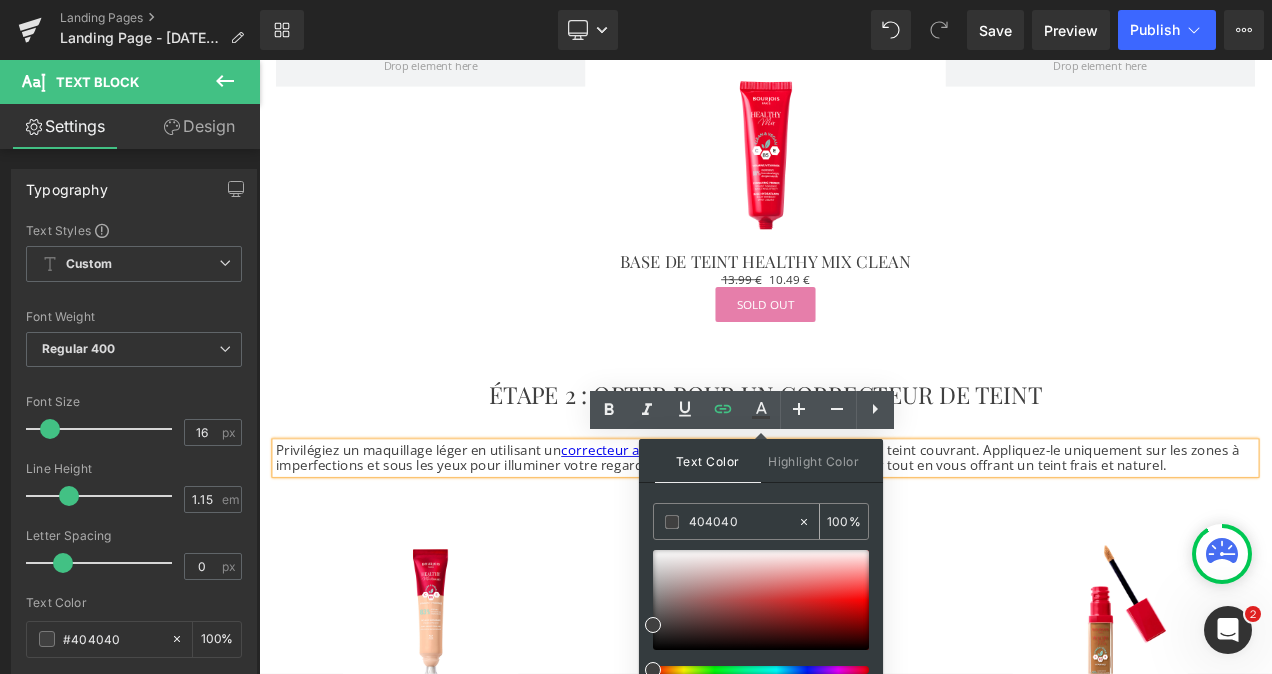 type on "#404040" 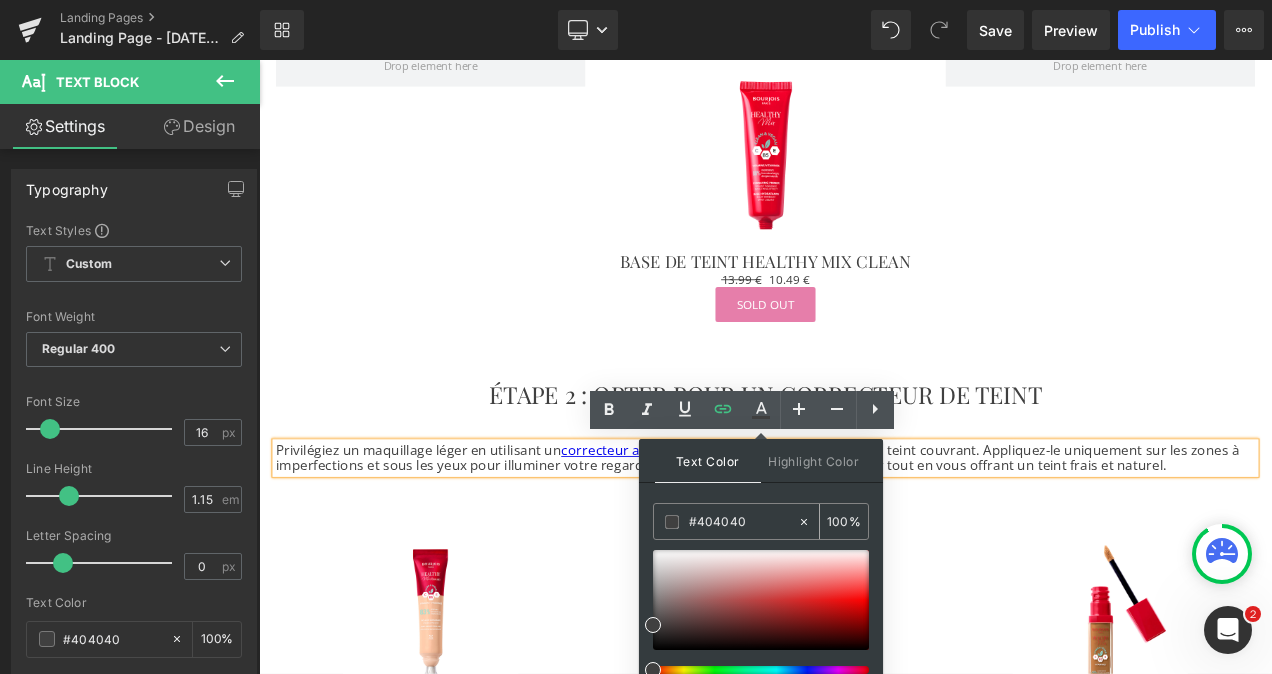 click at bounding box center [672, 522] 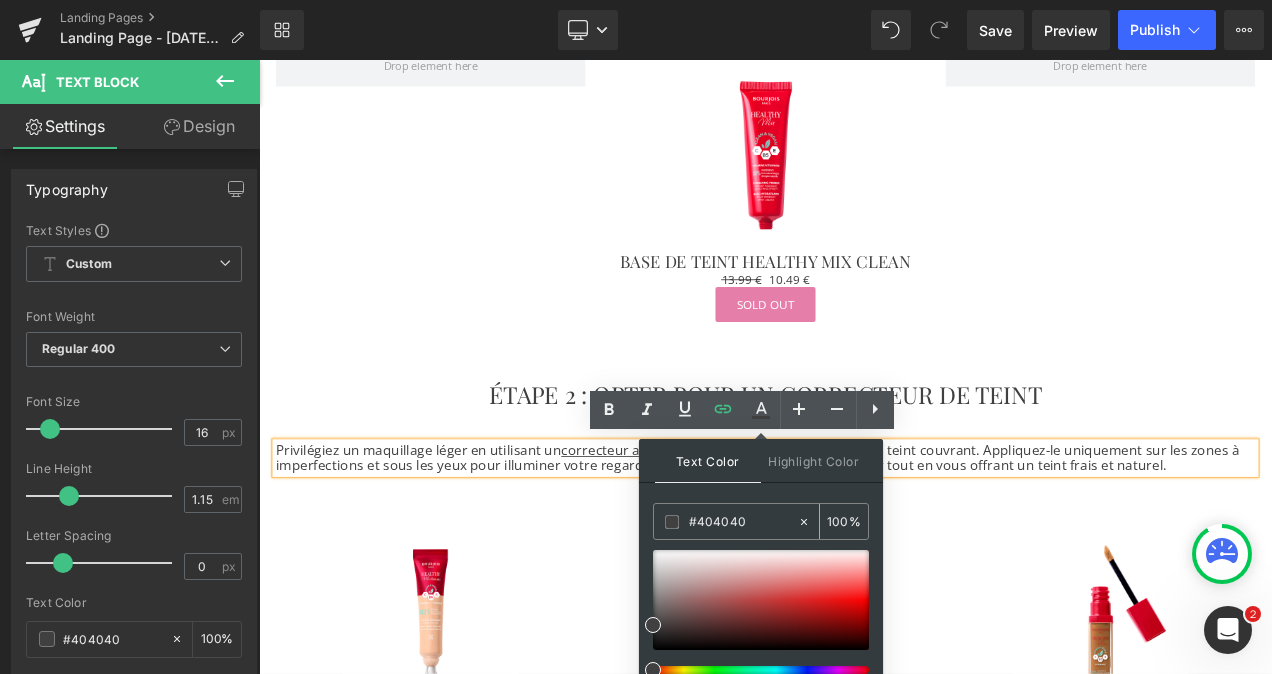 click at bounding box center [672, 522] 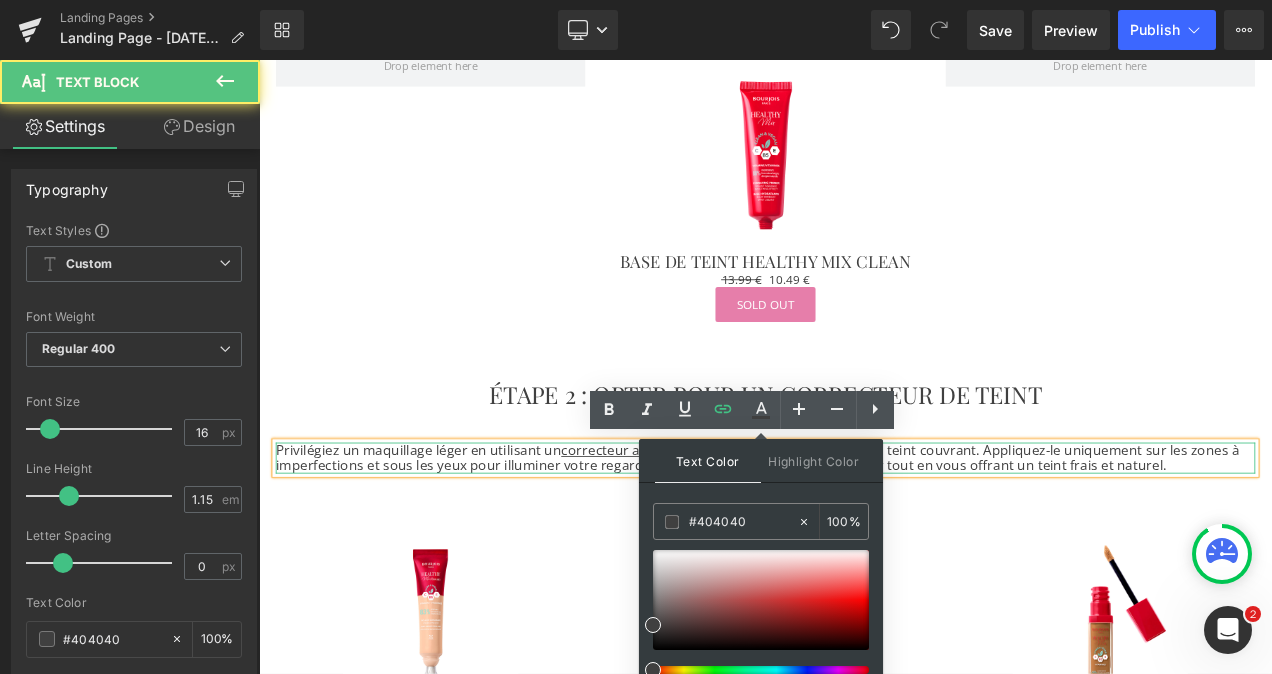 click on "Privilégiez un maquillage léger en utilisant un  correcteur anti-cernes  naturel plutôt qu'un fond de teint couvrant. Appliquez-le uniquement sur les zones à imperfections et sous les yeux pour illuminer votre regard. Cela permet à votre peau de respirer tout en vous offrant un teint frais et naturel." at bounding box center (864, 535) 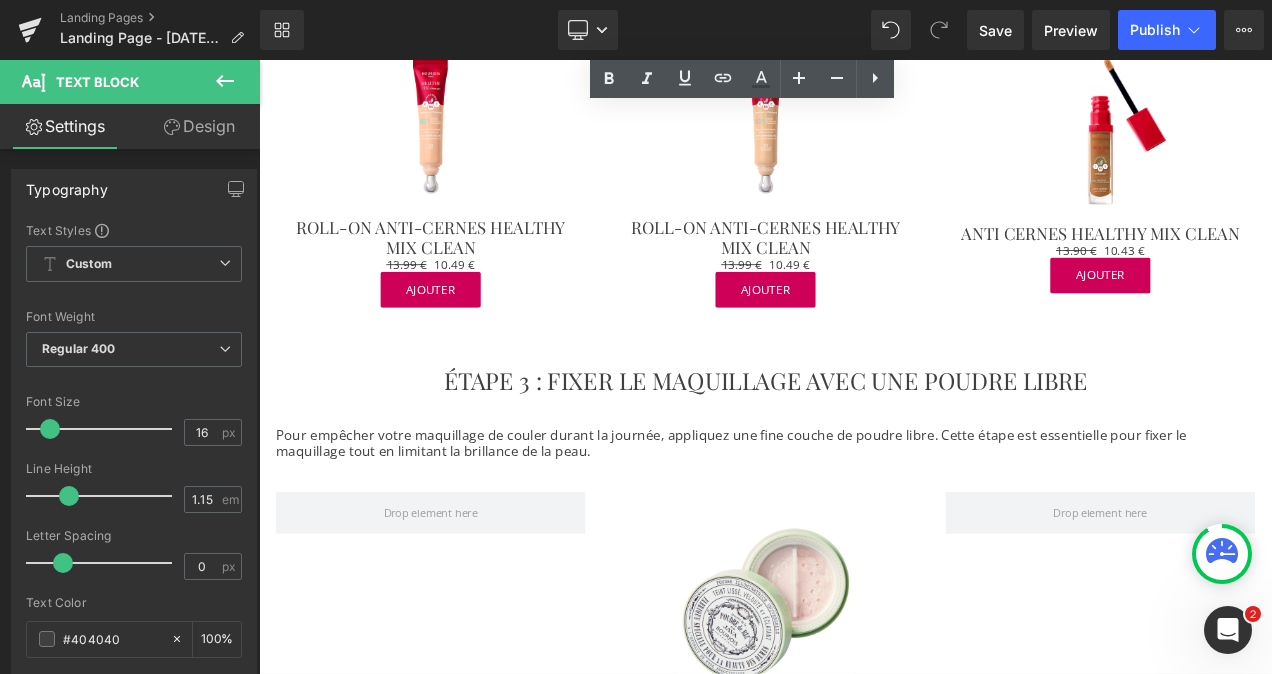 scroll, scrollTop: 1452, scrollLeft: 0, axis: vertical 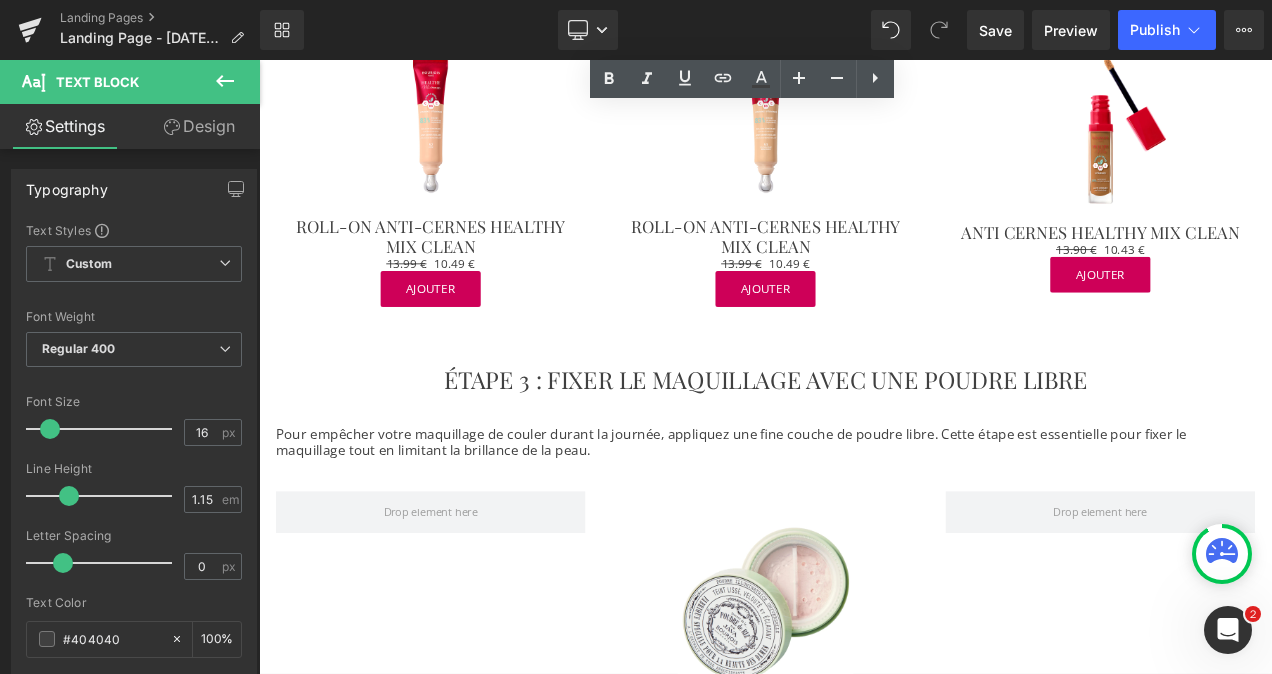 click on "Pour empêcher votre maquillage de couler durant la journée, appliquez une fine couche de poudre libre. Cette étape est essentielle pour fixer le maquillage tout en limitant la brillance de la peau." at bounding box center (864, 516) 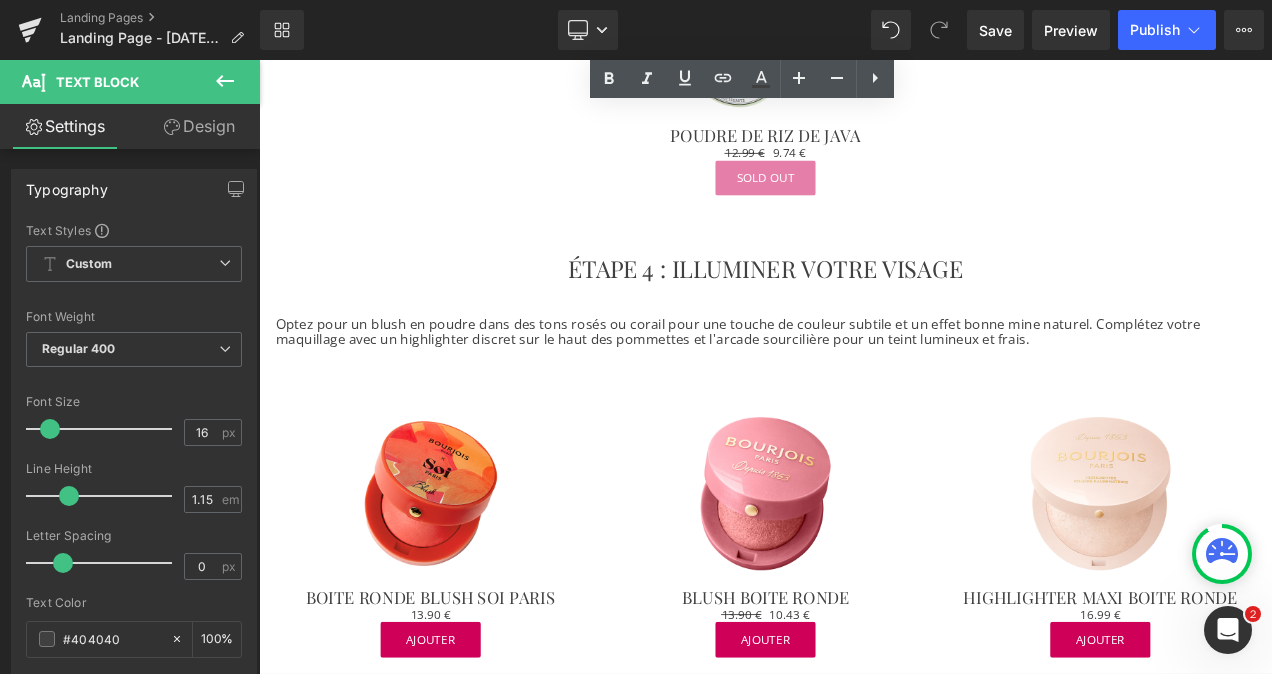 scroll, scrollTop: 2139, scrollLeft: 0, axis: vertical 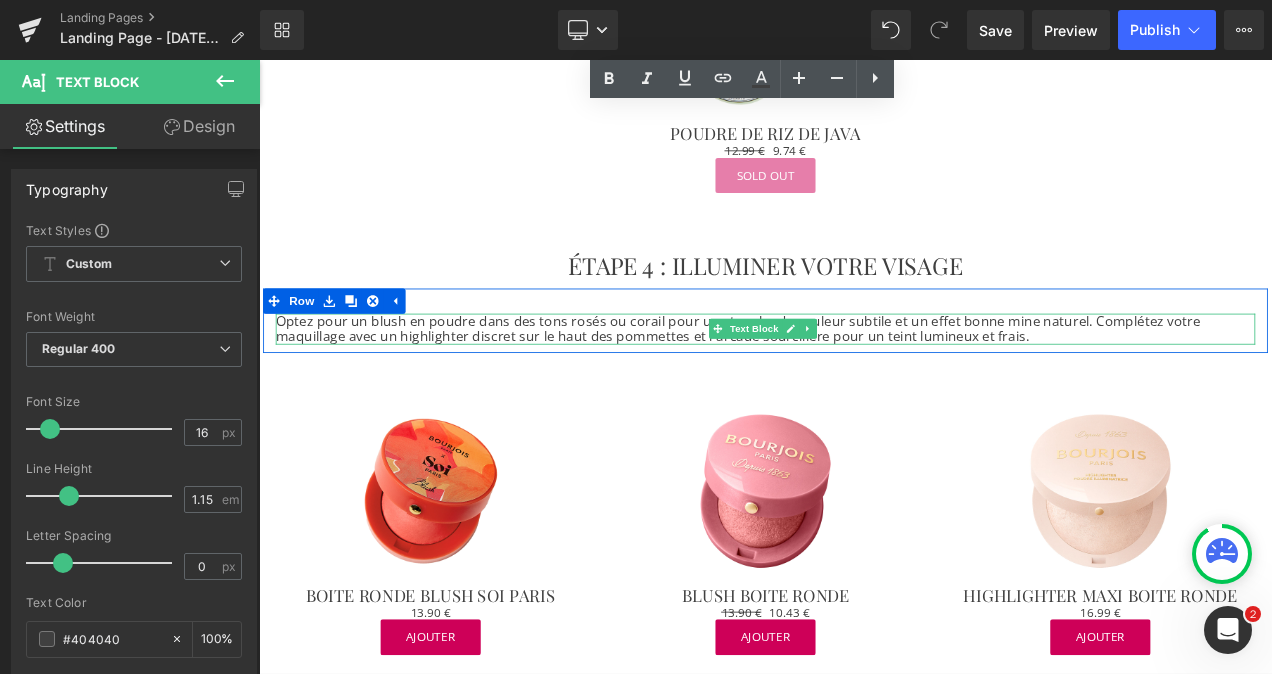 click on "Optez pour un blush en poudre dans des tons rosés ou corail pour une touche de couleur subtile et un effet bonne mine naturel. Complétez votre maquillage avec un highlighter discret sur le haut des pommettes et l'arcade sourcilière pour un teint lumineux et frais." at bounding box center [864, 381] 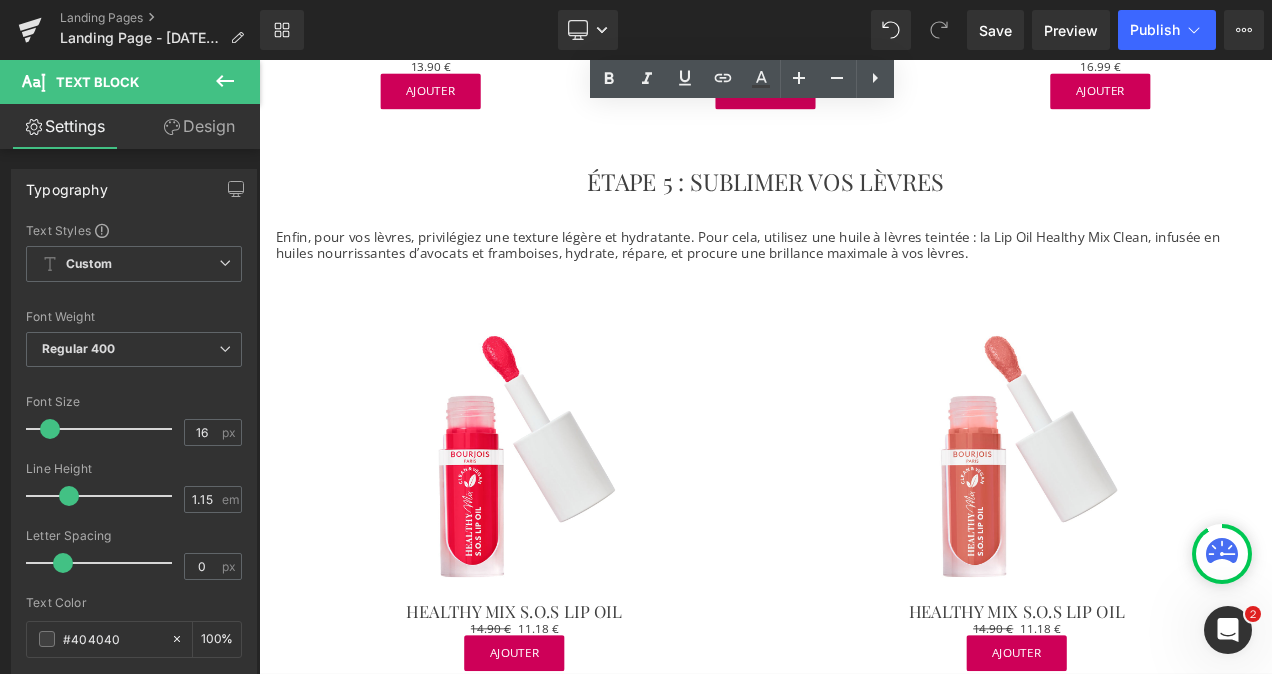 scroll, scrollTop: 2793, scrollLeft: 0, axis: vertical 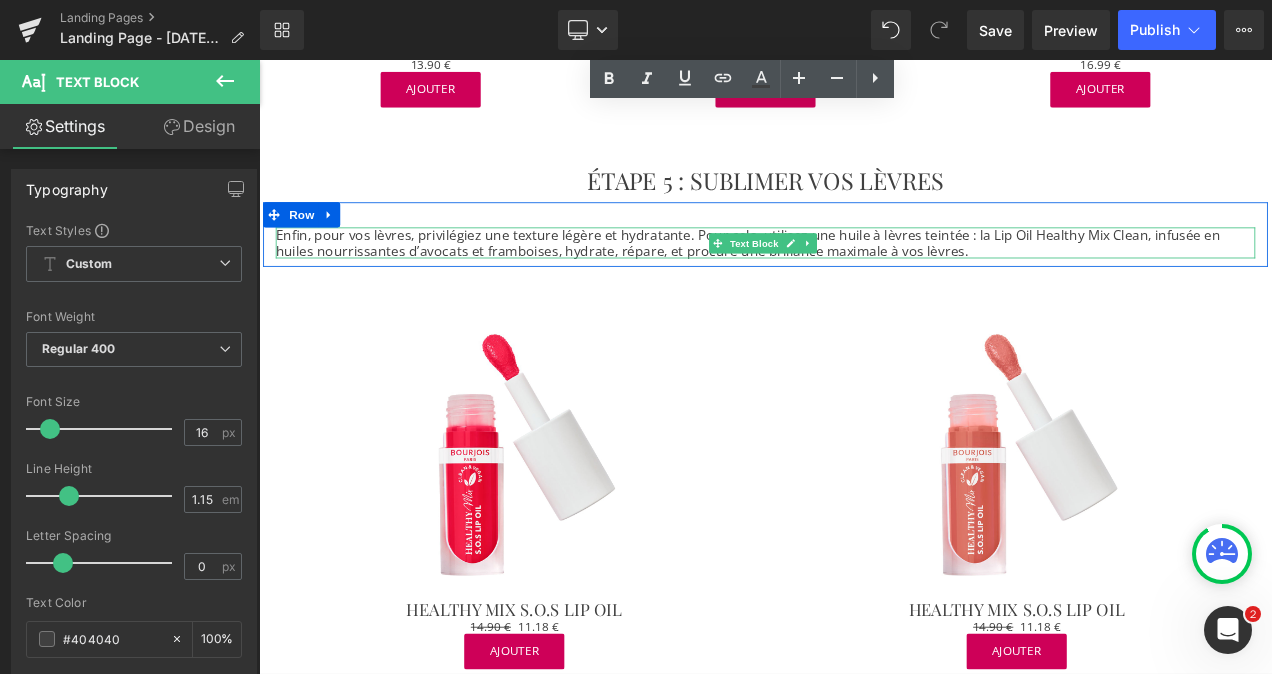 click on "Enfin, pour vos lèvres, privilégiez une texture légère et hydratante. Pour cela, utilisez une huile à lèvres teintée : la Lip Oil Healthy Mix Clean, infusée en huiles nourrissantes d’avocats et framboises, hydrate, répare, et procure une brillance maximale à vos lèvres." at bounding box center [864, 278] 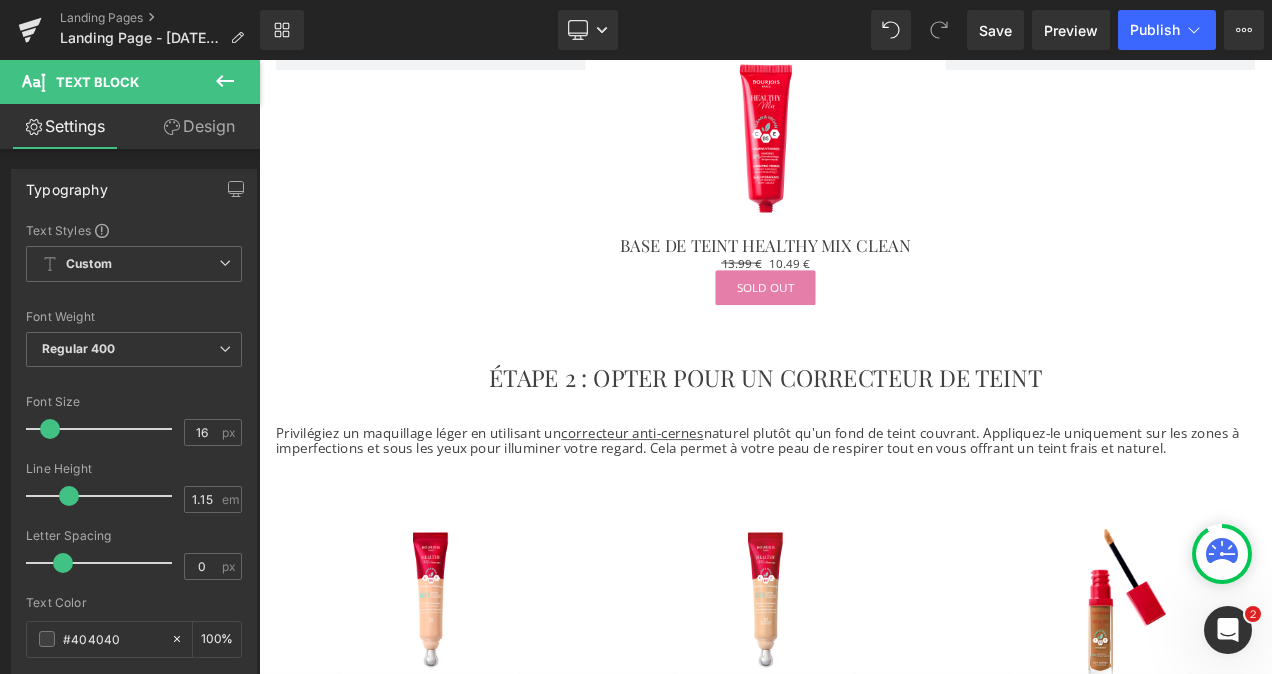 scroll, scrollTop: 887, scrollLeft: 0, axis: vertical 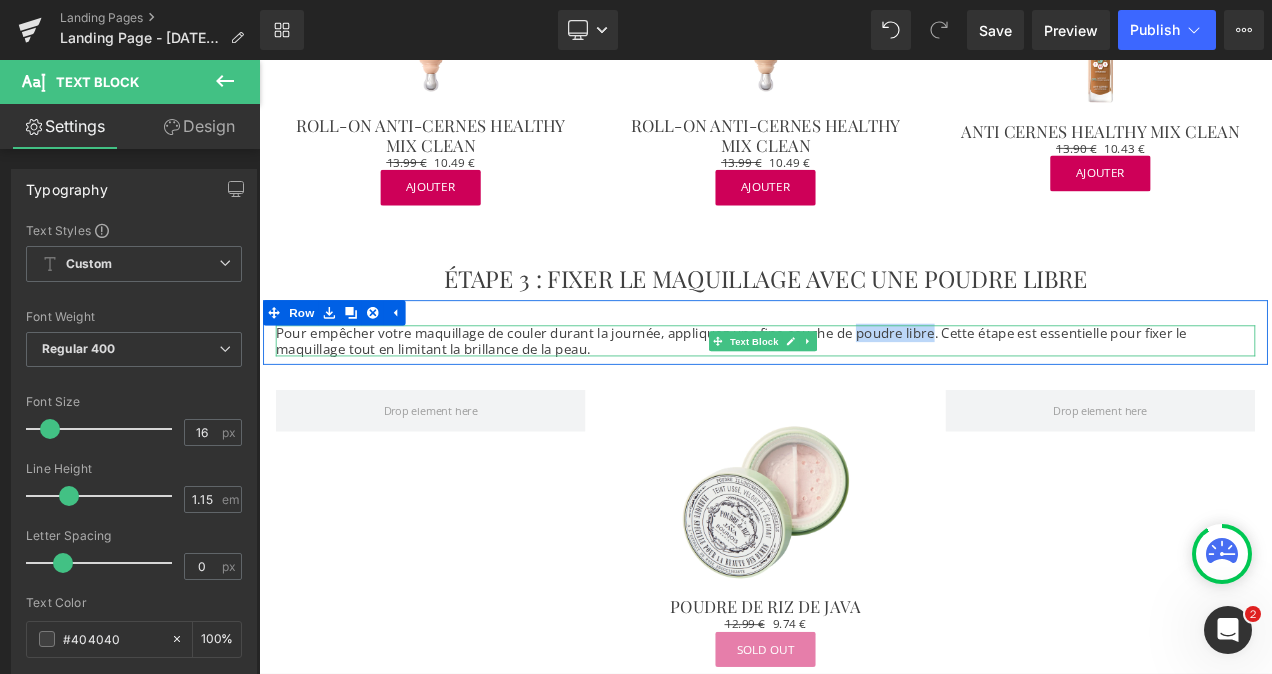 drag, startPoint x: 1047, startPoint y: 384, endPoint x: 960, endPoint y: 382, distance: 87.02299 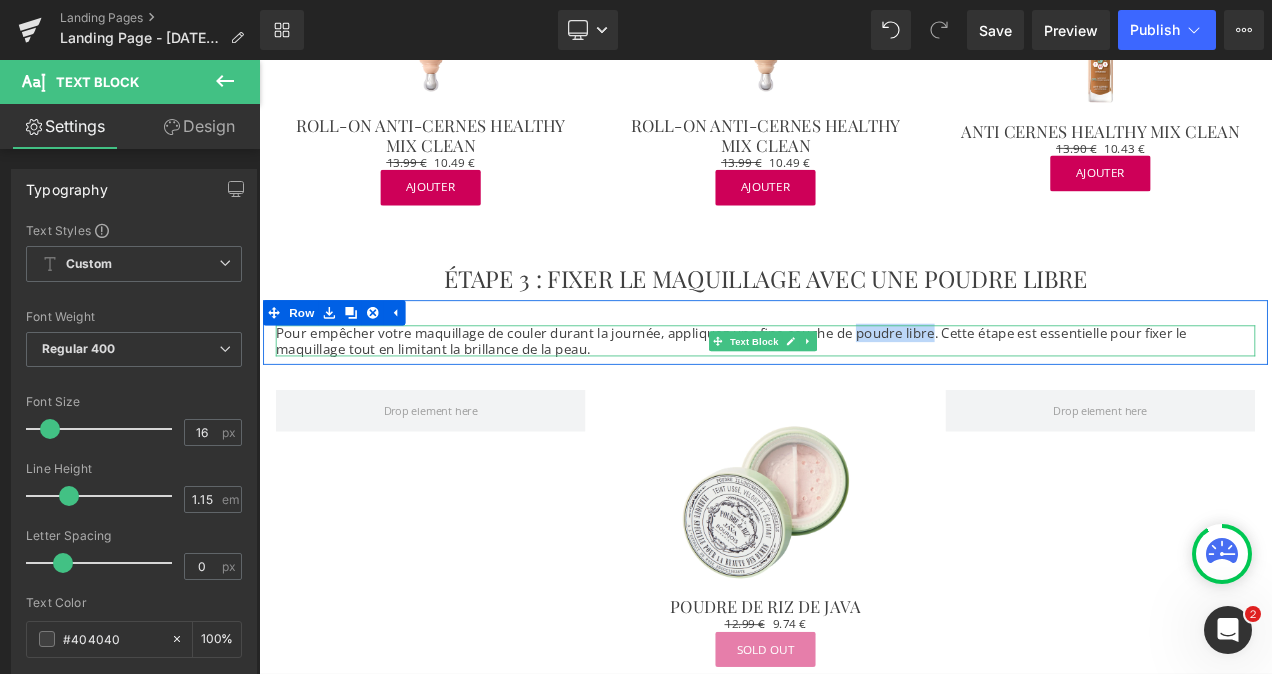click on "Pour empêcher votre maquillage de couler durant la journée, appliquez une fine couche de poudre libre. Cette étape est essentielle pour fixer le maquillage tout en limitant la brillance de la peau." at bounding box center (864, 395) 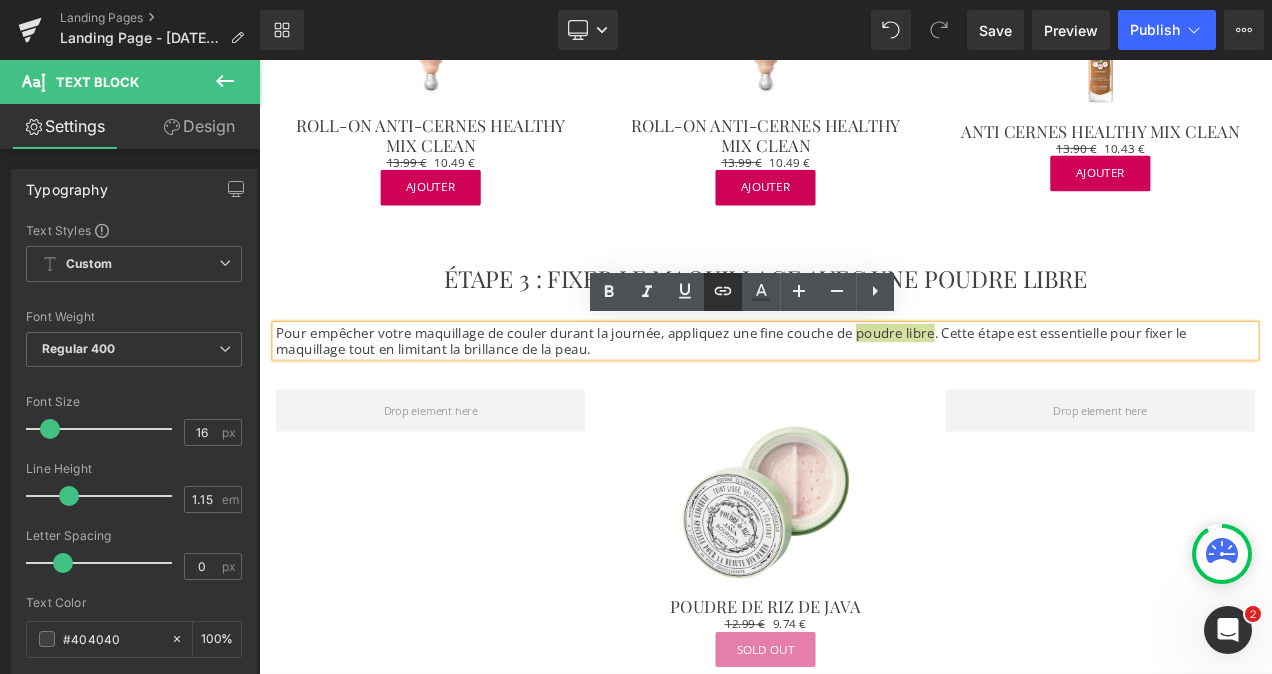 click 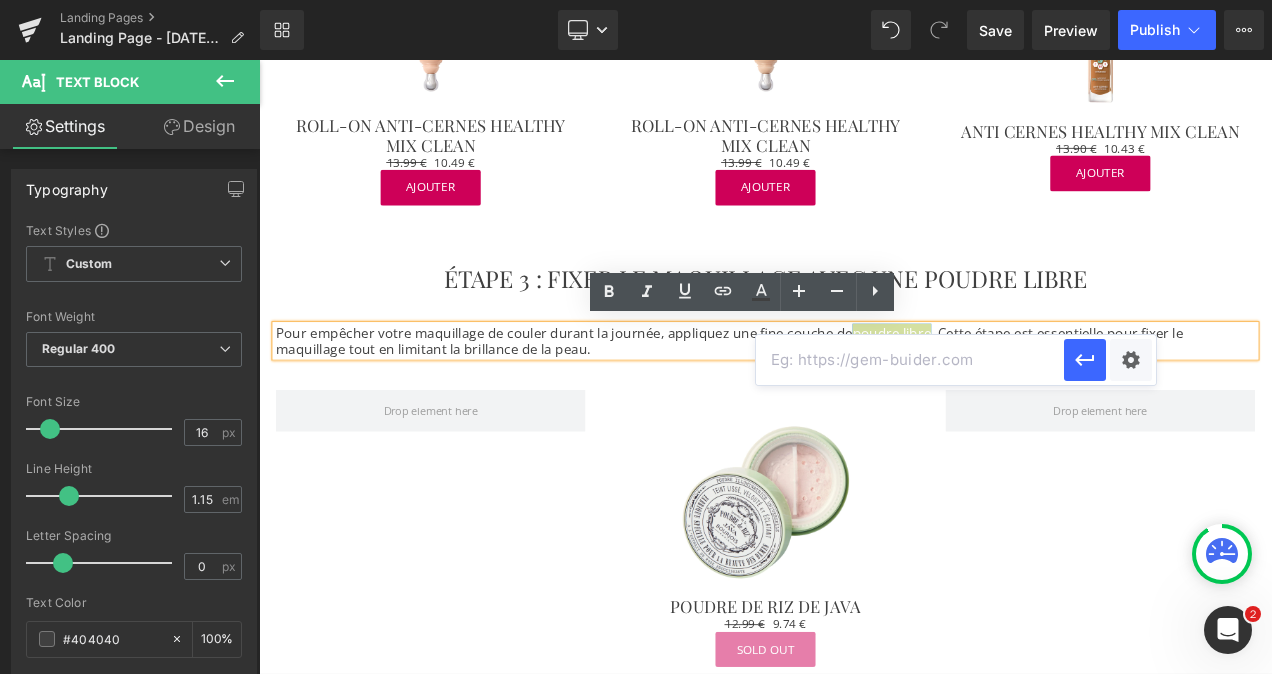 click at bounding box center [910, 360] 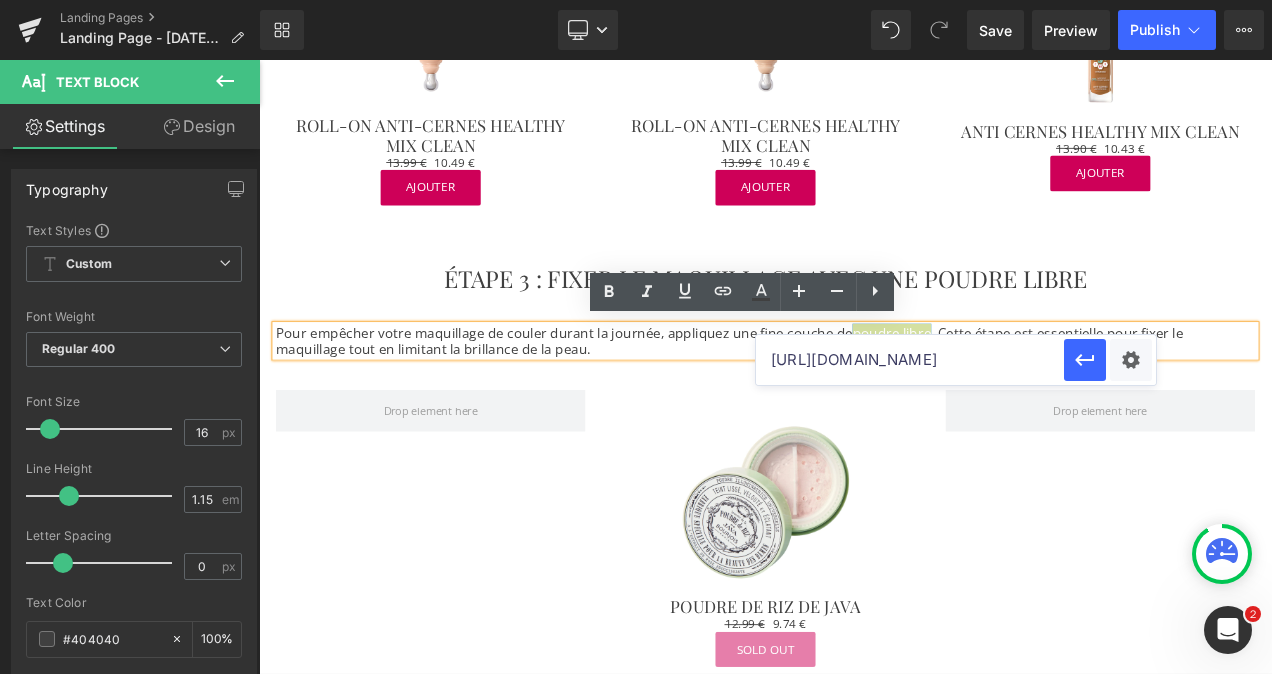 scroll, scrollTop: 0, scrollLeft: 50, axis: horizontal 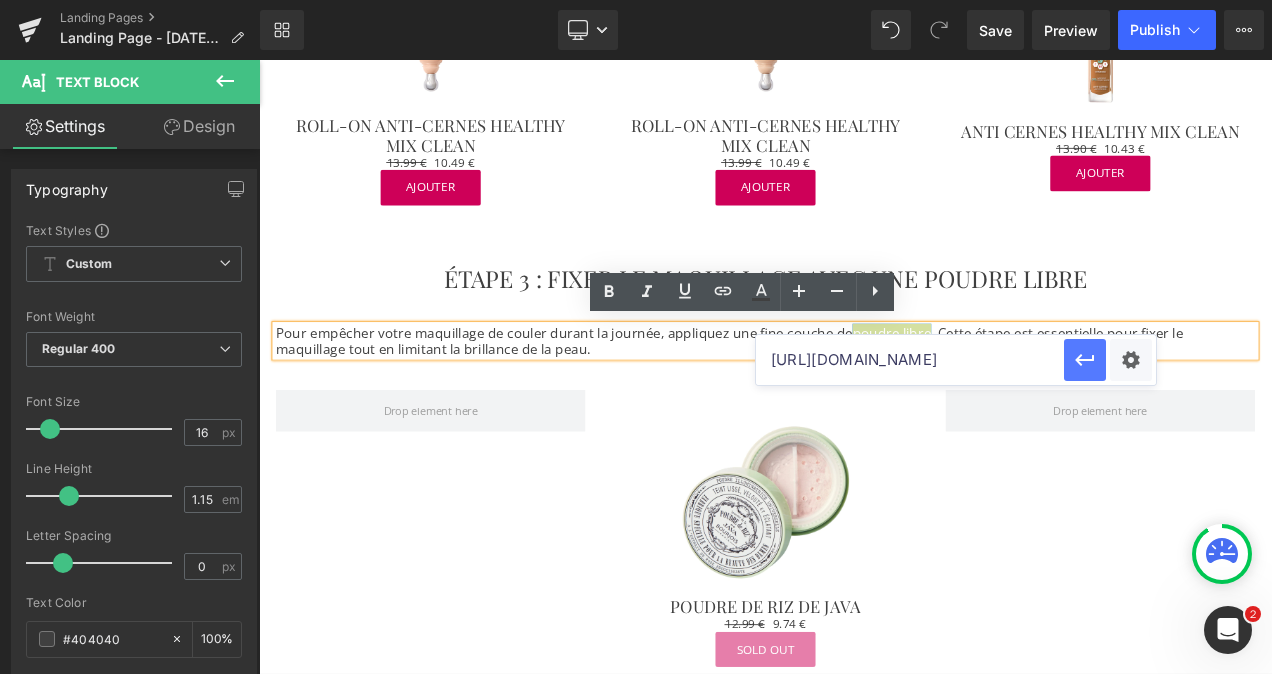 type on "[URL][DOMAIN_NAME]" 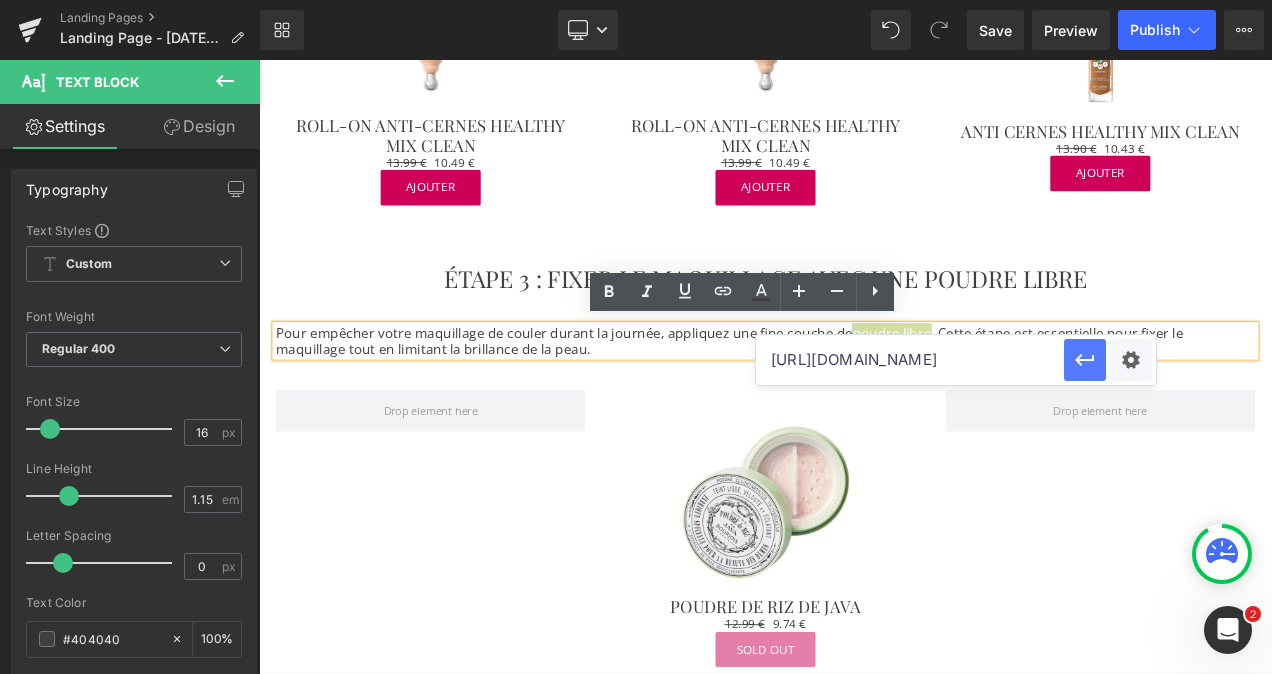 scroll, scrollTop: 0, scrollLeft: 0, axis: both 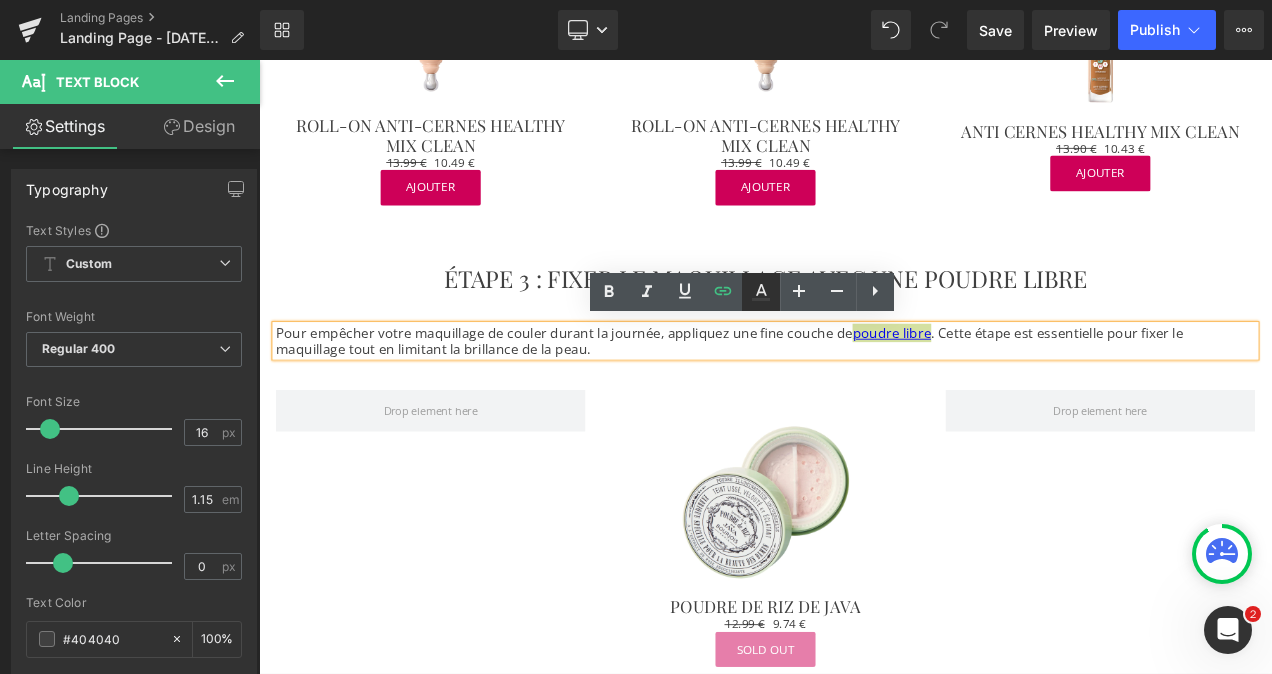 click 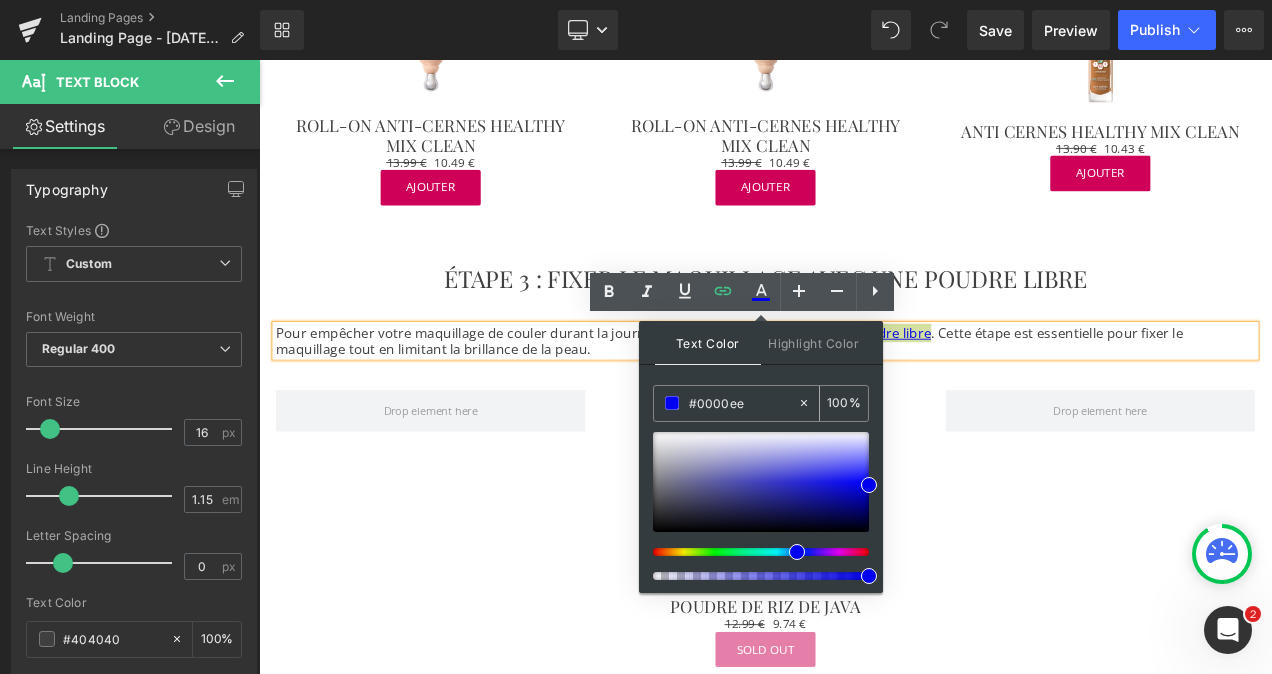 drag, startPoint x: 752, startPoint y: 394, endPoint x: 669, endPoint y: 398, distance: 83.09633 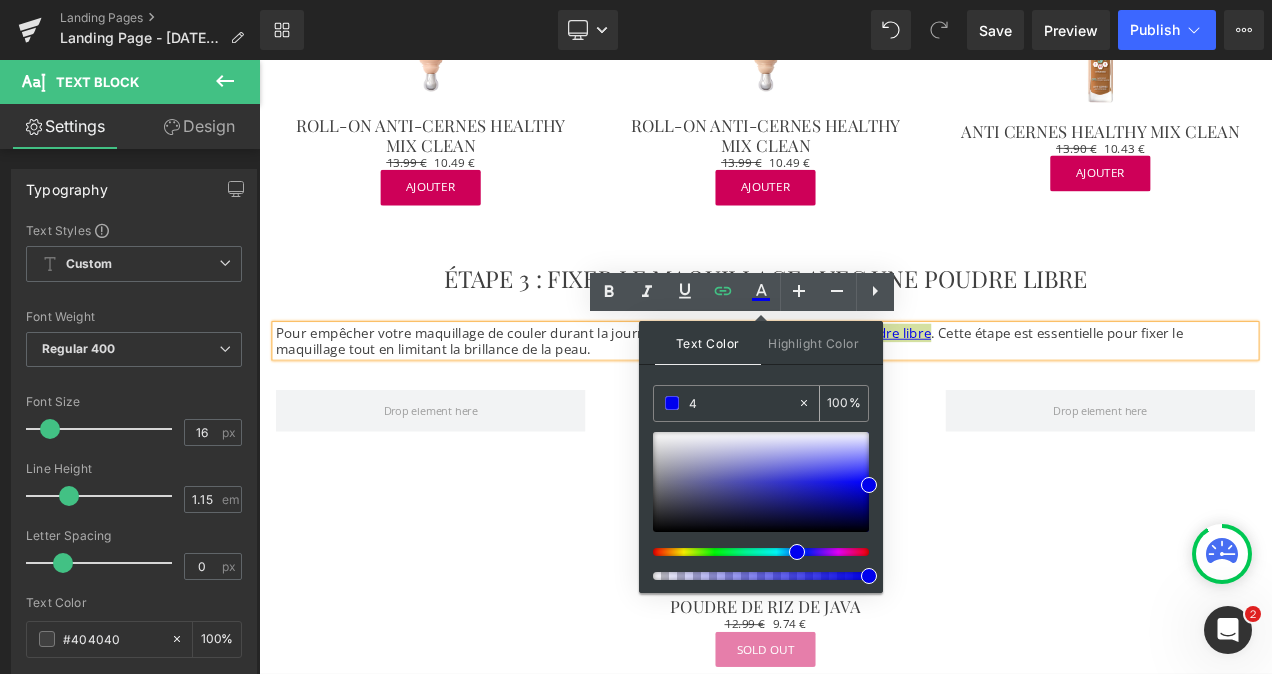type on "0" 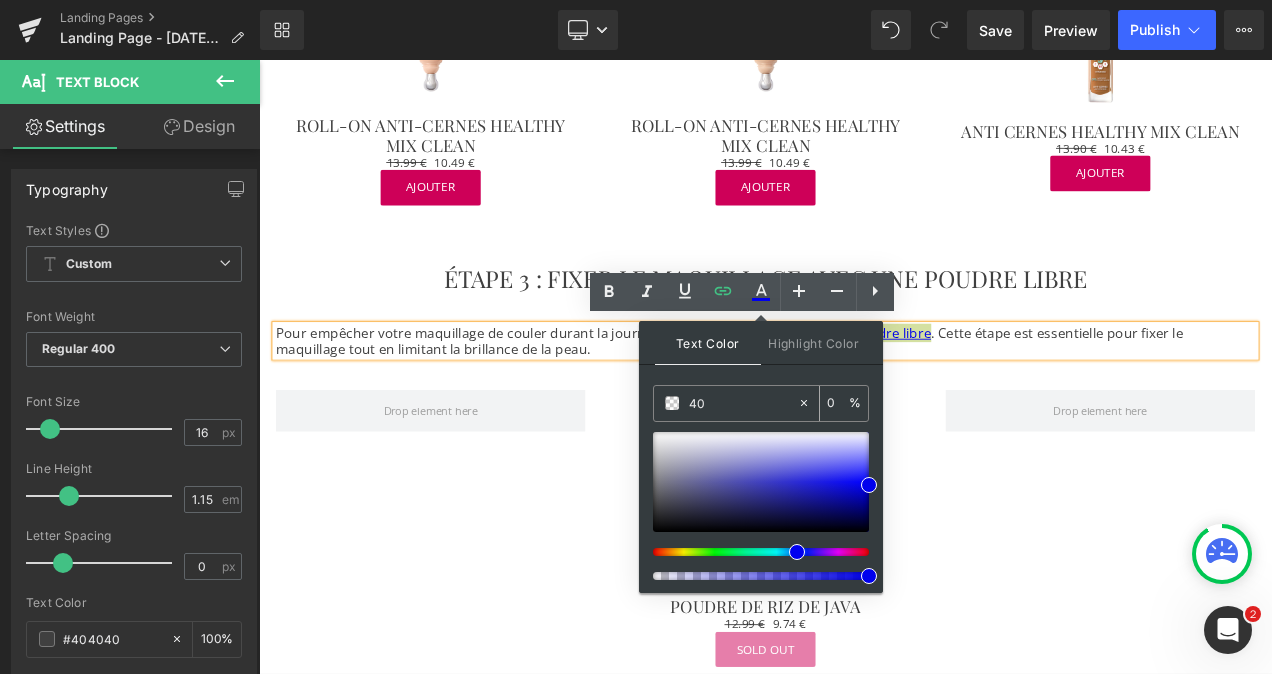 type on "404" 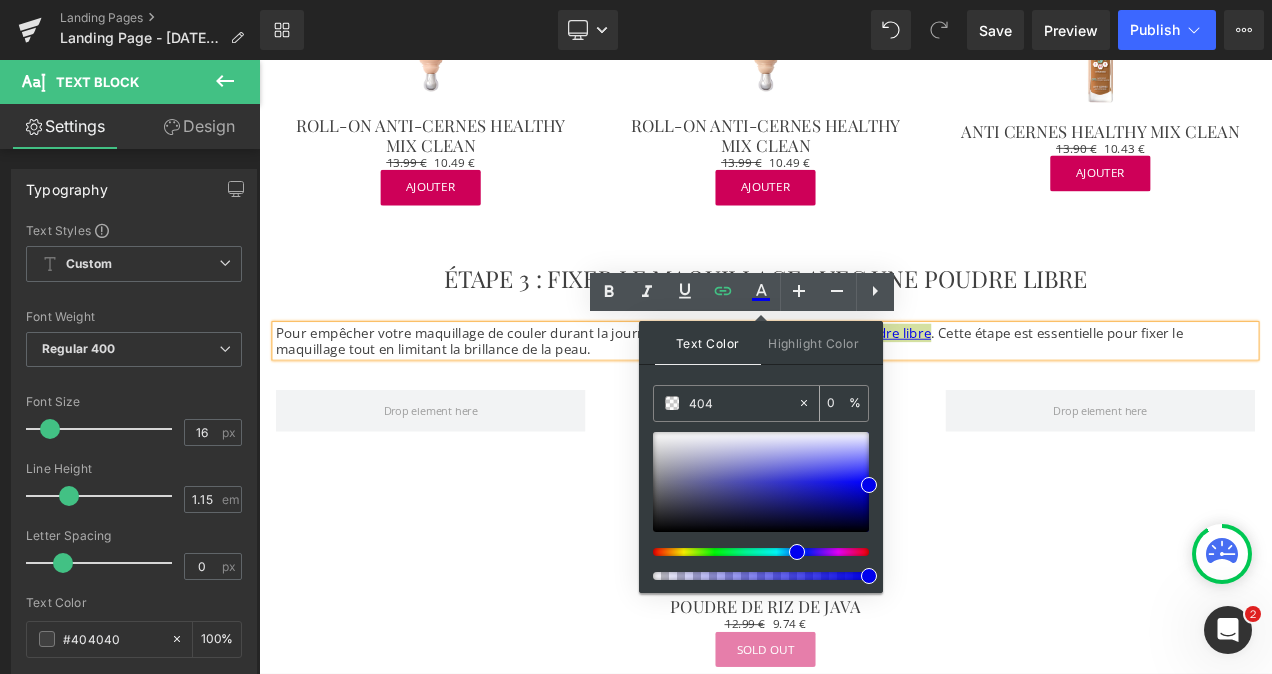 type on "100" 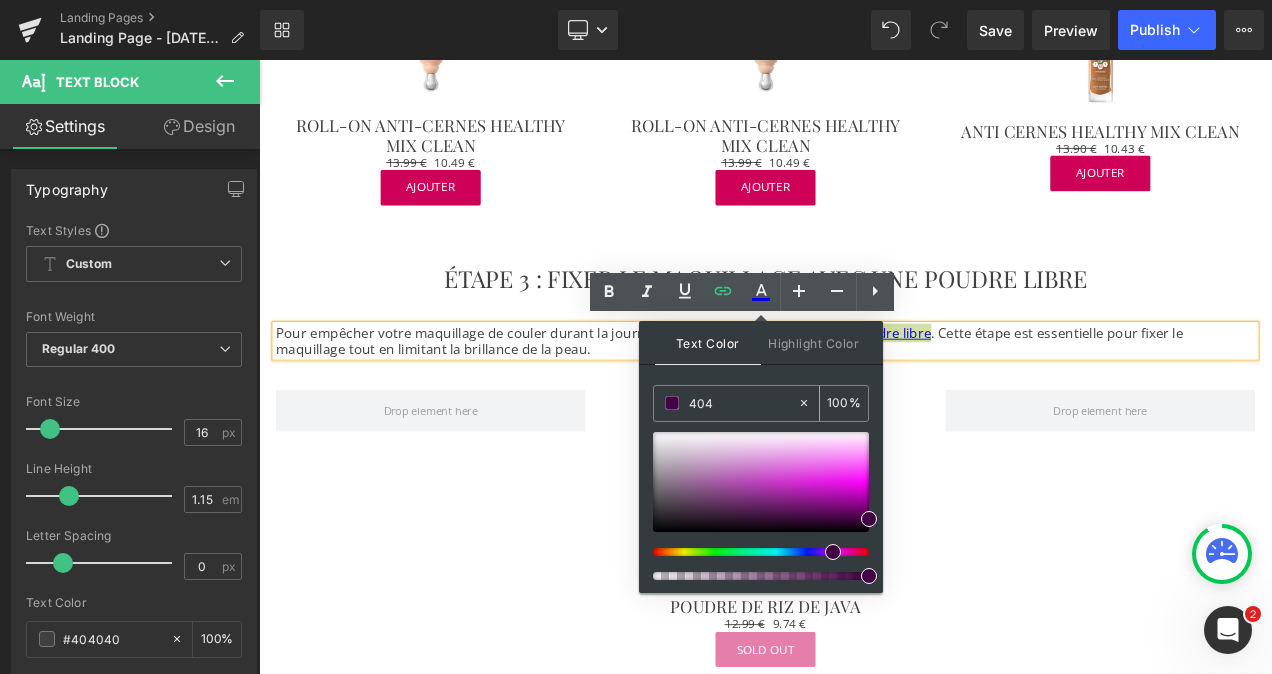type on "4040" 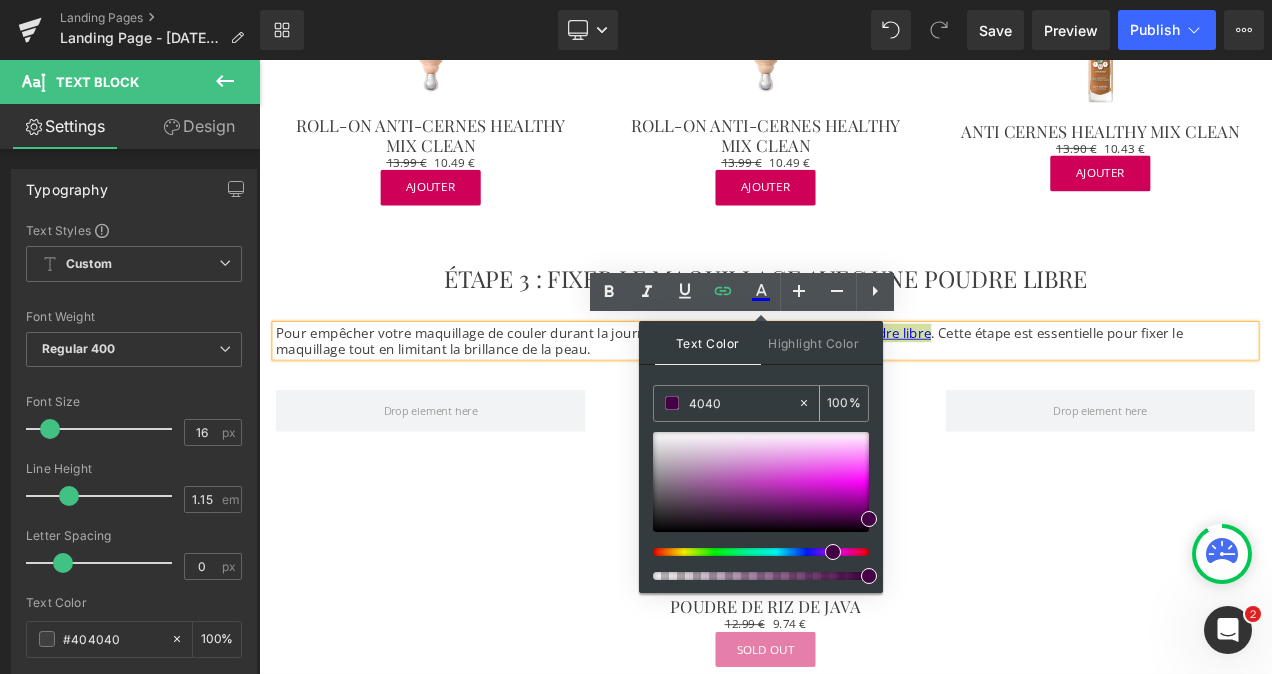 type on "0" 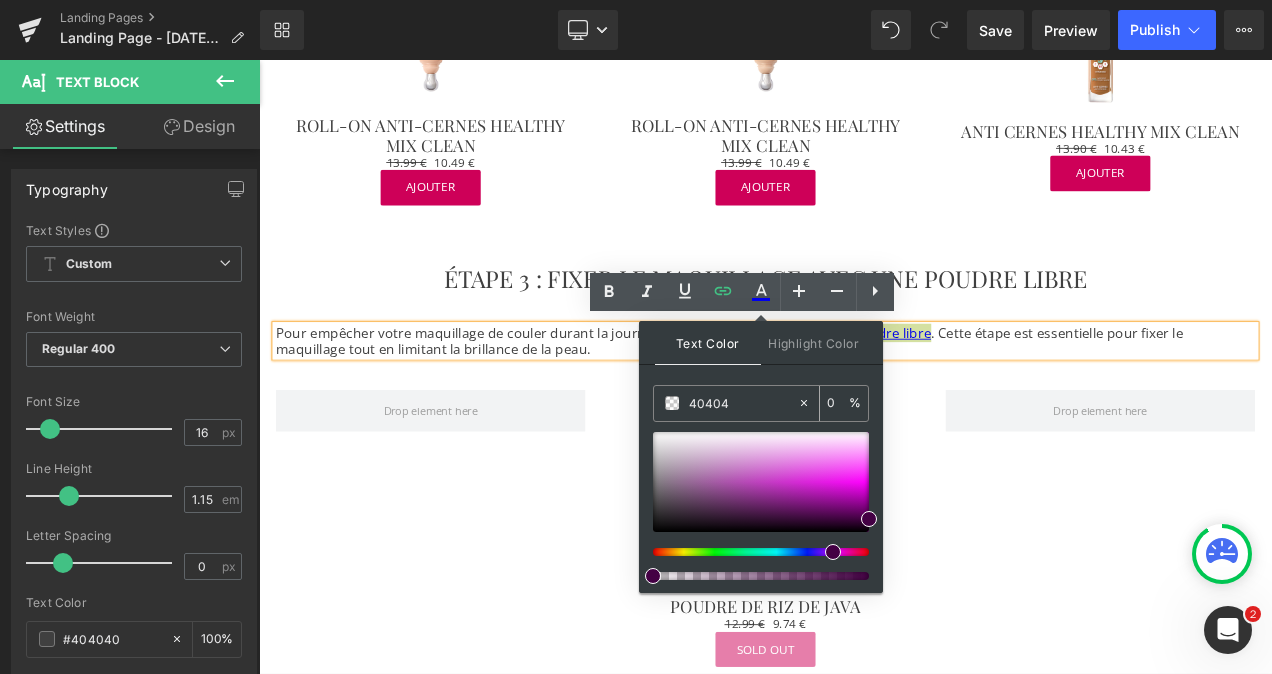 type on "404040" 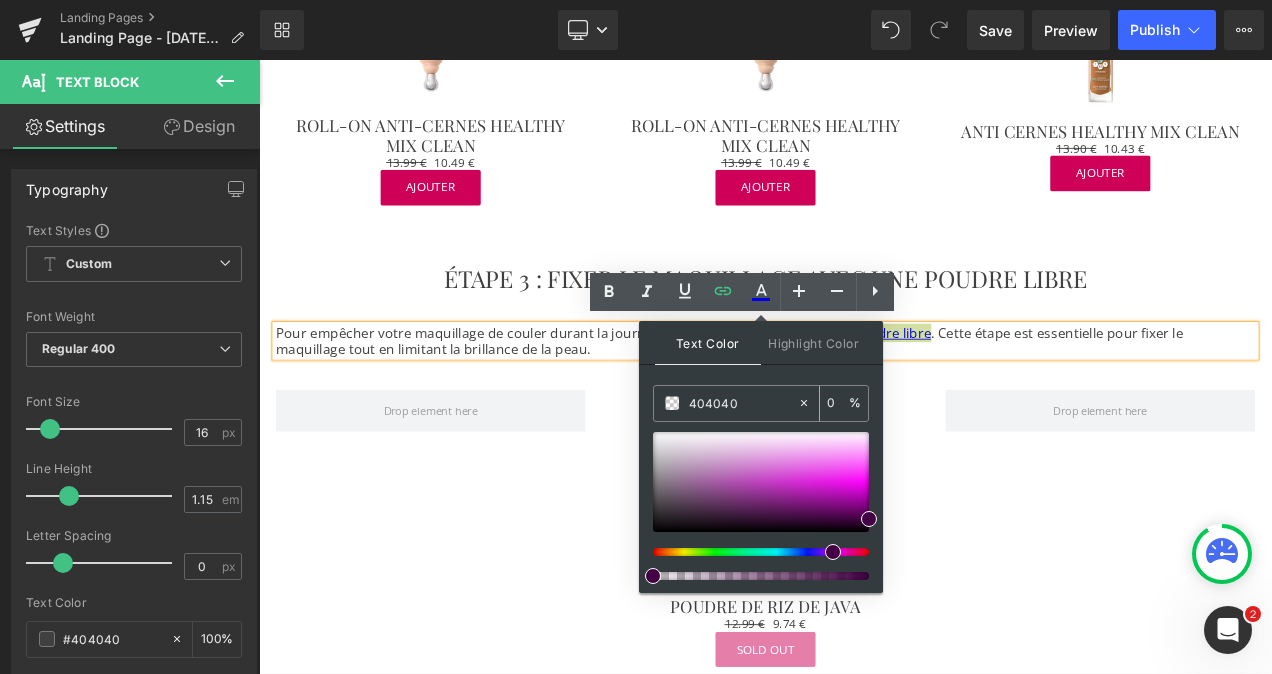 type on "100" 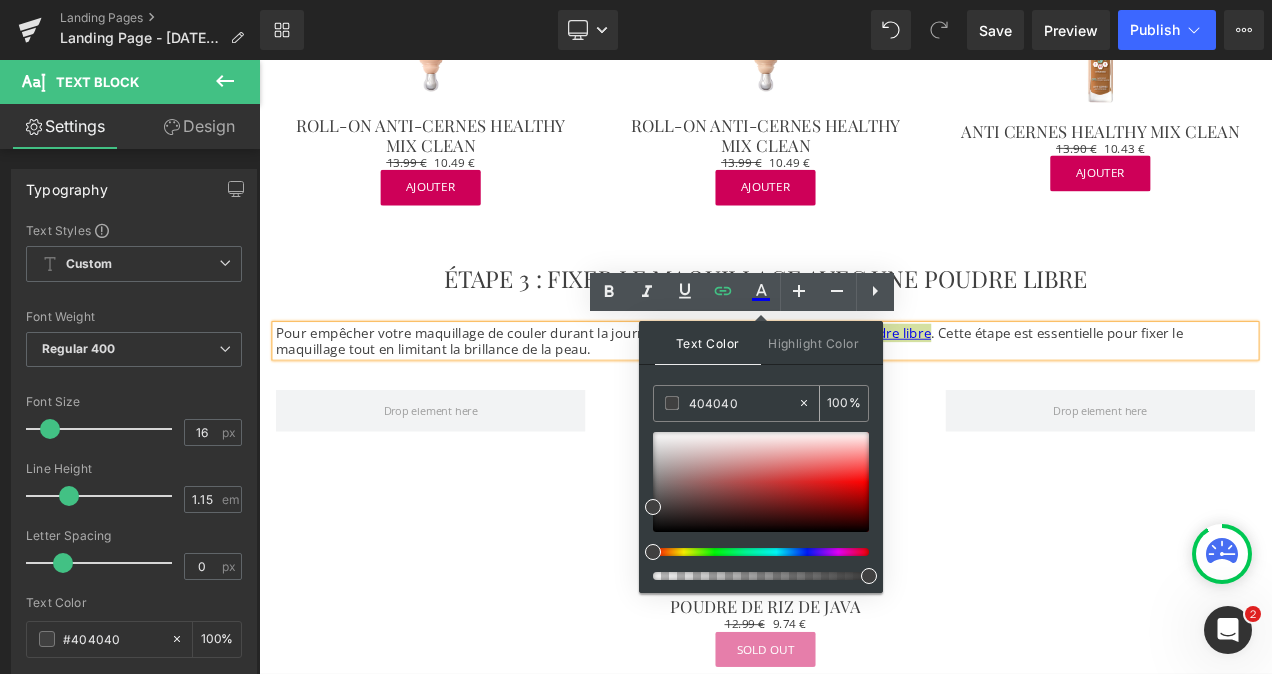 type on "#404040" 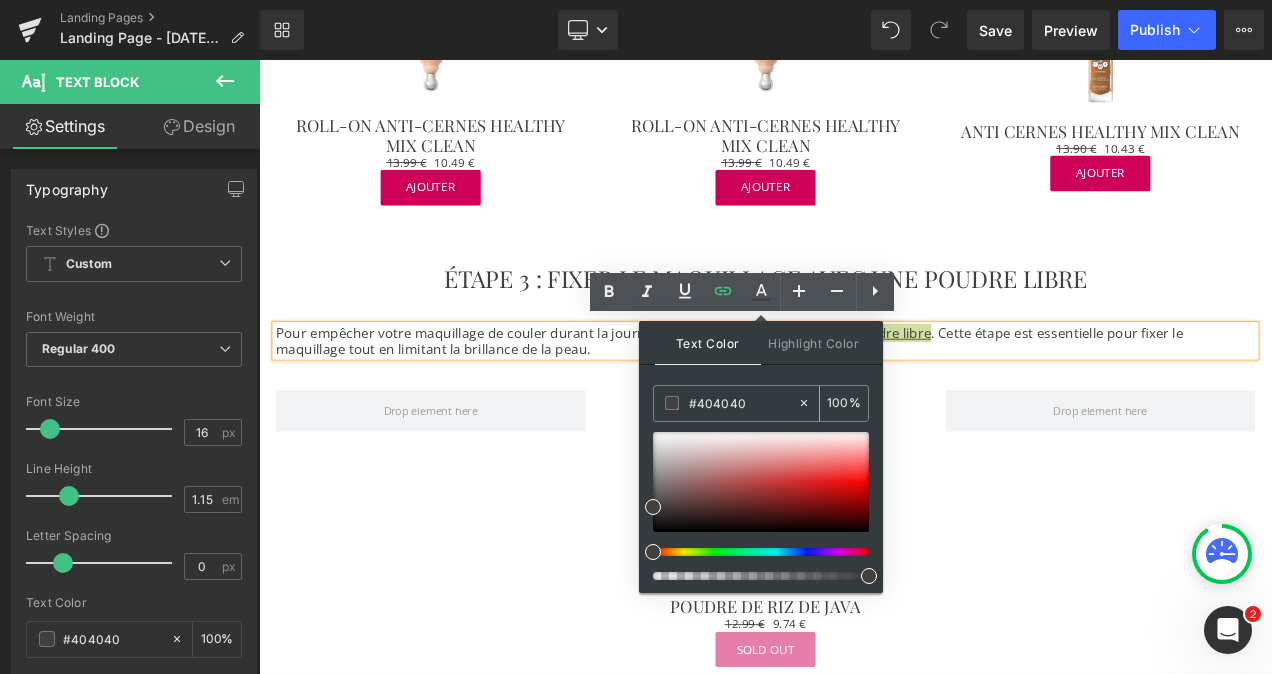 click at bounding box center (672, 403) 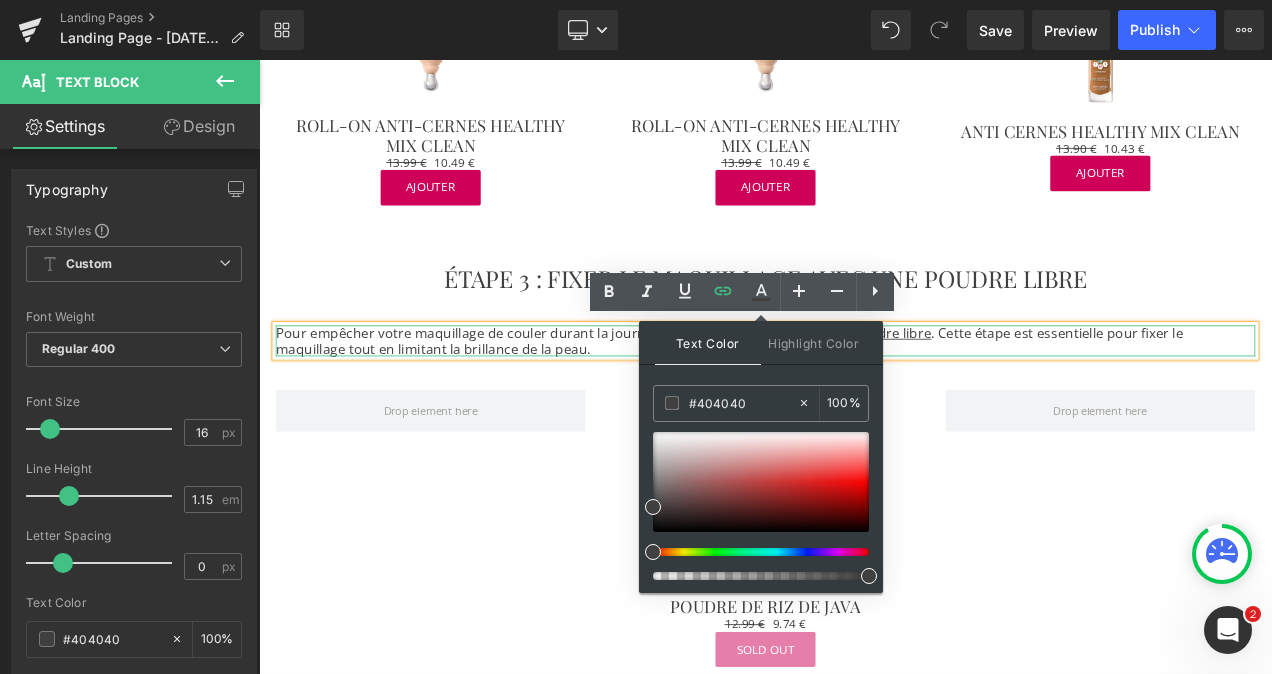 click on "Pour empêcher votre maquillage de couler durant la journée, appliquez une fine couche de  poudre libre . Cette étape est essentielle pour fixer le maquillage tout en limitant la brillance de la peau." at bounding box center (864, 395) 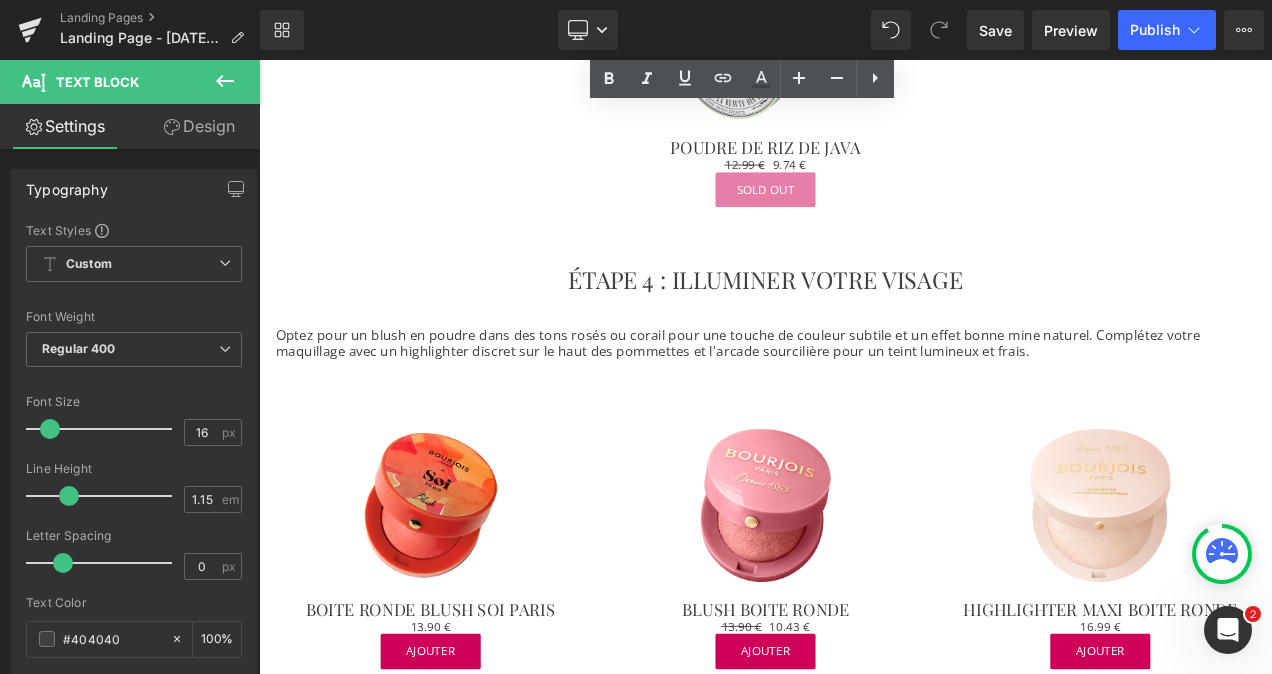 scroll, scrollTop: 2123, scrollLeft: 0, axis: vertical 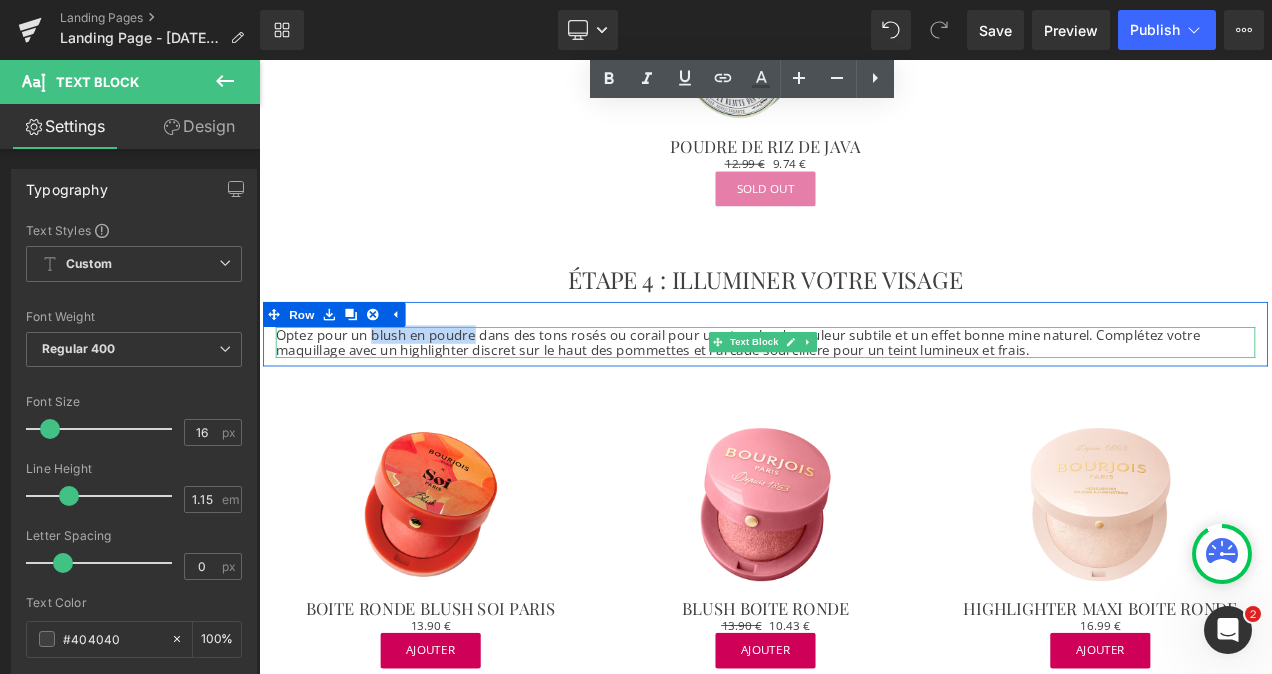 drag, startPoint x: 507, startPoint y: 383, endPoint x: 388, endPoint y: 382, distance: 119.0042 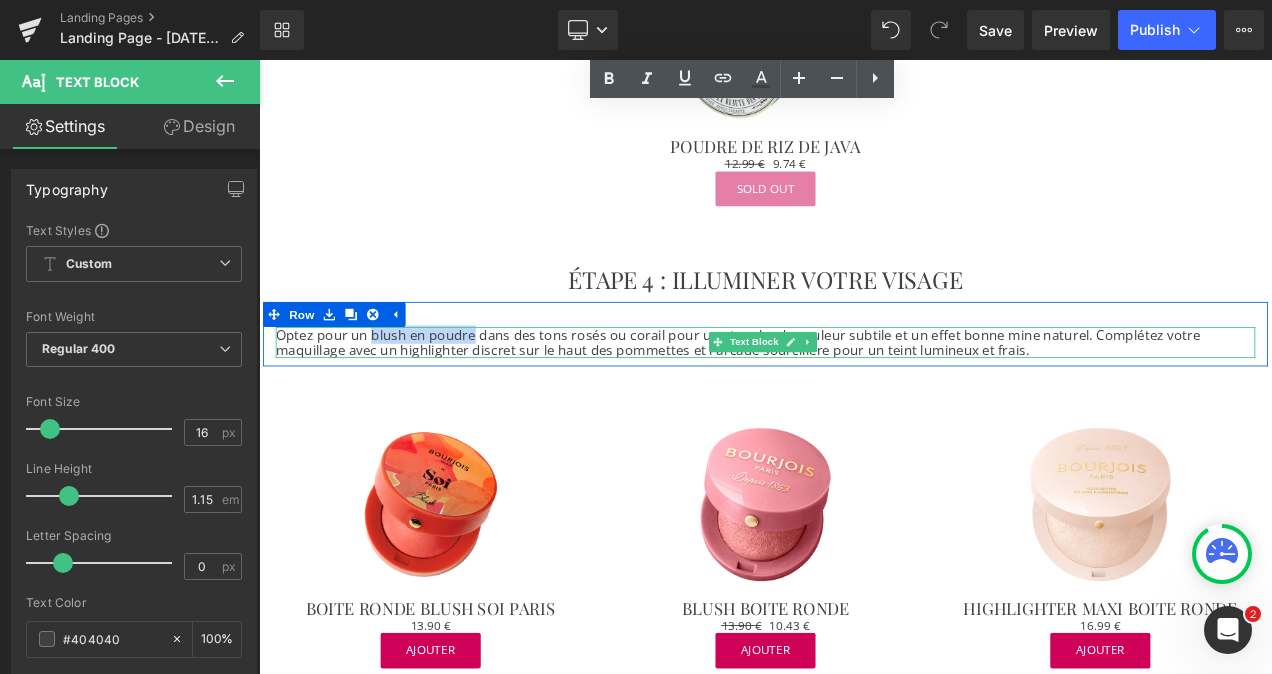 click on "Optez pour un blush en poudre dans des tons rosés ou corail pour une touche de couleur subtile et un effet bonne mine naturel. Complétez votre maquillage avec un highlighter discret sur le haut des pommettes et l'arcade sourcilière pour un teint lumineux et frais." at bounding box center (864, 397) 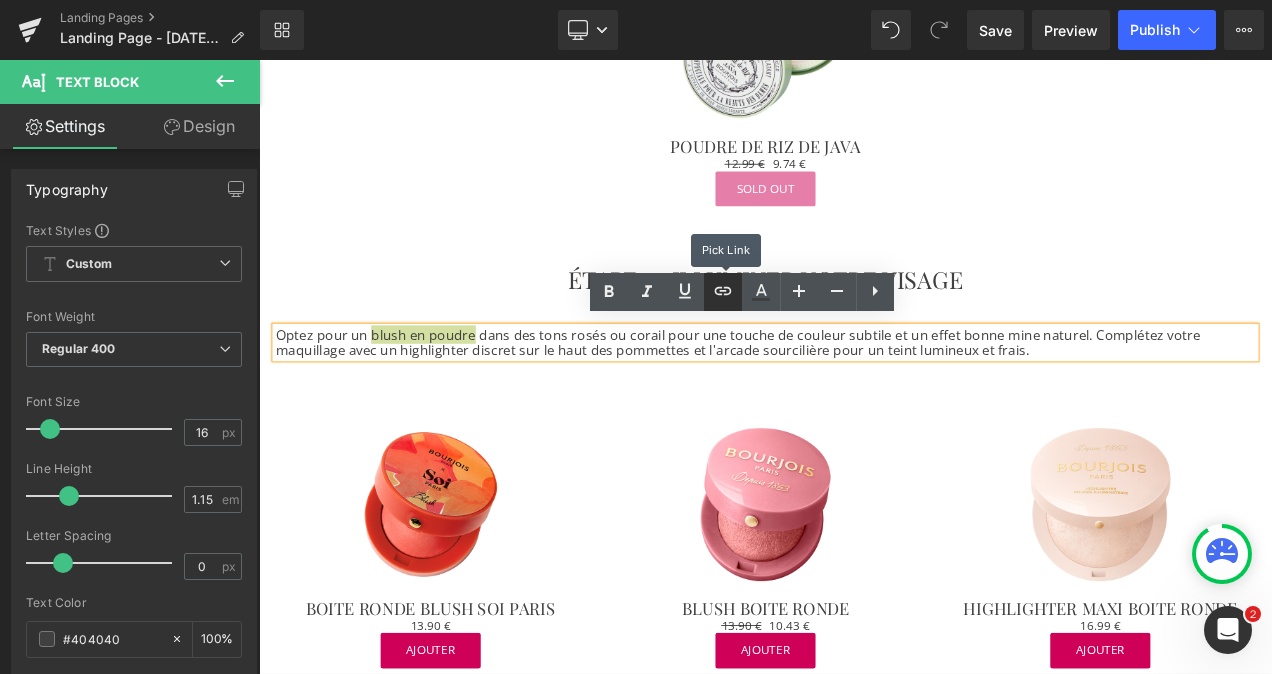 click at bounding box center [723, 292] 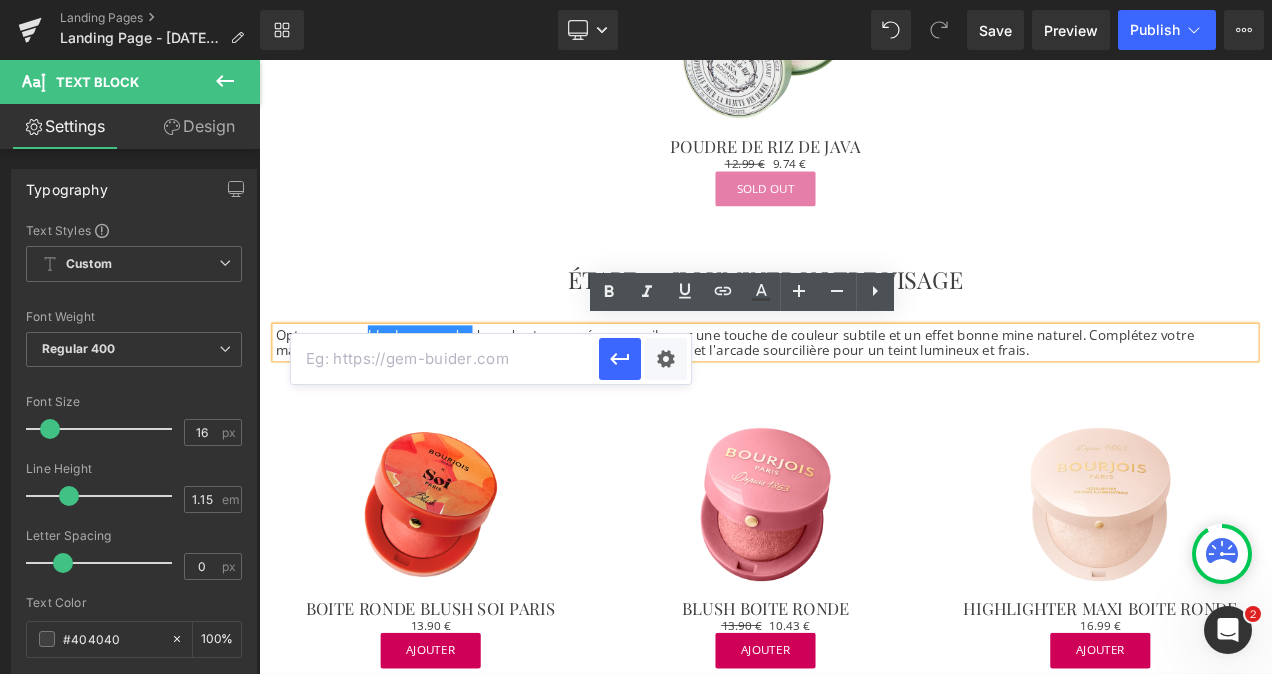 click at bounding box center [445, 359] 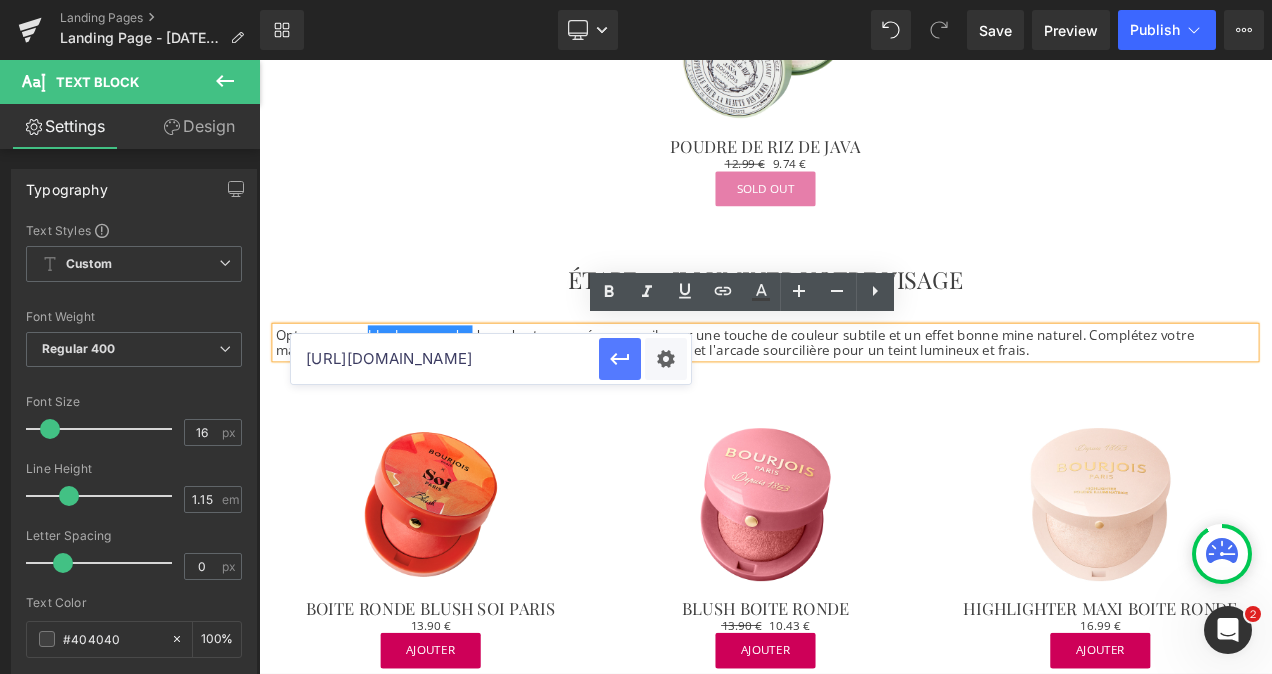 type on "[URL][DOMAIN_NAME]" 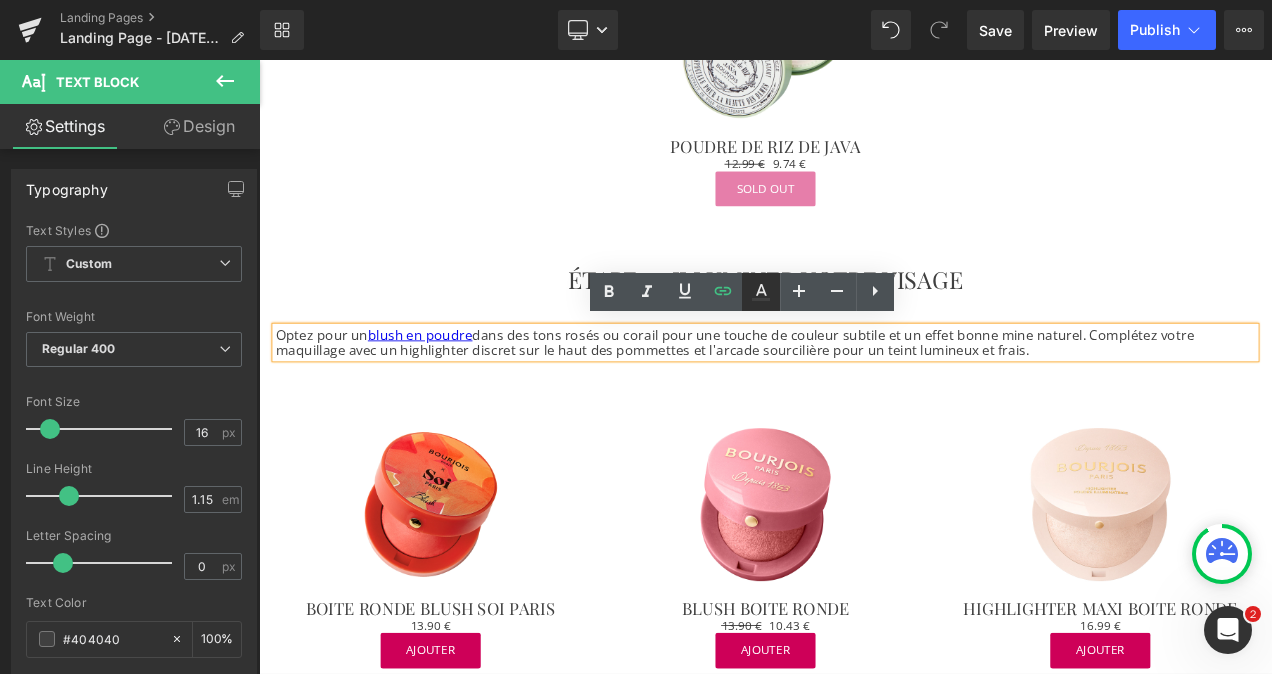 click 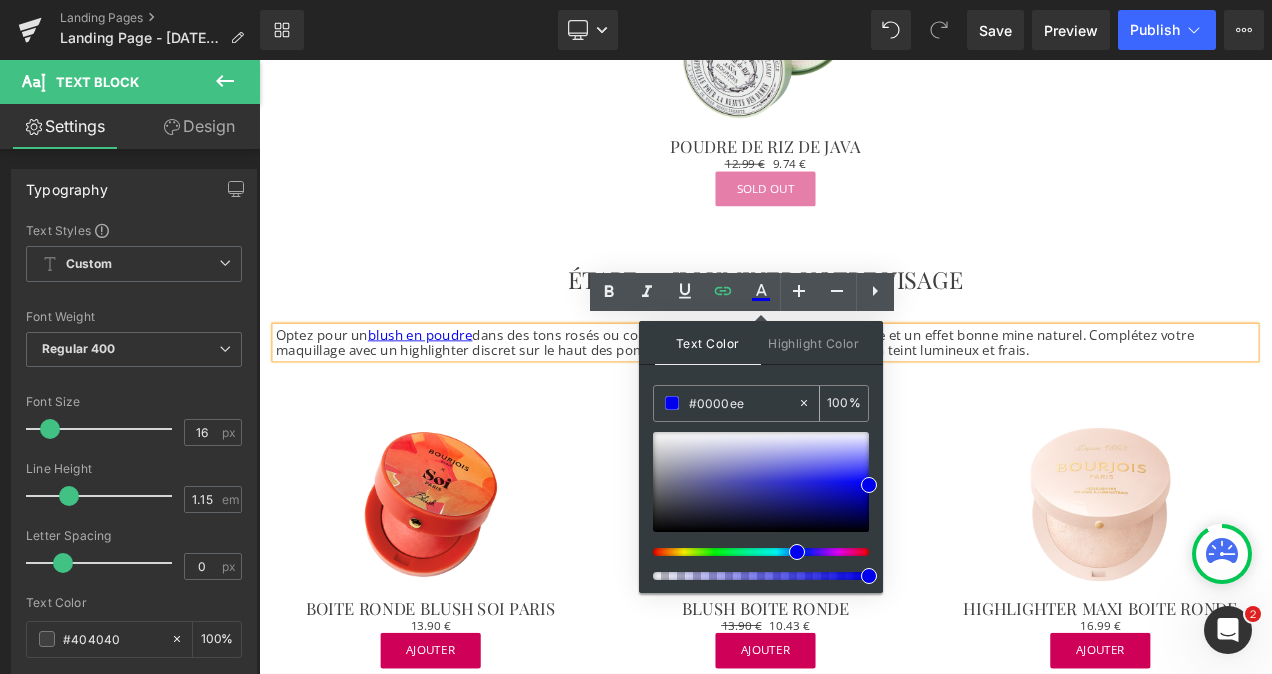 drag, startPoint x: 751, startPoint y: 396, endPoint x: 676, endPoint y: 391, distance: 75.16648 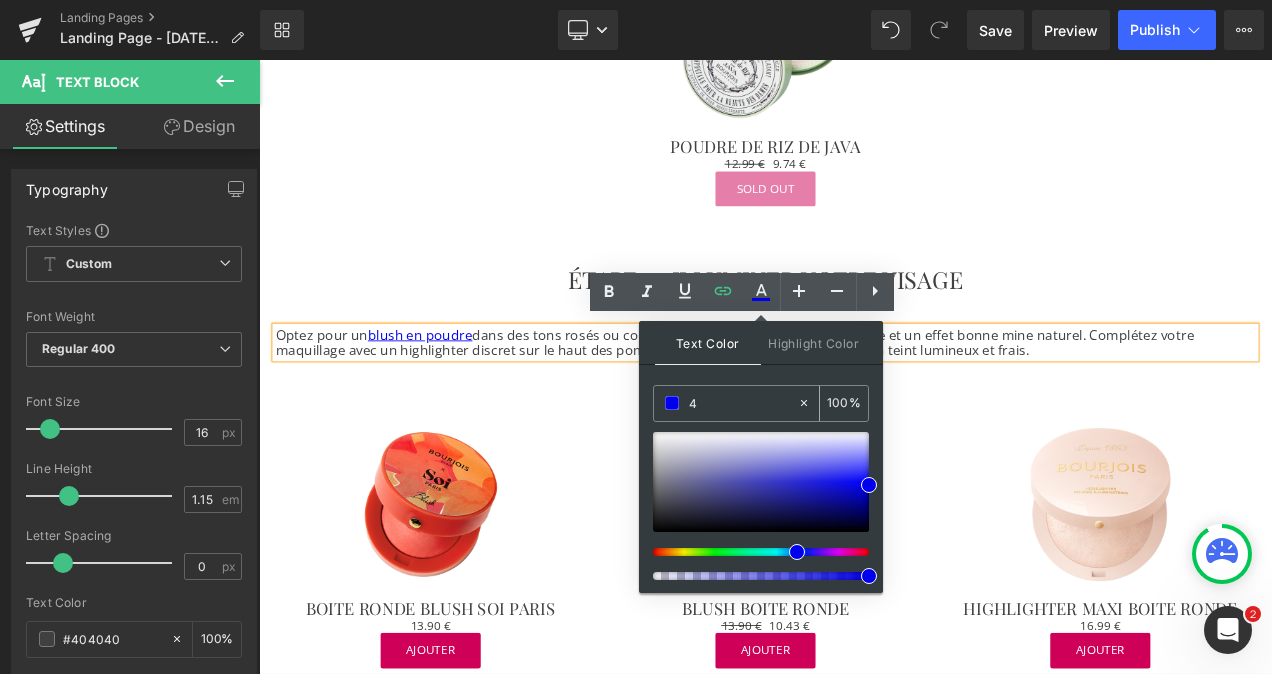 type on "0" 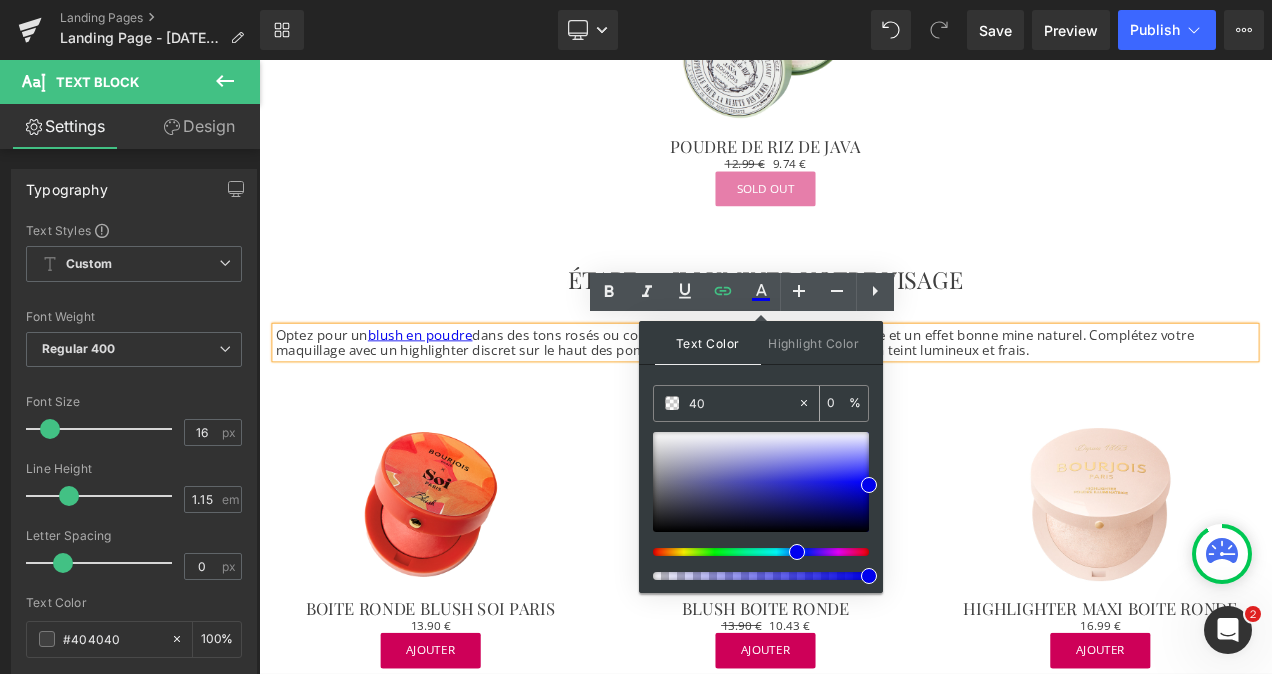type on "404" 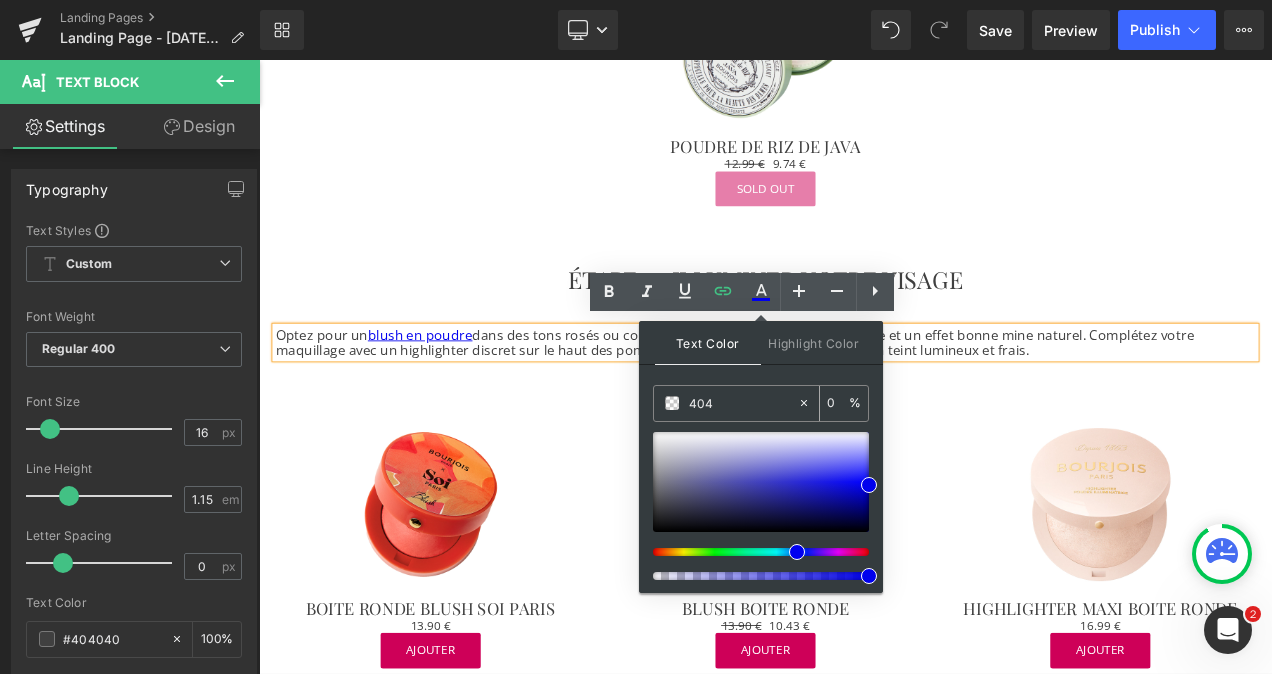 type on "100" 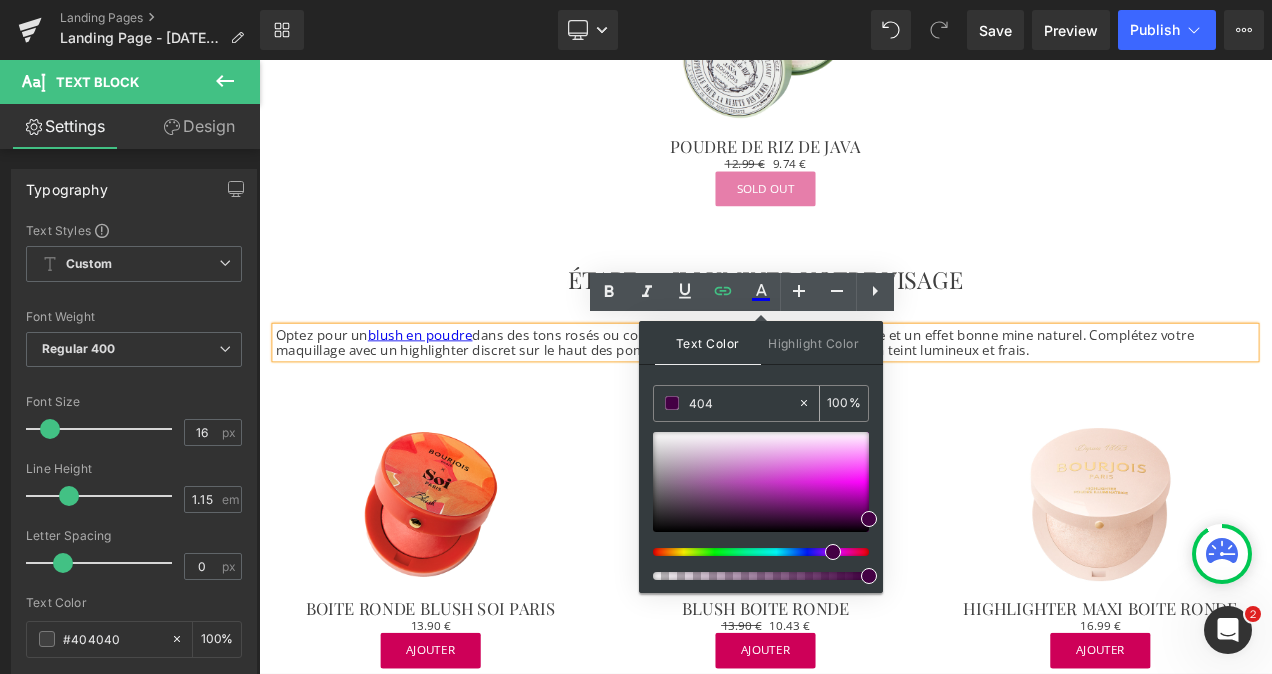 type on "4040" 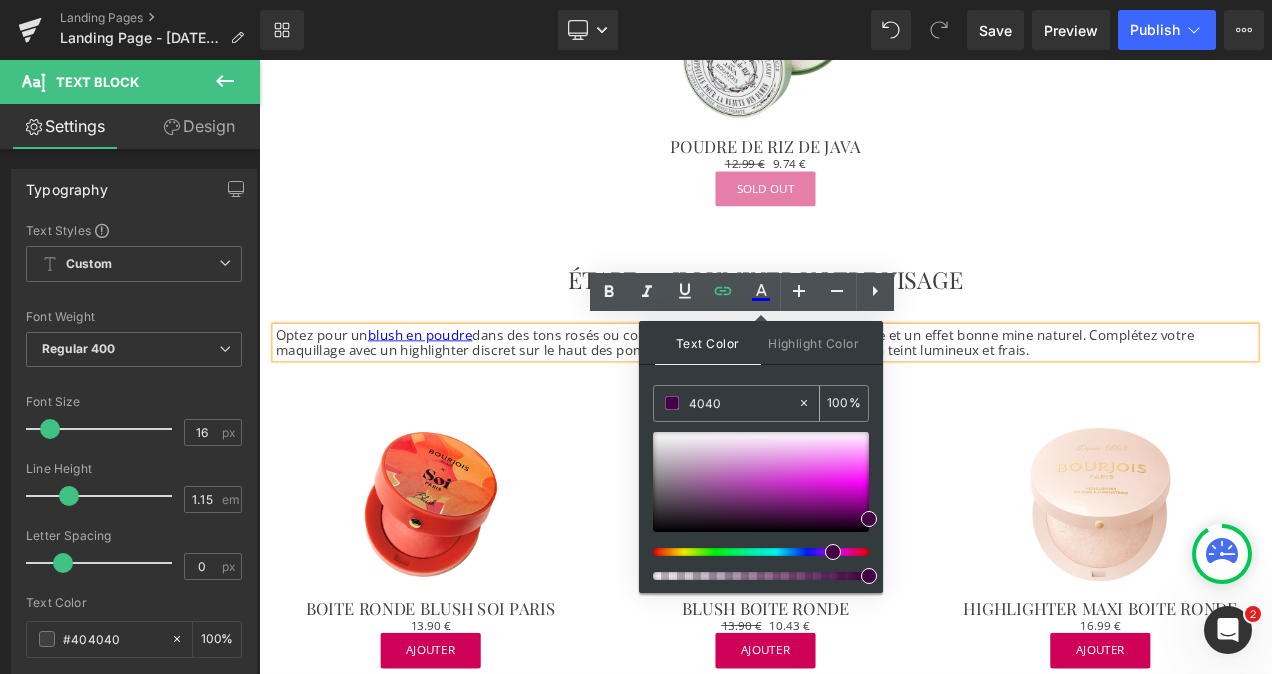 type on "0" 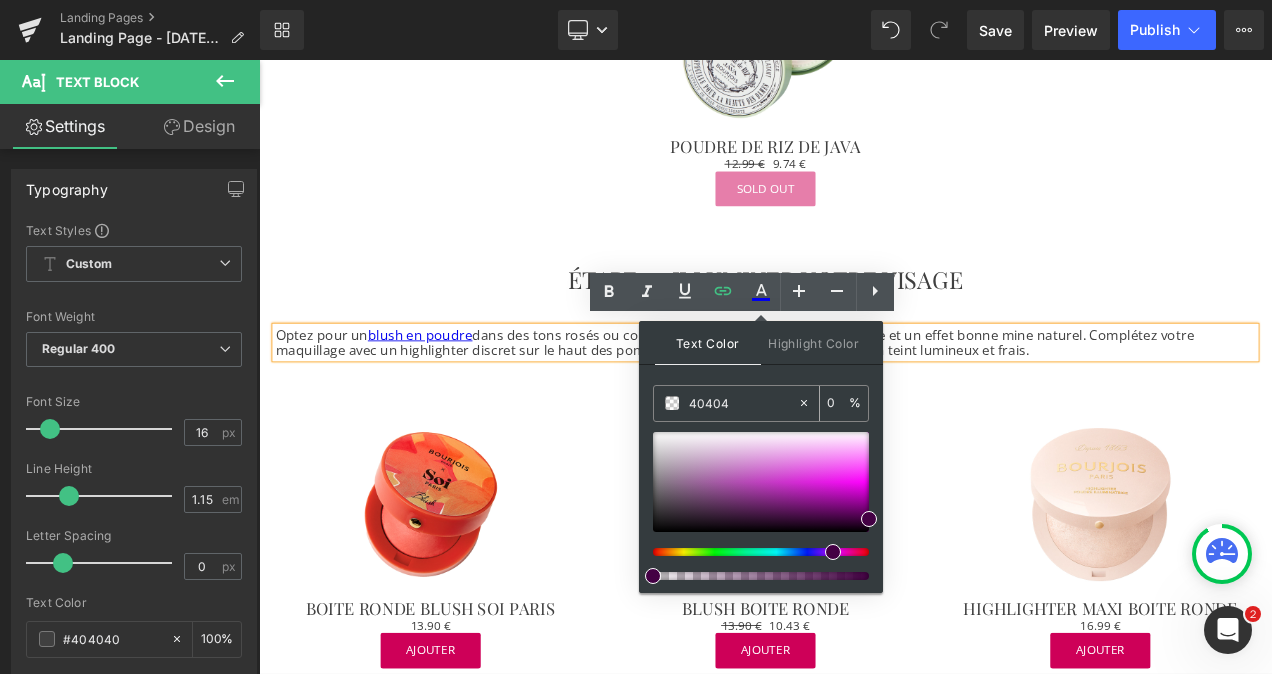 type on "404040" 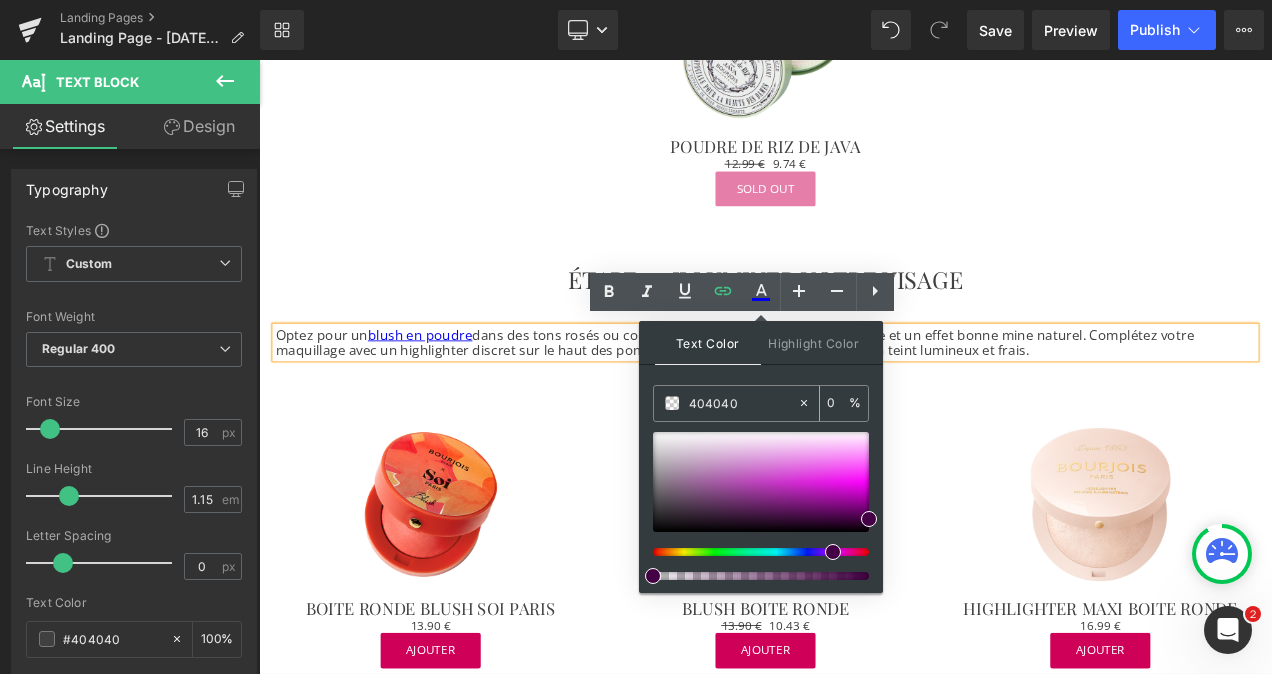type on "100" 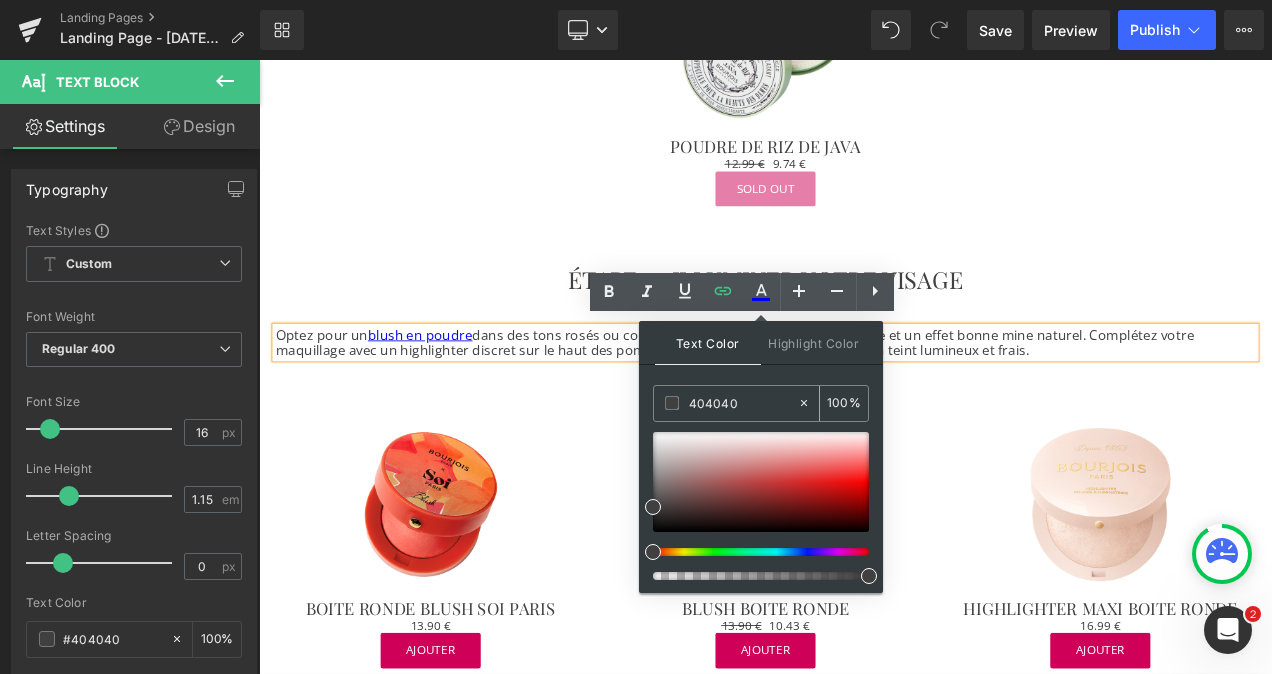 type on "#404040" 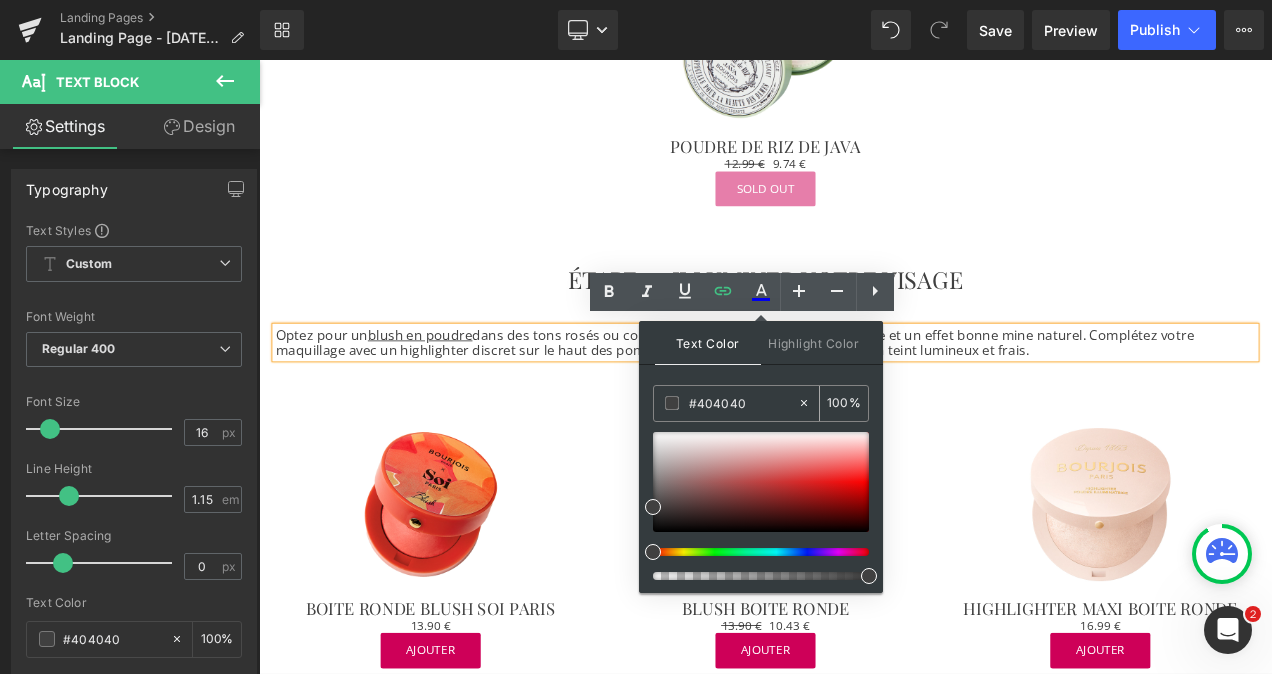 click at bounding box center (672, 403) 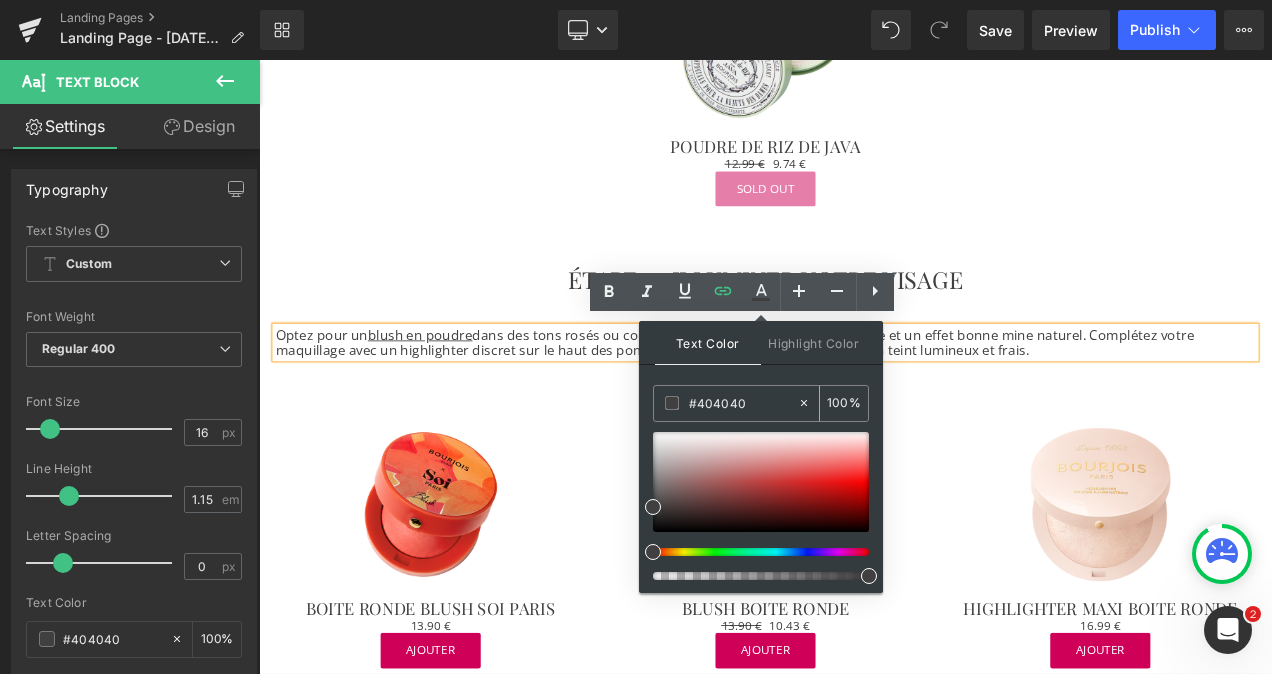 click at bounding box center [672, 403] 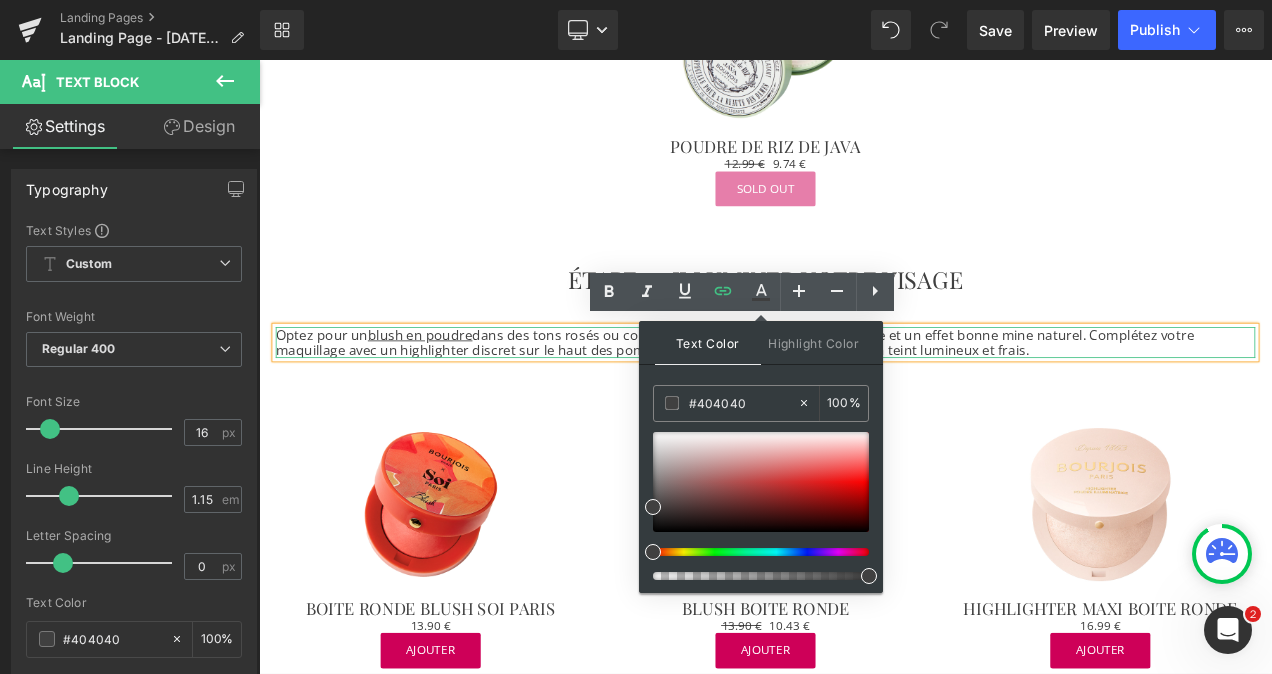 click on "Optez pour un  blush en poudre  dans des tons rosés ou corail pour une touche de couleur subtile et un effet bonne mine naturel. Complétez votre maquillage avec un highlighter discret sur le haut des pommettes et l'arcade sourcilière pour un teint lumineux et frais." at bounding box center [864, 397] 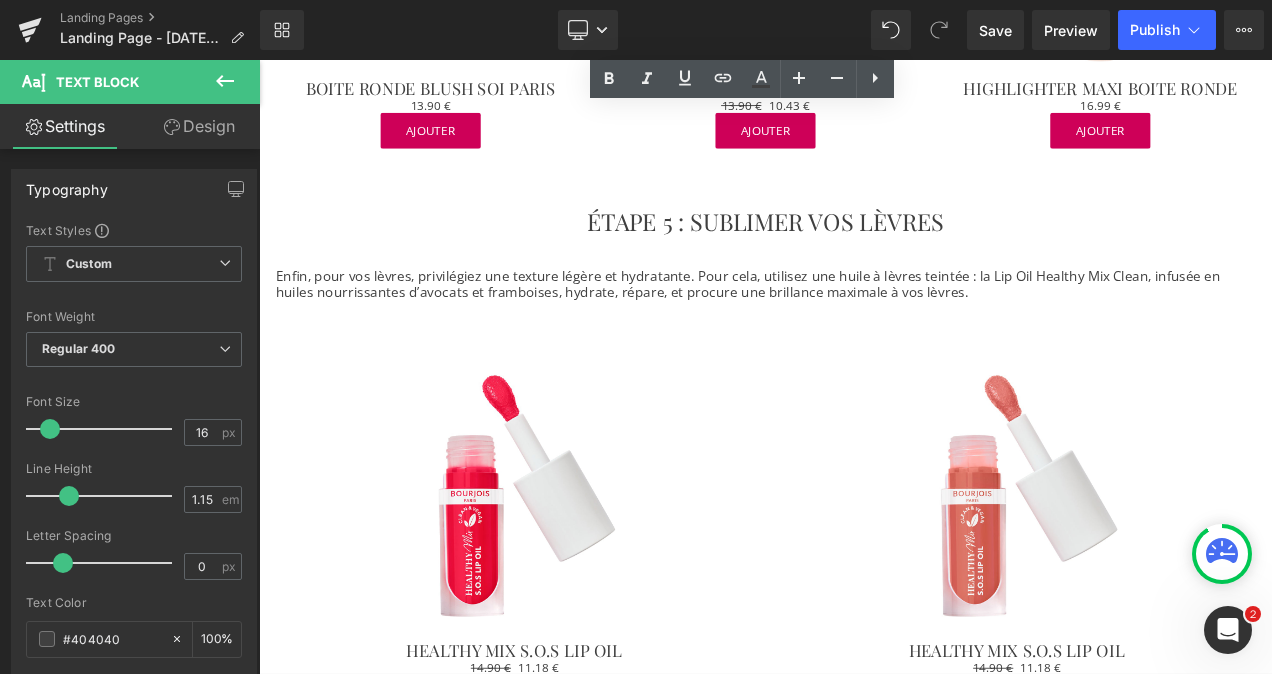scroll, scrollTop: 2746, scrollLeft: 0, axis: vertical 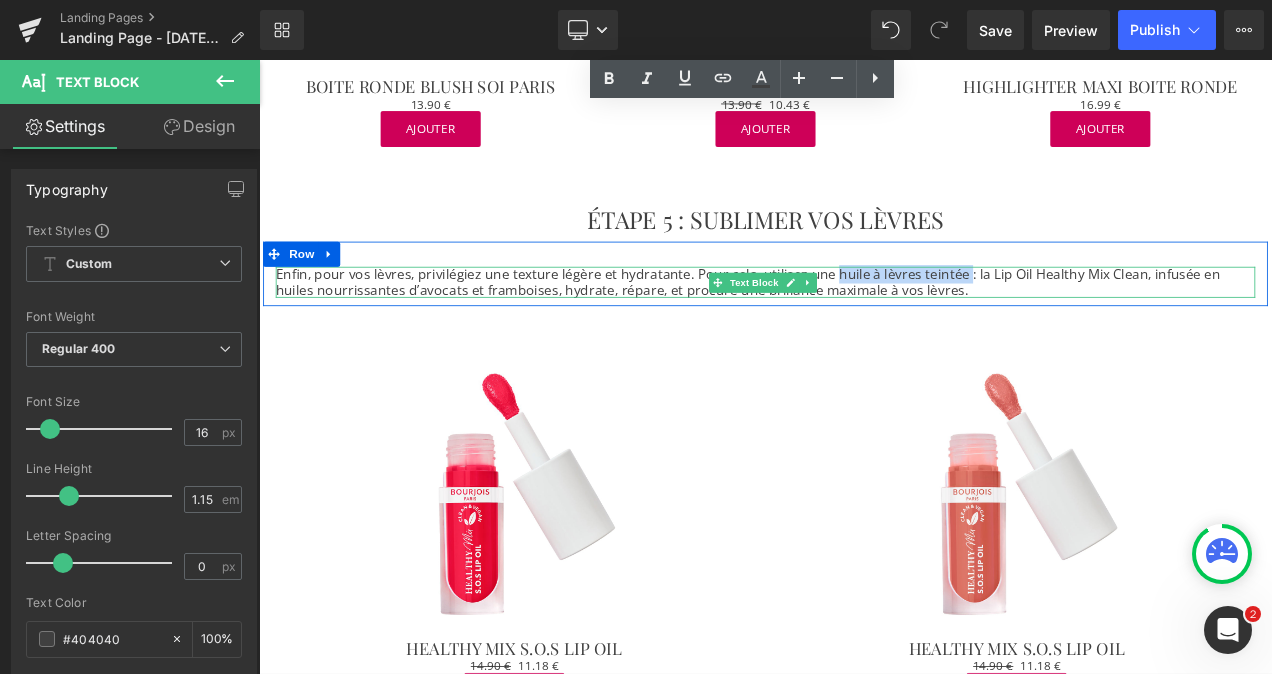 drag, startPoint x: 1095, startPoint y: 306, endPoint x: 940, endPoint y: 305, distance: 155.00322 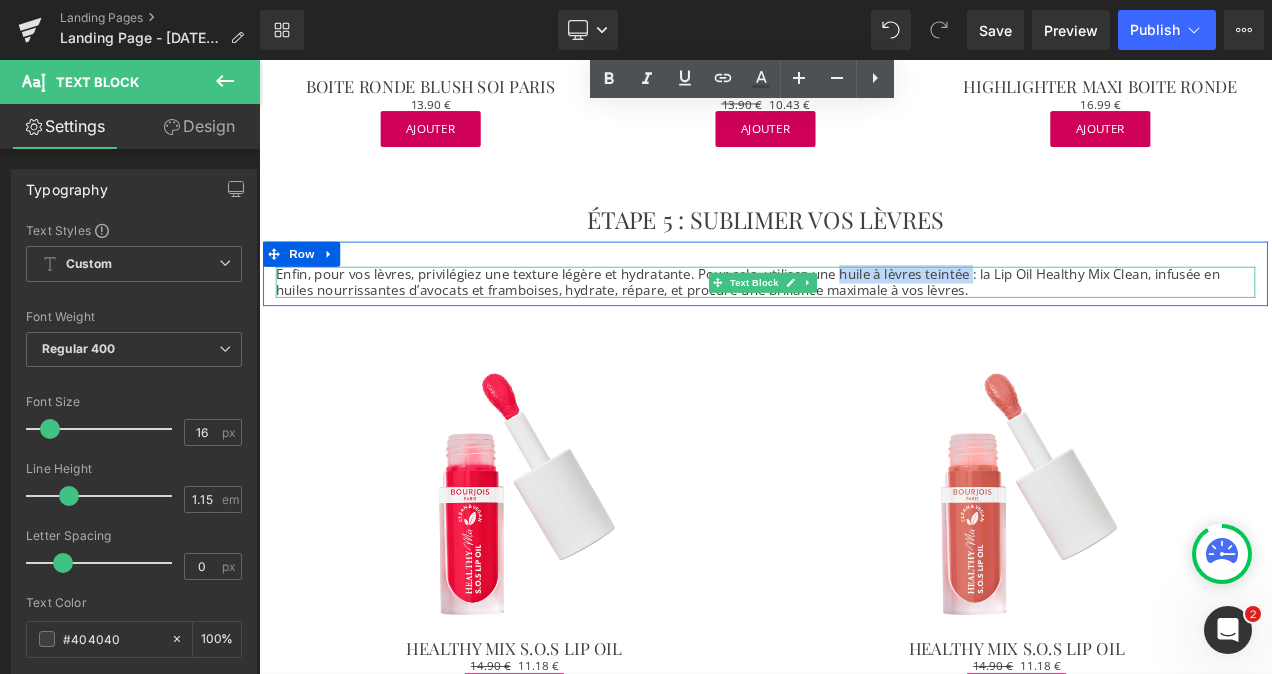 click on "Enfin, pour vos lèvres, privilégiez une texture légère et hydratante. Pour cela, utilisez une huile à lèvres teintée : la Lip Oil Healthy Mix Clean, infusée en huiles nourrissantes d’avocats et framboises, hydrate, répare, et procure une brillance maximale à vos lèvres." at bounding box center (864, 325) 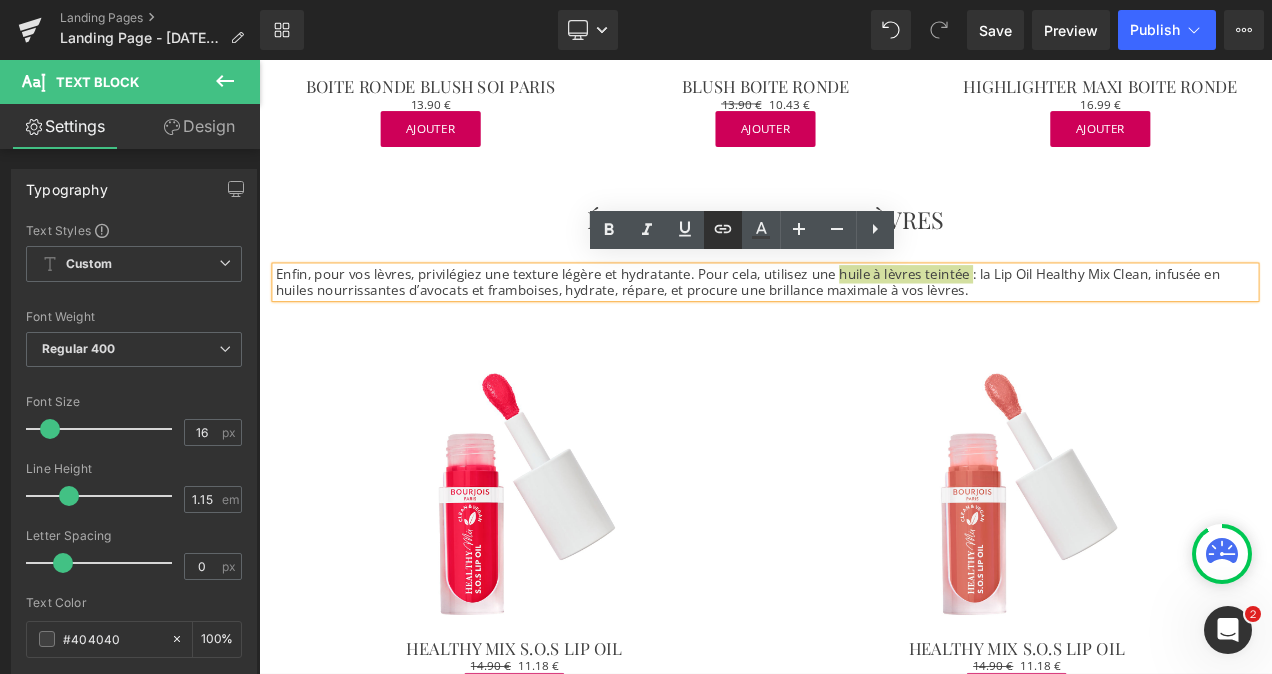 click 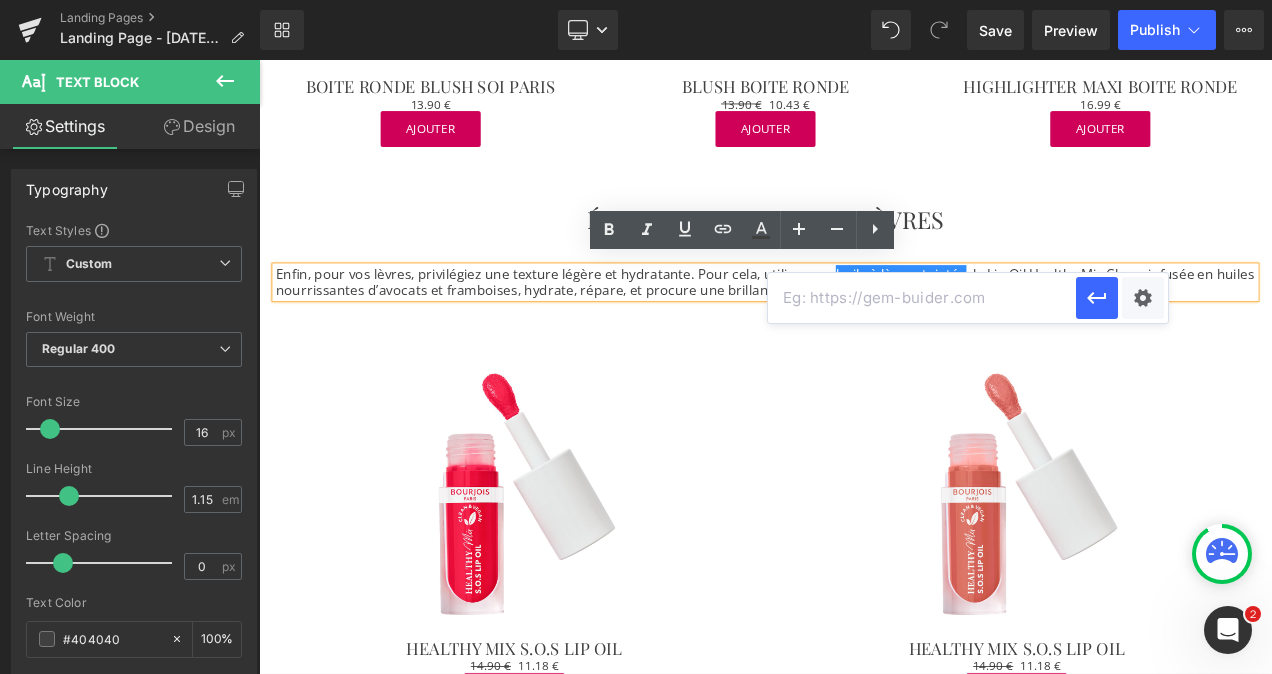 click at bounding box center [922, 298] 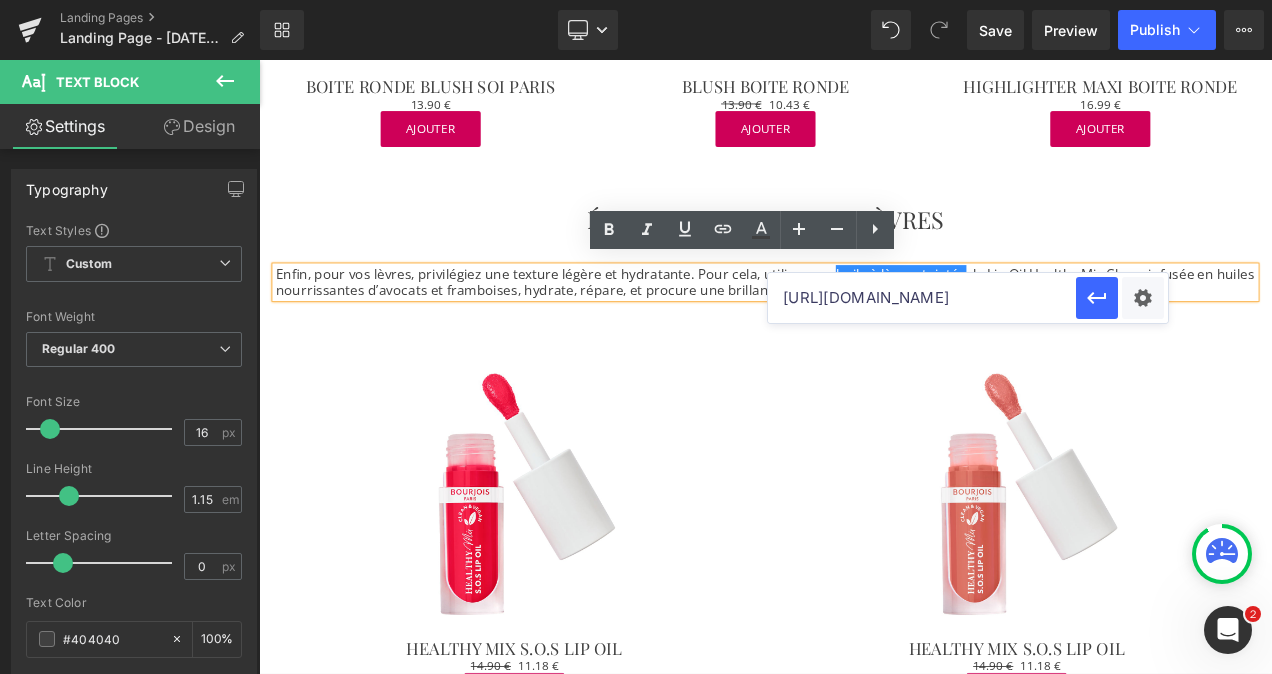 scroll, scrollTop: 0, scrollLeft: 24, axis: horizontal 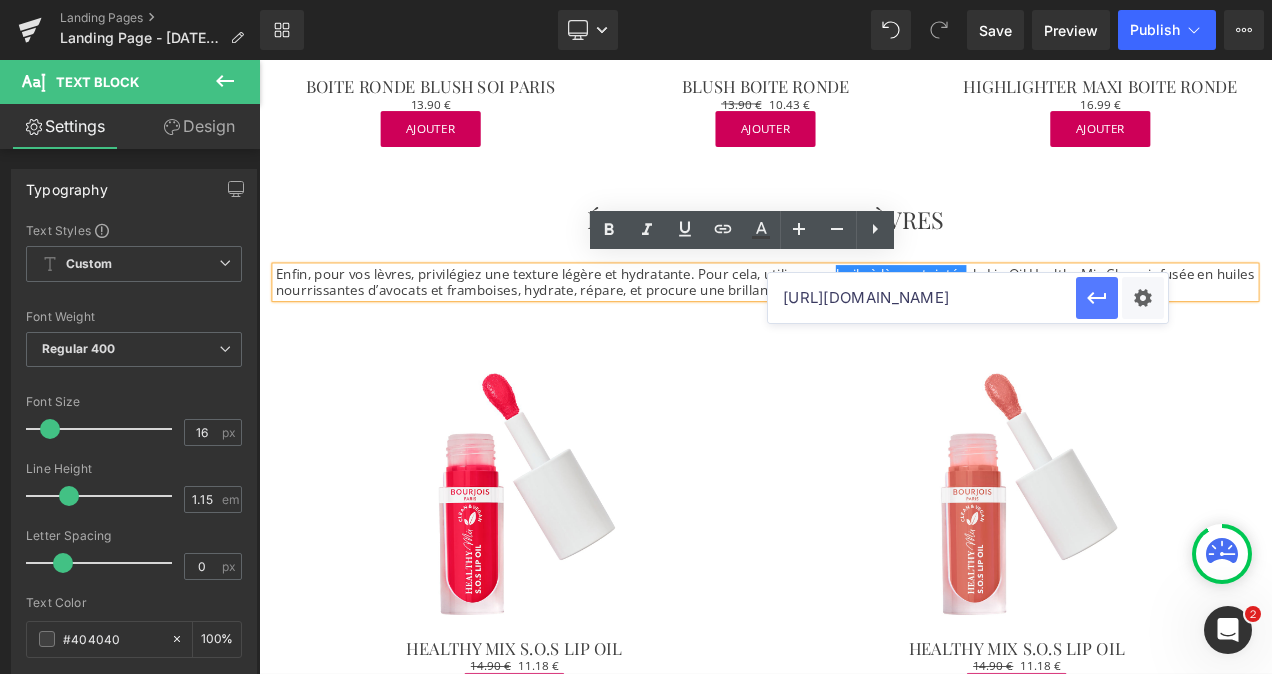 type on "[URL][DOMAIN_NAME]" 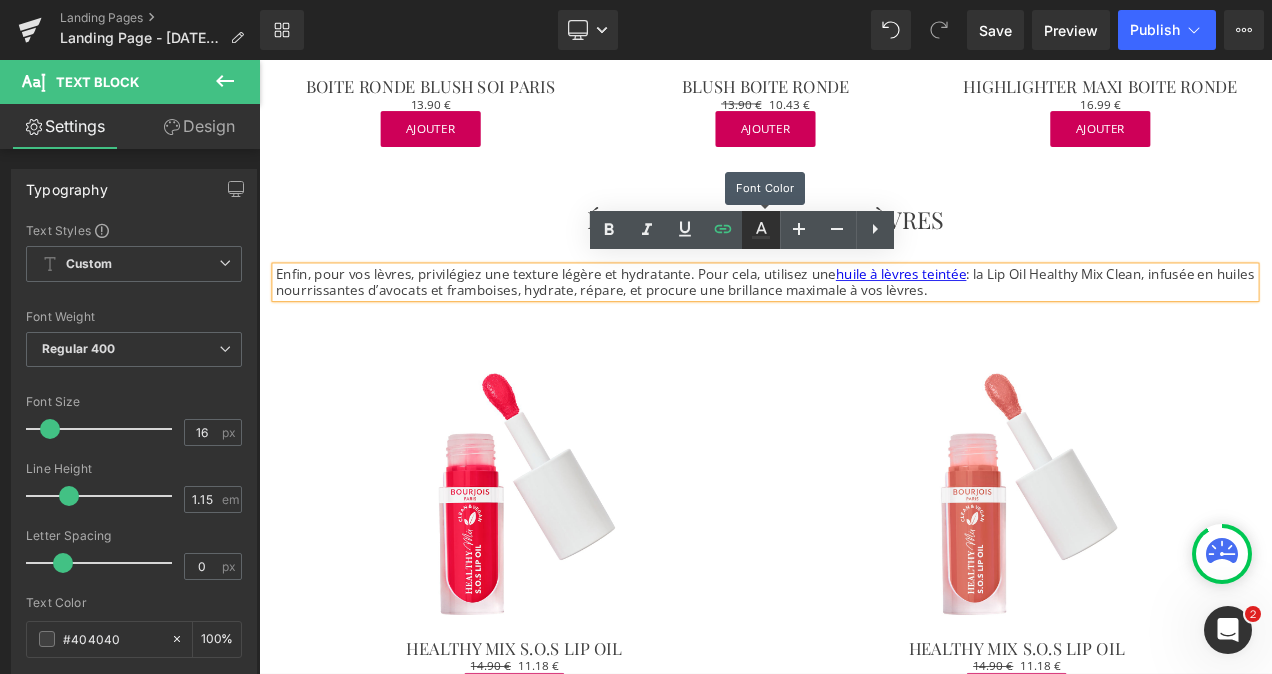click 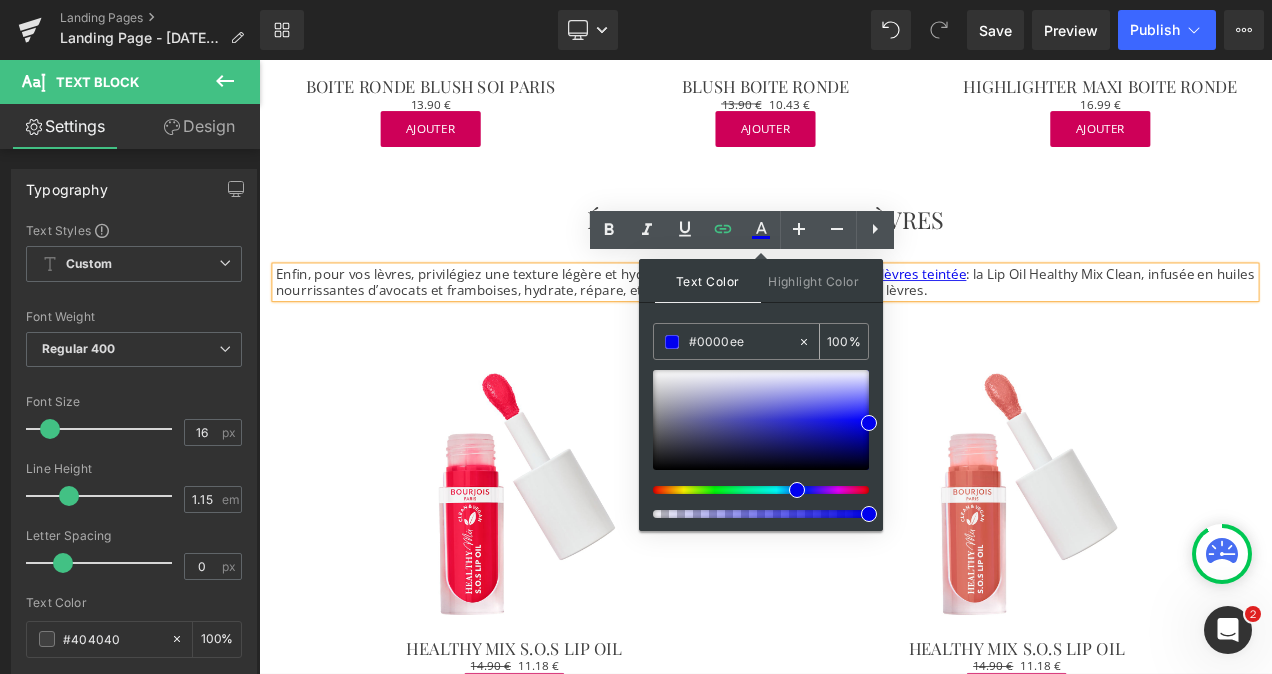 drag, startPoint x: 769, startPoint y: 334, endPoint x: 660, endPoint y: 347, distance: 109.77249 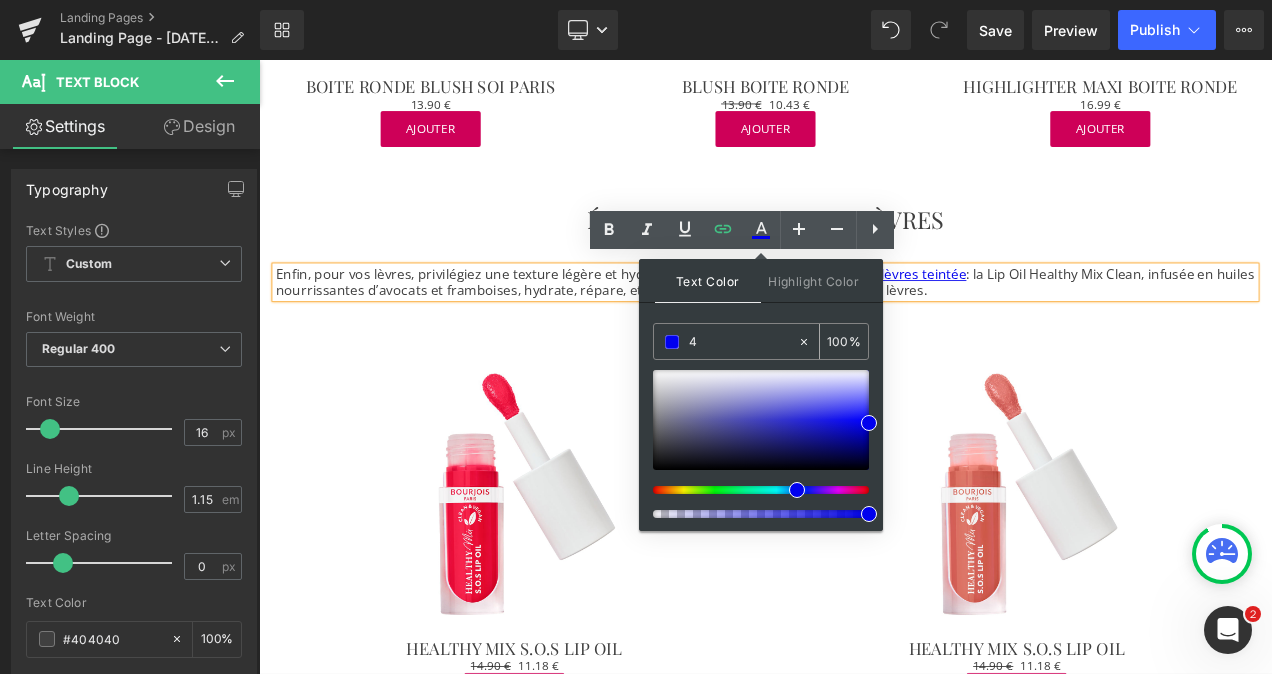 type on "0" 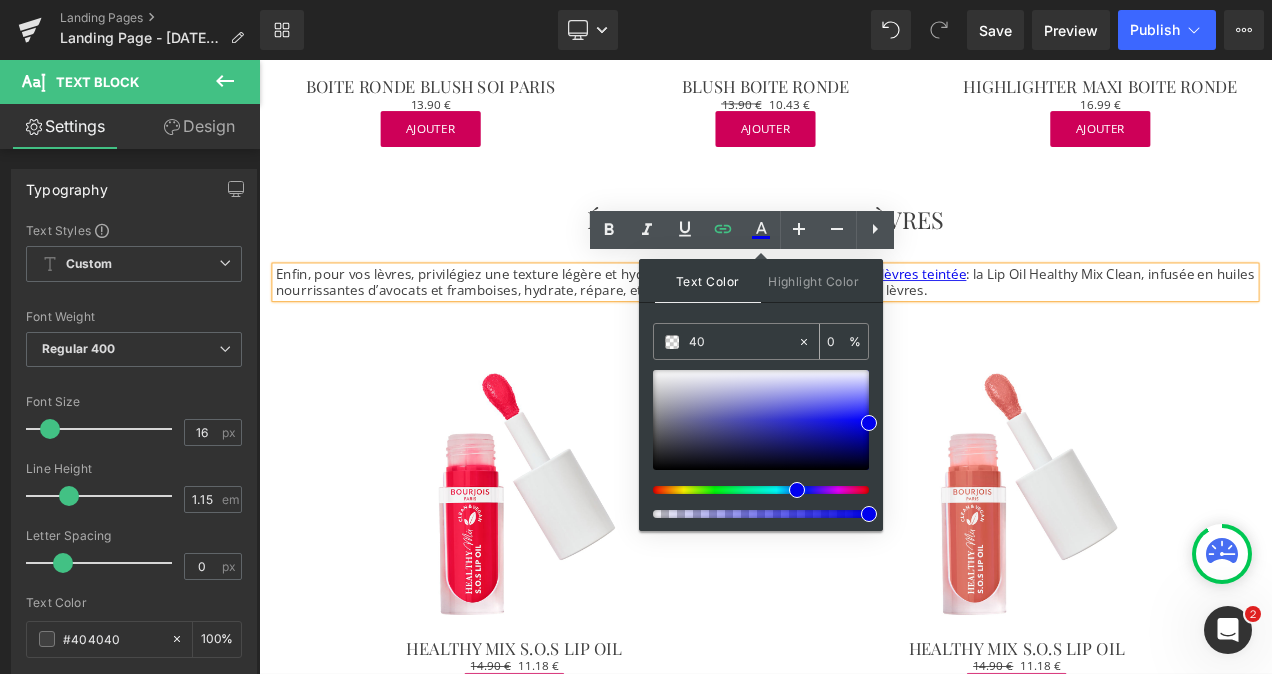 type on "404" 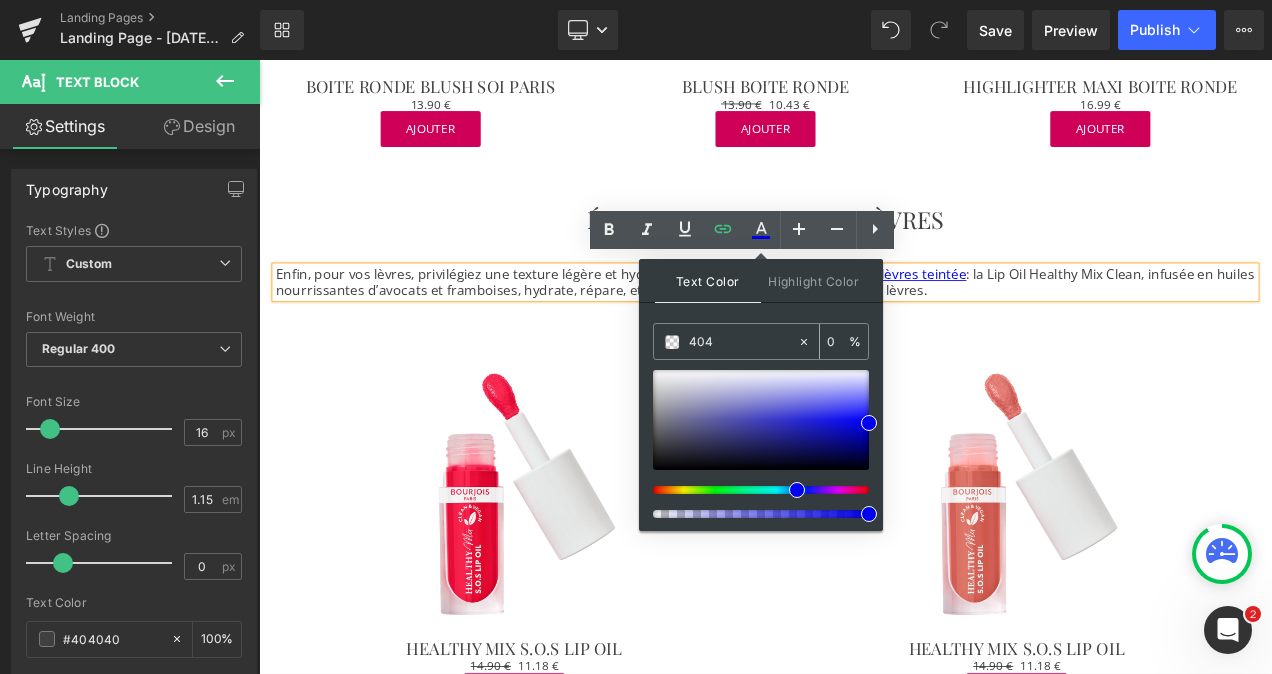 type on "100" 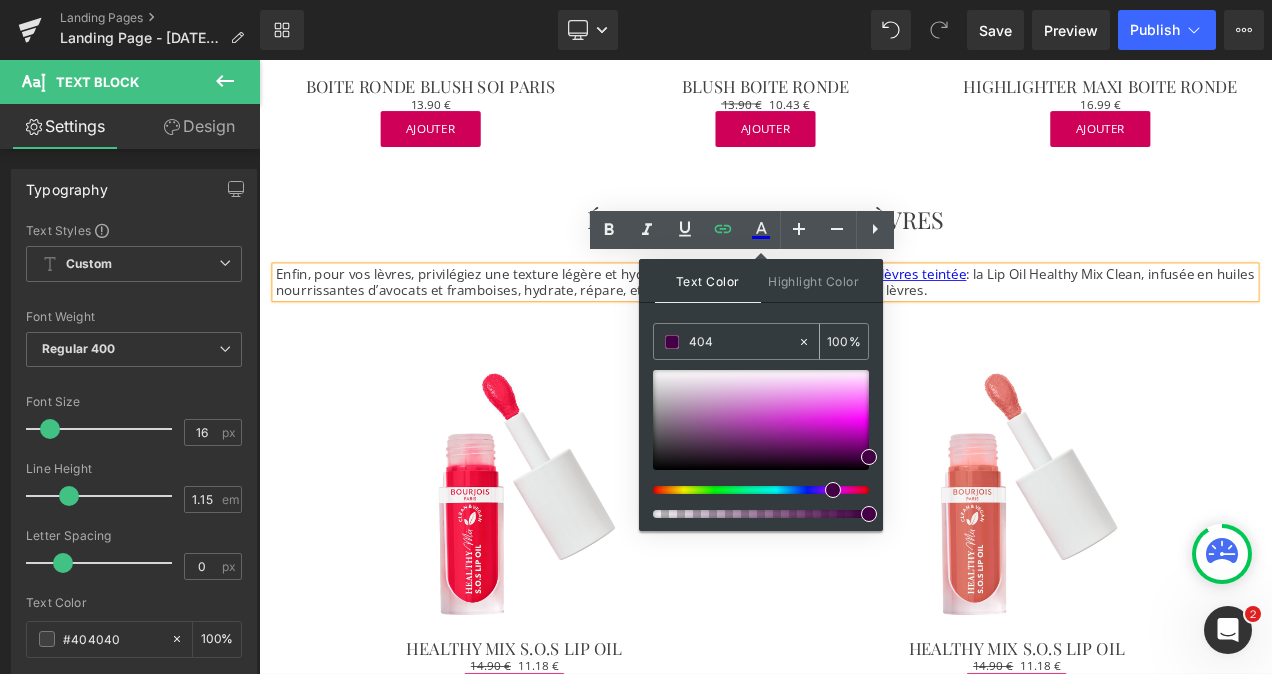 type on "4040" 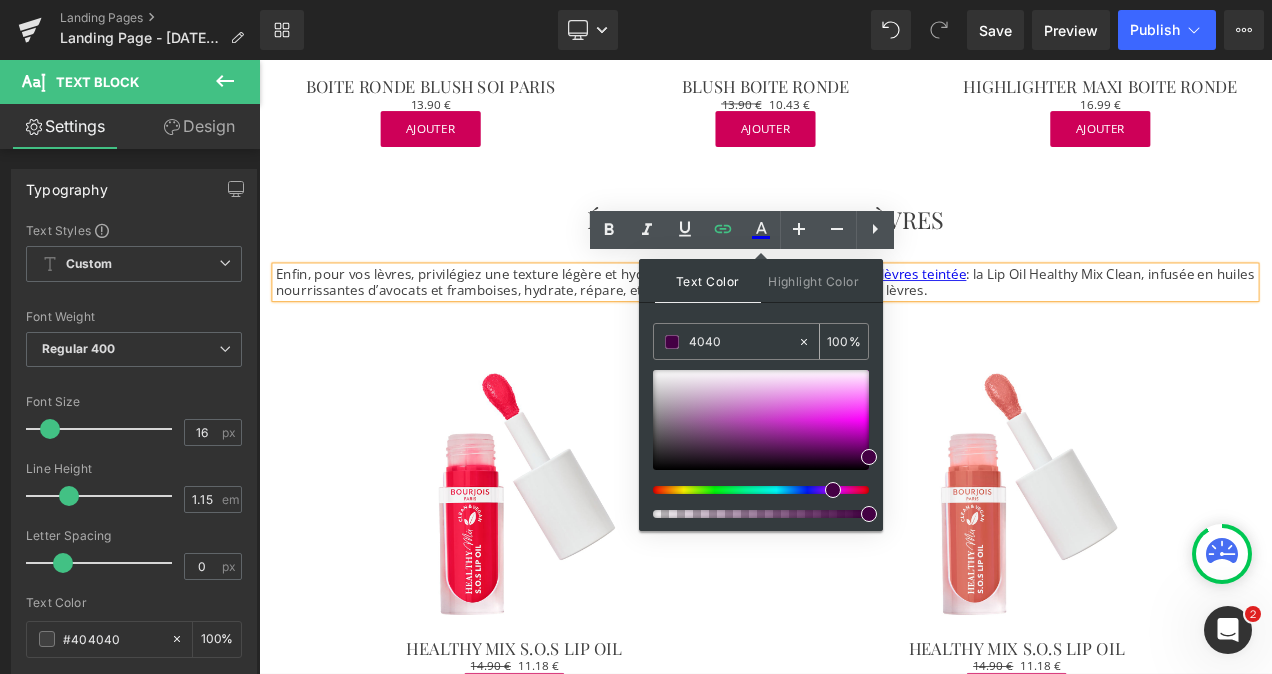 type on "0" 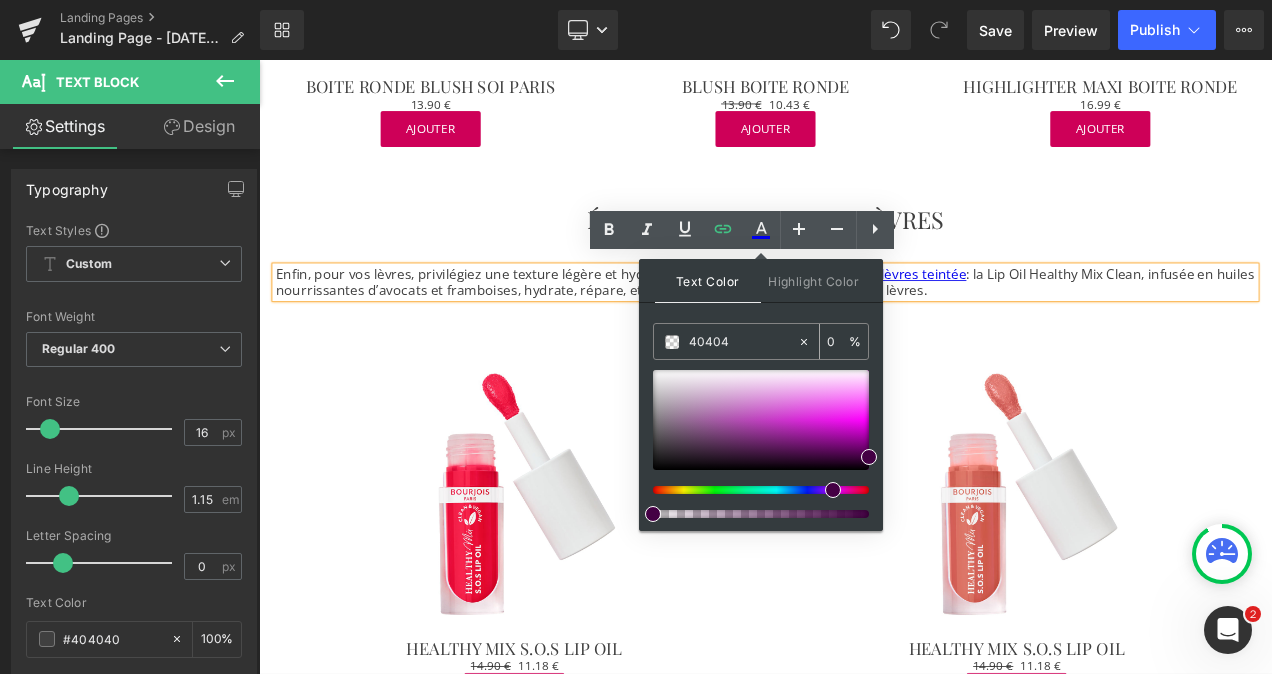 type on "404040" 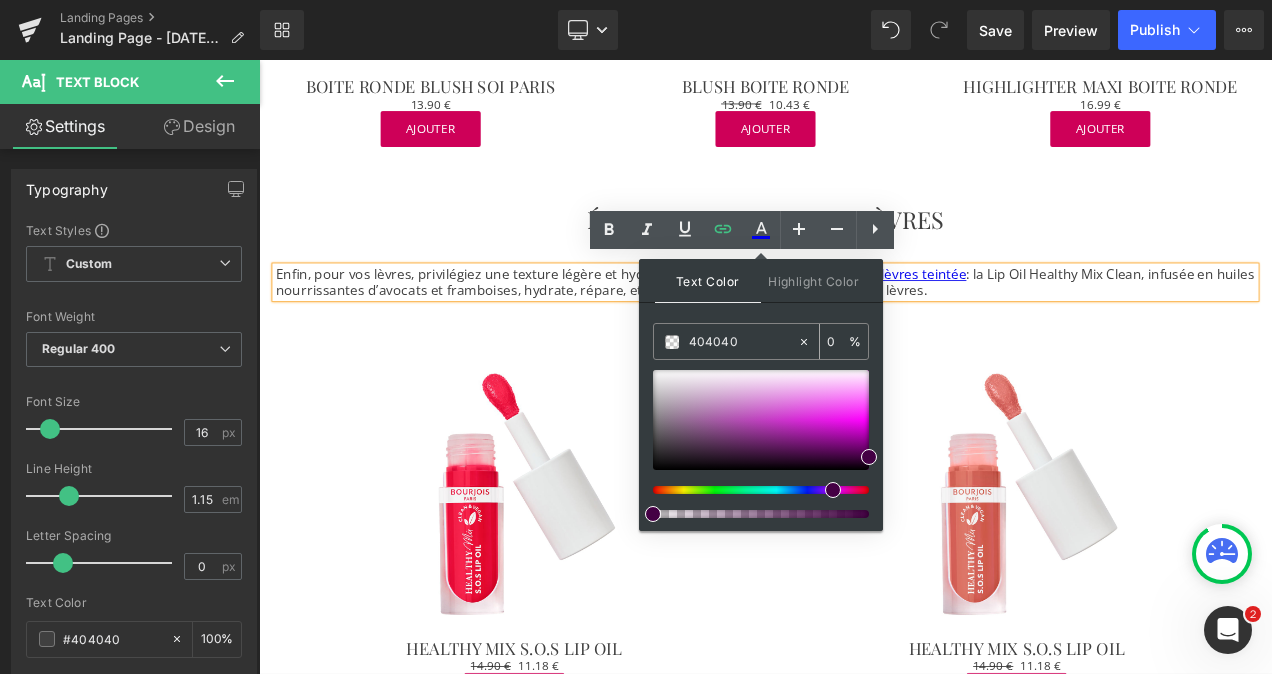 type on "100" 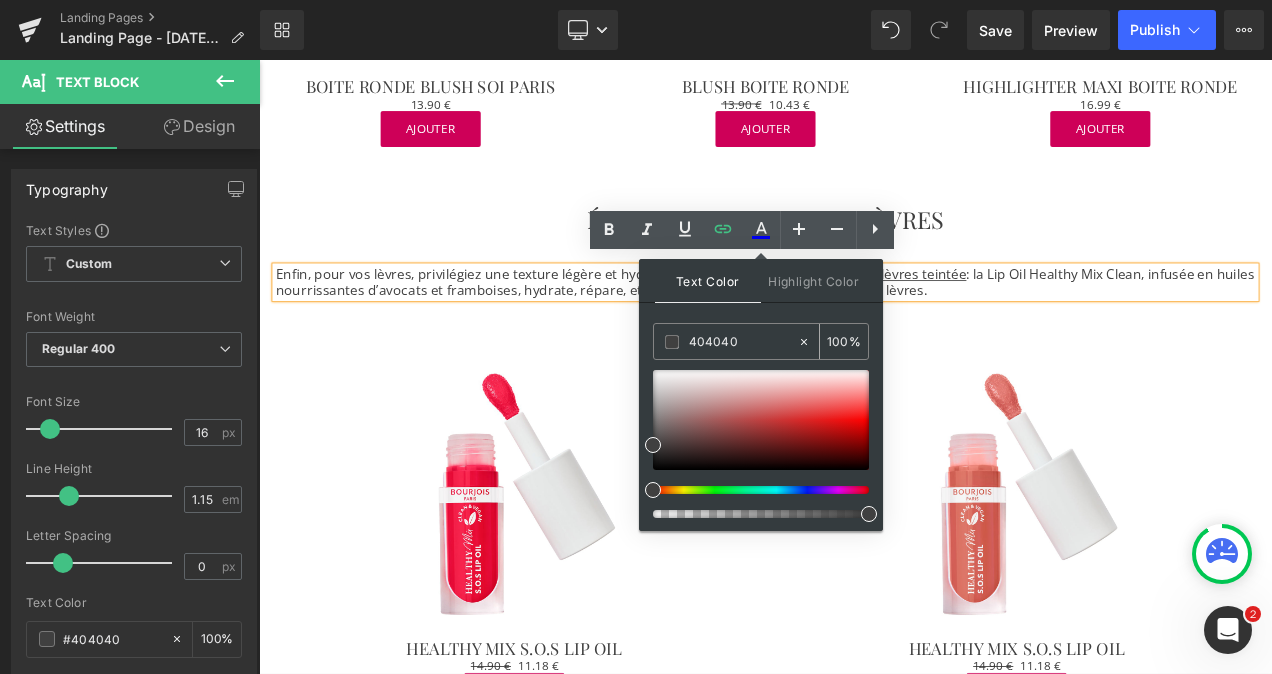 type on "#404040" 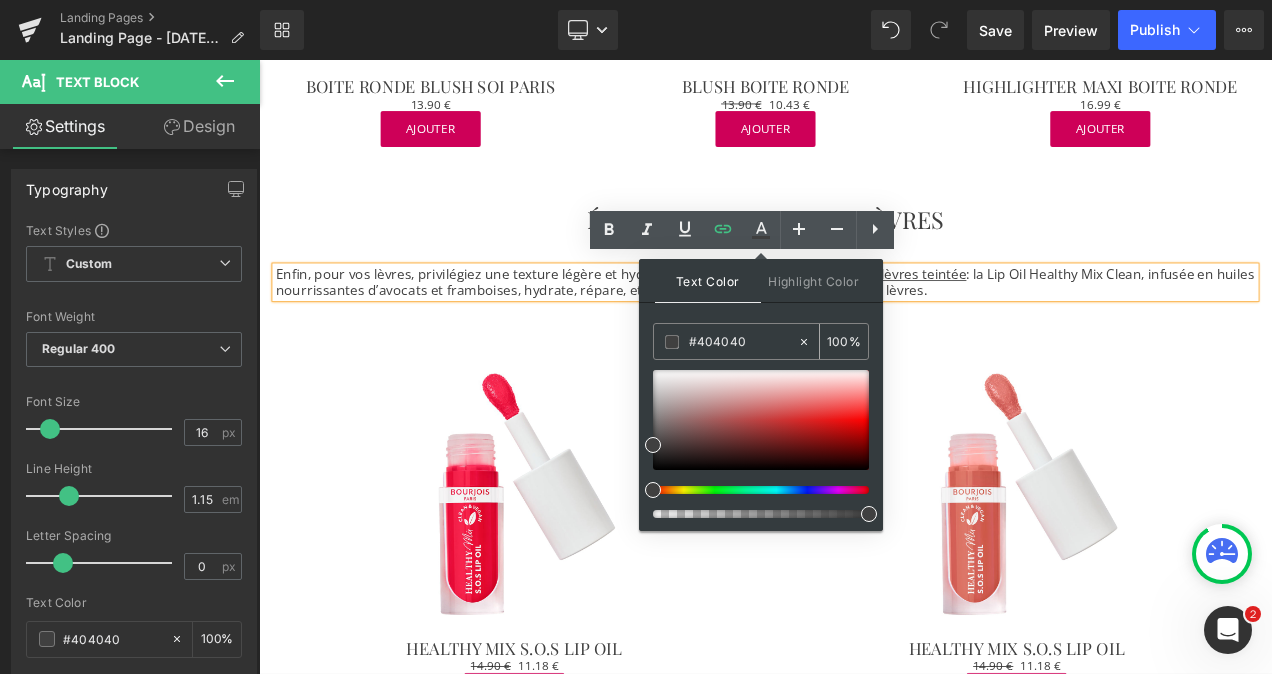 click at bounding box center [672, 342] 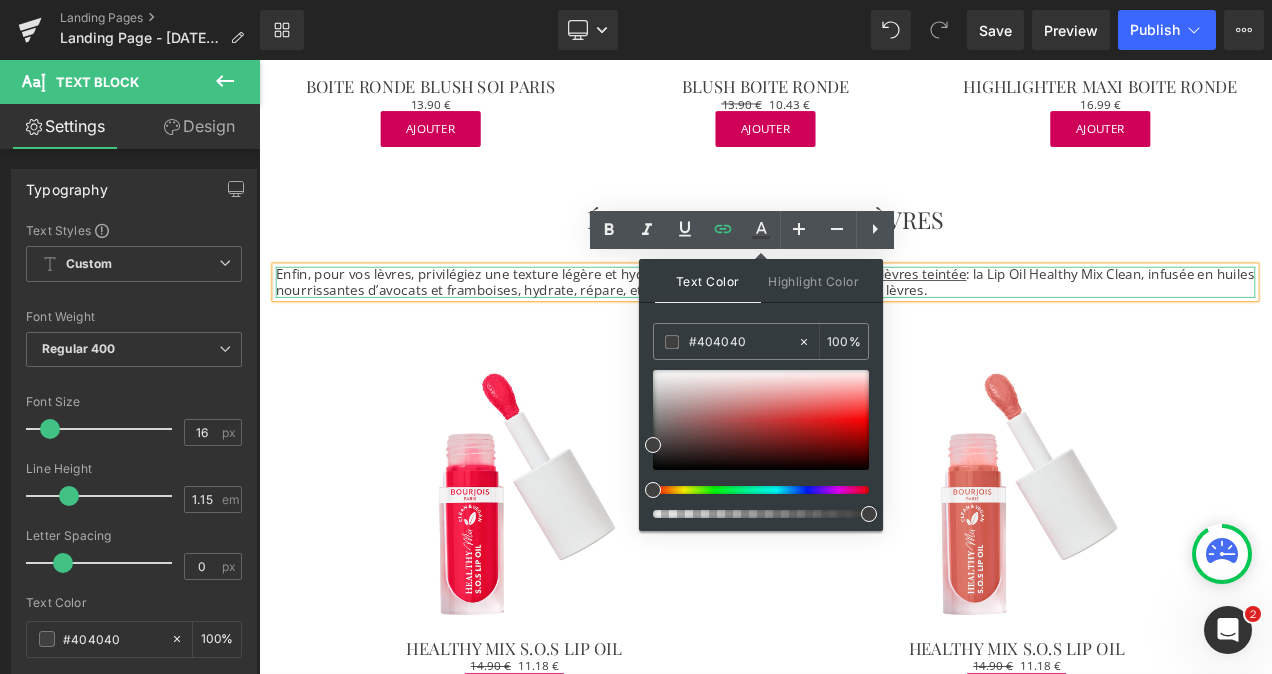 click on "Enfin, pour vos lèvres, privilégiez une texture légère et hydratante. Pour cela, utilisez une  huile à lèvres teintée  : la Lip Oil Healthy Mix Clean, infusée en huiles nourrissantes d’avocats et framboises, hydrate, répare, et procure une brillance maximale à vos lèvres." at bounding box center (864, 325) 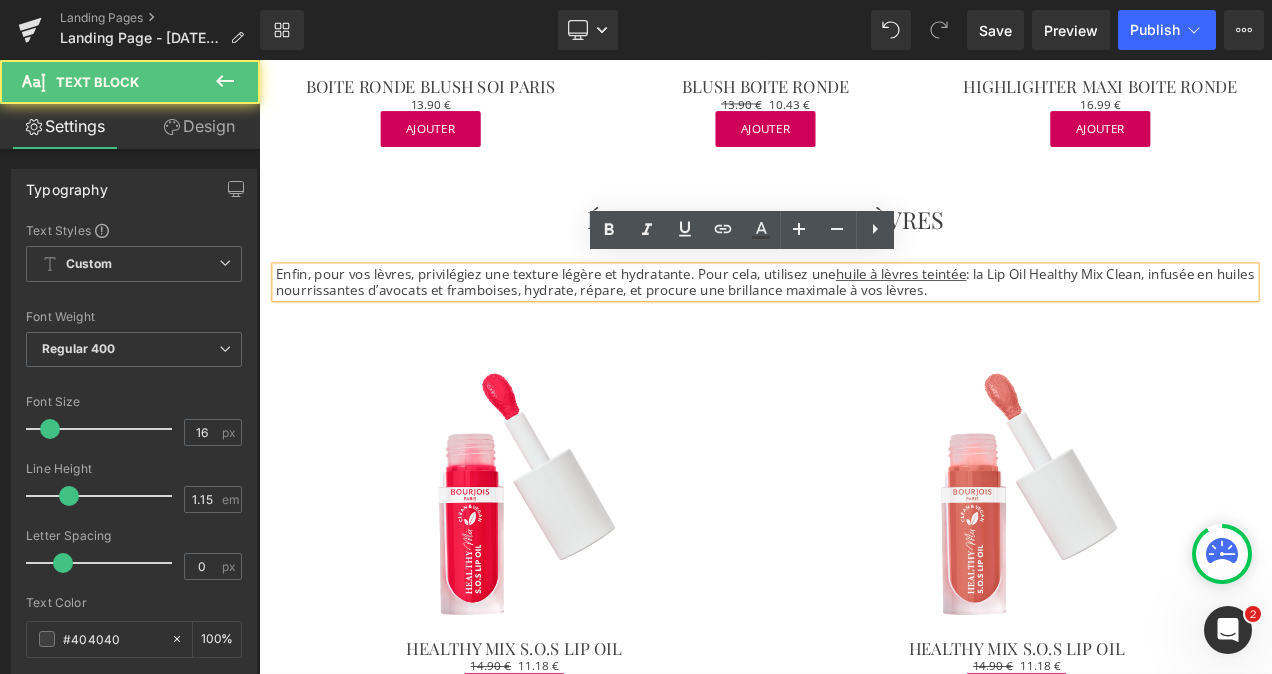 click on "Enfin, pour vos lèvres, privilégiez une texture légère et hydratante. Pour cela, utilisez une  huile à lèvres teintée  : la Lip Oil Healthy Mix Clean, infusée en huiles nourrissantes d’avocats et framboises, hydrate, répare, et procure une brillance maximale à vos lèvres." at bounding box center [864, 325] 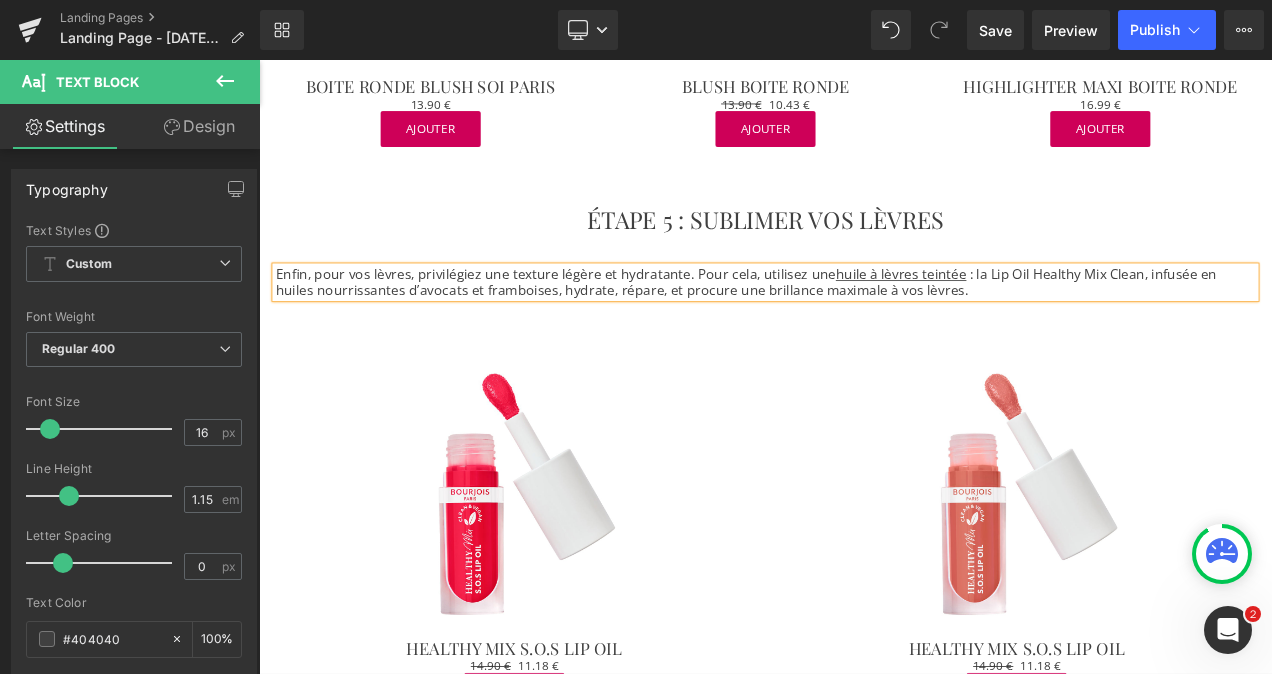 click on "Enfin, pour vos lèvres, privilégiez une texture légère et hydratante. Pour cela, utilisez une  huile à lèvres teintée   : la Lip Oil Healthy Mix Clean, infusée en huiles nourrissantes d’avocats et framboises, hydrate, répare, et procure une brillance maximale à vos lèvres." at bounding box center (864, 325) 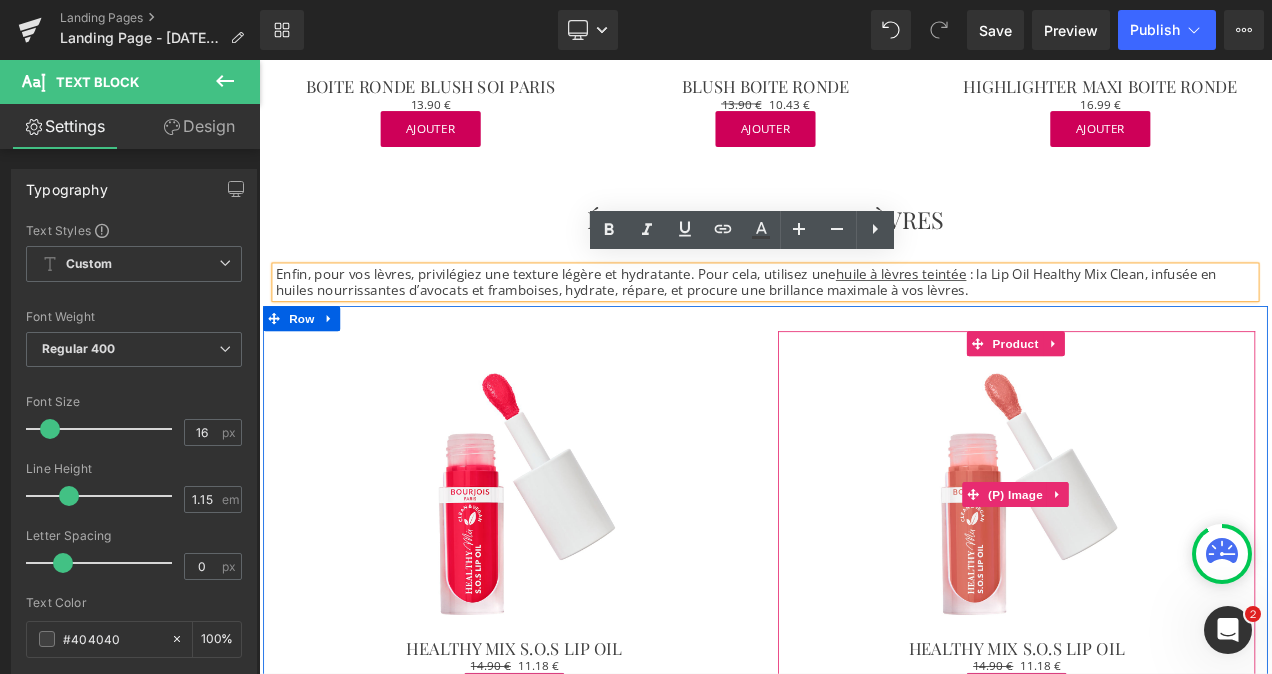 drag, startPoint x: 968, startPoint y: 733, endPoint x: 921, endPoint y: 754, distance: 51.47815 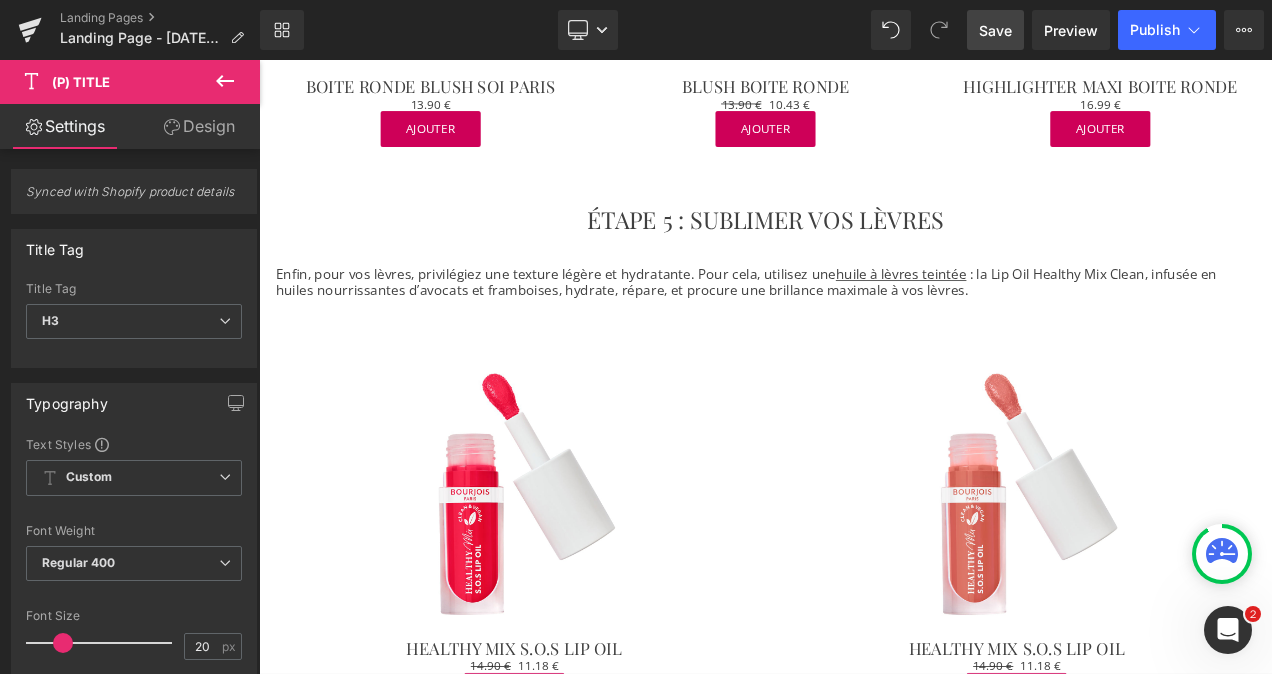 click on "Save" at bounding box center [995, 30] 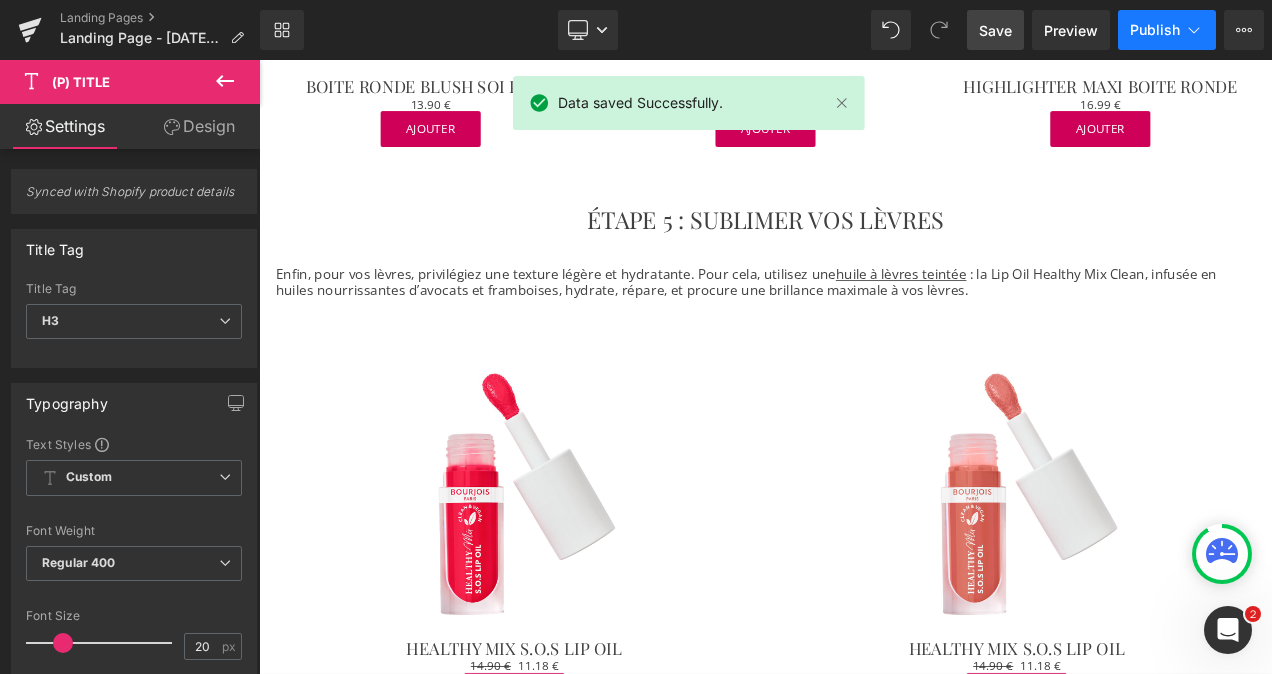 click on "Publish" at bounding box center [1155, 30] 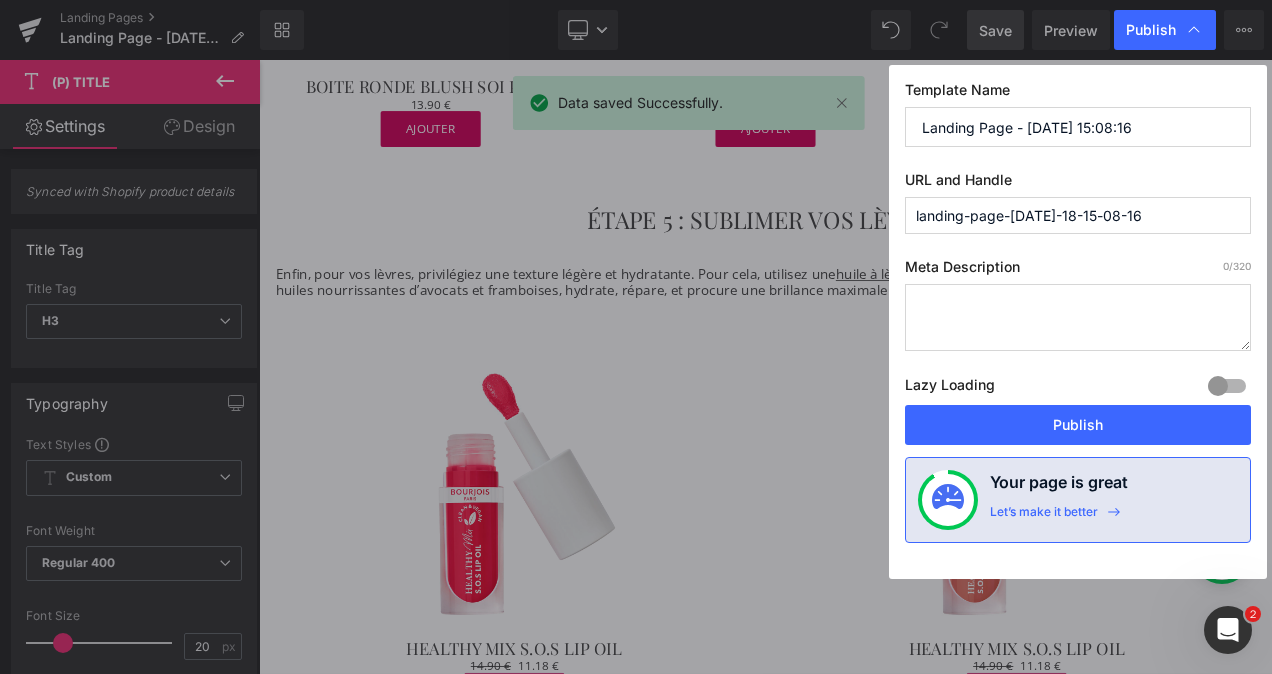 click on "Landing Page - [DATE] 15:08:16" at bounding box center (1078, 127) 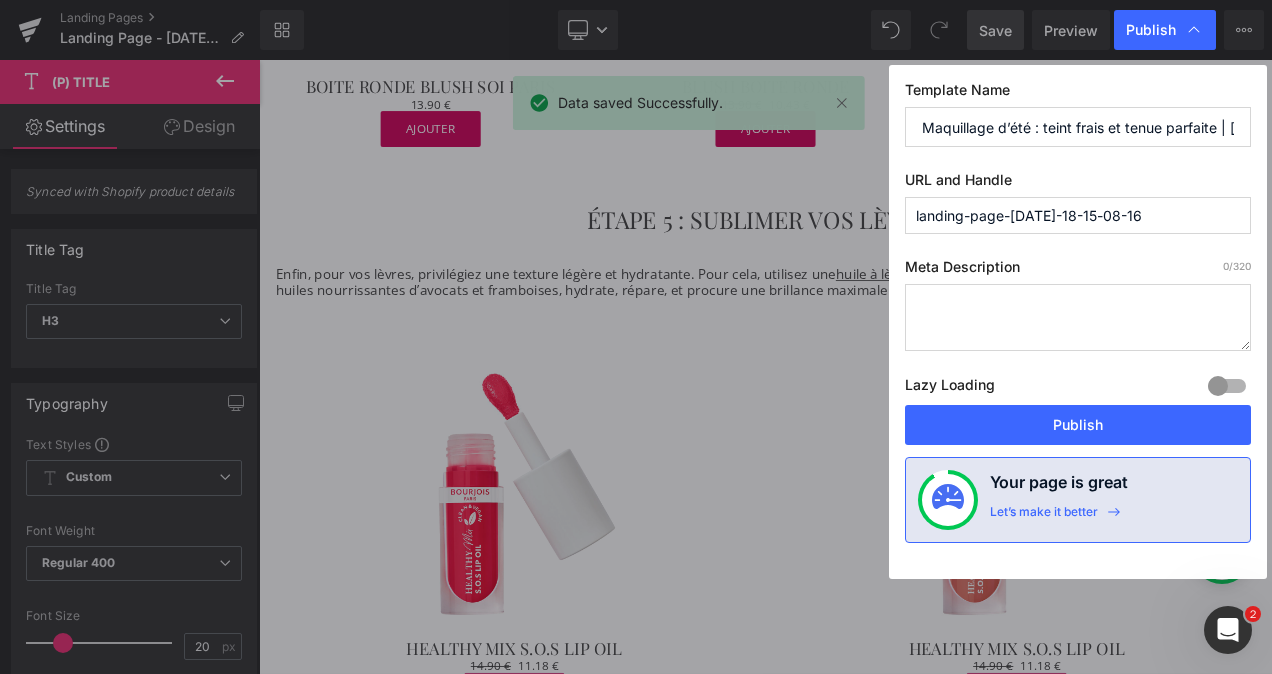 scroll, scrollTop: 0, scrollLeft: 48, axis: horizontal 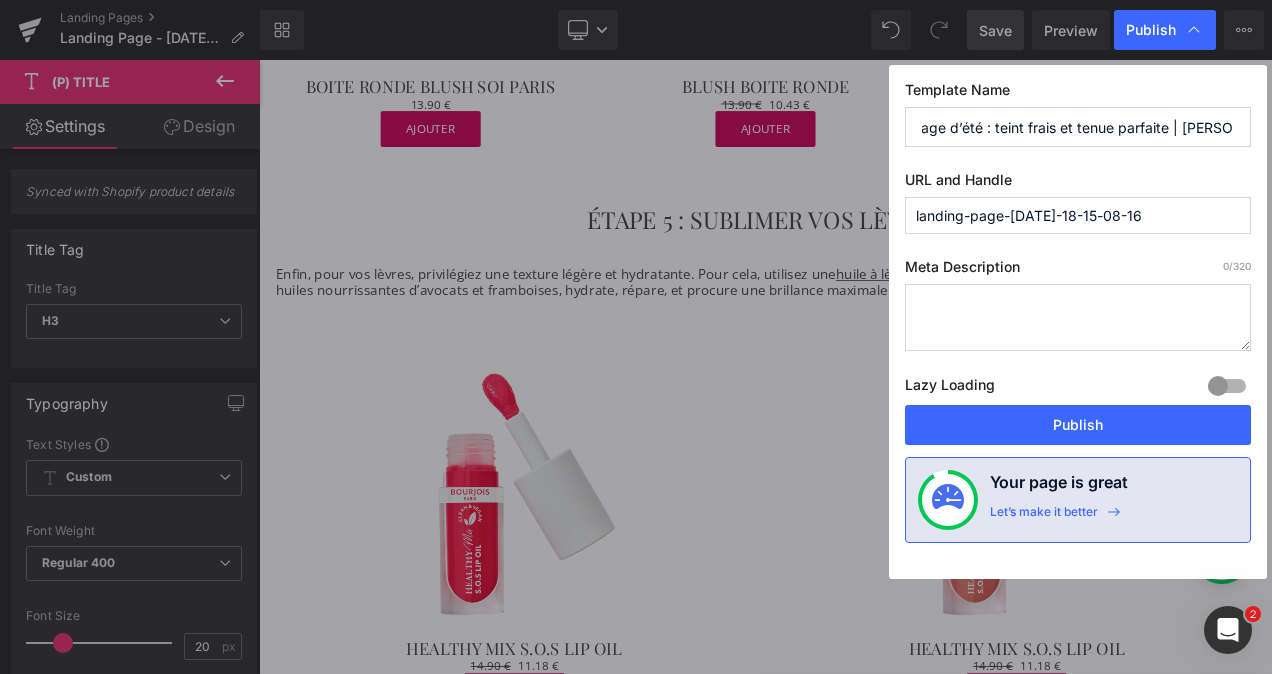 type on "Maquillage d’été : teint frais et tenue parfaite | [PERSON_NAME]" 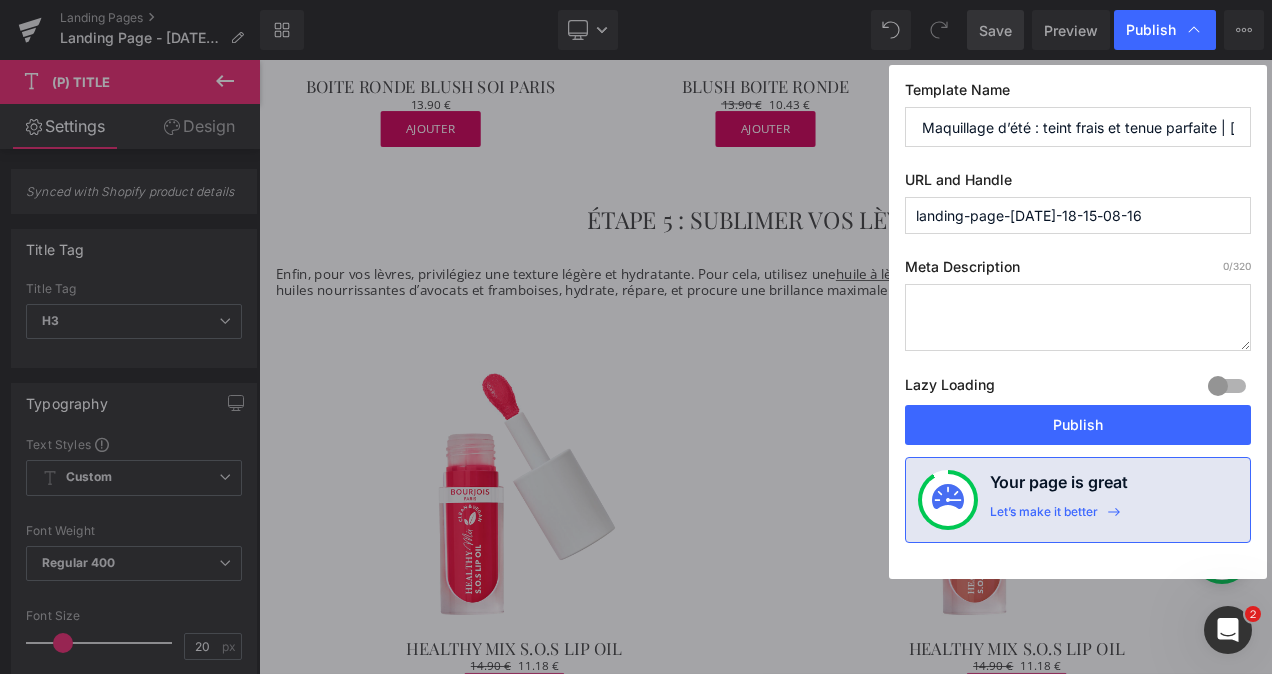 click on "landing-page-[DATE]-18-15-08-16" at bounding box center [1078, 215] 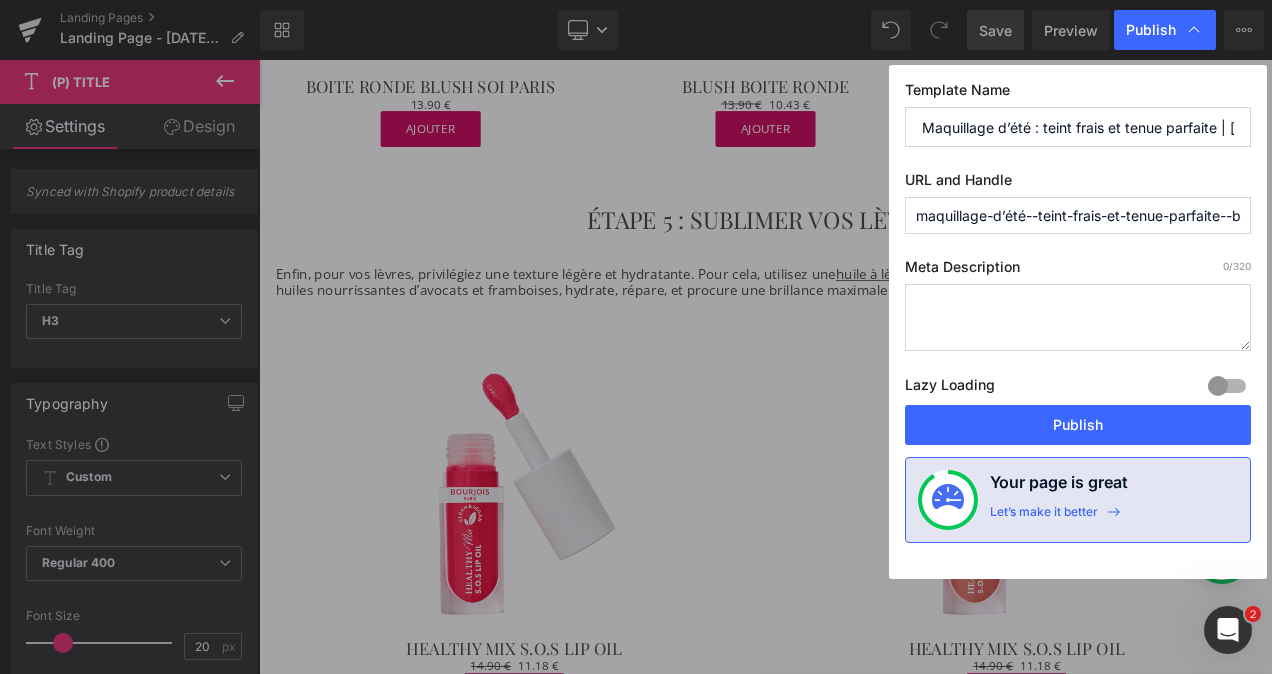 scroll, scrollTop: 0, scrollLeft: 37, axis: horizontal 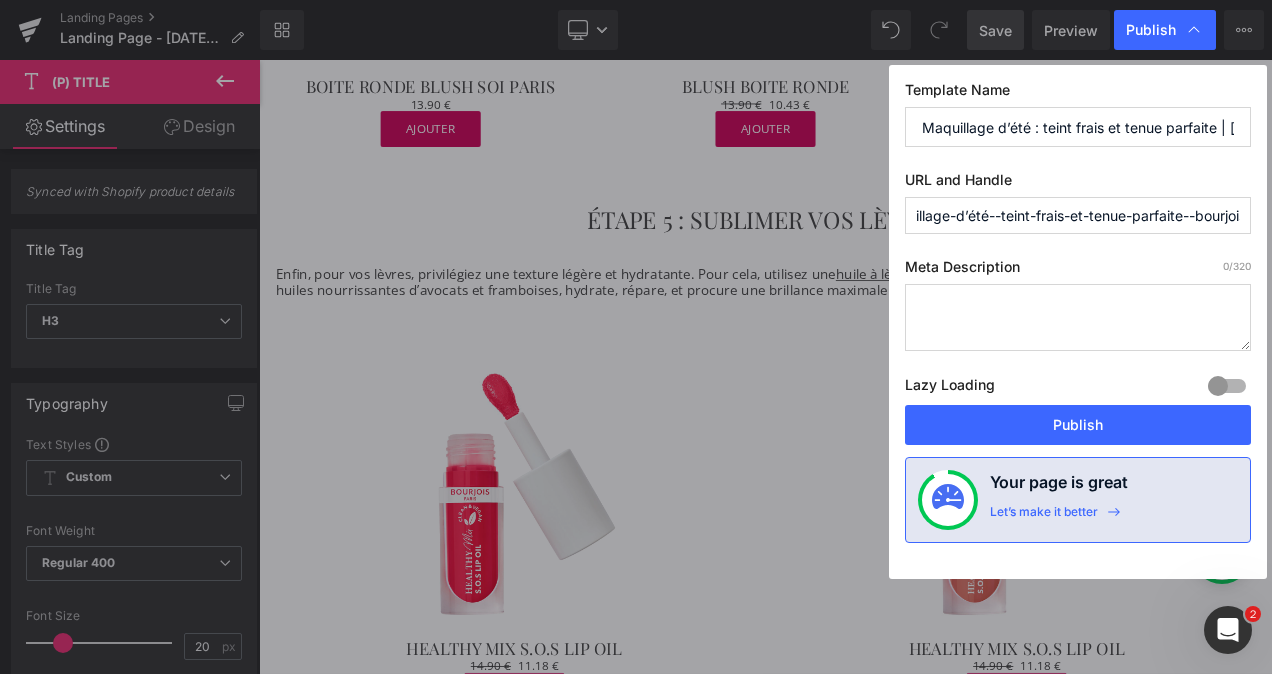 click on "maquillage-d’été--teint-frais-et-tenue-parfaite--bourjois" at bounding box center [1078, 215] 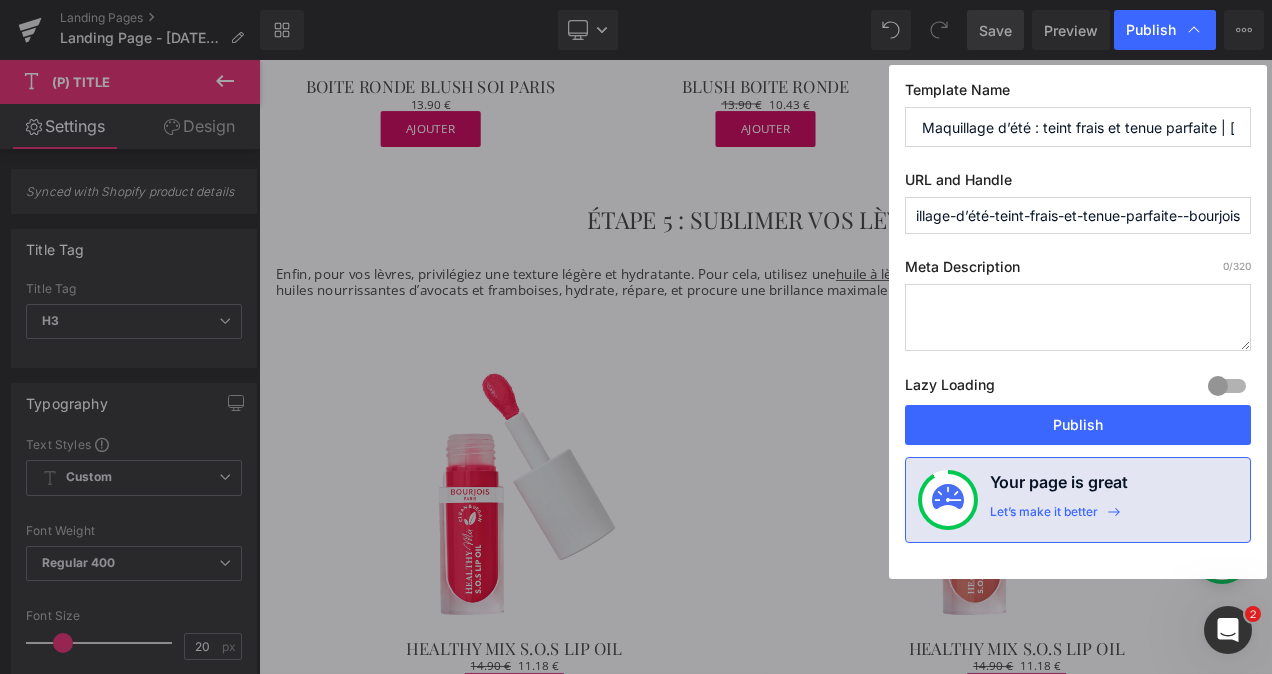 scroll, scrollTop: 0, scrollLeft: 43, axis: horizontal 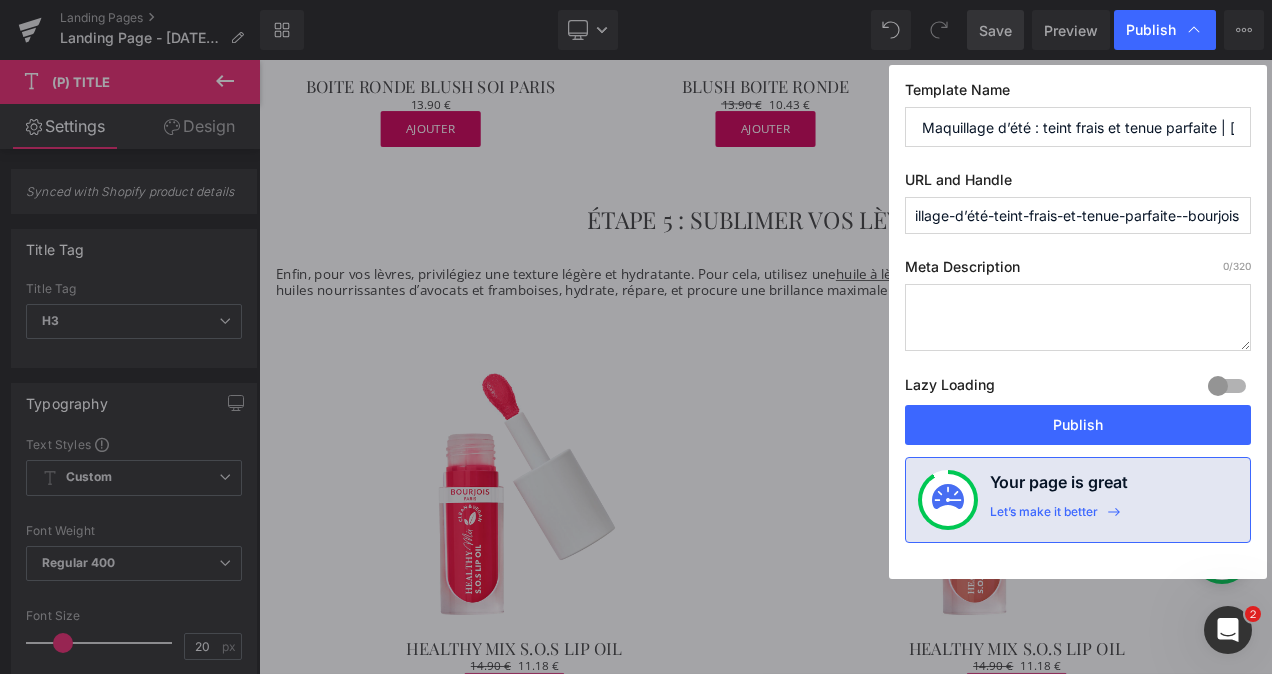 drag, startPoint x: 1178, startPoint y: 214, endPoint x: 1275, endPoint y: 218, distance: 97.082436 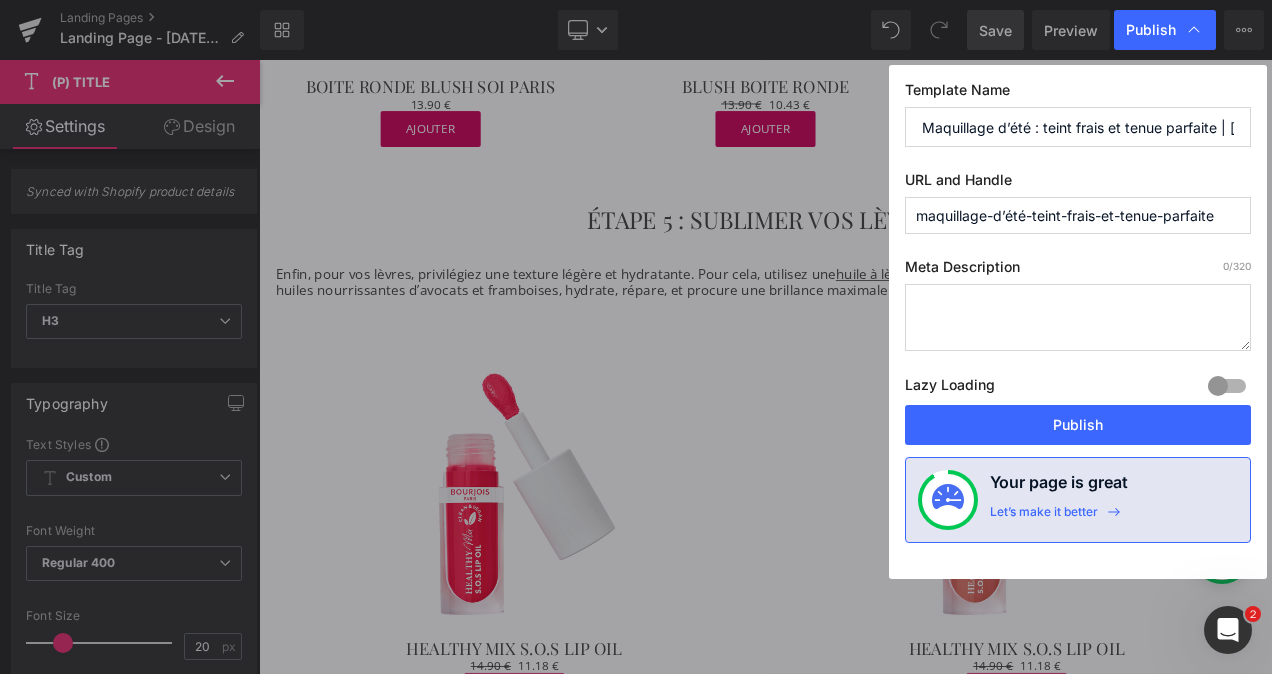 scroll, scrollTop: 0, scrollLeft: 0, axis: both 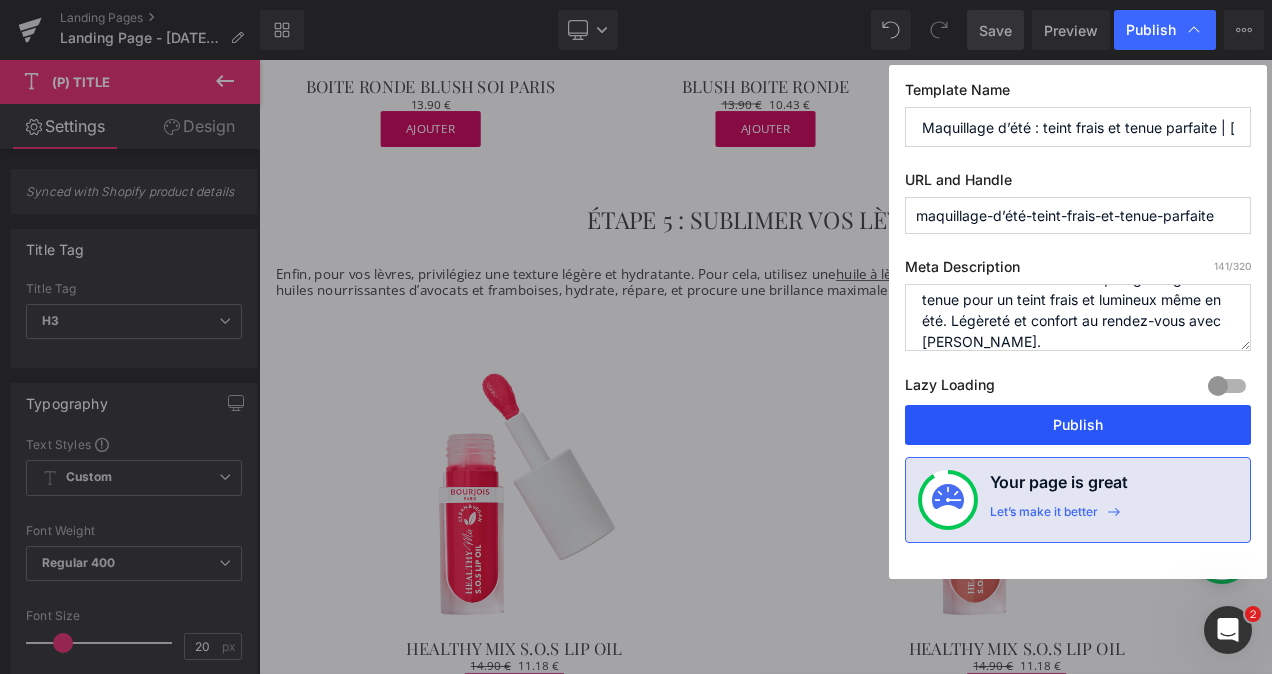 type on "Découvrez nos astuces maquillage longue tenue pour un teint frais et lumineux même en été. Légèreté et confort au rendez-vous avec [PERSON_NAME]." 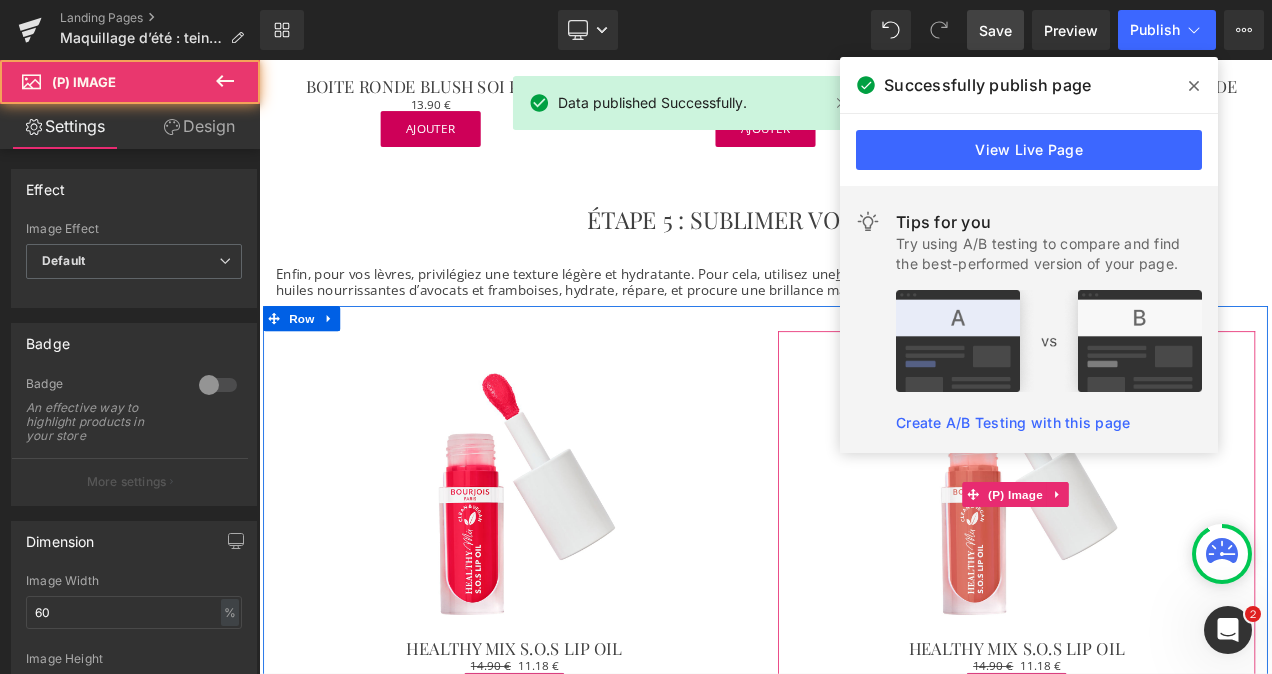 drag, startPoint x: 1255, startPoint y: 482, endPoint x: 1139, endPoint y: 493, distance: 116.520386 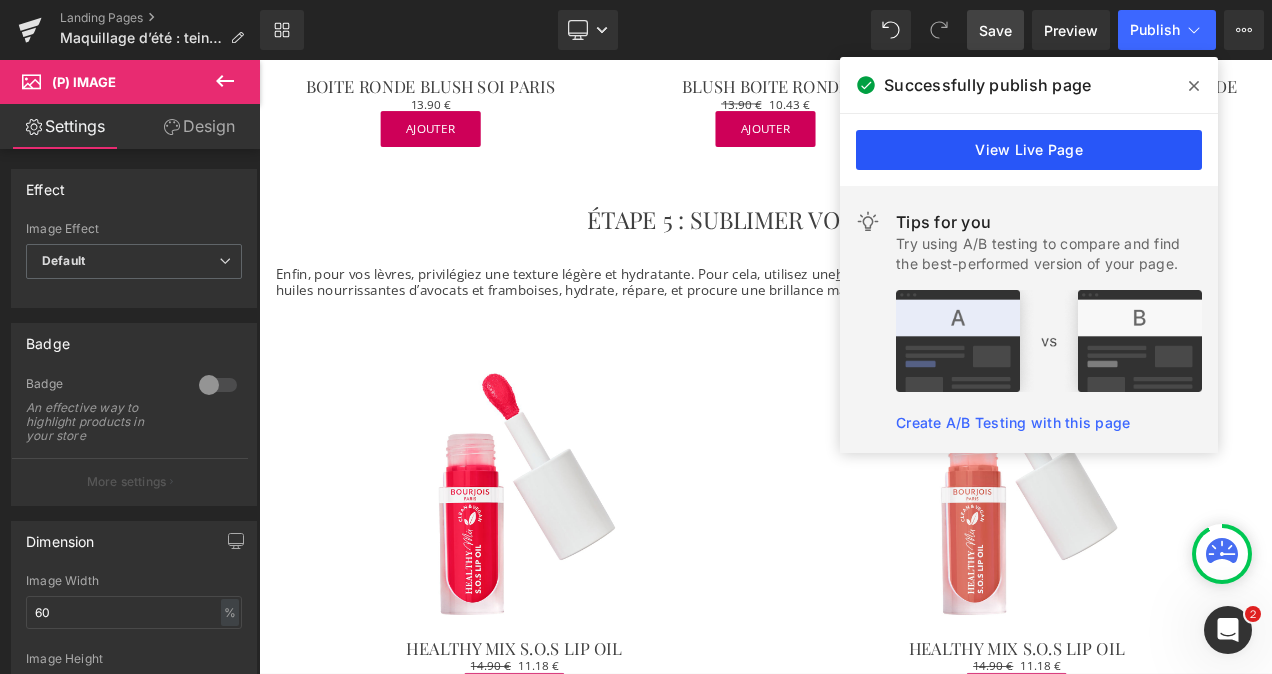 click on "View Live Page" at bounding box center [1029, 150] 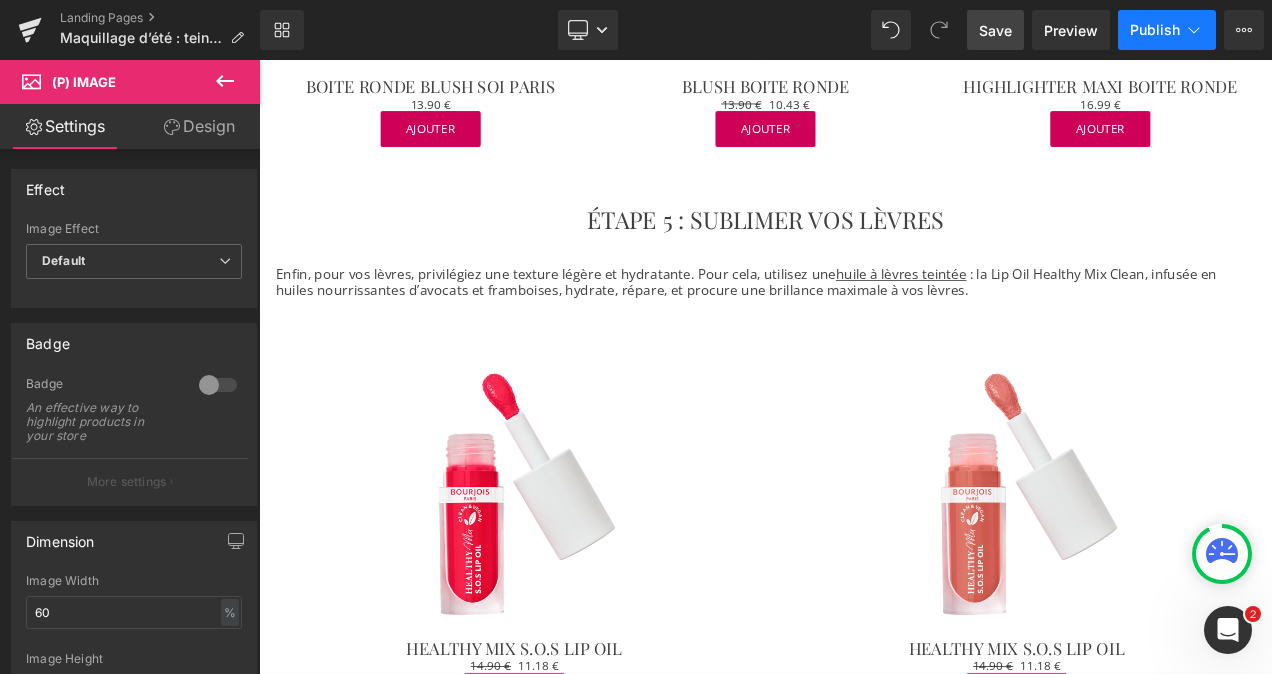 click on "Publish" at bounding box center (1167, 30) 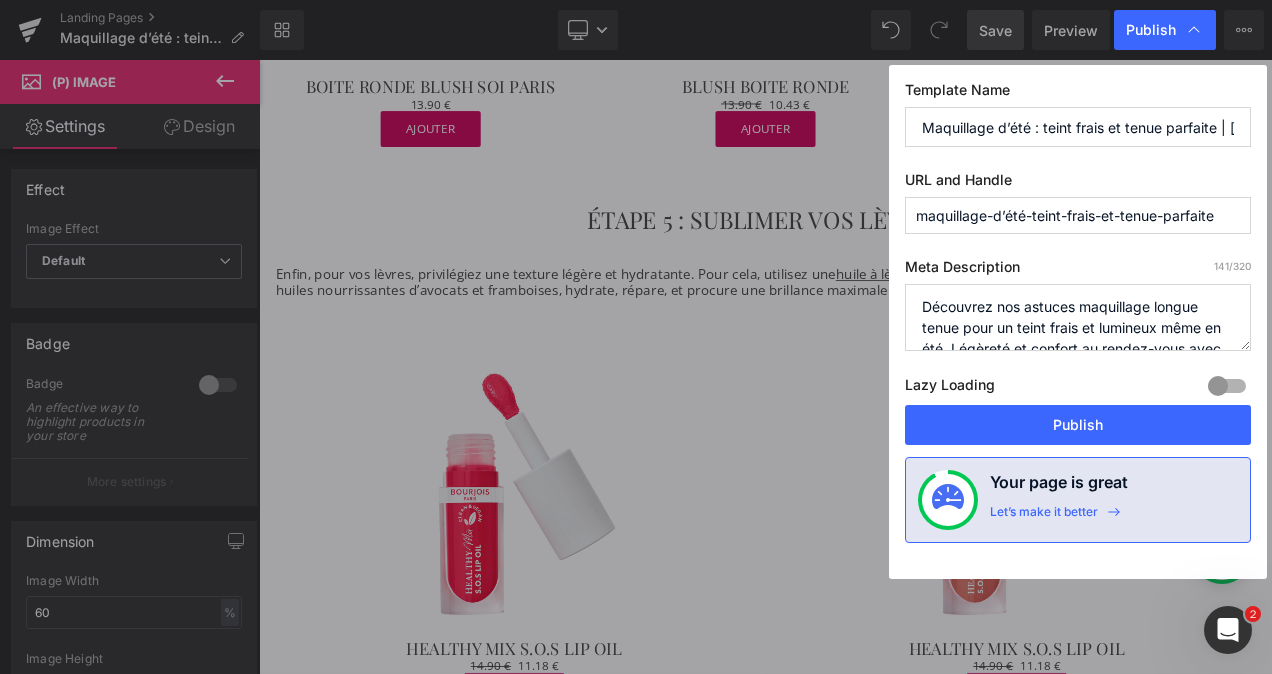 scroll, scrollTop: 42, scrollLeft: 0, axis: vertical 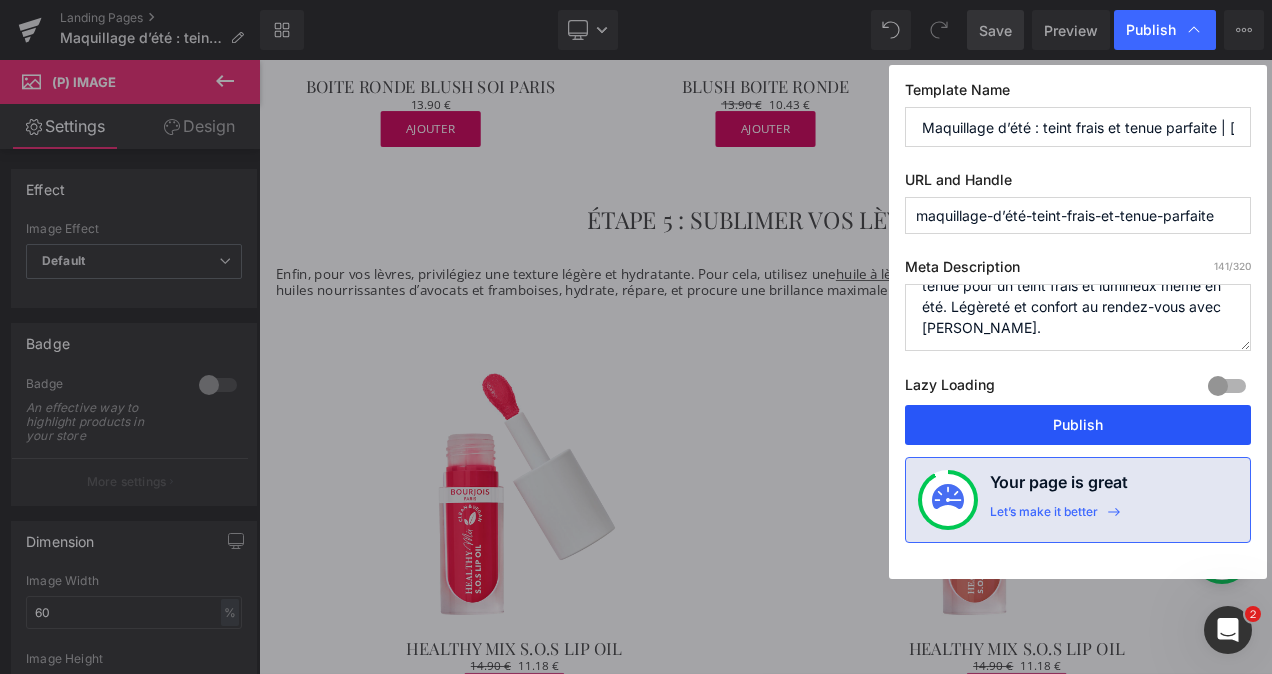 click on "Publish" at bounding box center [1078, 425] 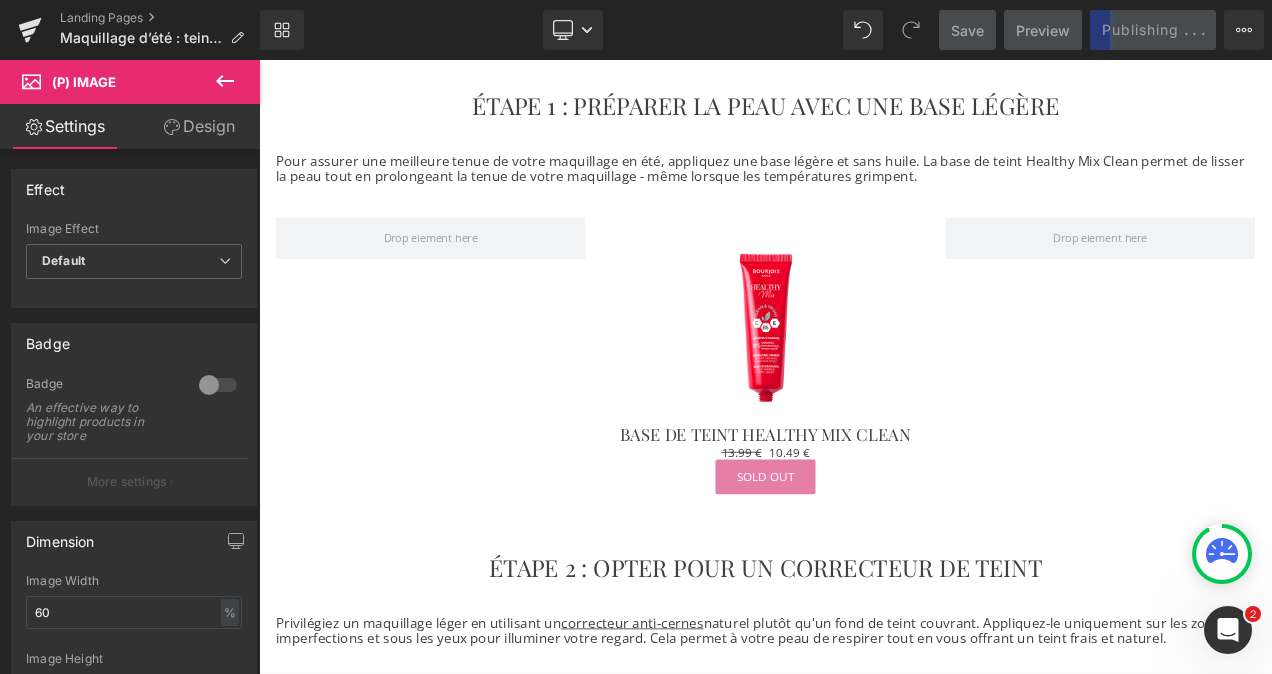 scroll, scrollTop: 0, scrollLeft: 0, axis: both 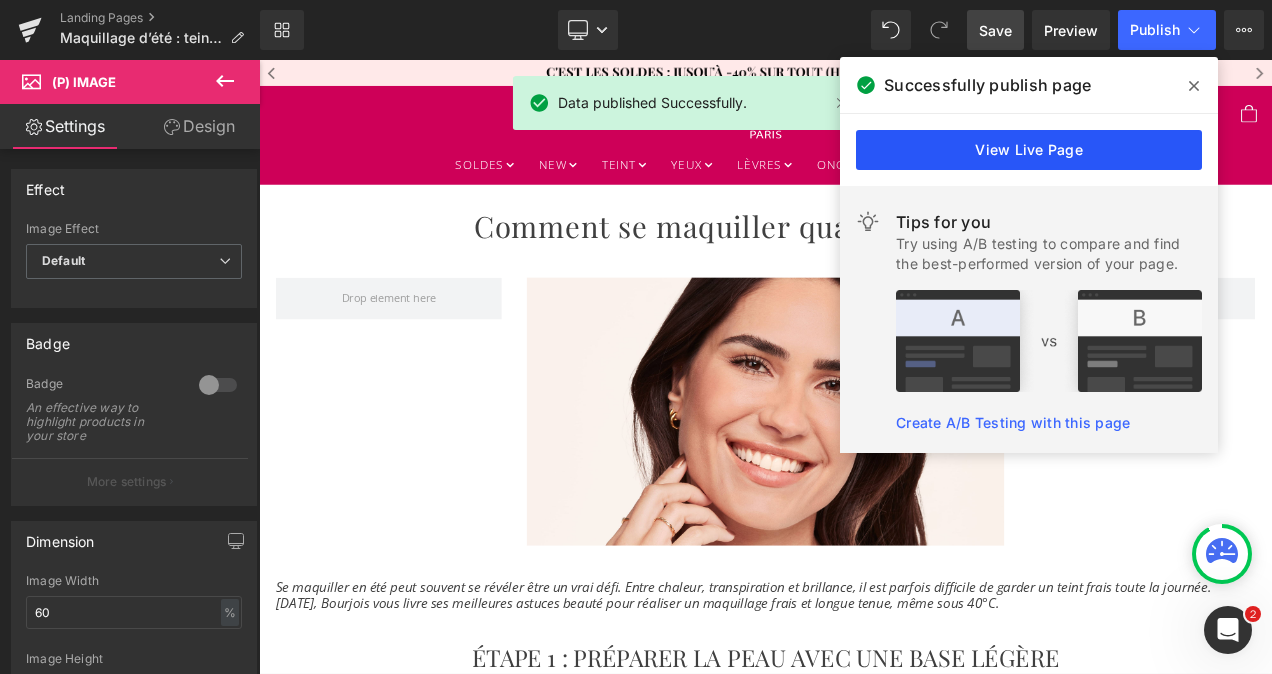 click on "View Live Page" at bounding box center (1029, 150) 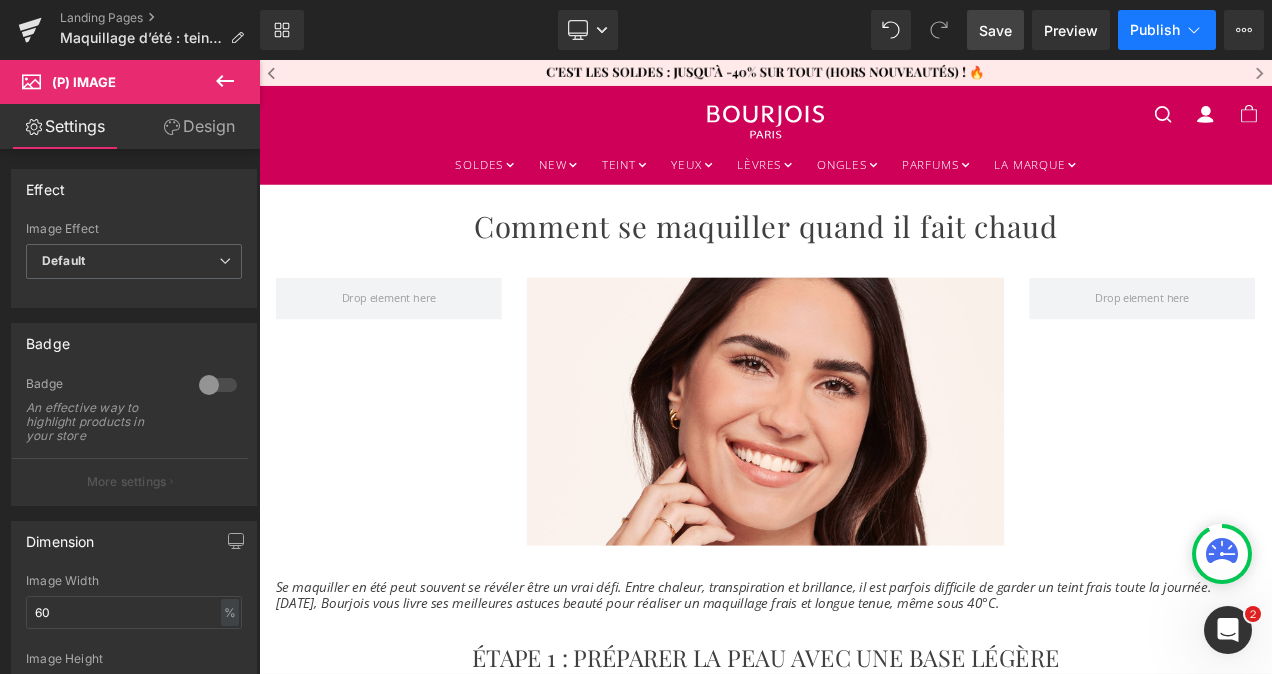 click on "Publish" at bounding box center [1155, 30] 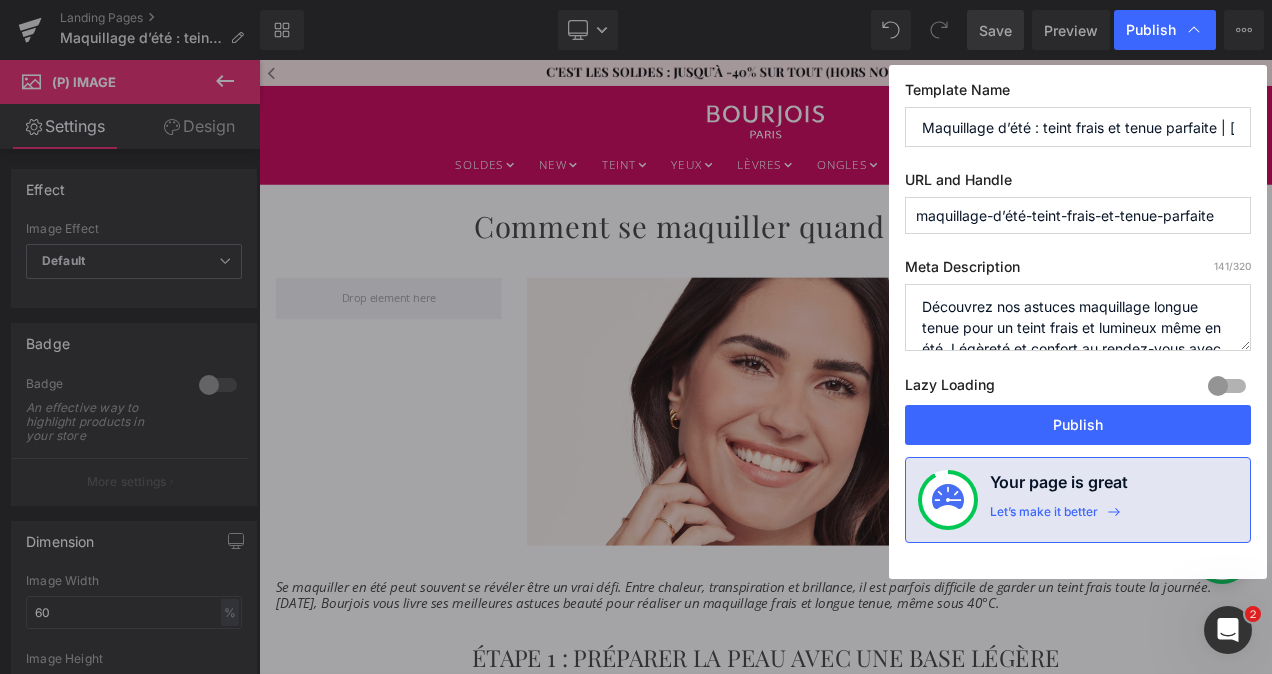 click on "maquillage-d’été-teint-frais-et-tenue-parfaite" at bounding box center (1078, 215) 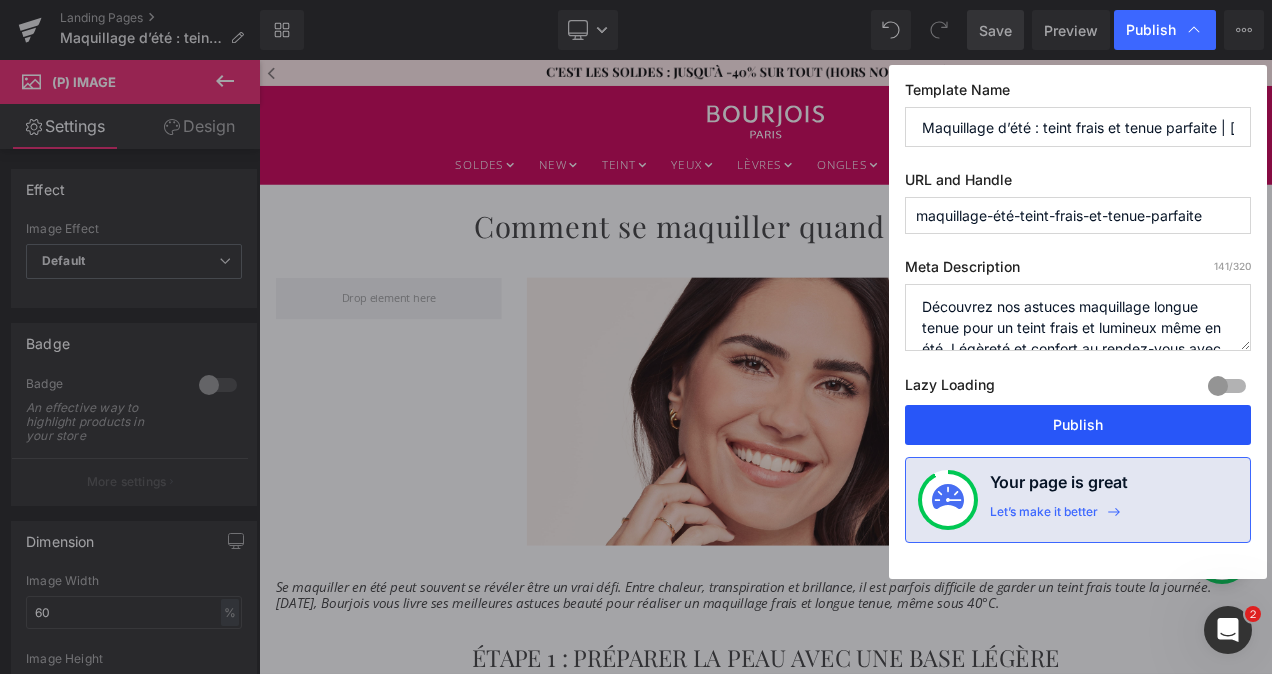 type on "maquillage-été-teint-frais-et-tenue-parfaite" 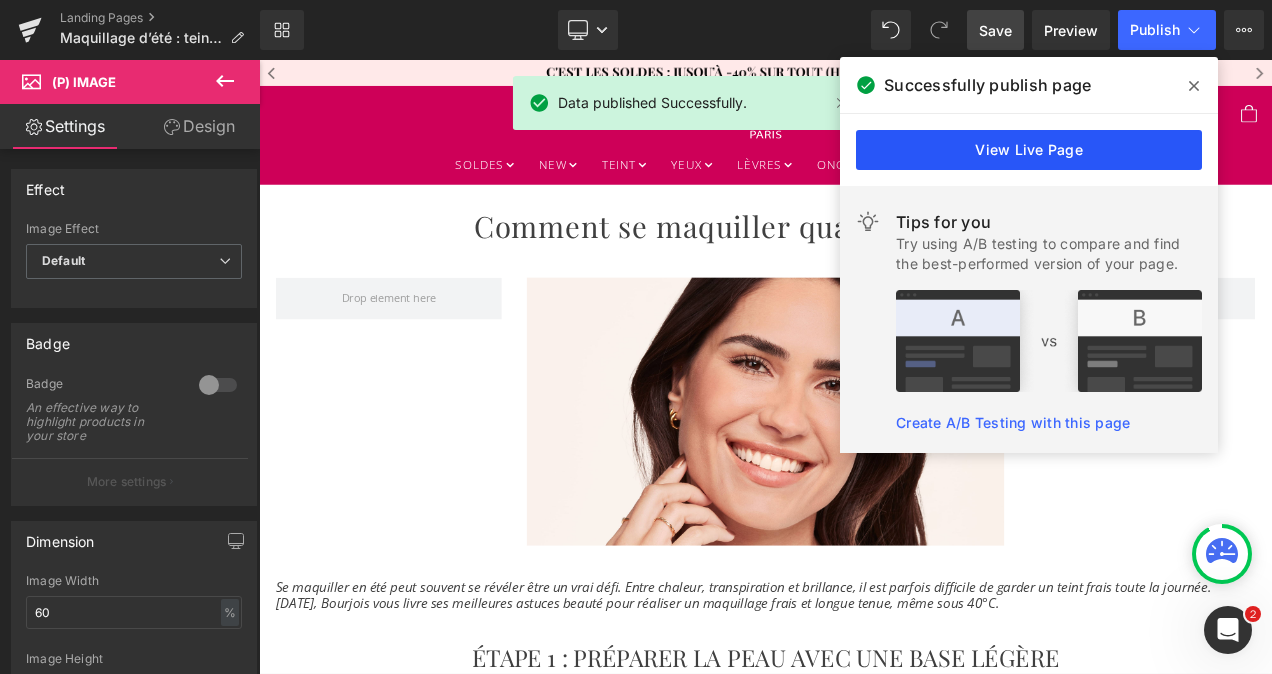 click on "View Live Page" at bounding box center (1029, 150) 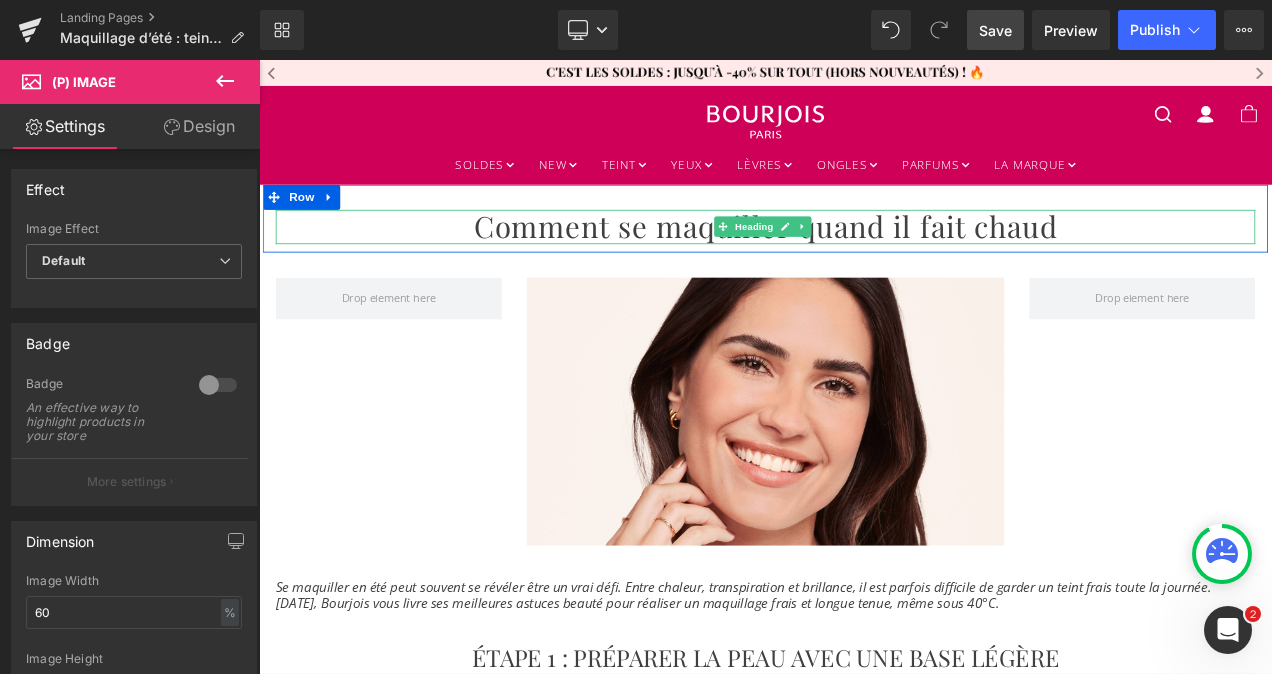 click on "Comment se maquiller quand il fait chaud" at bounding box center [864, 259] 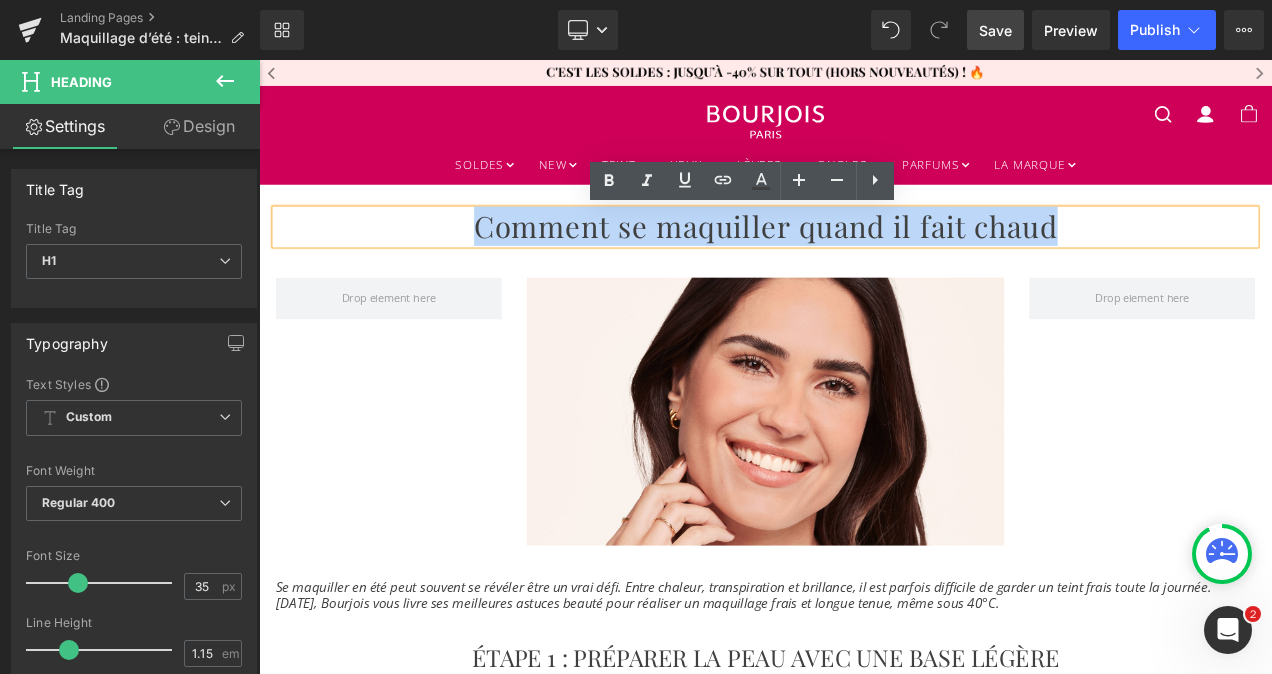 copy on "Comment se maquiller quand il fait chaud" 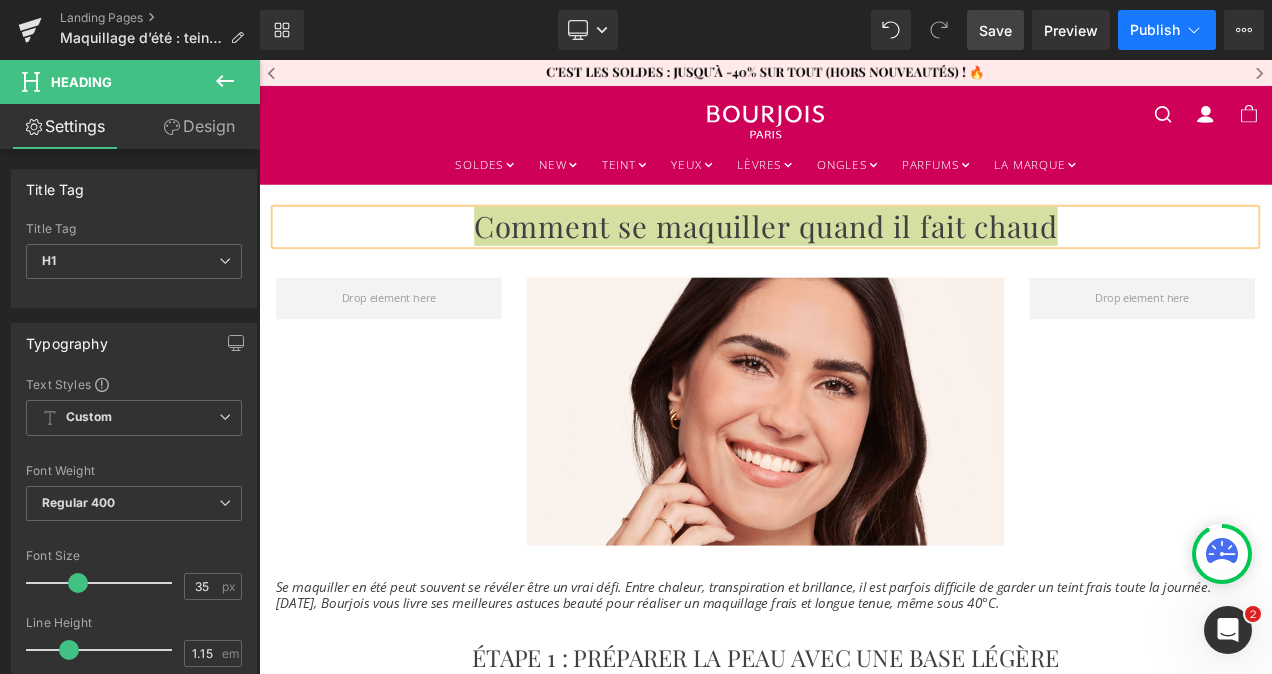 click on "Publish" at bounding box center [1155, 30] 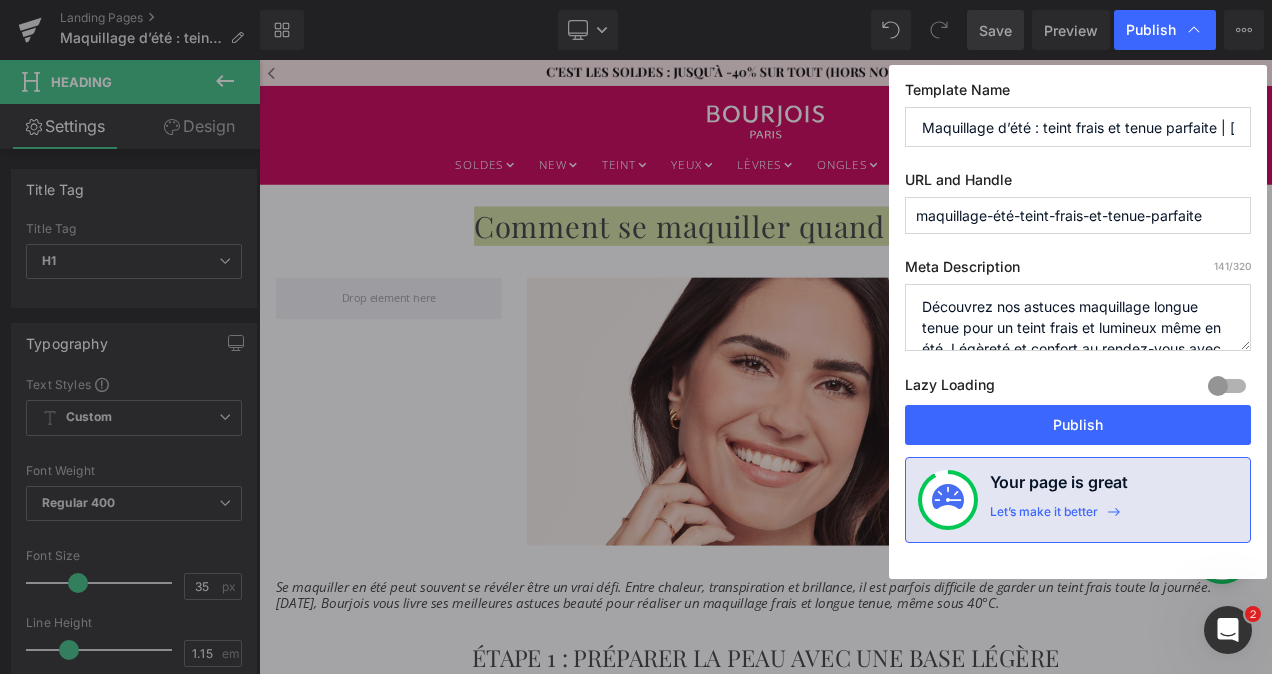 scroll, scrollTop: 42, scrollLeft: 0, axis: vertical 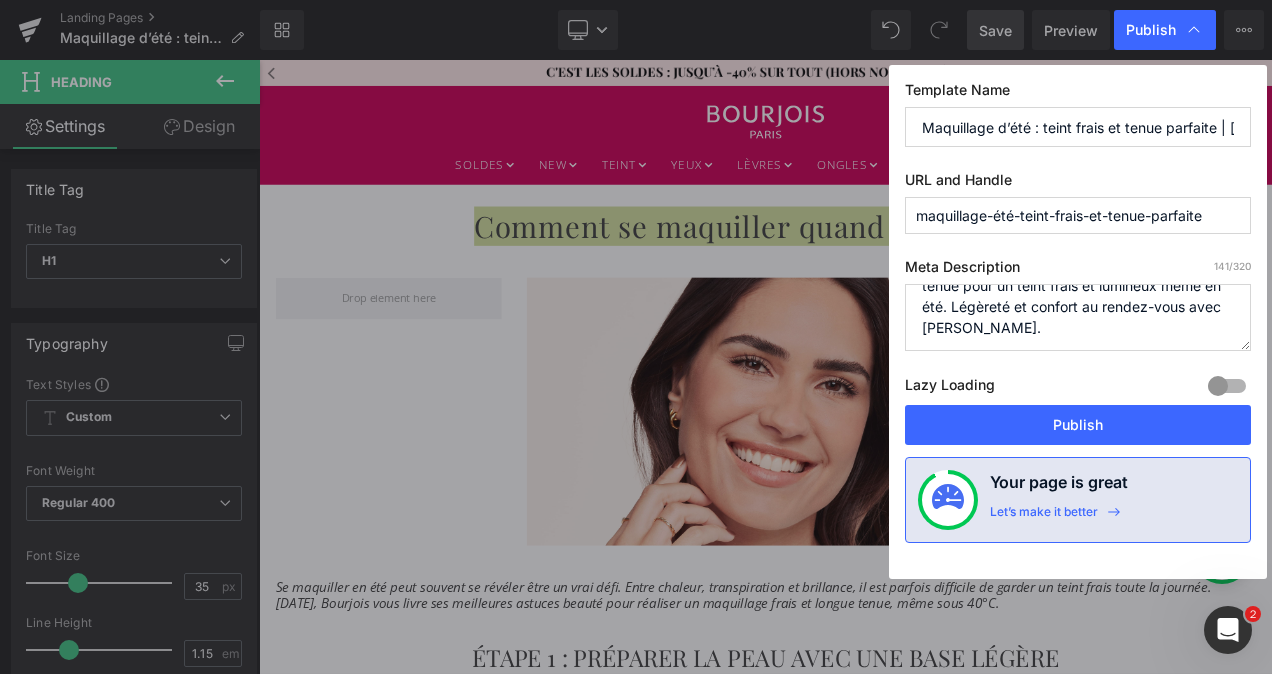 click on "Découvrez nos astuces maquillage longue tenue pour un teint frais et lumineux même en été. Légèreté et confort au rendez-vous avec [PERSON_NAME]." at bounding box center [1078, 317] 